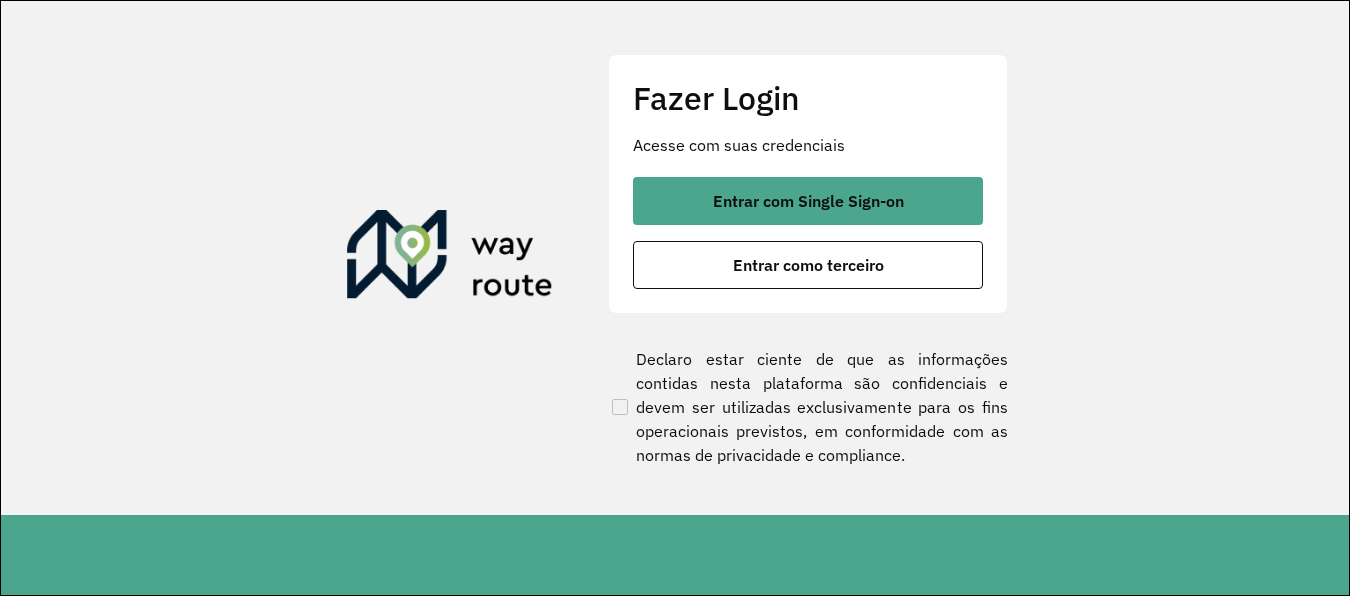 scroll, scrollTop: 0, scrollLeft: 0, axis: both 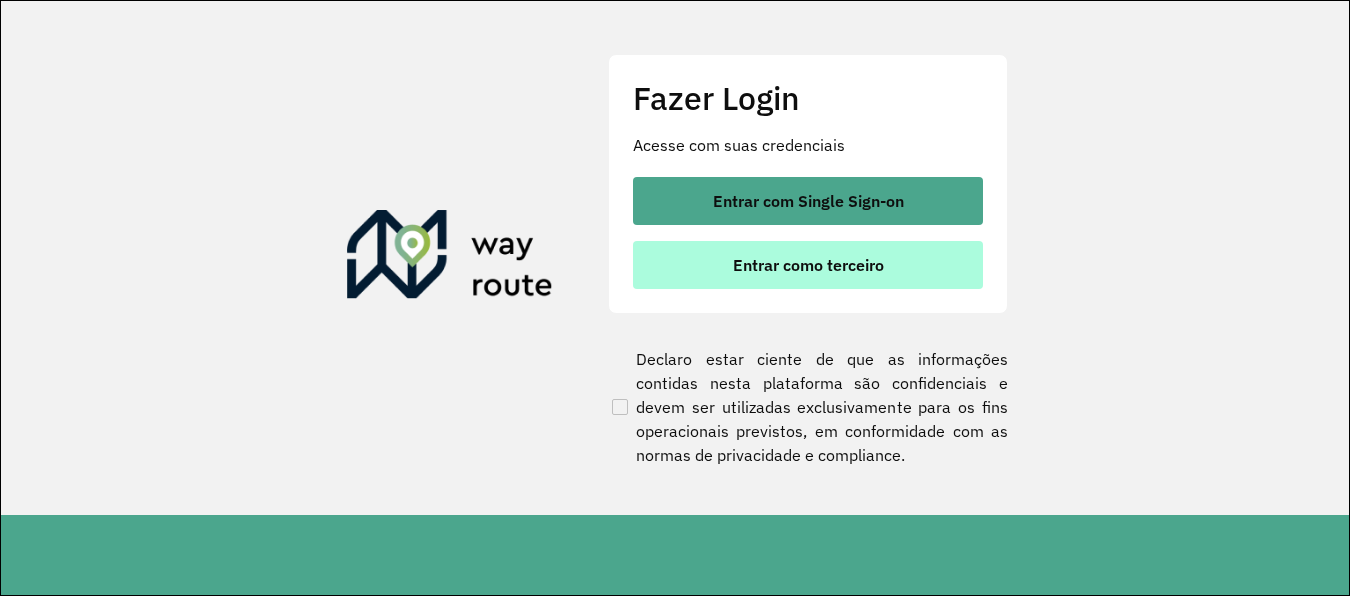 click on "Entrar como terceiro" at bounding box center [808, 265] 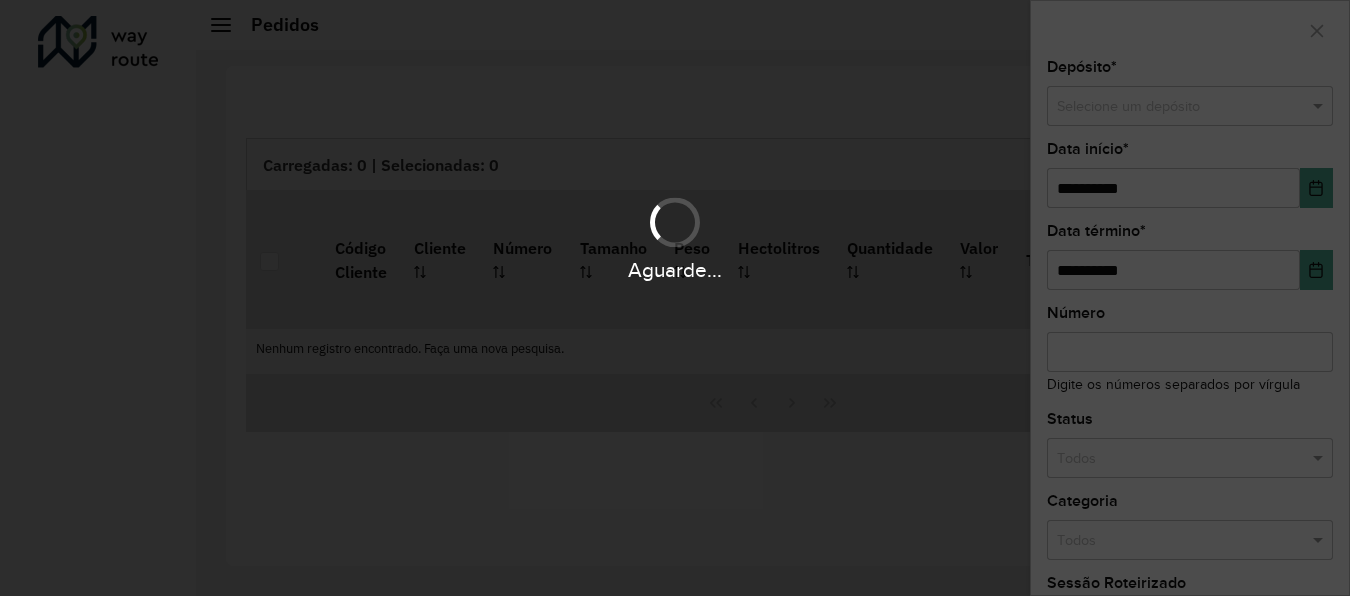 scroll, scrollTop: 0, scrollLeft: 0, axis: both 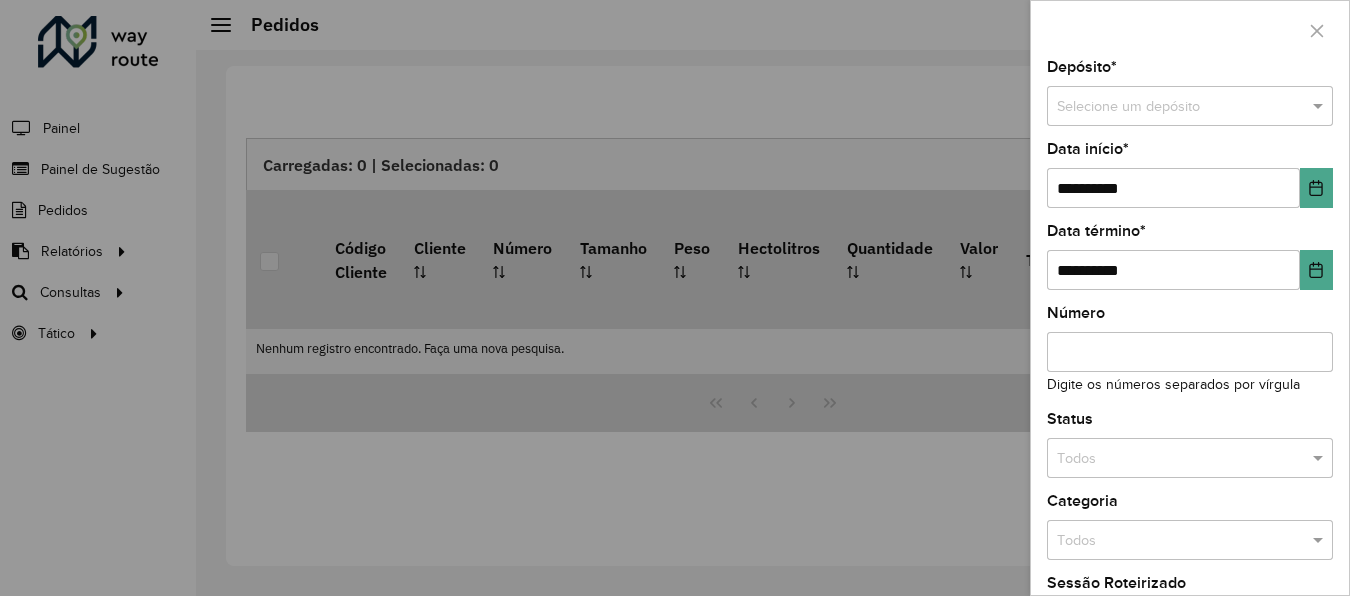 click at bounding box center [675, 298] 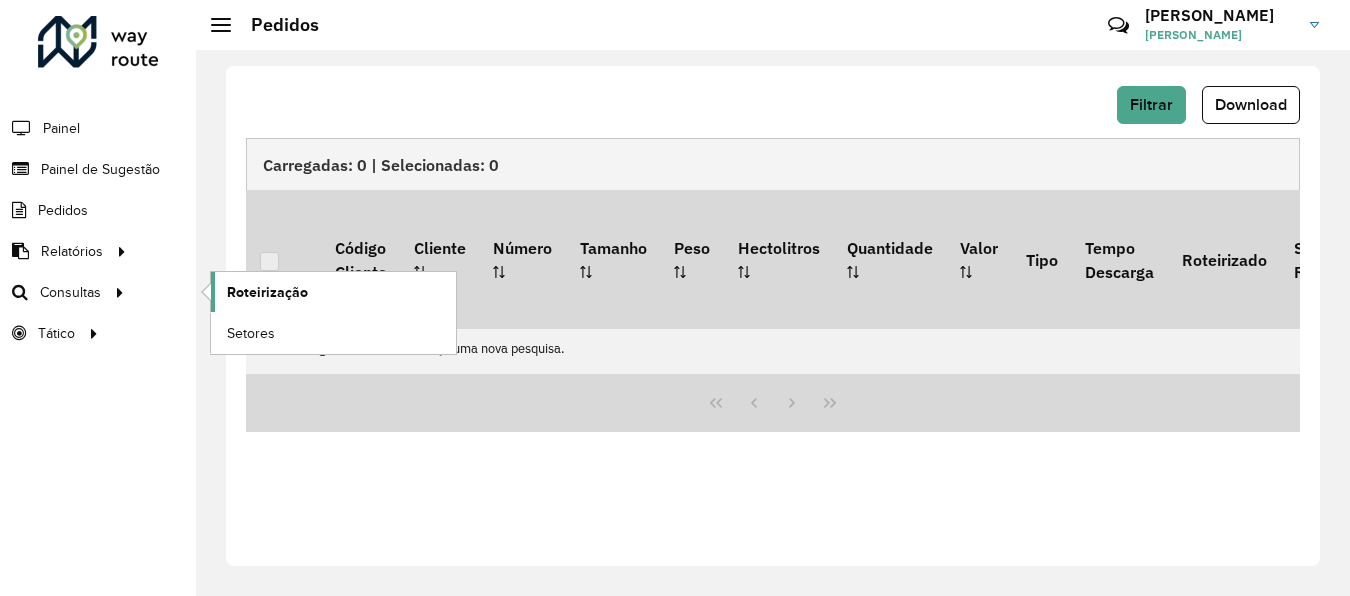 click on "Roteirização" 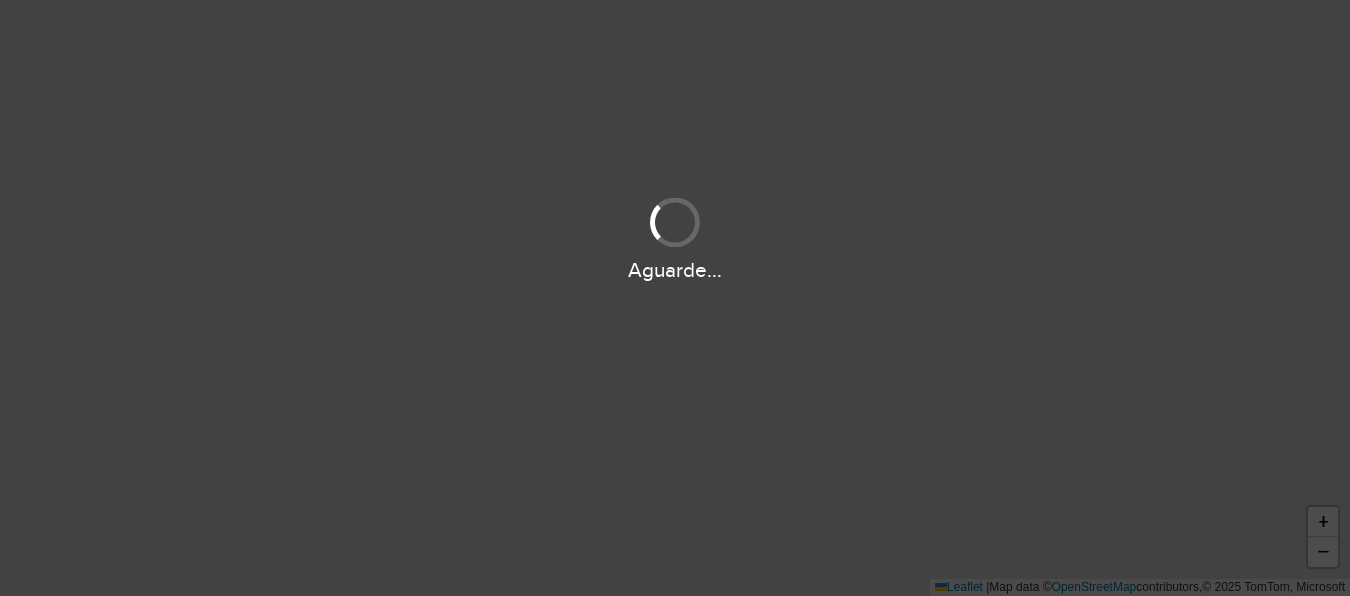 scroll, scrollTop: 0, scrollLeft: 0, axis: both 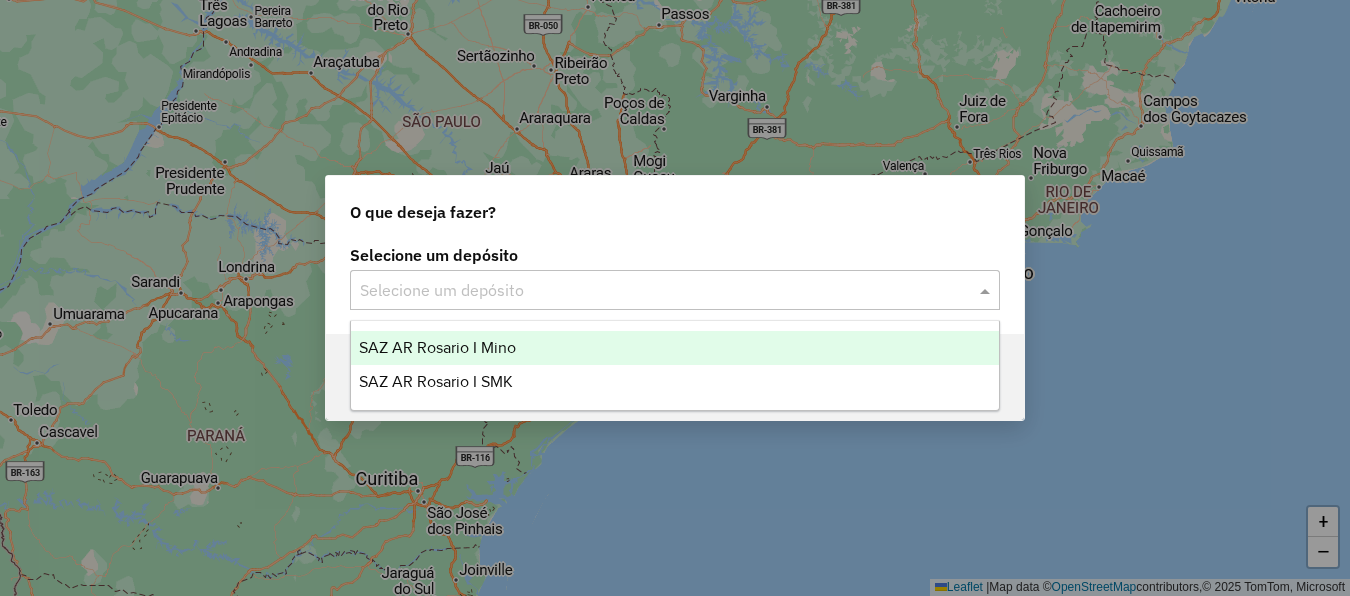 click 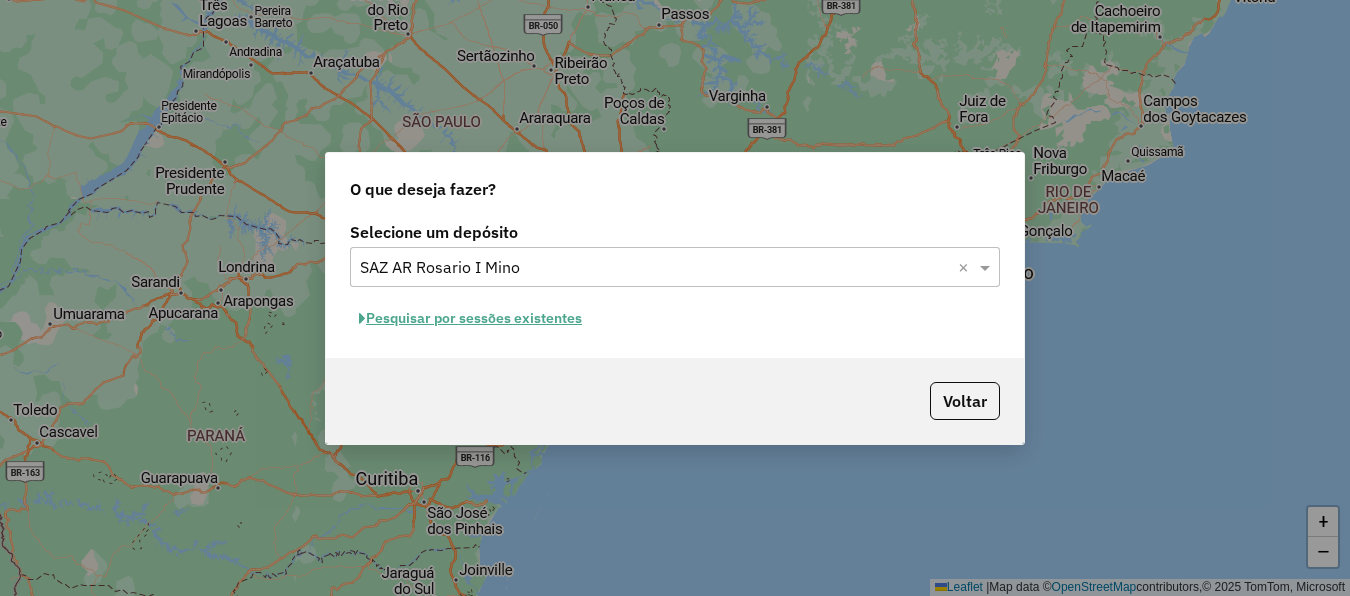 click on "Pesquisar por sessões existentes" 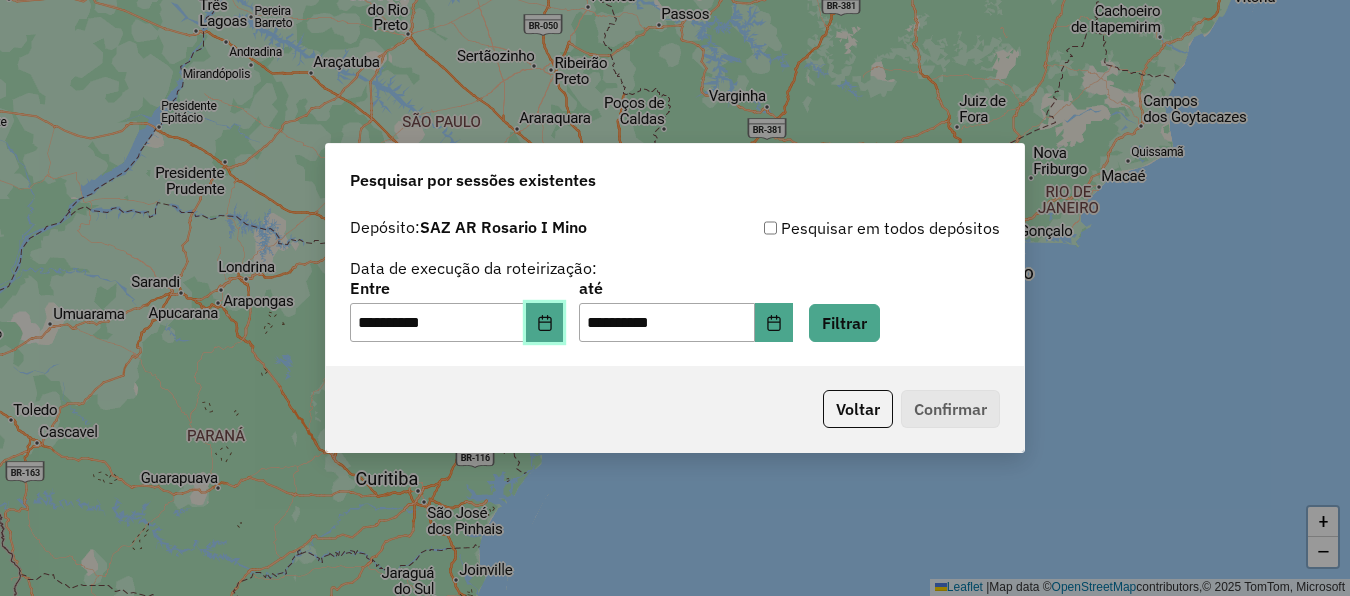 click 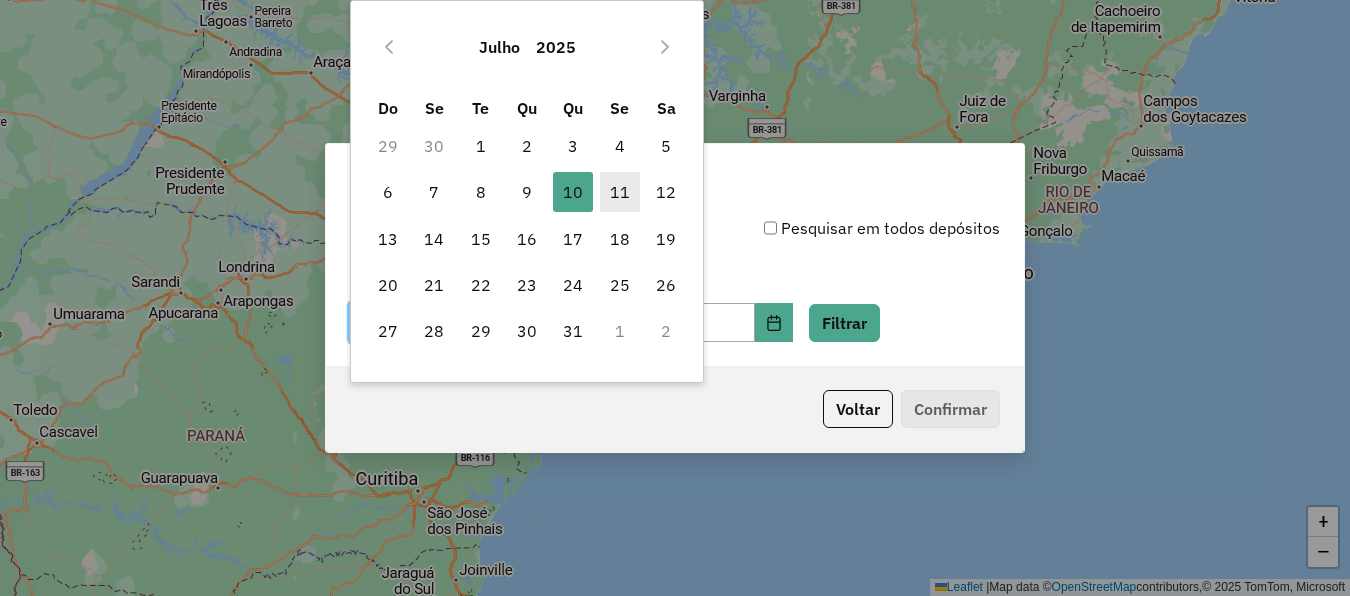 click on "11" at bounding box center [620, 192] 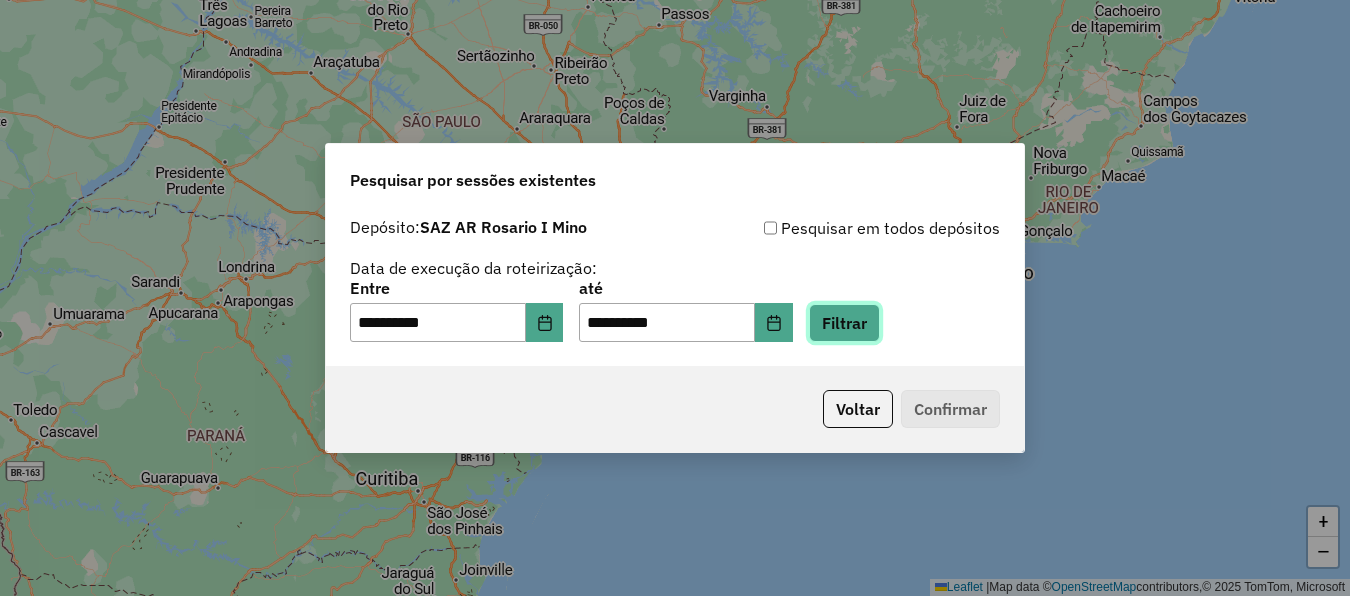 click on "Filtrar" 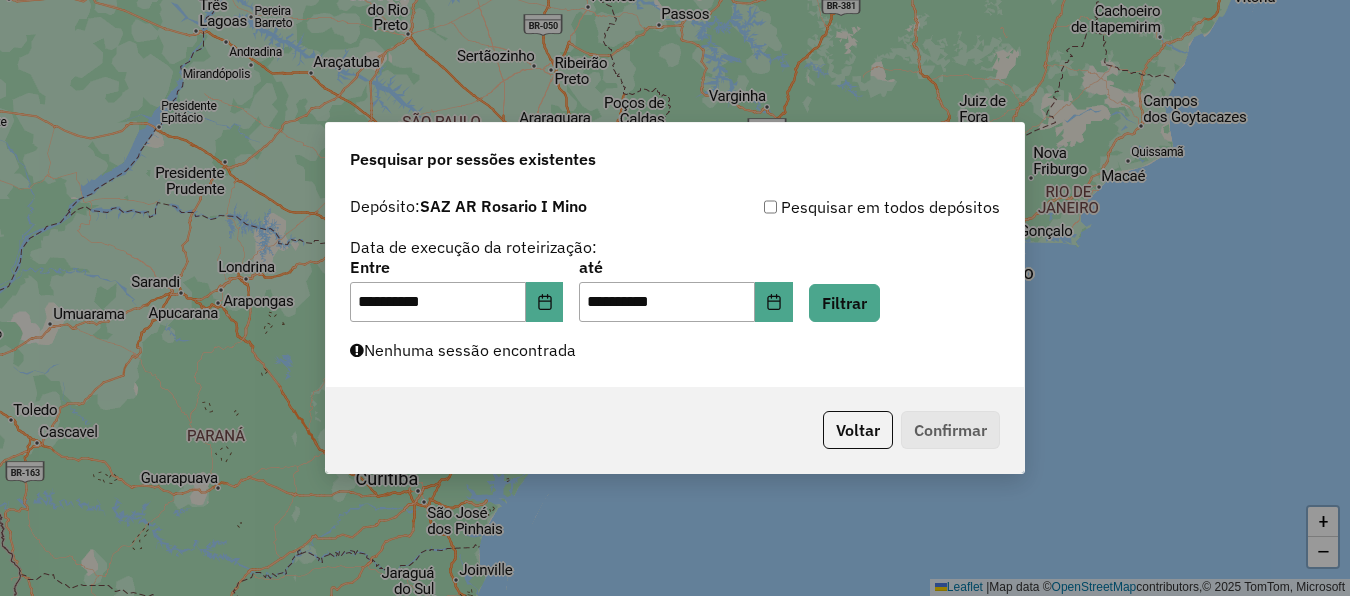 click on "**********" 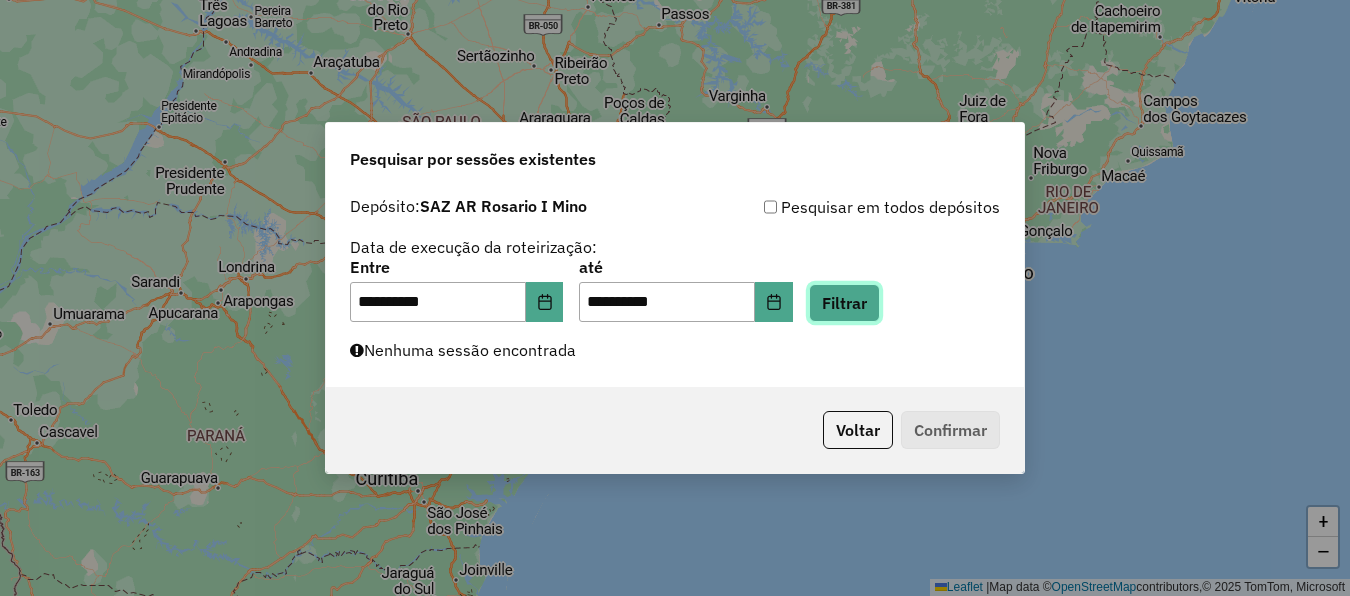click on "Filtrar" 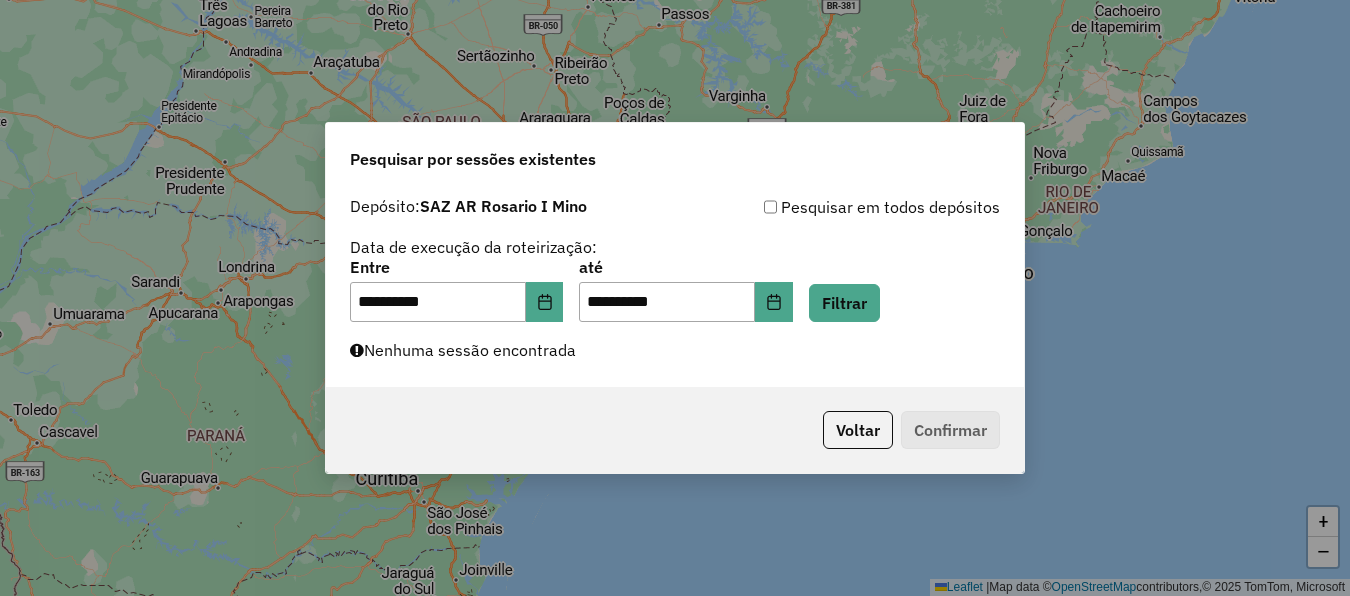 click on "**********" 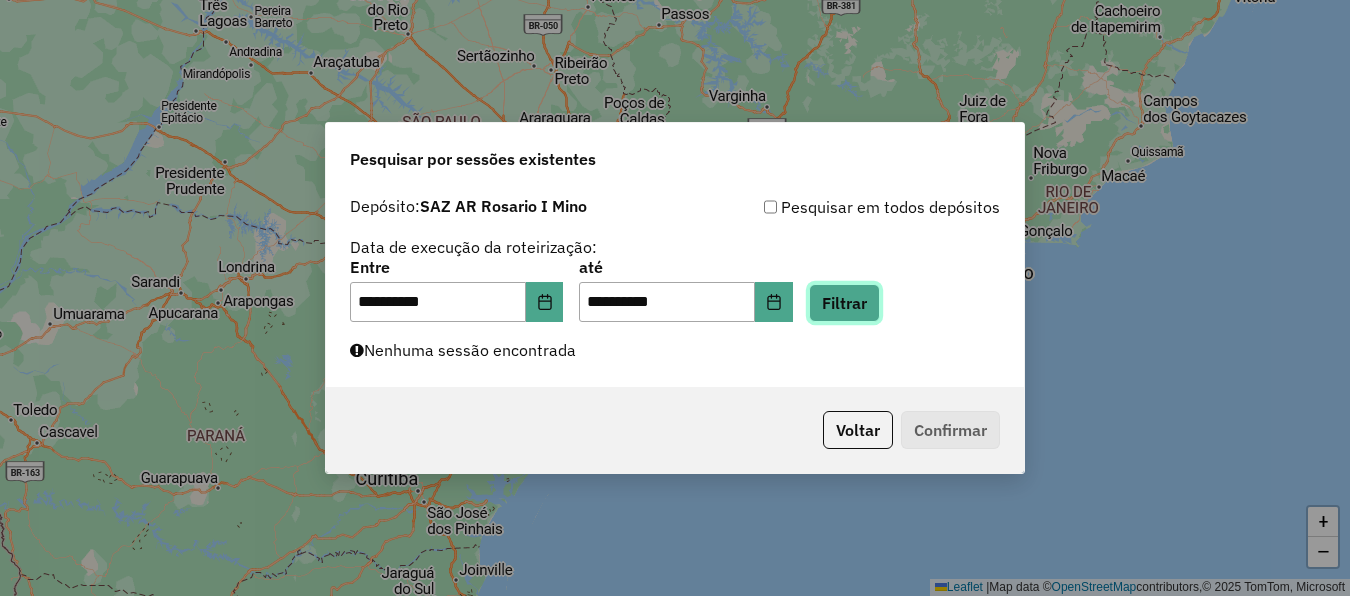 click on "Filtrar" 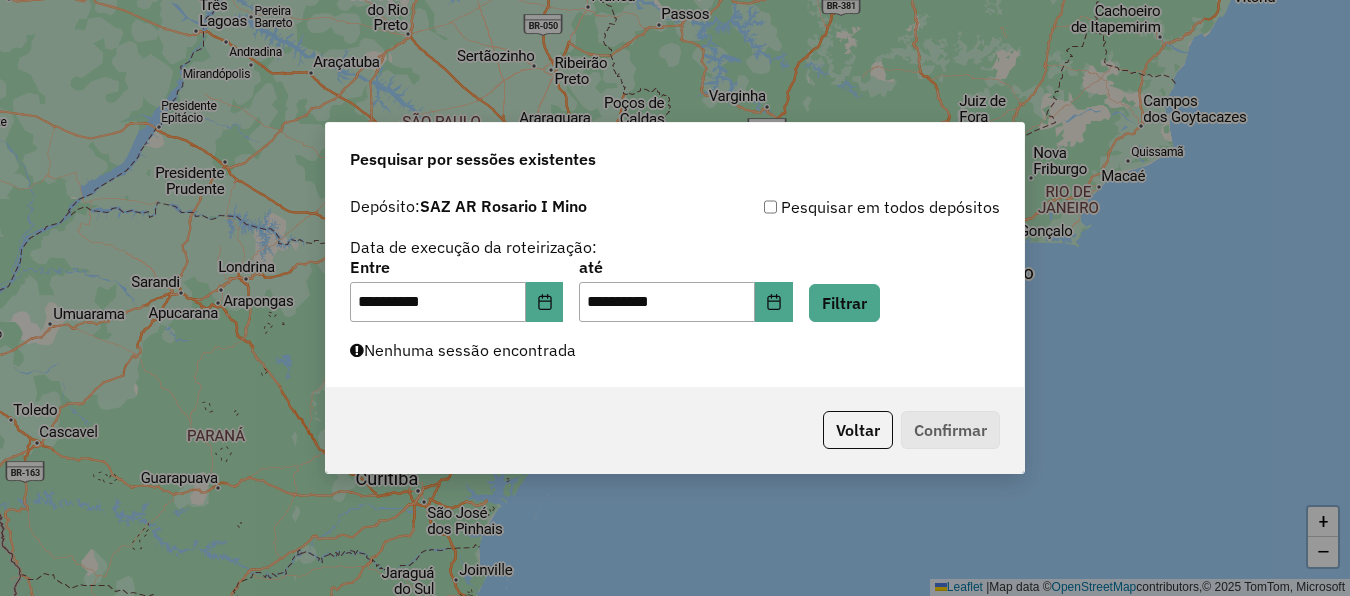 drag, startPoint x: 271, startPoint y: 187, endPoint x: 232, endPoint y: 150, distance: 53.75872 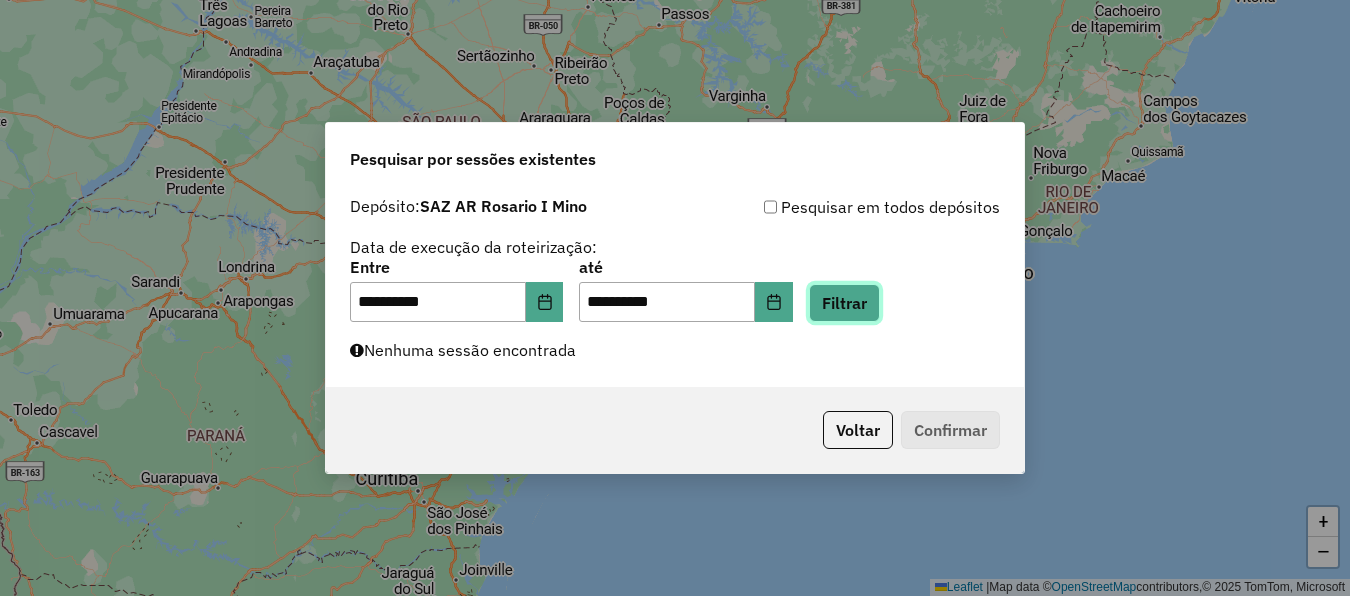 click on "Filtrar" 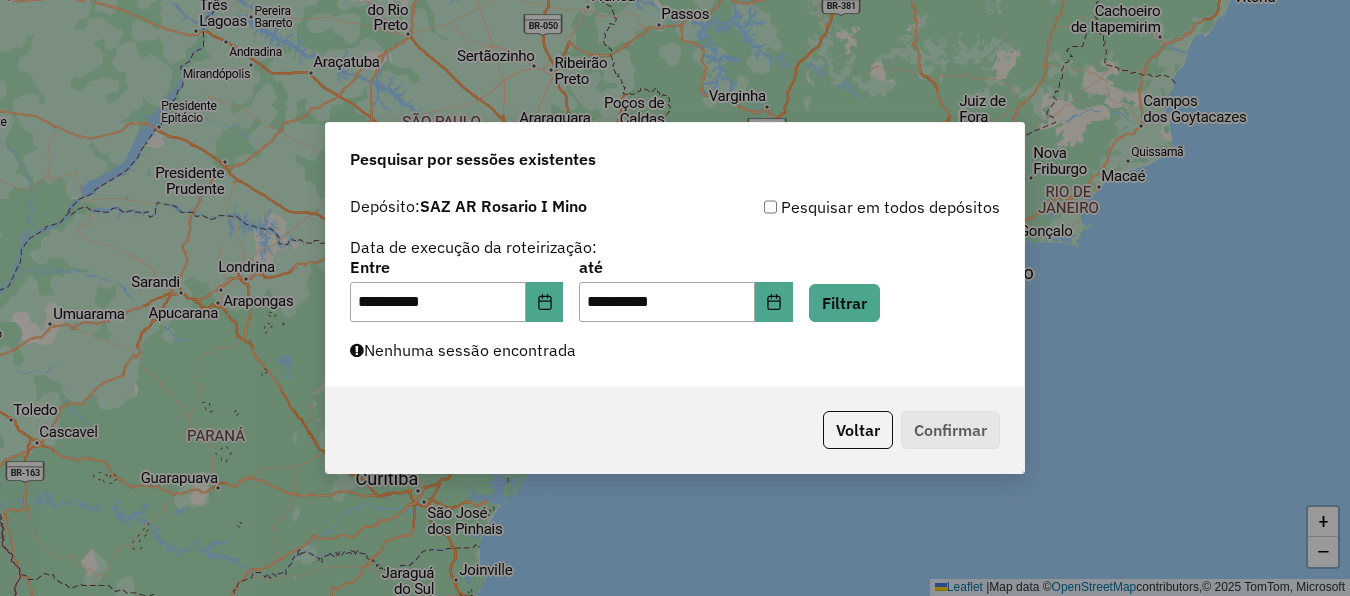 type on "**********" 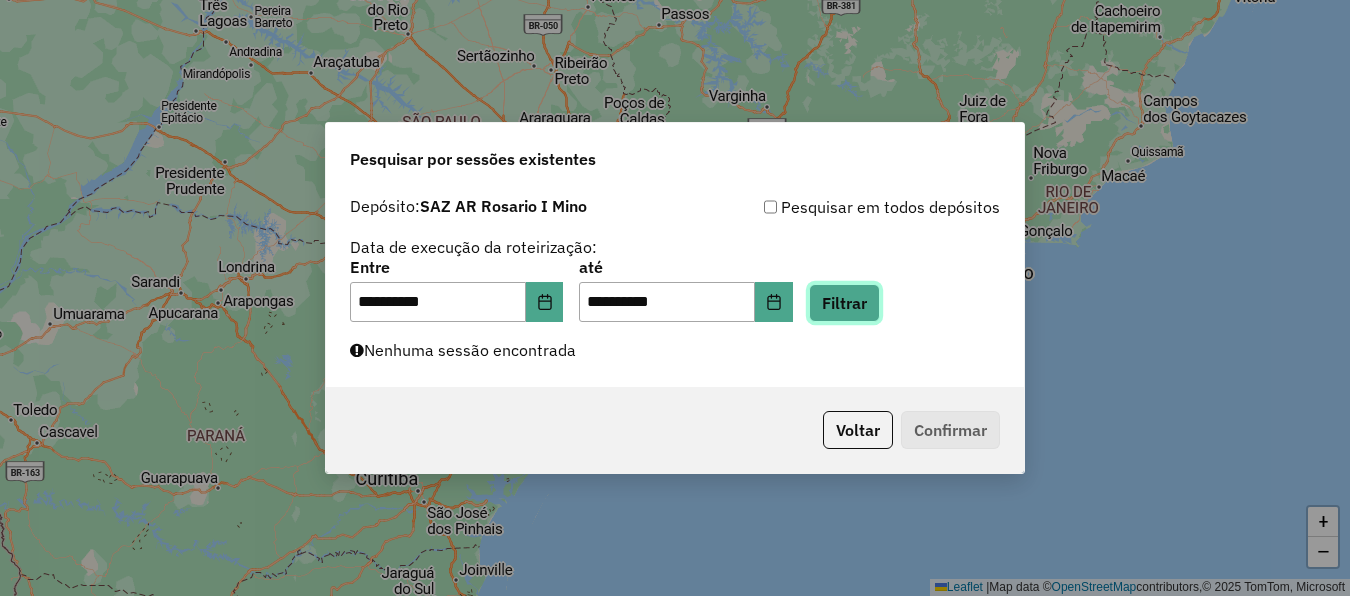 click on "Filtrar" 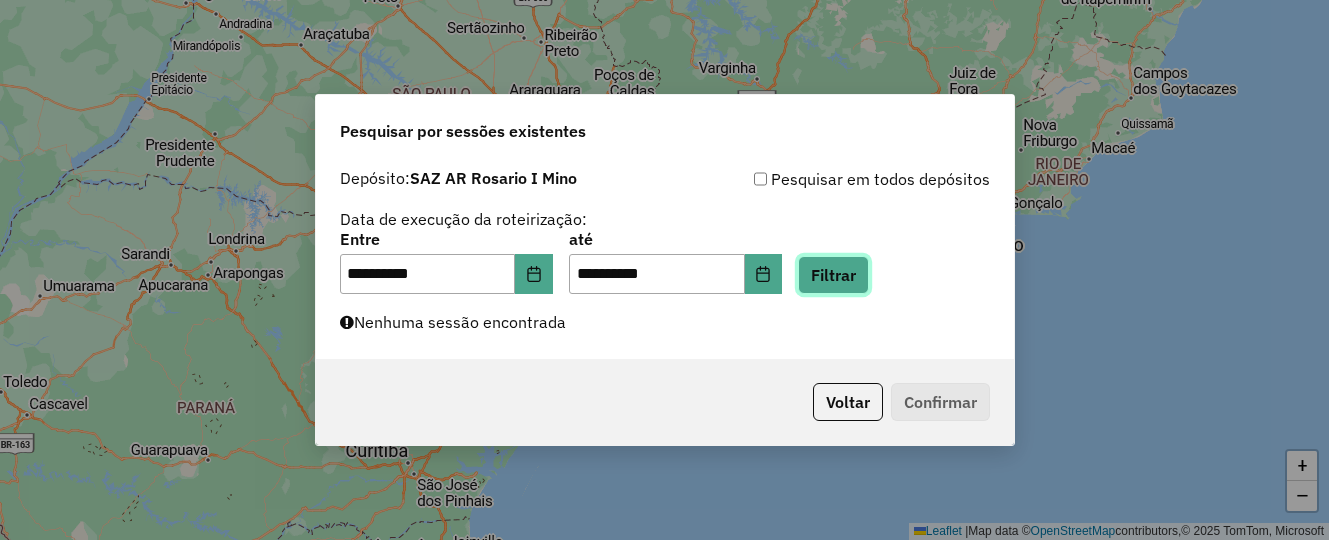 click on "Filtrar" 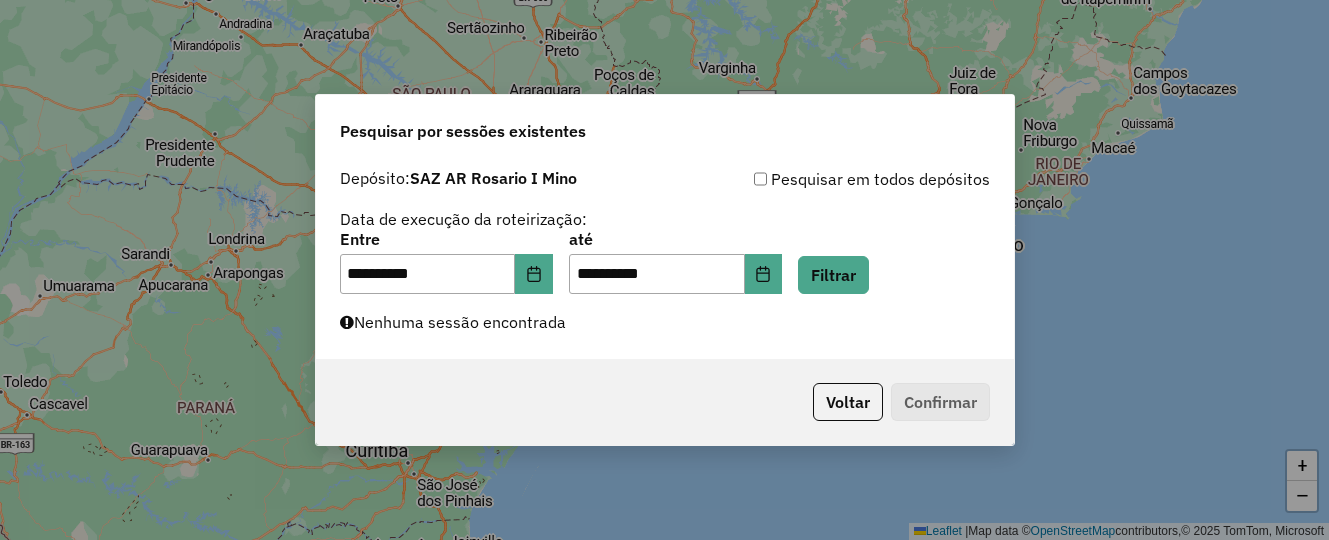 click on "**********" 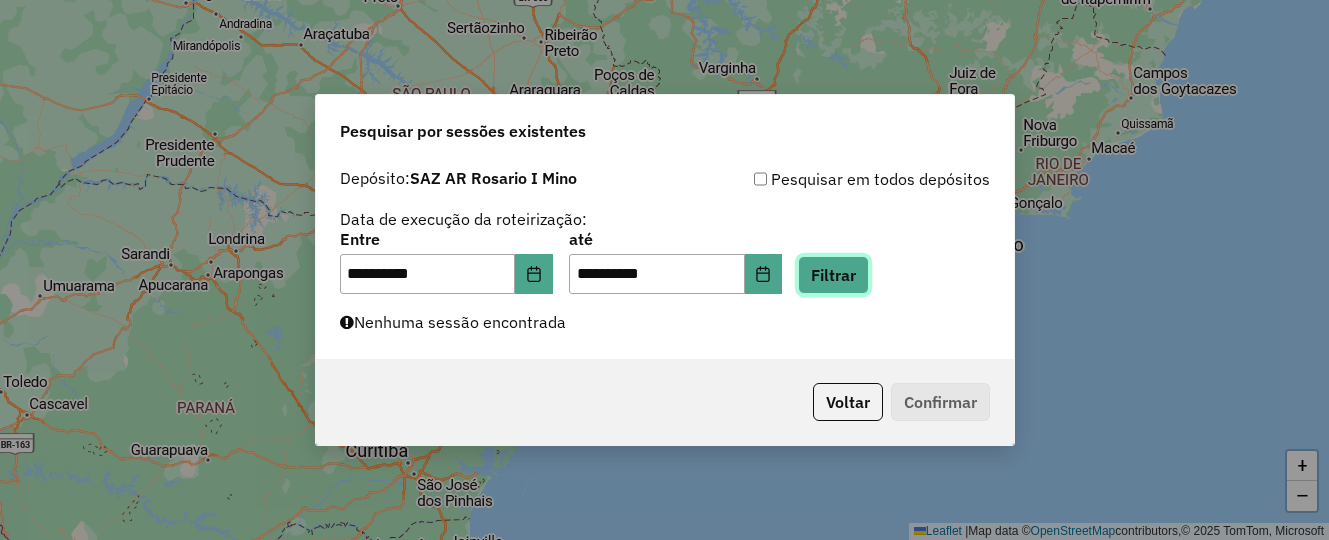 click on "Filtrar" 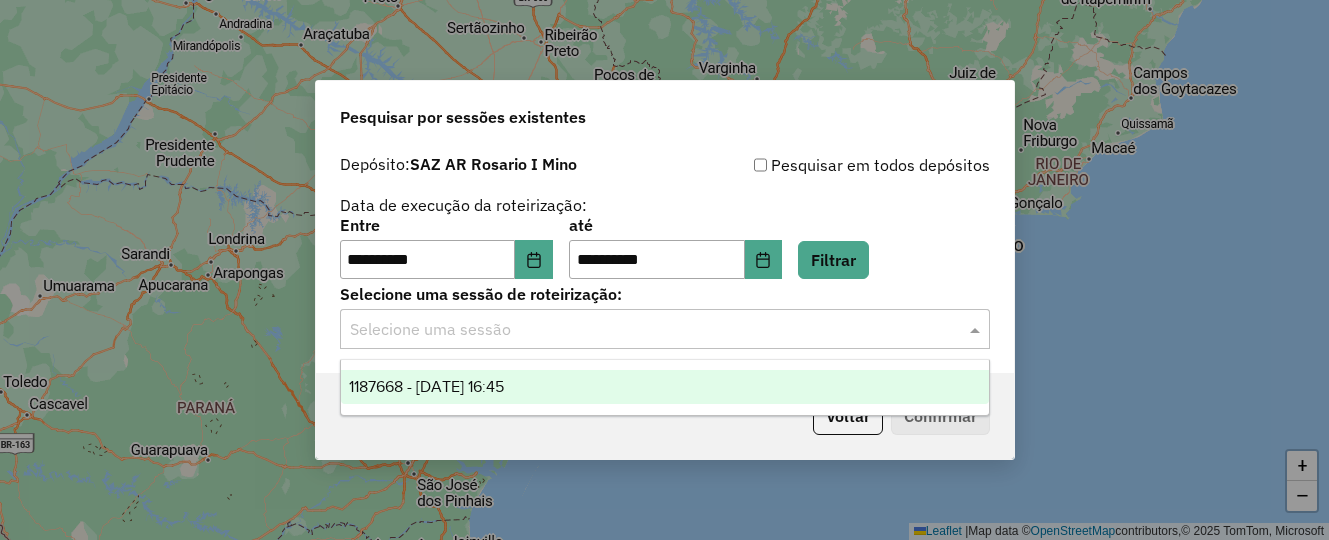 click 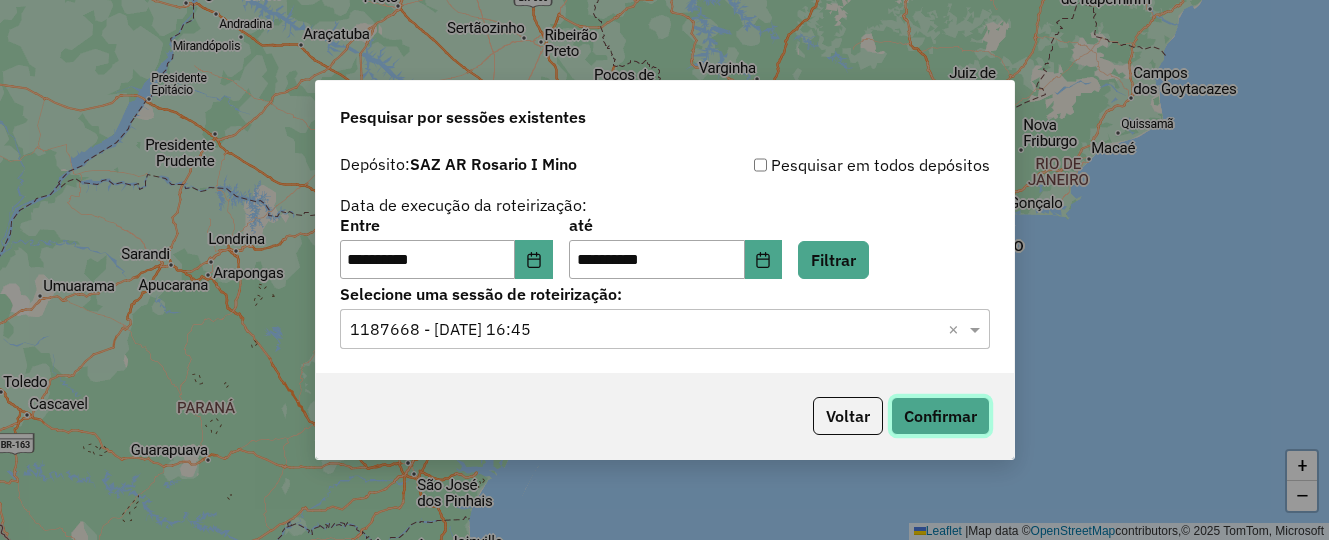 click on "Confirmar" 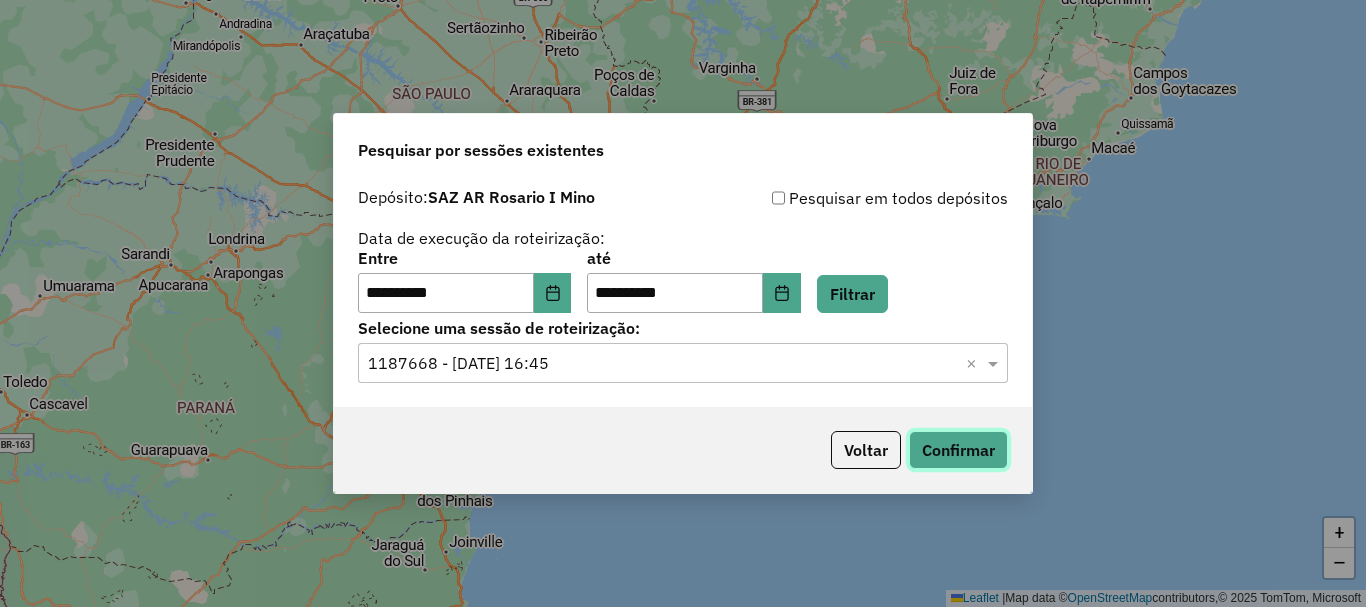 scroll, scrollTop: 1311, scrollLeft: 0, axis: vertical 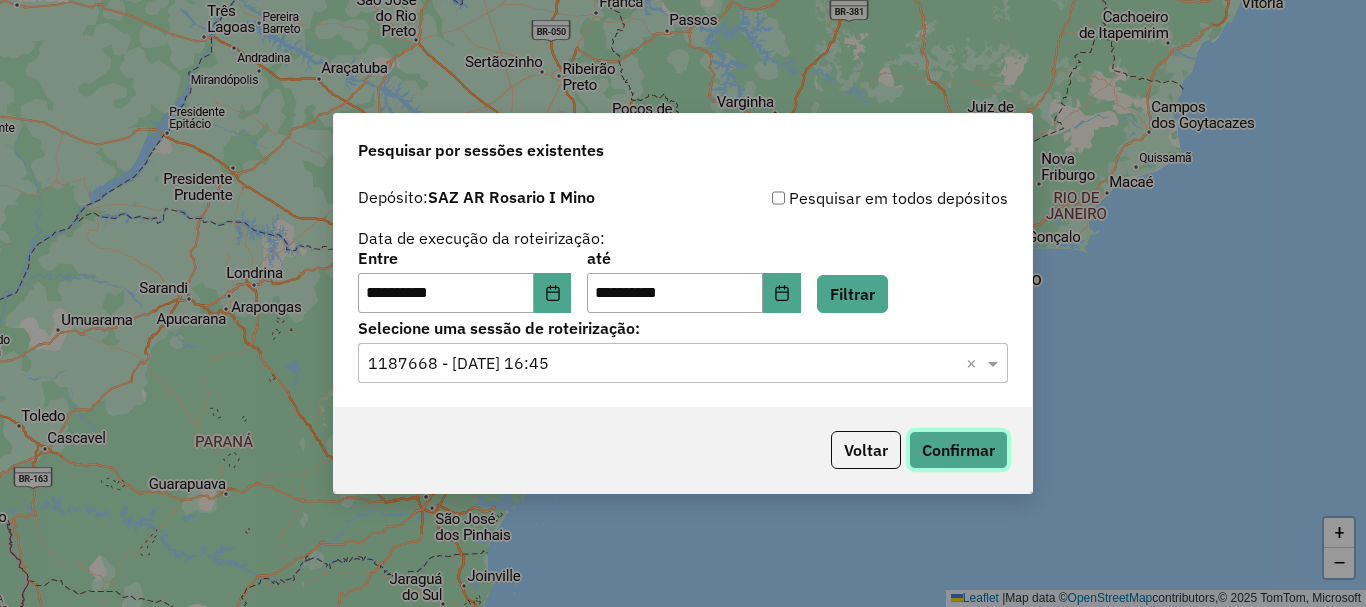 click on "Confirmar" 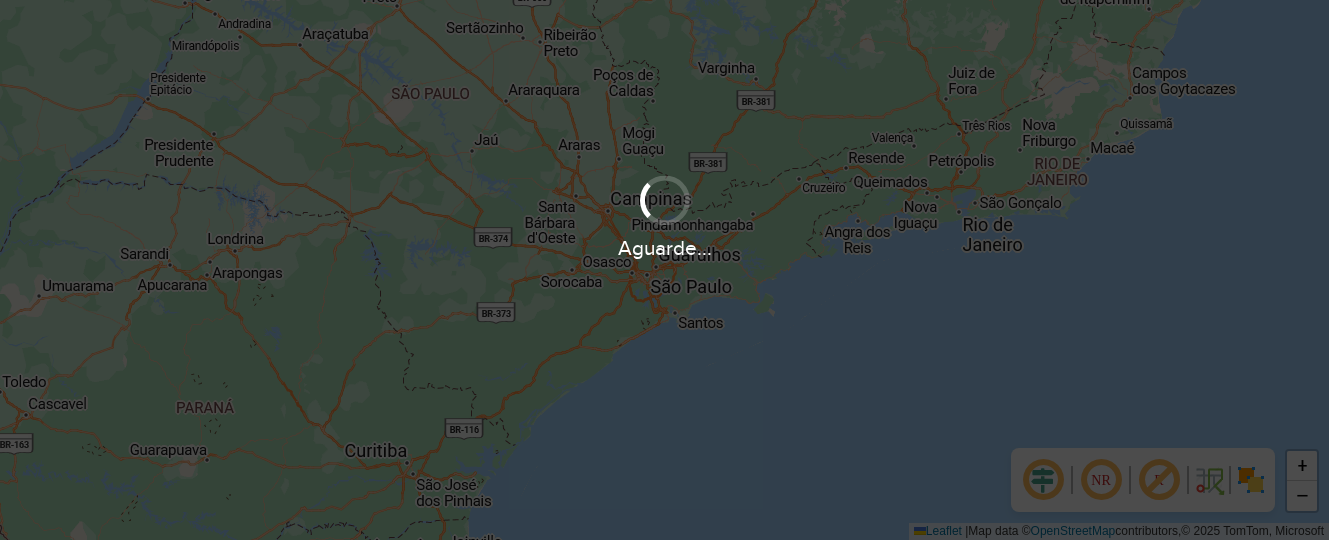 scroll, scrollTop: 0, scrollLeft: 0, axis: both 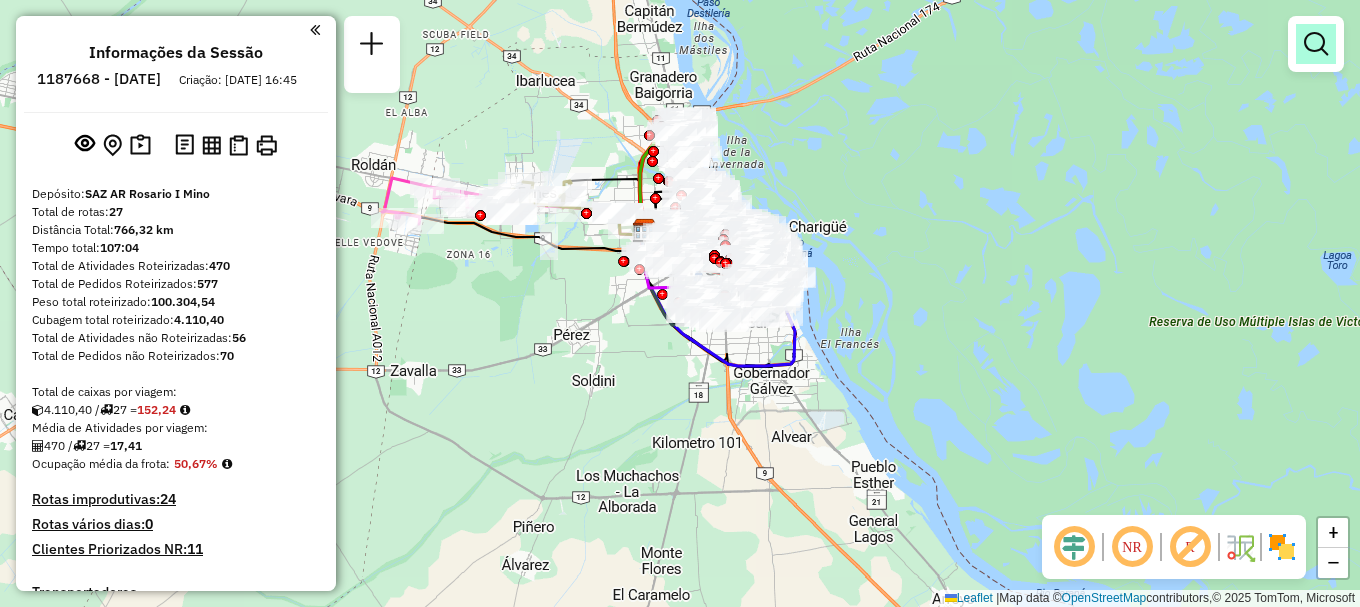 click at bounding box center [1316, 44] 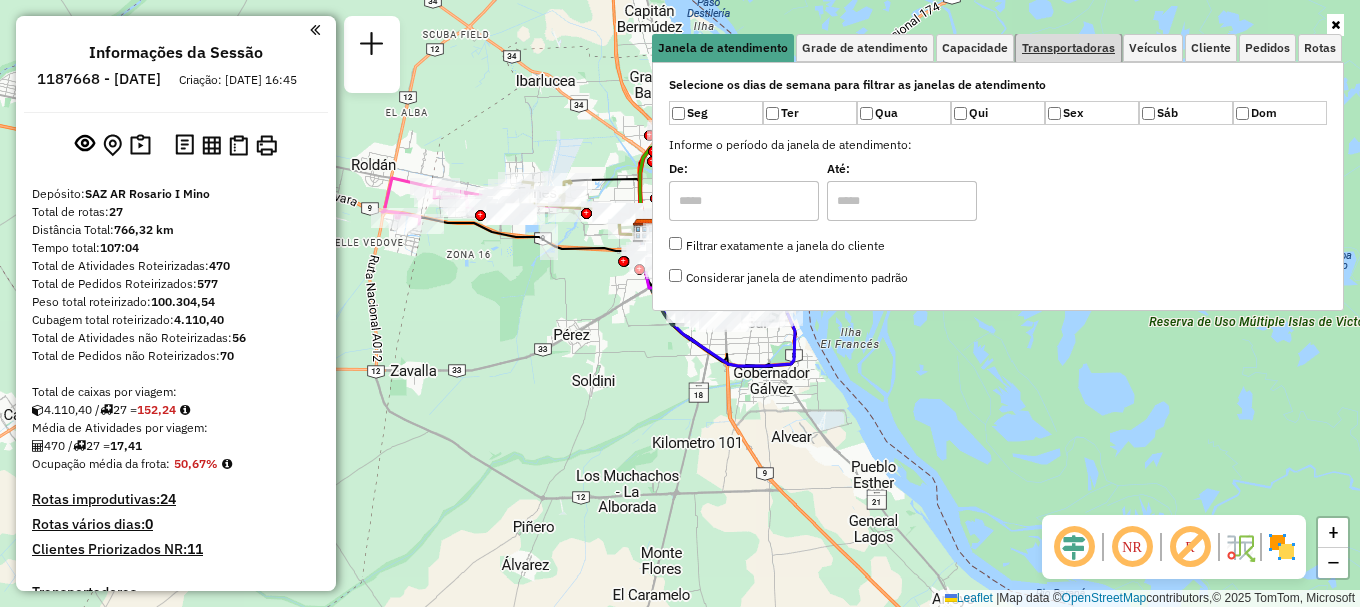 click on "Transportadoras" at bounding box center [1068, 48] 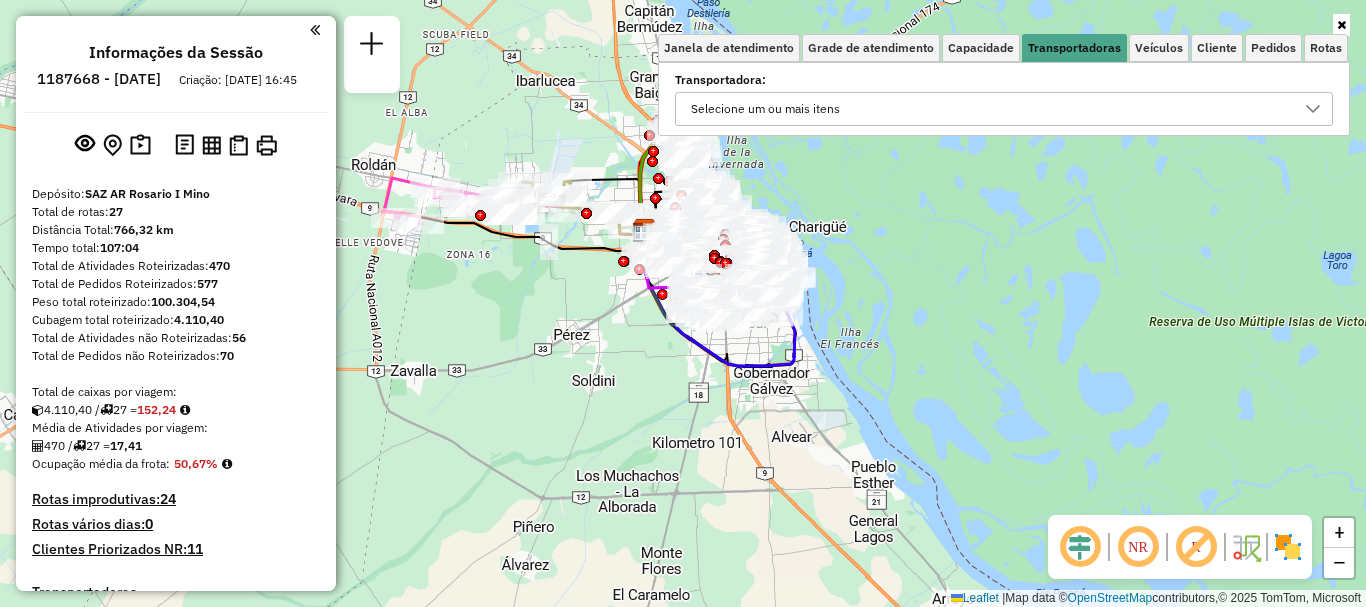 click 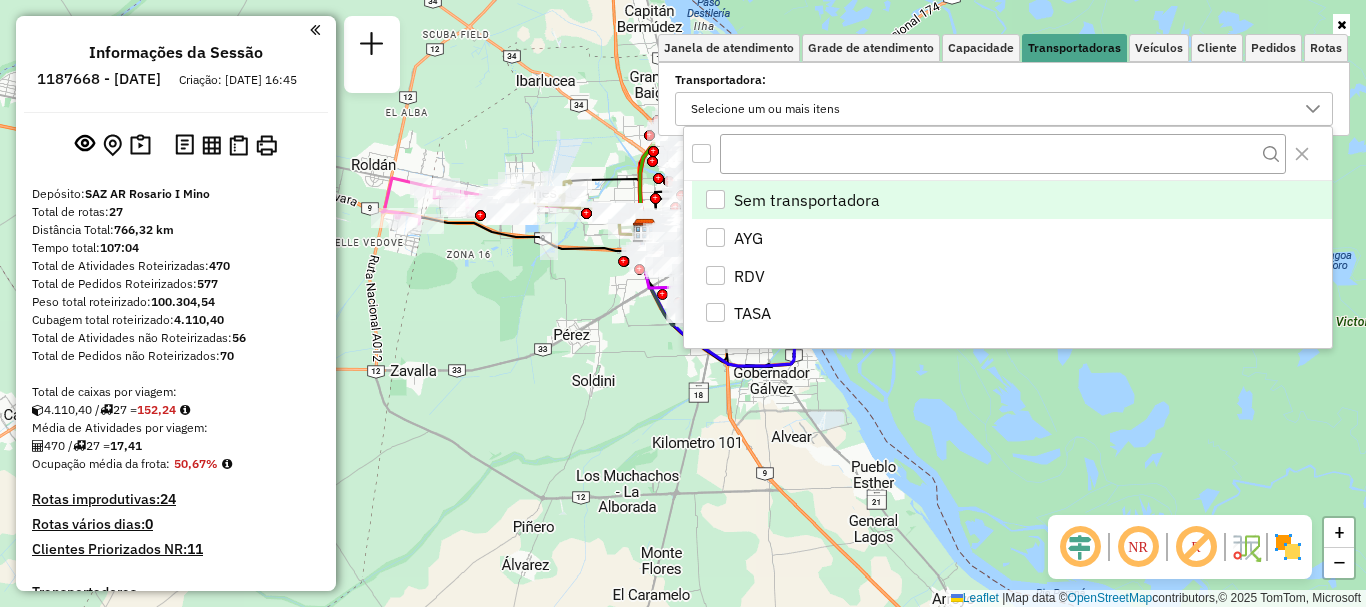 scroll, scrollTop: 12, scrollLeft: 69, axis: both 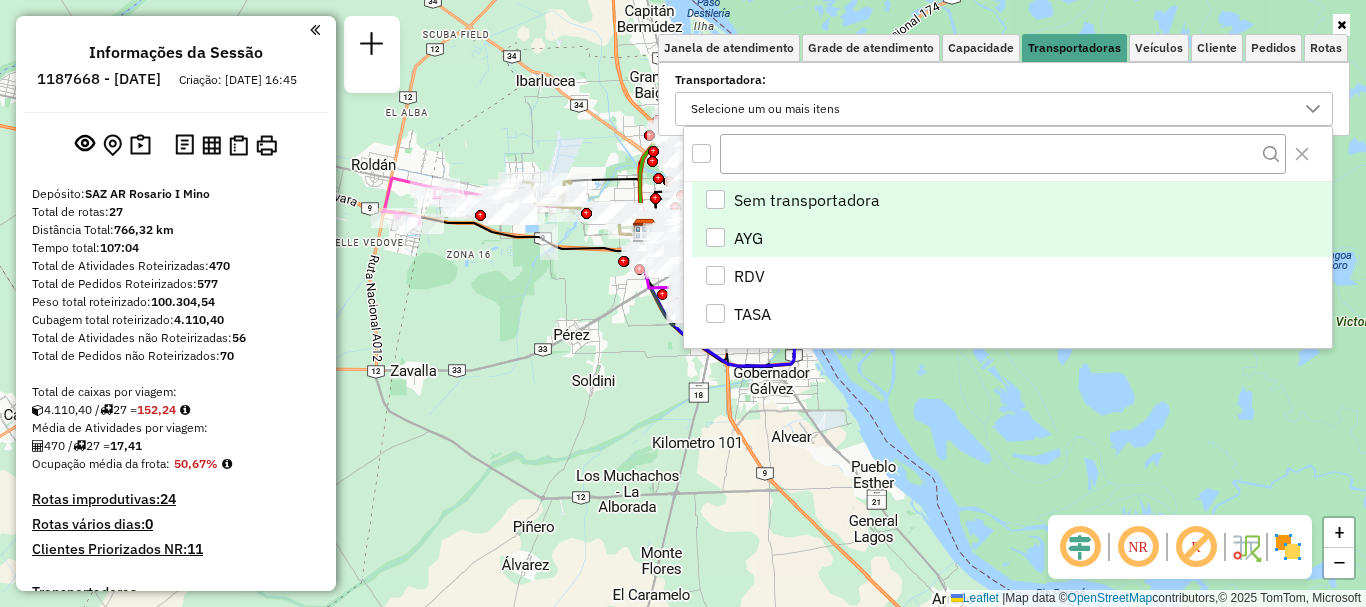click at bounding box center [715, 237] 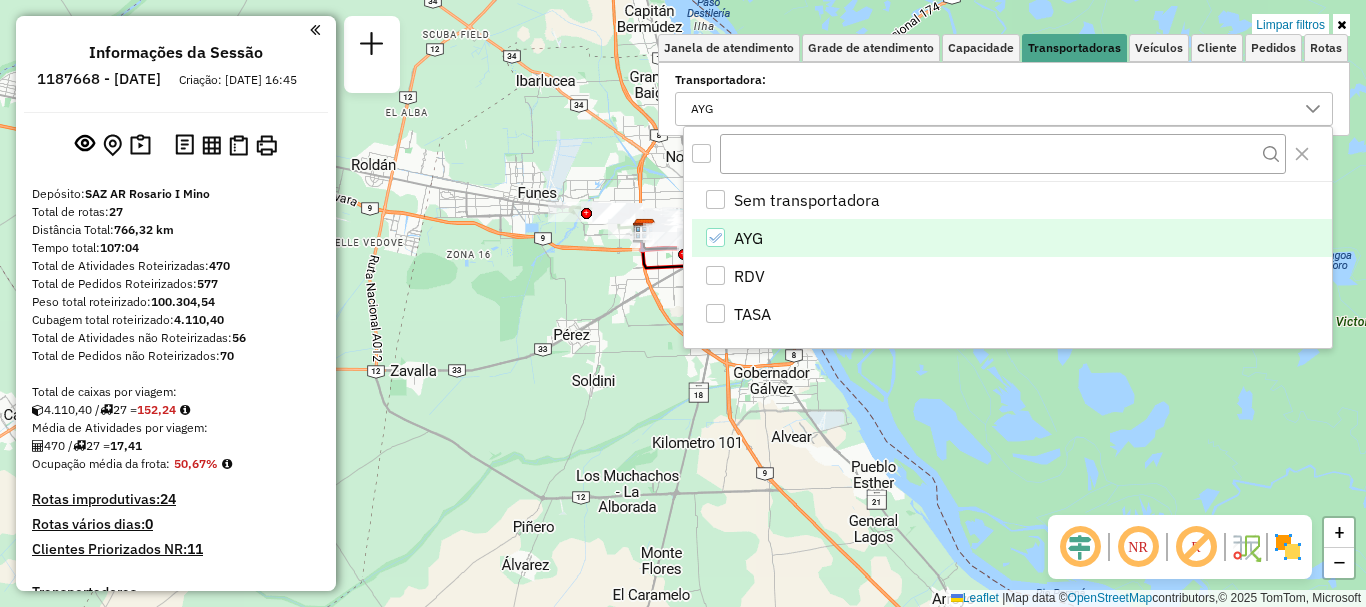 click on "Limpar filtros Janela de atendimento Grade de atendimento Capacidade Transportadoras Veículos Cliente Pedidos  Rotas Selecione os dias de semana para filtrar as janelas de atendimento  Seg   Ter   Qua   Qui   Sex   Sáb   Dom  Informe o período da janela de atendimento: De: Até:  Filtrar exatamente a janela do cliente  Considerar janela de atendimento padrão  Selecione os dias de semana para filtrar as grades de atendimento  Seg   Ter   Qua   Qui   Sex   Sáb   Dom   Considerar clientes sem dia de atendimento cadastrado  Clientes fora do dia de atendimento selecionado Filtrar as atividades entre os valores definidos abaixo:  Peso mínimo:   Peso máximo:   Cubagem mínima:   Cubagem máxima:   De:   Até:  Filtrar as atividades entre o tempo de atendimento definido abaixo:  De:   Até:   Considerar capacidade total dos clientes não roteirizados Transportadora: AYG Tipo de veículo: Selecione um ou mais itens Veículo: Selecione um ou mais itens Motorista: Selecione um ou mais itens Nome: Tipo de cliente:" 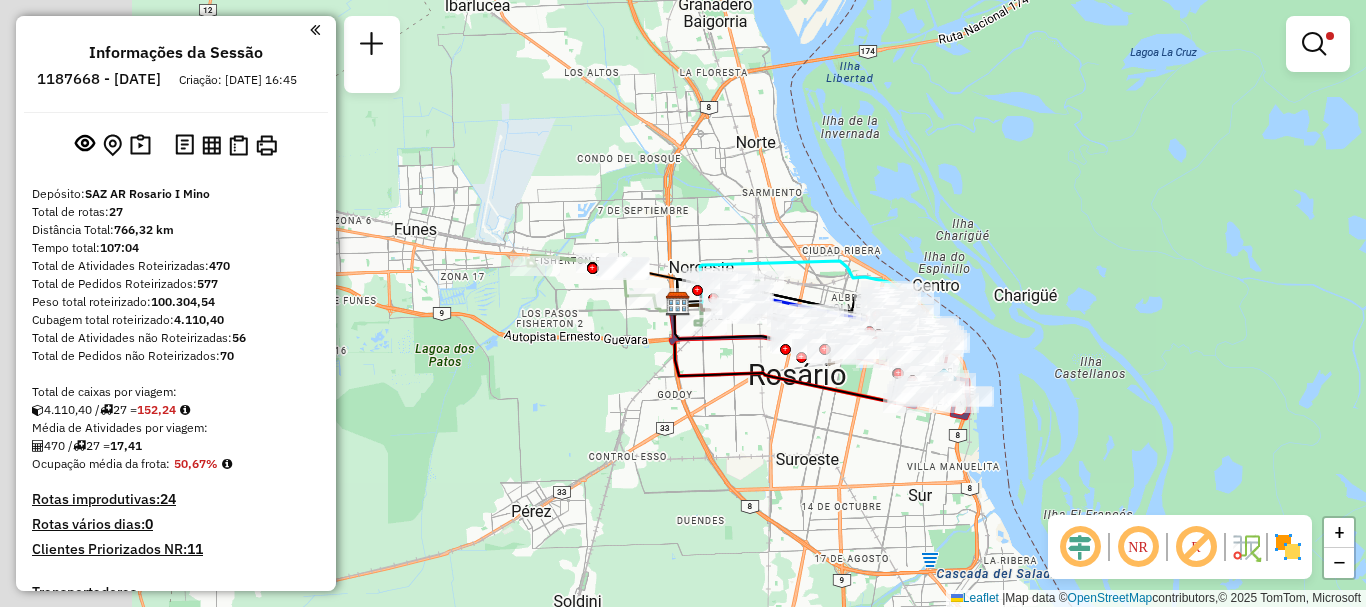 drag, startPoint x: 798, startPoint y: 407, endPoint x: 836, endPoint y: 441, distance: 50.990196 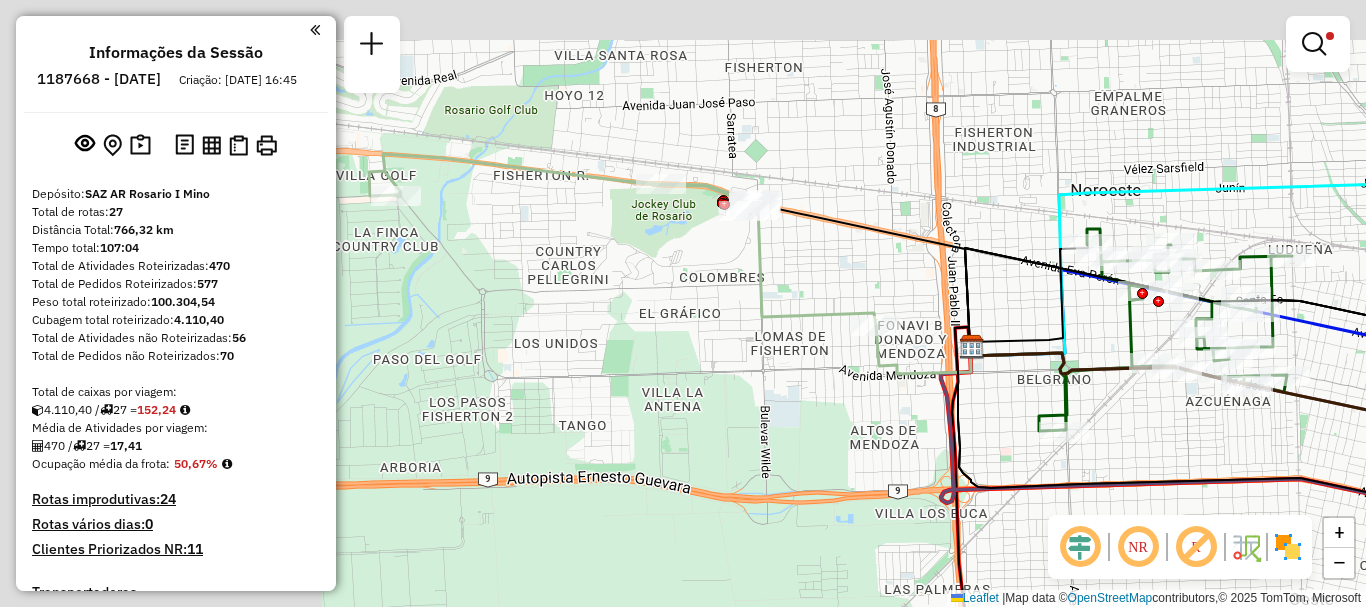 drag, startPoint x: 628, startPoint y: 295, endPoint x: 1060, endPoint y: 357, distance: 436.4264 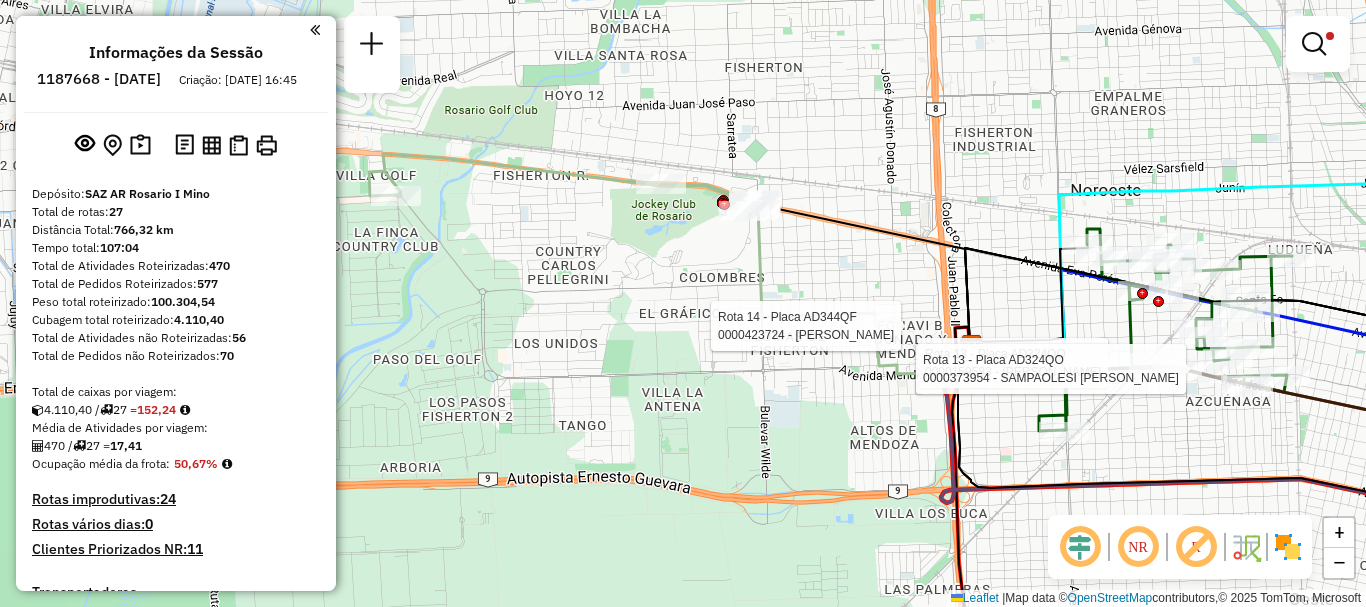 select on "**********" 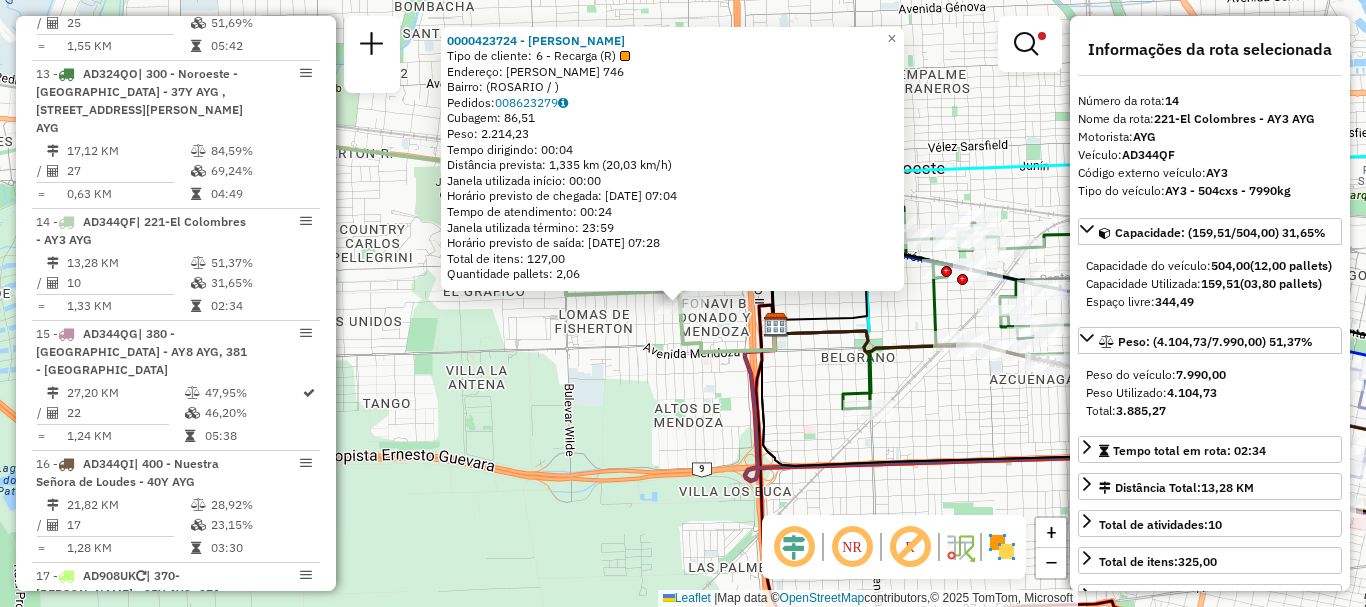 scroll, scrollTop: 1283, scrollLeft: 0, axis: vertical 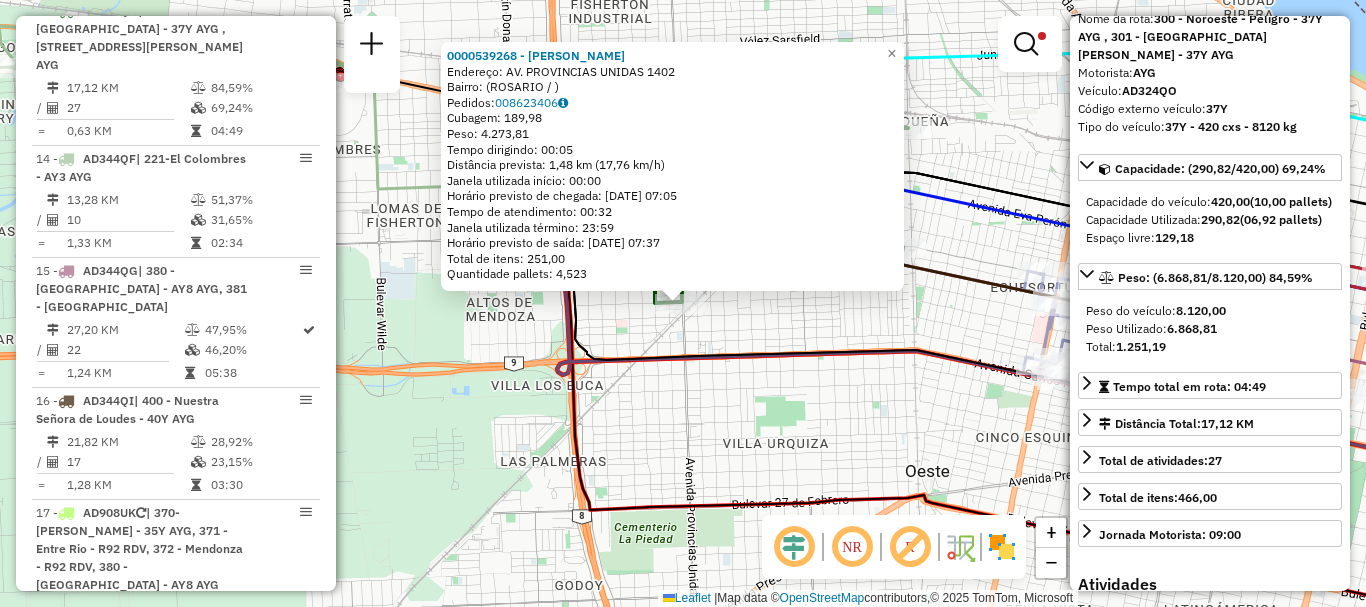 click on "0000539268 - AGOSTINA LAURA  Endereço: AV. PROVINCIAS UNIDAS 1402   Bairro:  (ROSARIO / )   Pedidos:  008623406   Cubagem: 189,98  Peso: 4.273,81  Tempo dirigindo: 00:05   Distância prevista: 1,48 km (17,76 km/h)   Janela utilizada início: 00:00   Horário previsto de chegada: 11/07/2025 07:05   Tempo de atendimento: 00:32   Janela utilizada término: 23:59   Horário previsto de saída: 11/07/2025 07:37   Total de itens: 251,00   Quantidade pallets: 4,523  × Limpar filtros Janela de atendimento Grade de atendimento Capacidade Transportadoras Veículos Cliente Pedidos  Rotas Selecione os dias de semana para filtrar as janelas de atendimento  Seg   Ter   Qua   Qui   Sex   Sáb   Dom  Informe o período da janela de atendimento: De: Até:  Filtrar exatamente a janela do cliente  Considerar janela de atendimento padrão  Selecione os dias de semana para filtrar as grades de atendimento  Seg   Ter   Qua   Qui   Sex   Sáb   Dom   Considerar clientes sem dia de atendimento cadastrado  Peso mínimo:   De:  AYG" 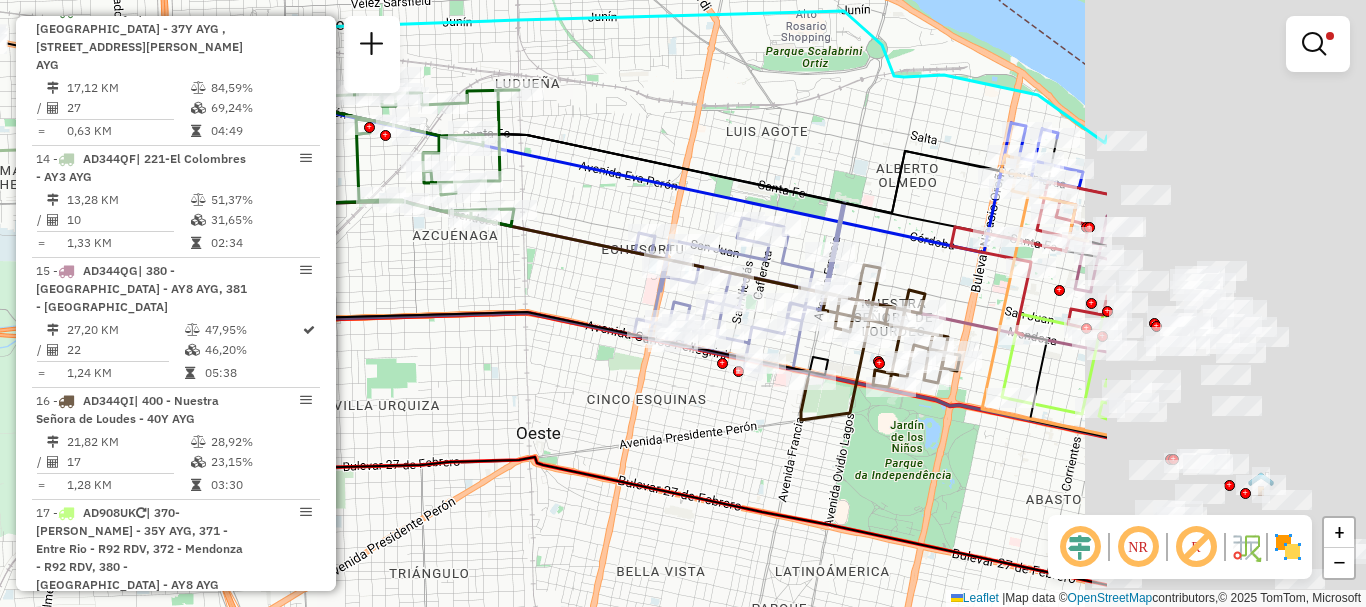 drag, startPoint x: 715, startPoint y: 379, endPoint x: 528, endPoint y: 361, distance: 187.86432 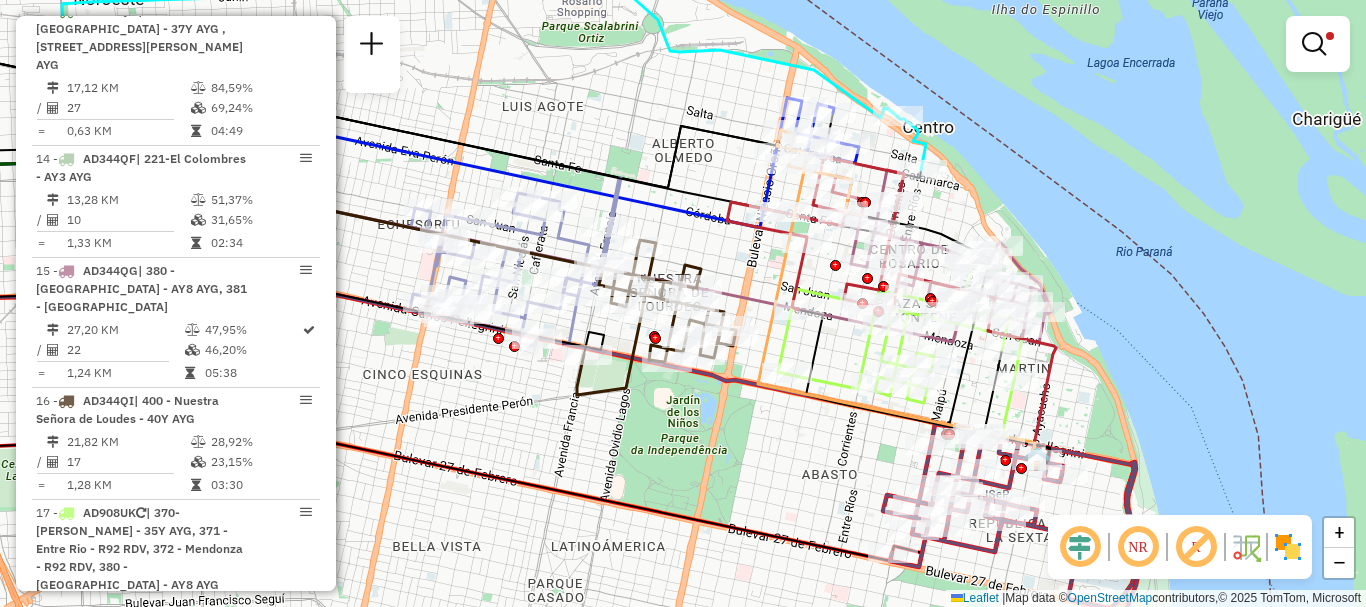 drag, startPoint x: 947, startPoint y: 473, endPoint x: 727, endPoint y: 448, distance: 221.4159 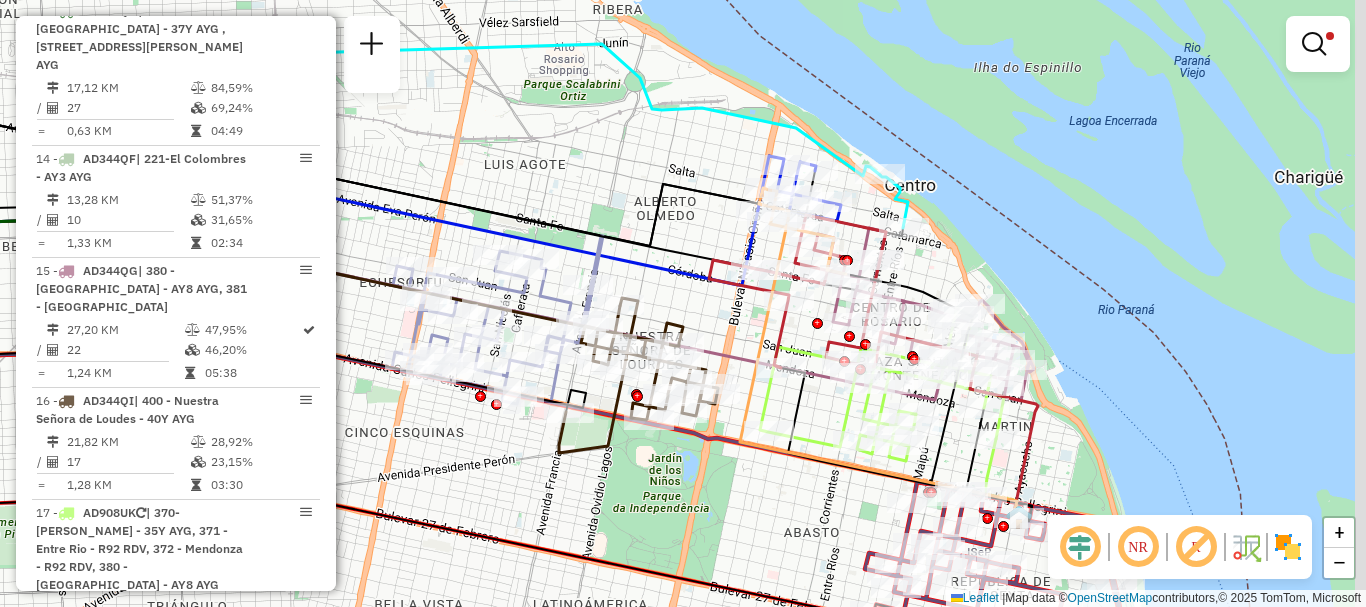 drag, startPoint x: 798, startPoint y: 468, endPoint x: 782, endPoint y: 524, distance: 58.24088 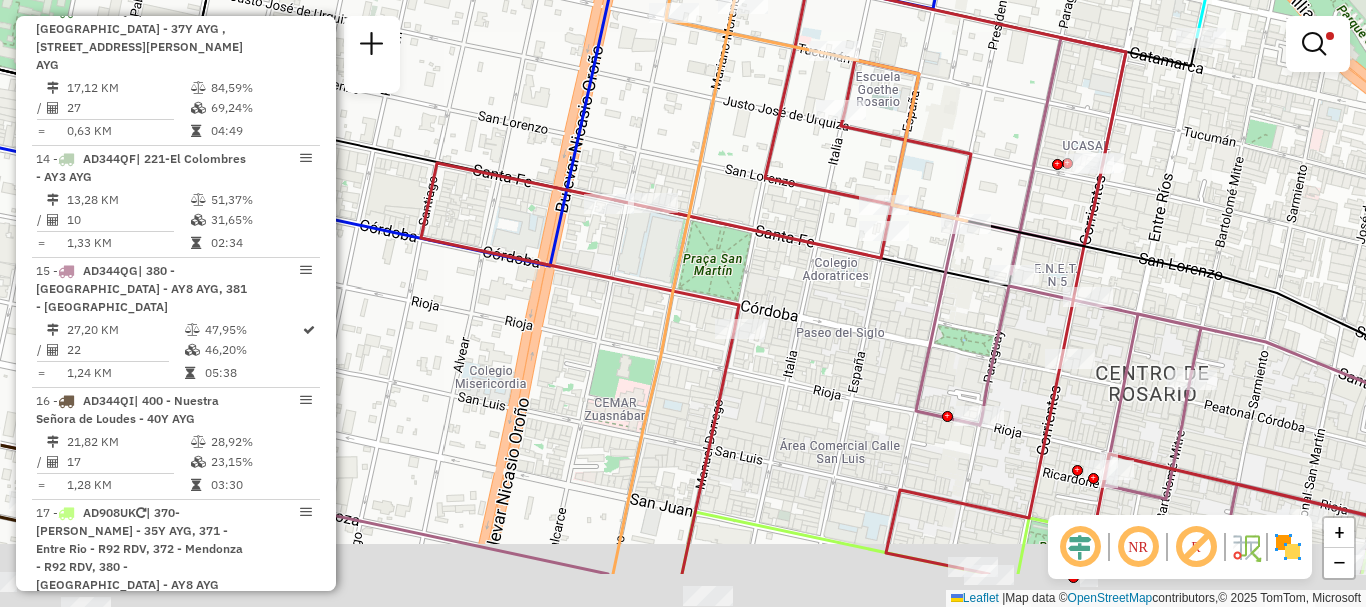 drag, startPoint x: 770, startPoint y: 288, endPoint x: 750, endPoint y: 129, distance: 160.25293 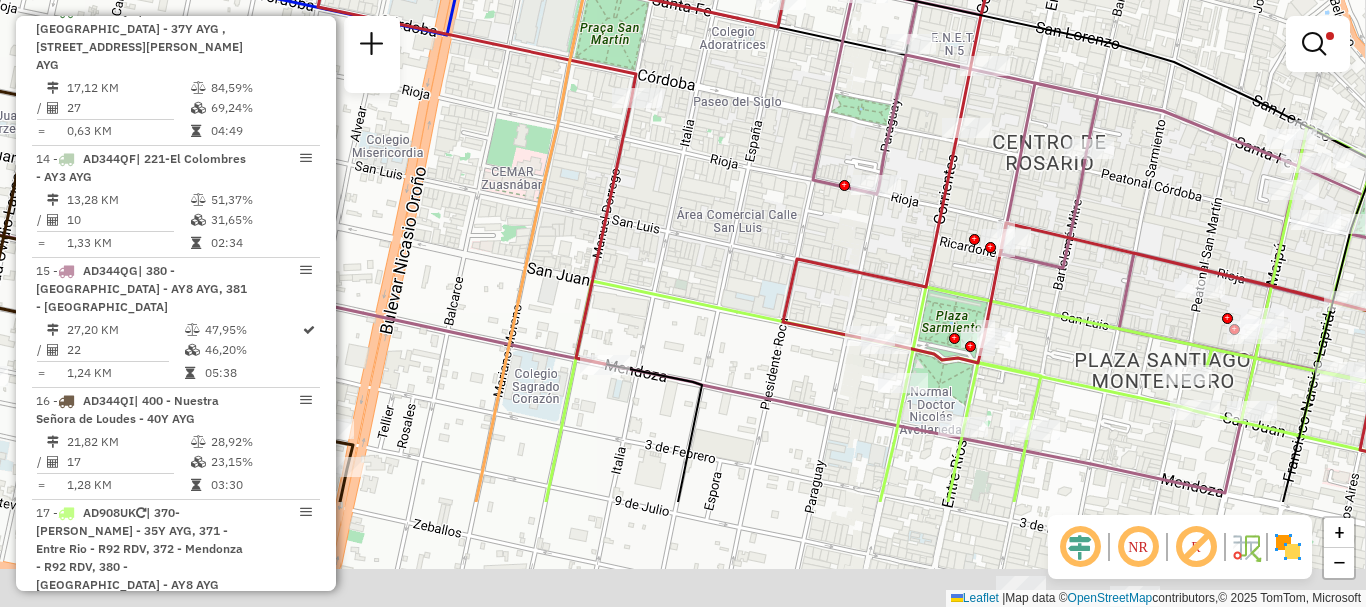 drag, startPoint x: 834, startPoint y: 349, endPoint x: 734, endPoint y: 168, distance: 206.78732 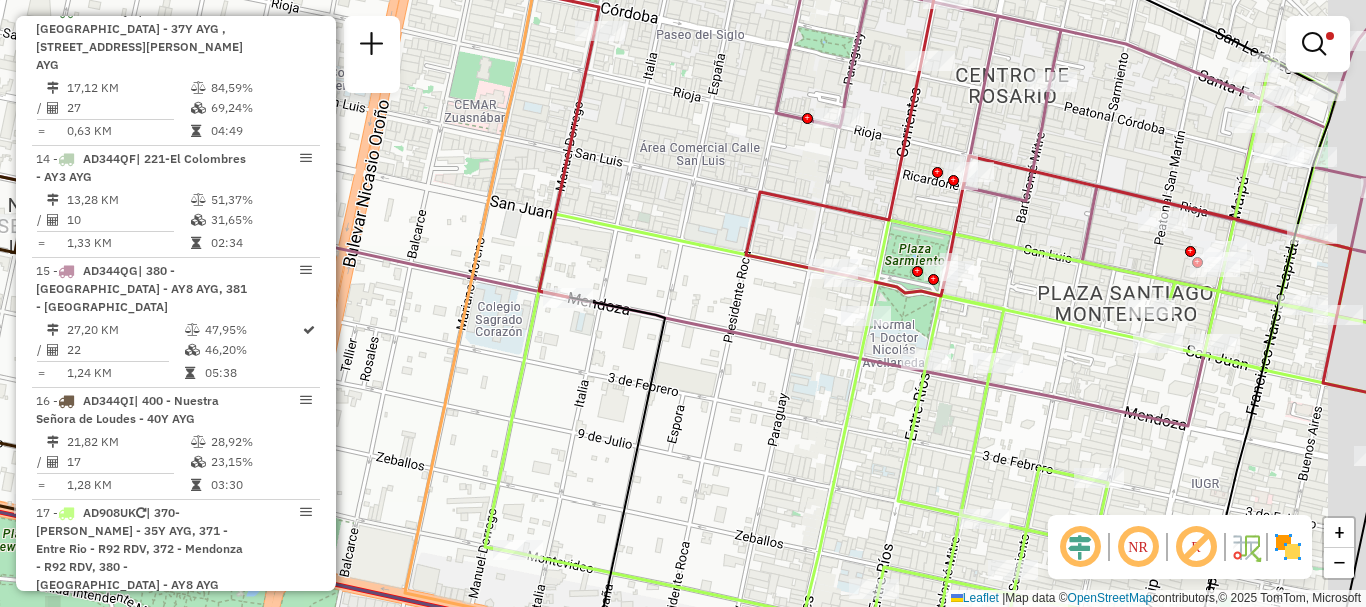 drag, startPoint x: 793, startPoint y: 382, endPoint x: 699, endPoint y: 248, distance: 163.68262 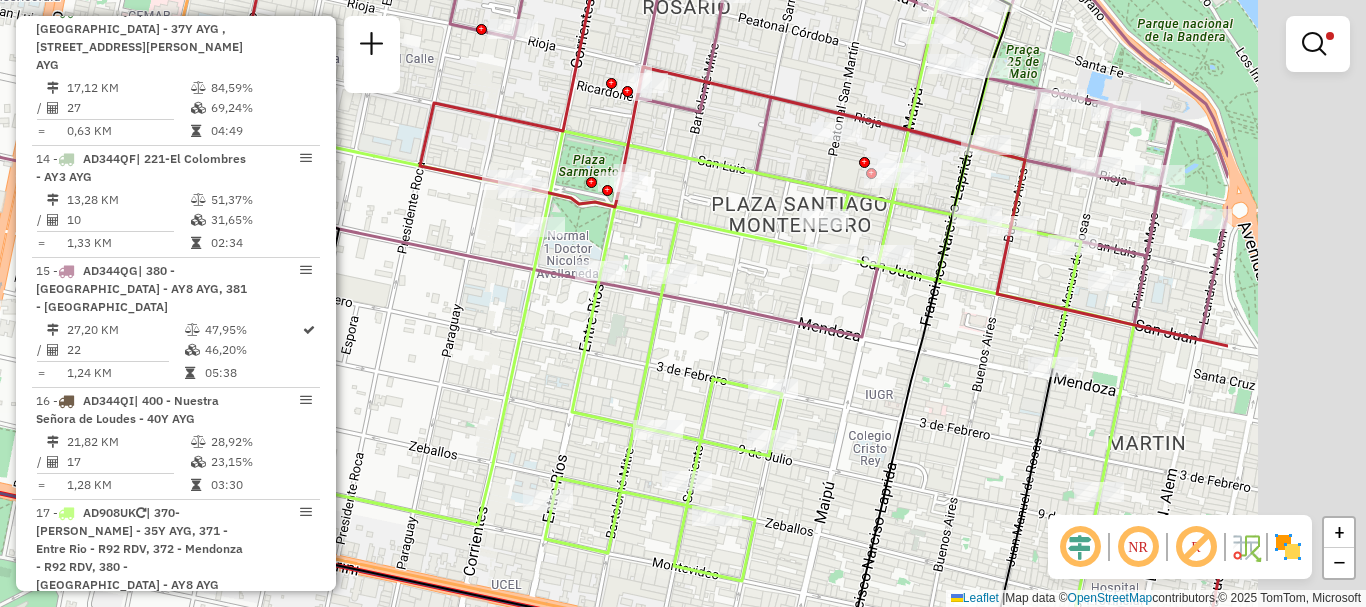 drag, startPoint x: 1126, startPoint y: 445, endPoint x: 830, endPoint y: 406, distance: 298.5582 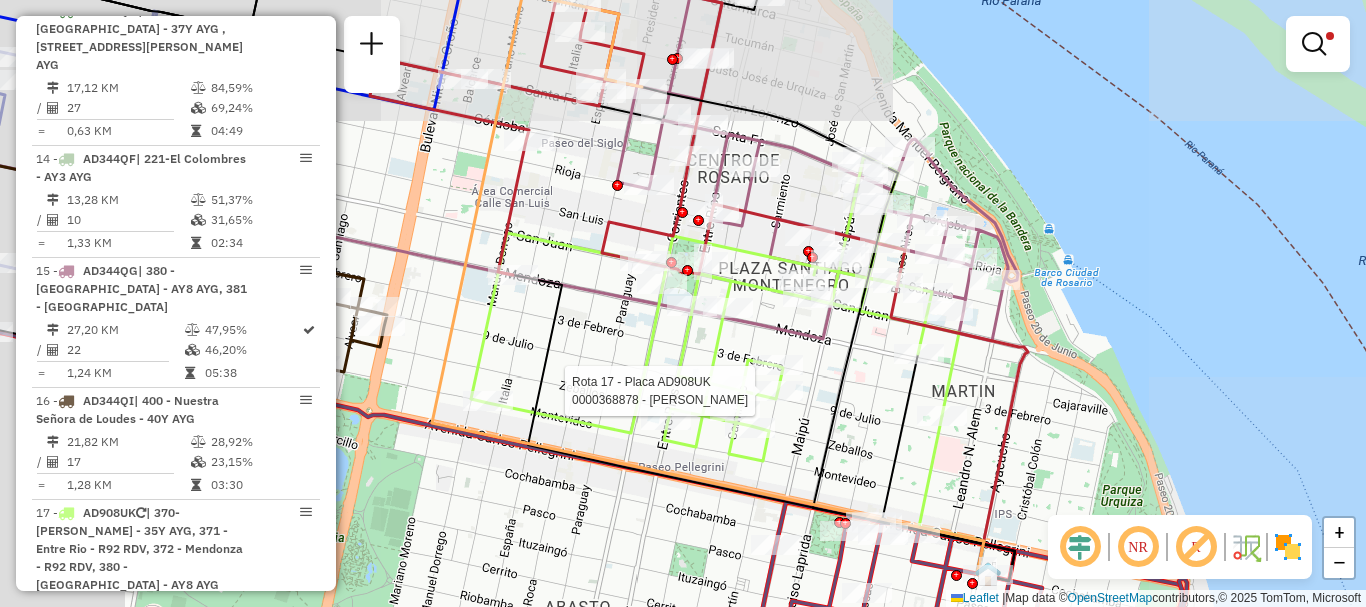 drag, startPoint x: 860, startPoint y: 457, endPoint x: 767, endPoint y: 219, distance: 255.52495 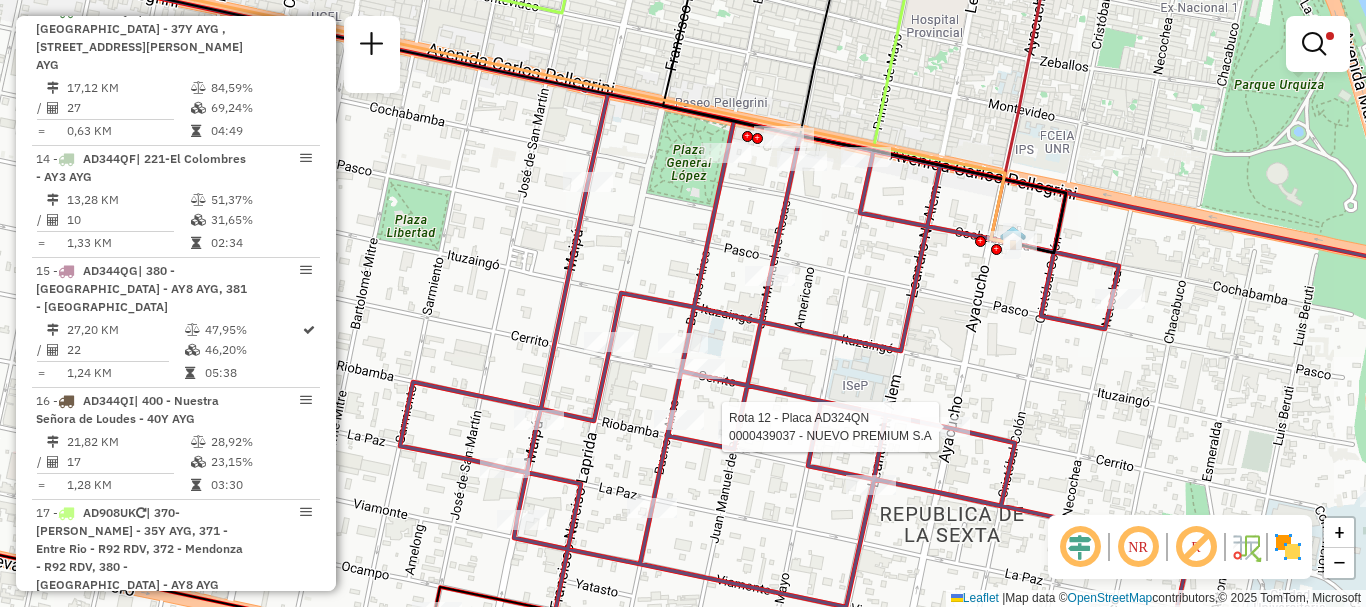 select on "**********" 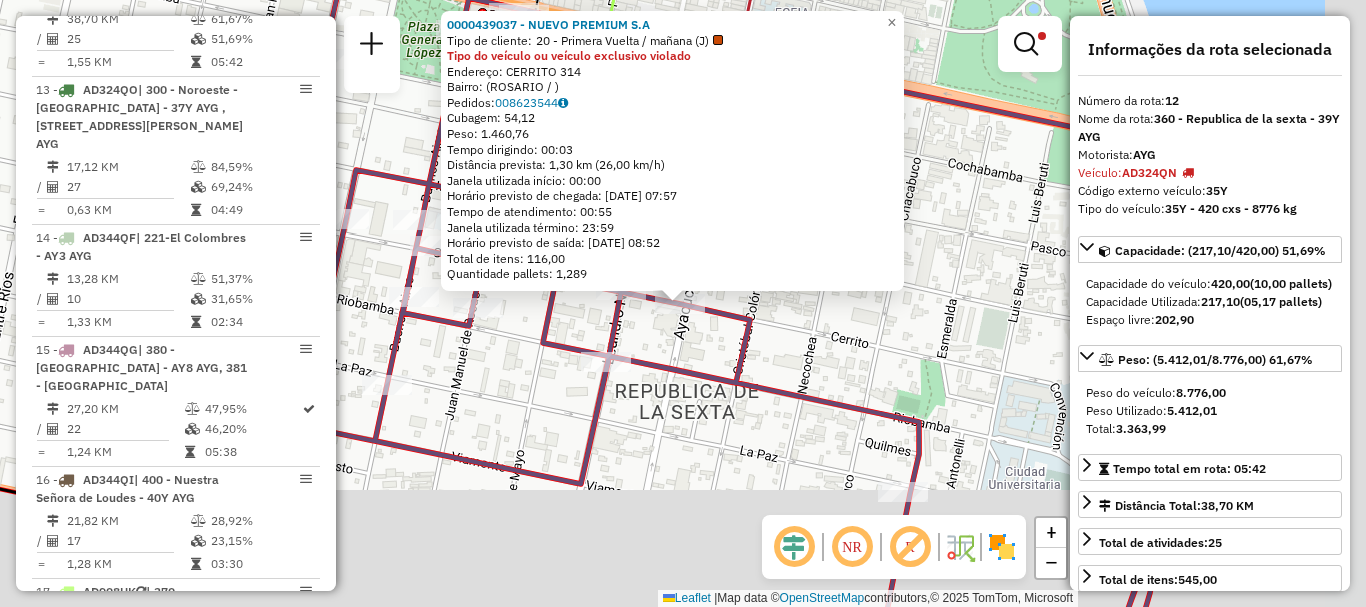 scroll, scrollTop: 1041, scrollLeft: 0, axis: vertical 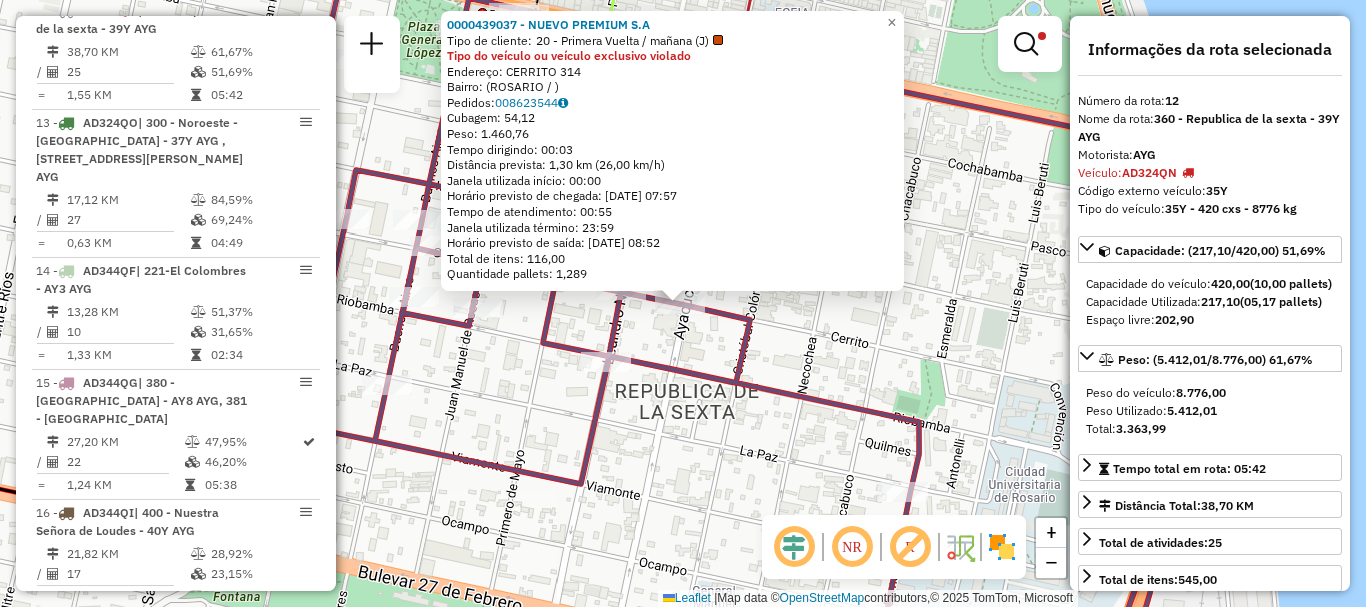 click on "0000439037 - NUEVO PREMIUM S.A  Tipo de cliente:   20 - Primera Vuelta / mañana (J)  Tipo do veículo ou veículo exclusivo violado  Endereço: CERRITO   314   Bairro:  (ROSARIO / )   Pedidos:  008623544   Cubagem: 54,12  Peso: 1.460,76  Tempo dirigindo: 00:03   Distância prevista: 1,30 km (26,00 km/h)   Janela utilizada início: 00:00   Horário previsto de chegada: 11/07/2025 07:57   Tempo de atendimento: 00:55   Janela utilizada término: 23:59   Horário previsto de saída: 11/07/2025 08:52   Total de itens: 116,00   Quantidade pallets: 1,289  × Limpar filtros Janela de atendimento Grade de atendimento Capacidade Transportadoras Veículos Cliente Pedidos  Rotas Selecione os dias de semana para filtrar as janelas de atendimento  Seg   Ter   Qua   Qui   Sex   Sáb   Dom  Informe o período da janela de atendimento: De: Até:  Filtrar exatamente a janela do cliente  Considerar janela de atendimento padrão  Selecione os dias de semana para filtrar as grades de atendimento  Seg   Ter   Qua   Qui   Sex  AYG" 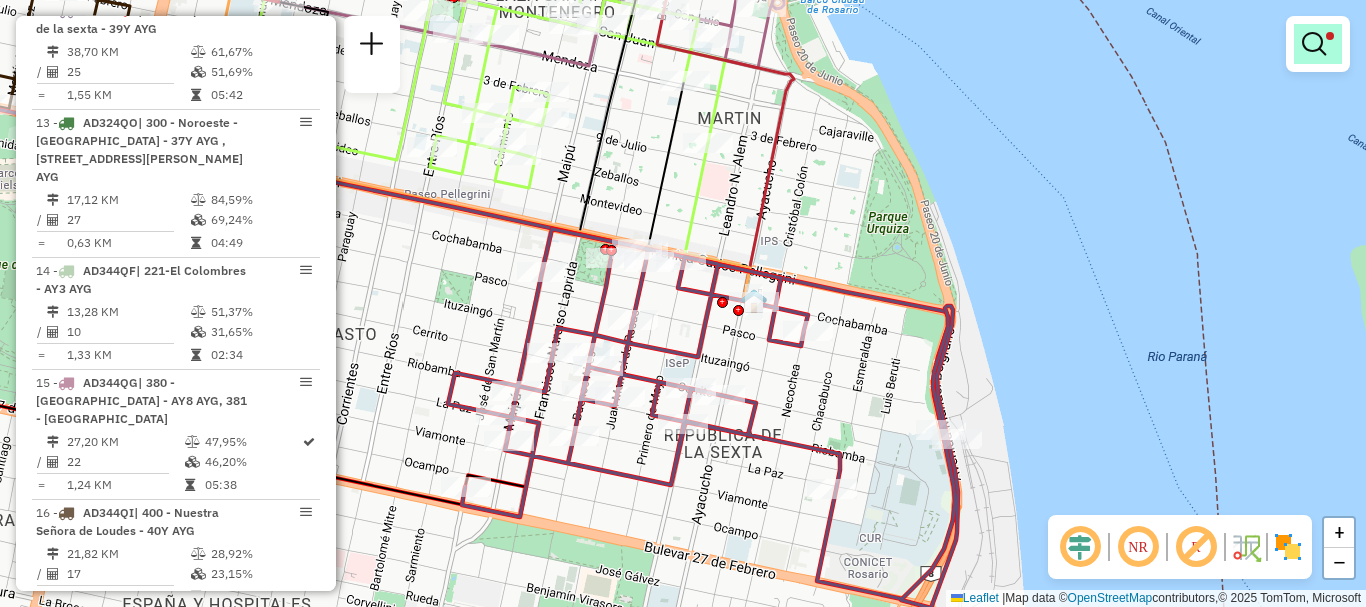 click at bounding box center [1314, 44] 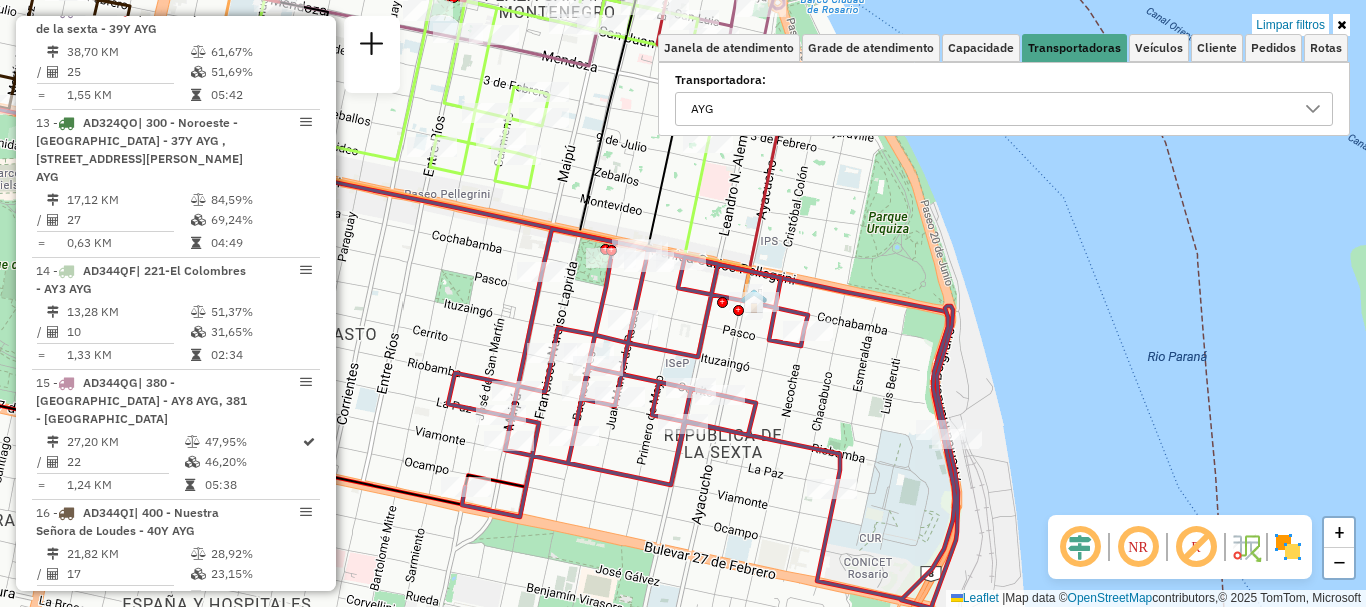 click 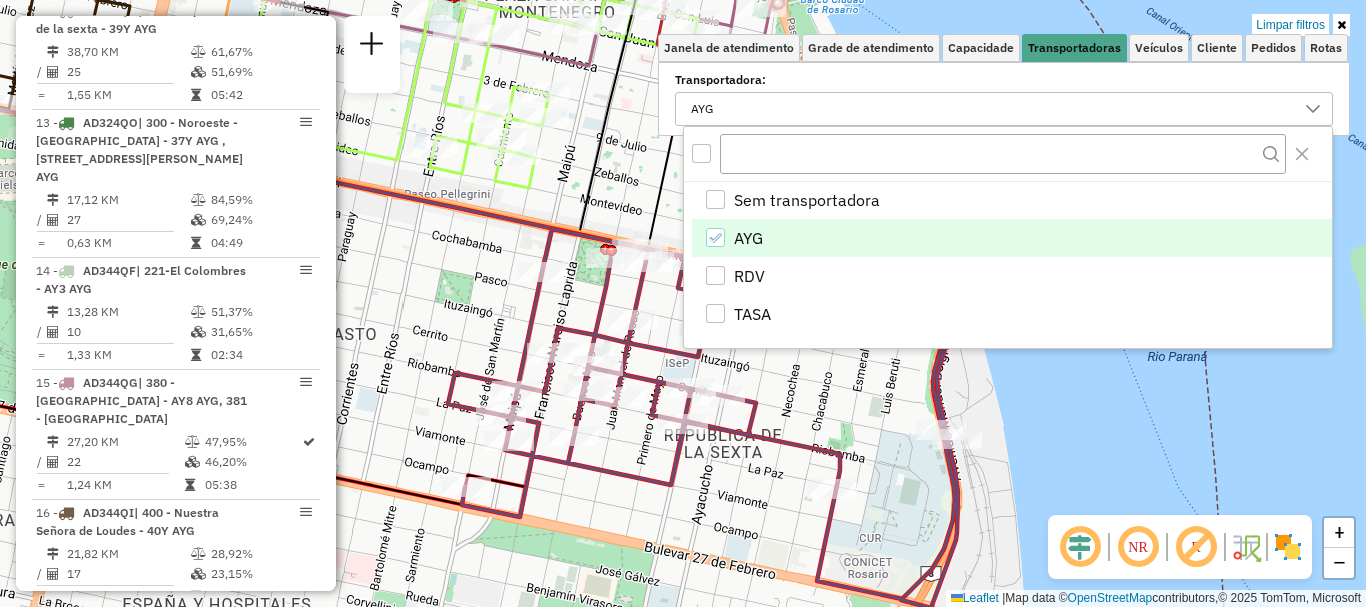 click 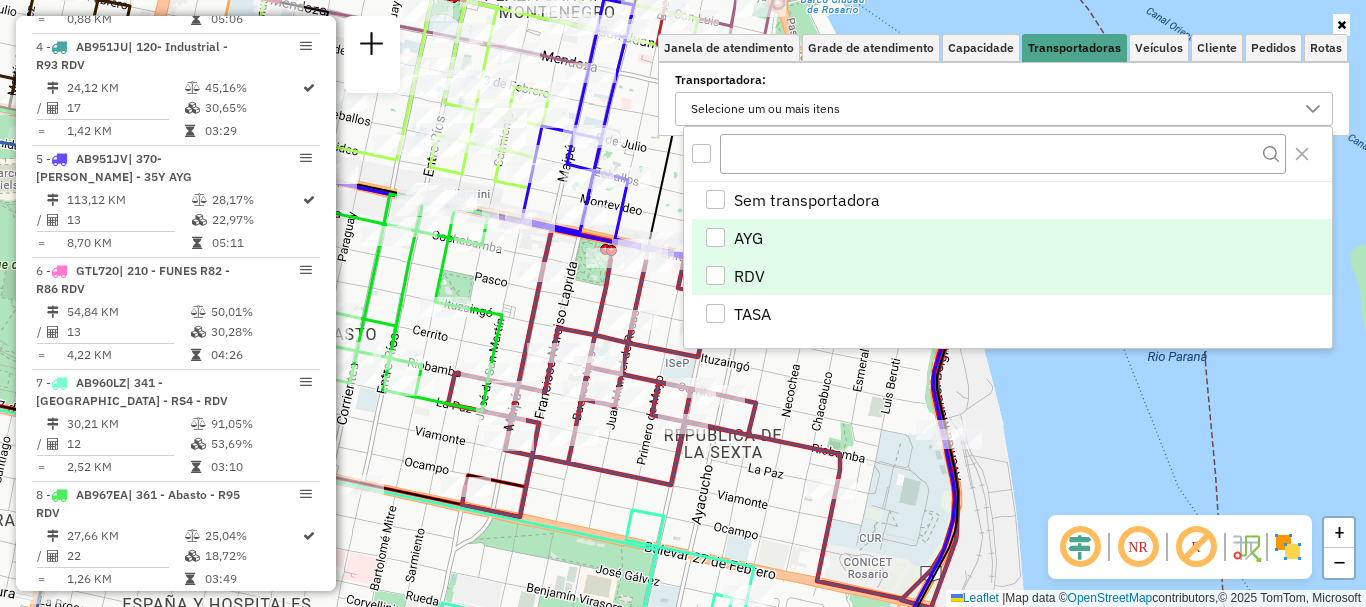 click at bounding box center [715, 275] 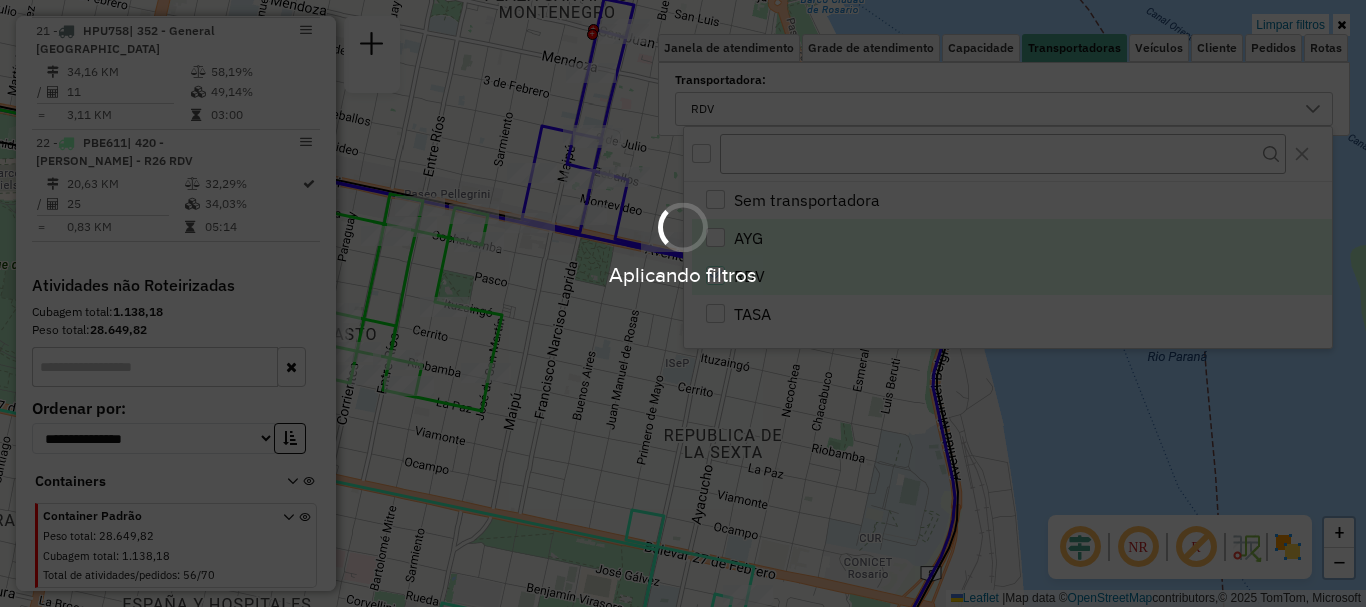 scroll, scrollTop: 1617, scrollLeft: 0, axis: vertical 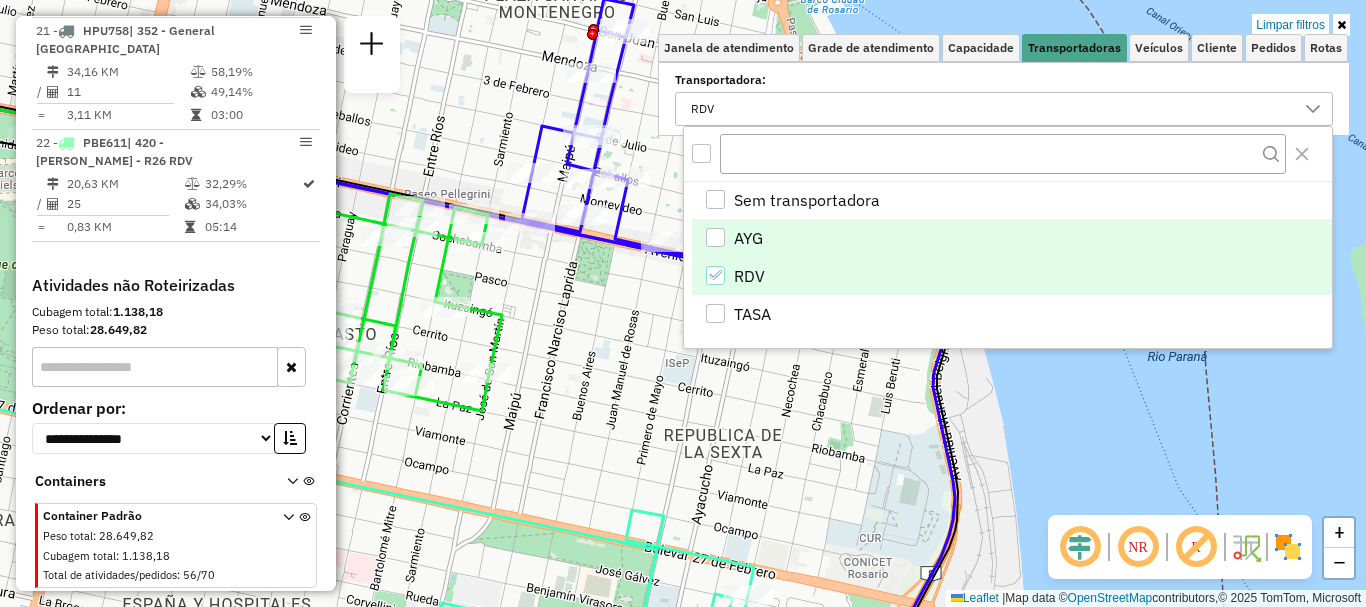 click on "Limpar filtros Janela de atendimento Grade de atendimento Capacidade Transportadoras Veículos Cliente Pedidos  Rotas Selecione os dias de semana para filtrar as janelas de atendimento  Seg   Ter   Qua   Qui   Sex   Sáb   Dom  Informe o período da janela de atendimento: De: Até:  Filtrar exatamente a janela do cliente  Considerar janela de atendimento padrão  Selecione os dias de semana para filtrar as grades de atendimento  Seg   Ter   Qua   Qui   Sex   Sáb   Dom   Considerar clientes sem dia de atendimento cadastrado  Clientes fora do dia de atendimento selecionado Filtrar as atividades entre os valores definidos abaixo:  Peso mínimo:   Peso máximo:   Cubagem mínima:   Cubagem máxima:   De:   Até:  Filtrar as atividades entre o tempo de atendimento definido abaixo:  De:   Até:   Considerar capacidade total dos clientes não roteirizados Transportadora: RDV Tipo de veículo: Selecione um ou mais itens Veículo: Selecione um ou mais itens Motorista: Selecione um ou mais itens Nome: Tipo de cliente:" 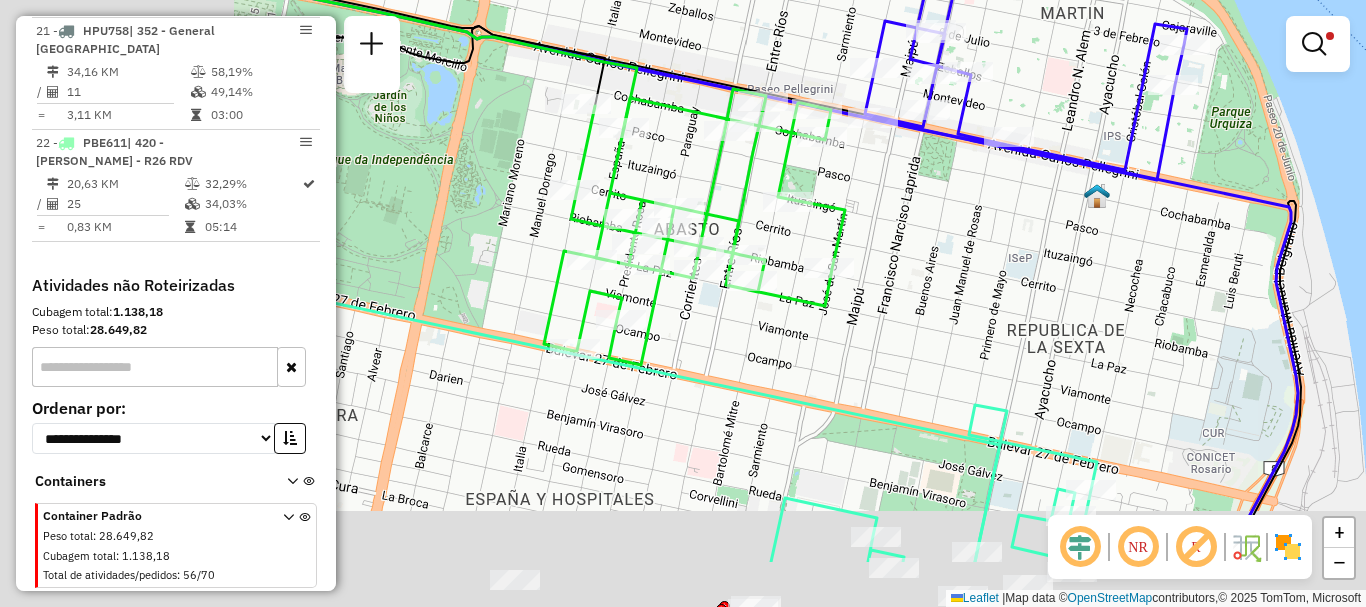 drag, startPoint x: 661, startPoint y: 440, endPoint x: 1004, endPoint y: 335, distance: 358.71158 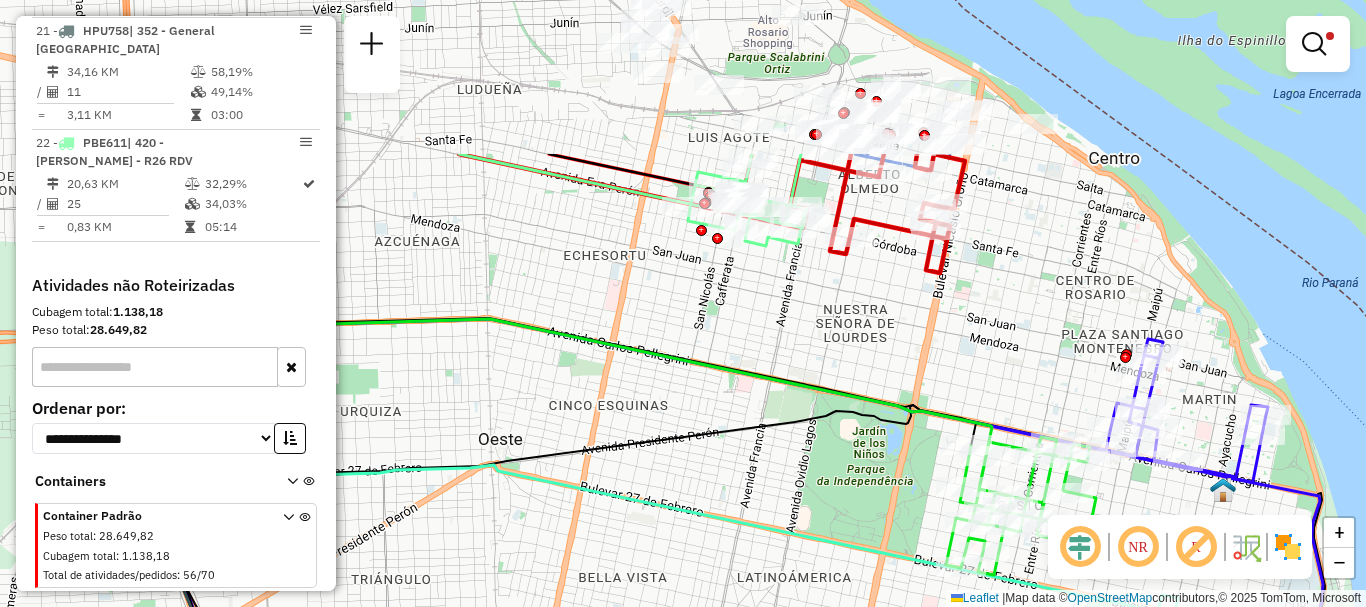 drag, startPoint x: 888, startPoint y: 417, endPoint x: 1055, endPoint y: 619, distance: 262.0935 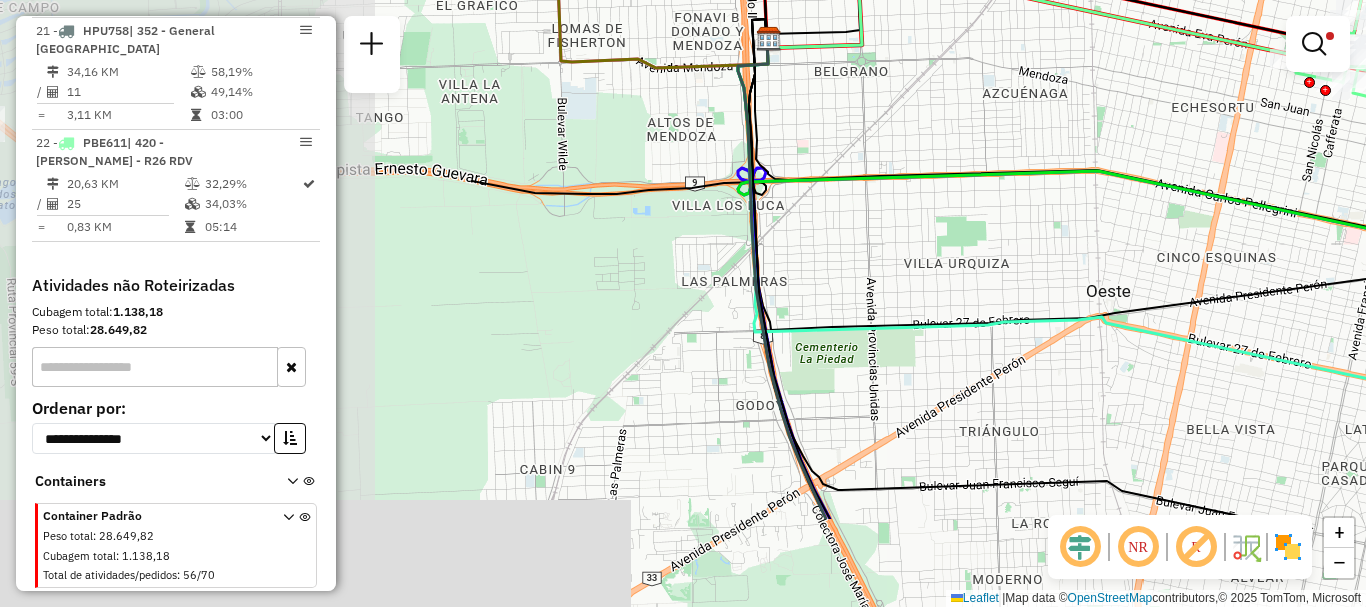 drag, startPoint x: 757, startPoint y: 565, endPoint x: 1334, endPoint y: 429, distance: 592.8111 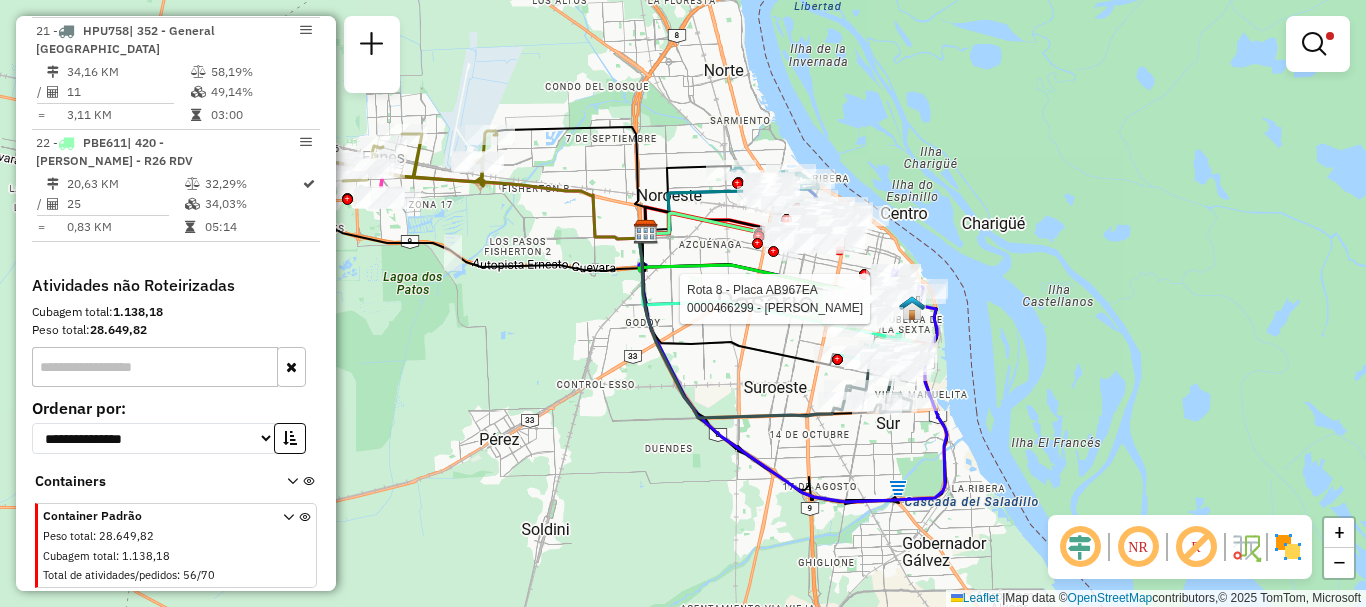 drag, startPoint x: 539, startPoint y: 428, endPoint x: 338, endPoint y: 360, distance: 212.19095 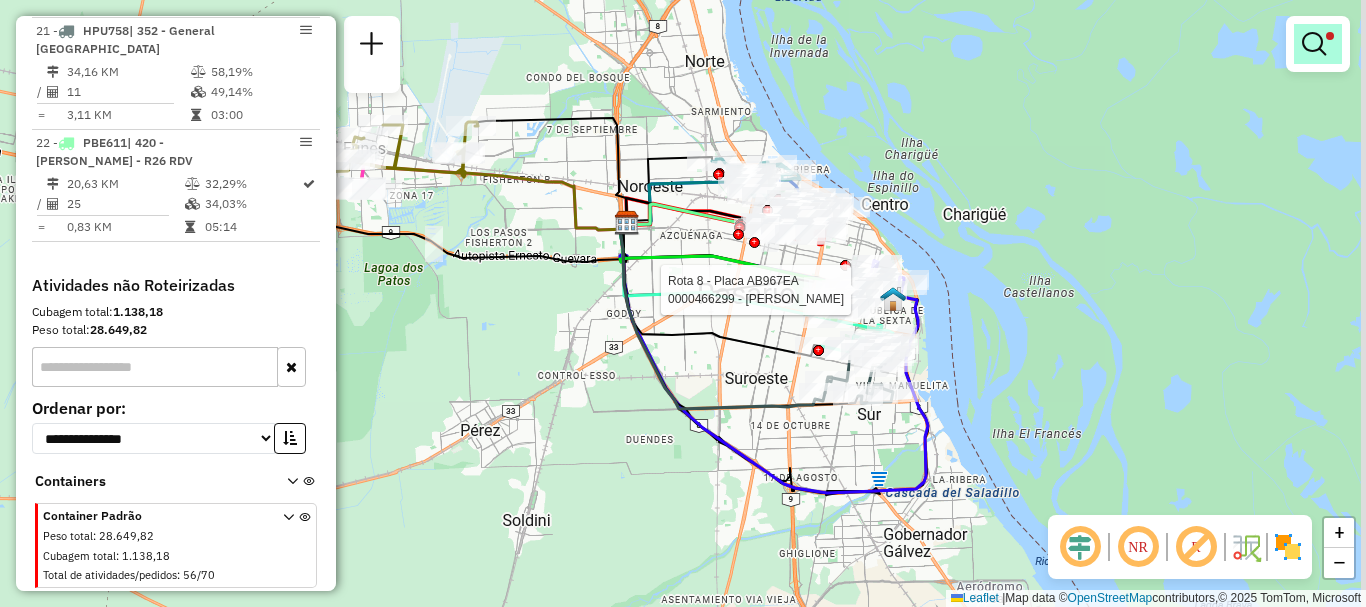 click at bounding box center [1314, 44] 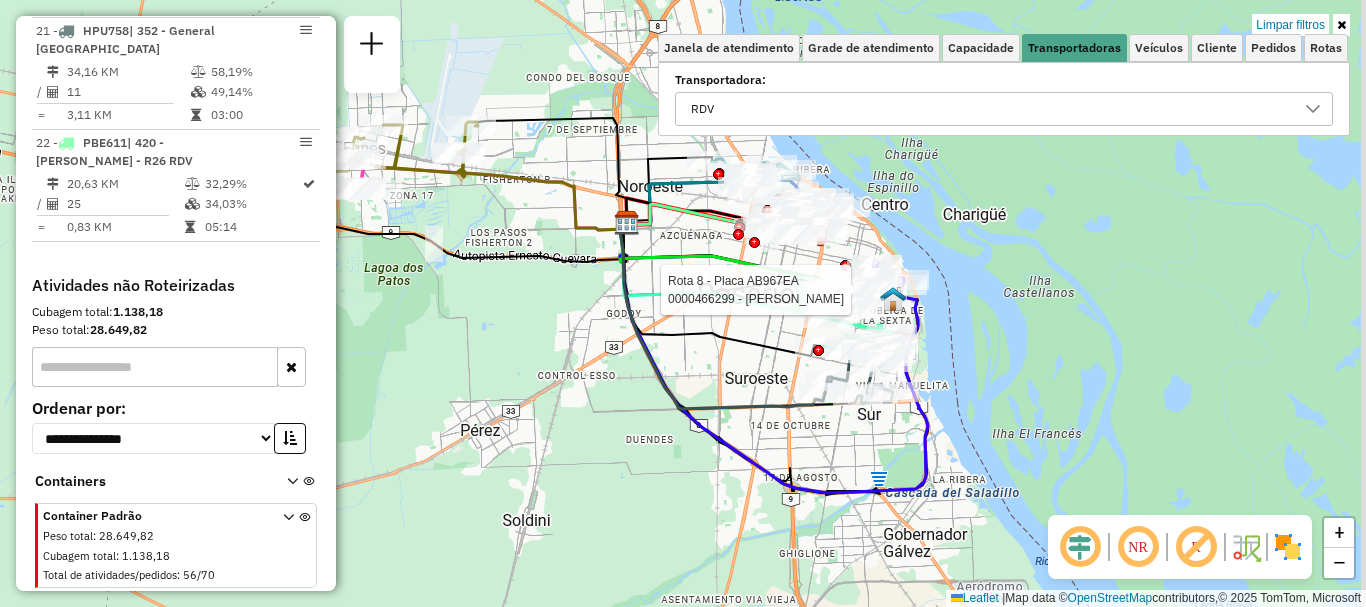 click 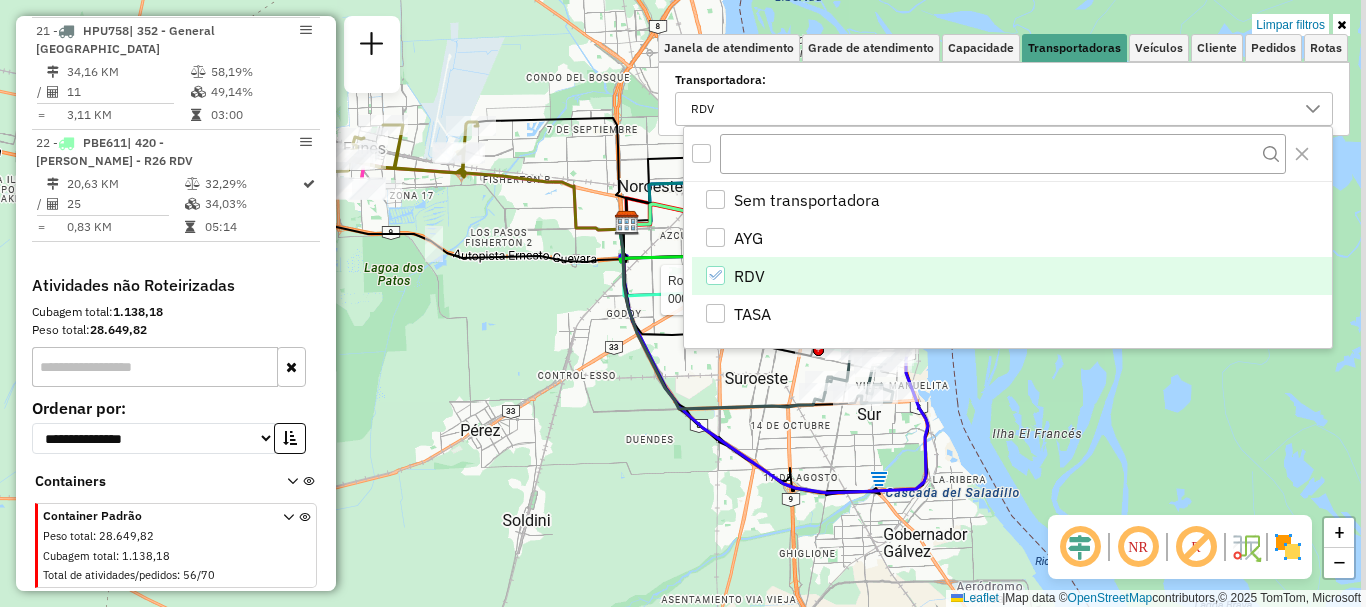 click 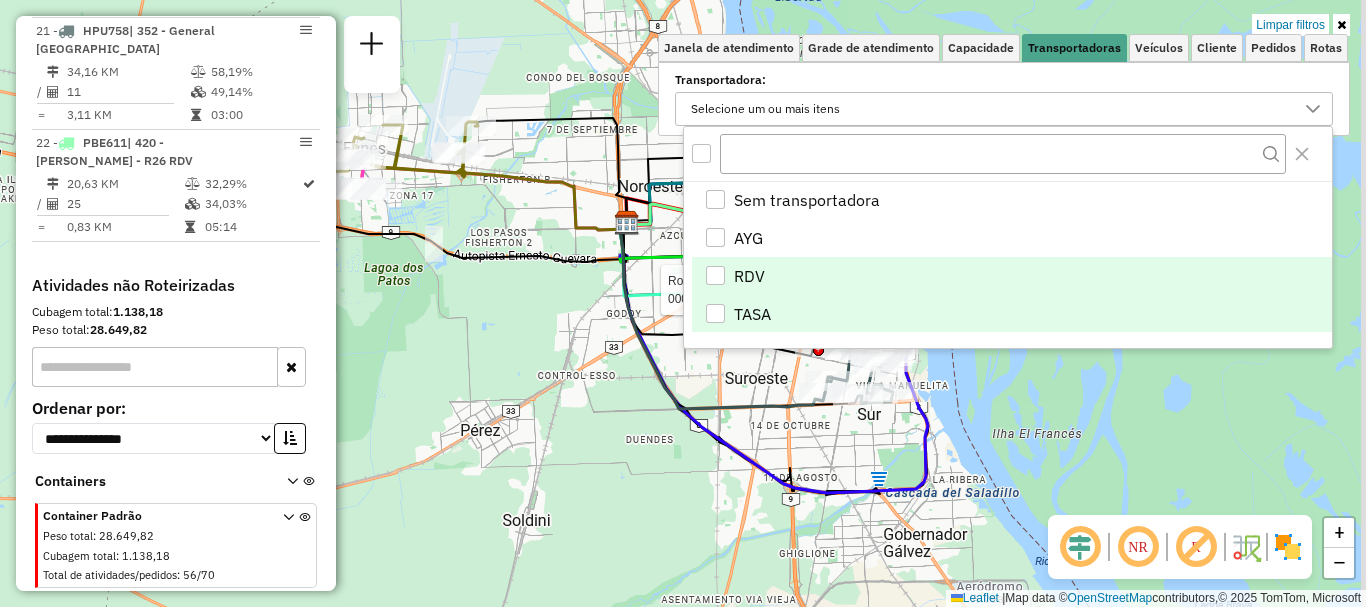 click at bounding box center (715, 313) 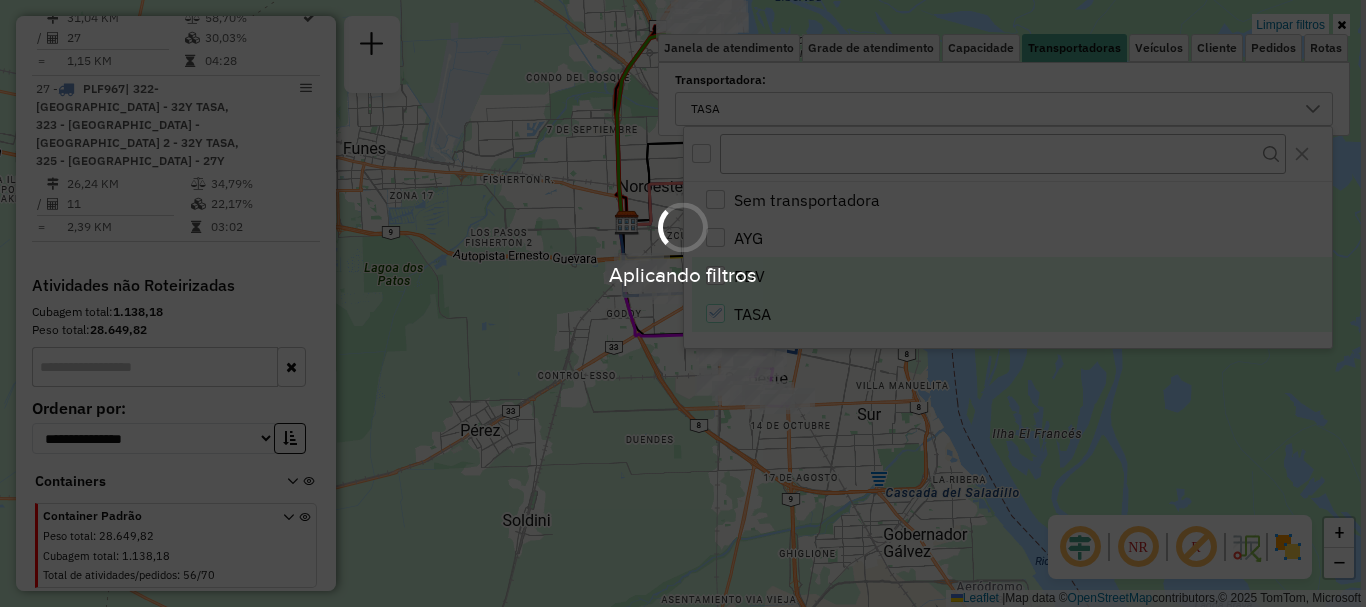 click on "Aplicando filtros  Pop-up bloqueado!  Seu navegador bloqueou automáticamente a abertura de uma nova janela.   Acesse as configurações e adicione o endereço do sistema a lista de permissão.   Fechar  Informações da Sessão 1187668 - 11/07/2025  Criação: 10/07/2025 16:45   Depósito:  SAZ AR Rosario I Mino  Total de rotas:  27  Distância Total:  766,32 km  Tempo total:  107:04  Total de Atividades Roteirizadas:  470  Total de Pedidos Roteirizados:  577  Peso total roteirizado:  100.304,54  Cubagem total roteirizado:  4.110,40  Total de Atividades não Roteirizadas:  56  Total de Pedidos não Roteirizados:  70 Total de caixas por viagem:  4.110,40 /   27 =  152,24 Média de Atividades por viagem:  470 /   27 =  17,41 Ocupação média da frota:  50,67%   Rotas improdutivas:  24  Rotas vários dias:  0  Clientes Priorizados NR:  11  Transportadoras  Rotas  Recargas: 2   Ver rotas   Ver veículos   3 -       GBU779   25,46 KM   87,14%  /  29   54,65%     =  0,88 KM   05:06   23 -       PLF968  /  29" at bounding box center (683, 303) 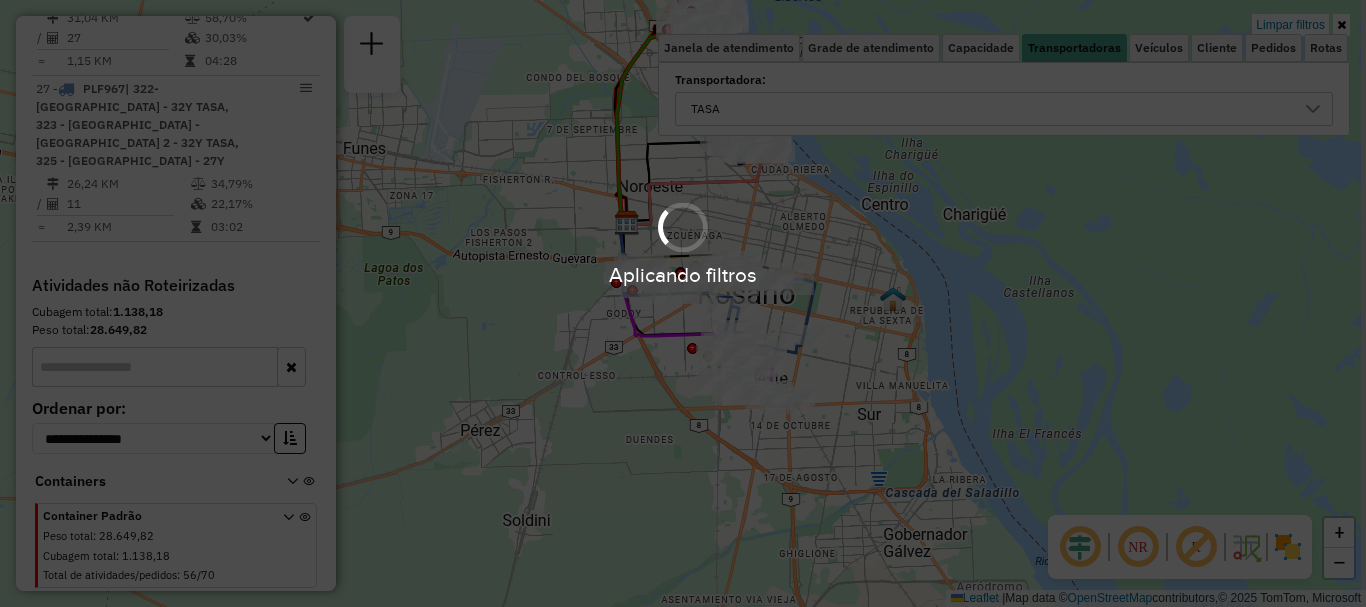 scroll, scrollTop: 1259, scrollLeft: 0, axis: vertical 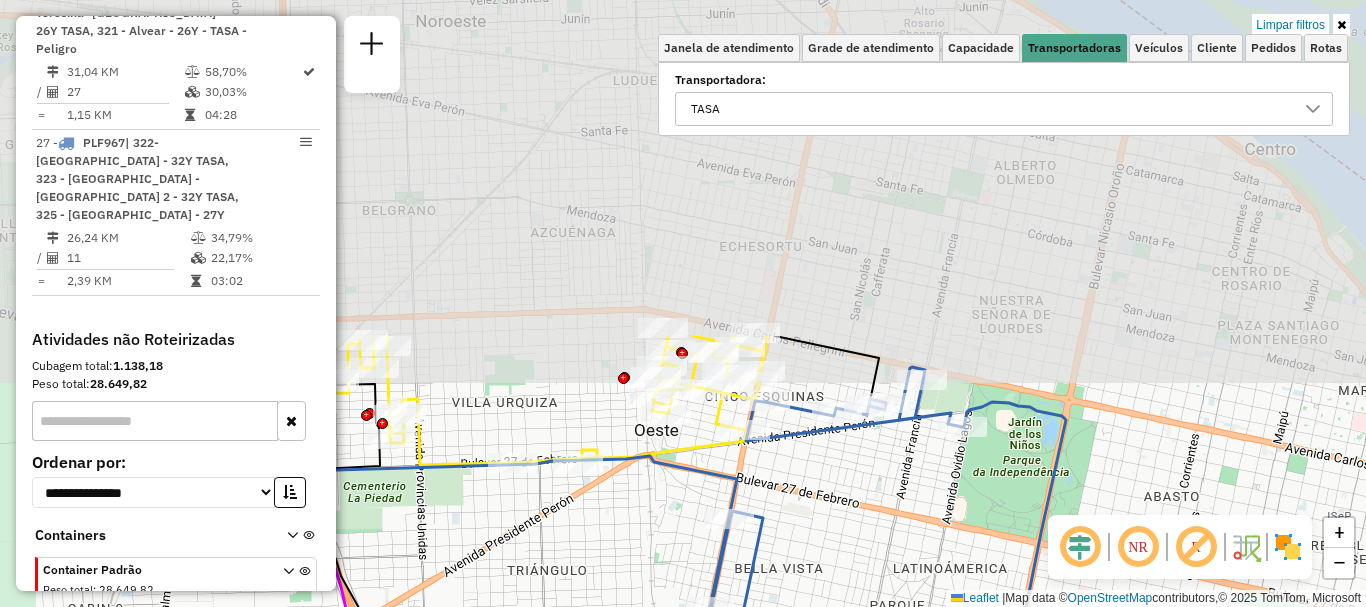 drag, startPoint x: 804, startPoint y: 435, endPoint x: 843, endPoint y: 646, distance: 214.57399 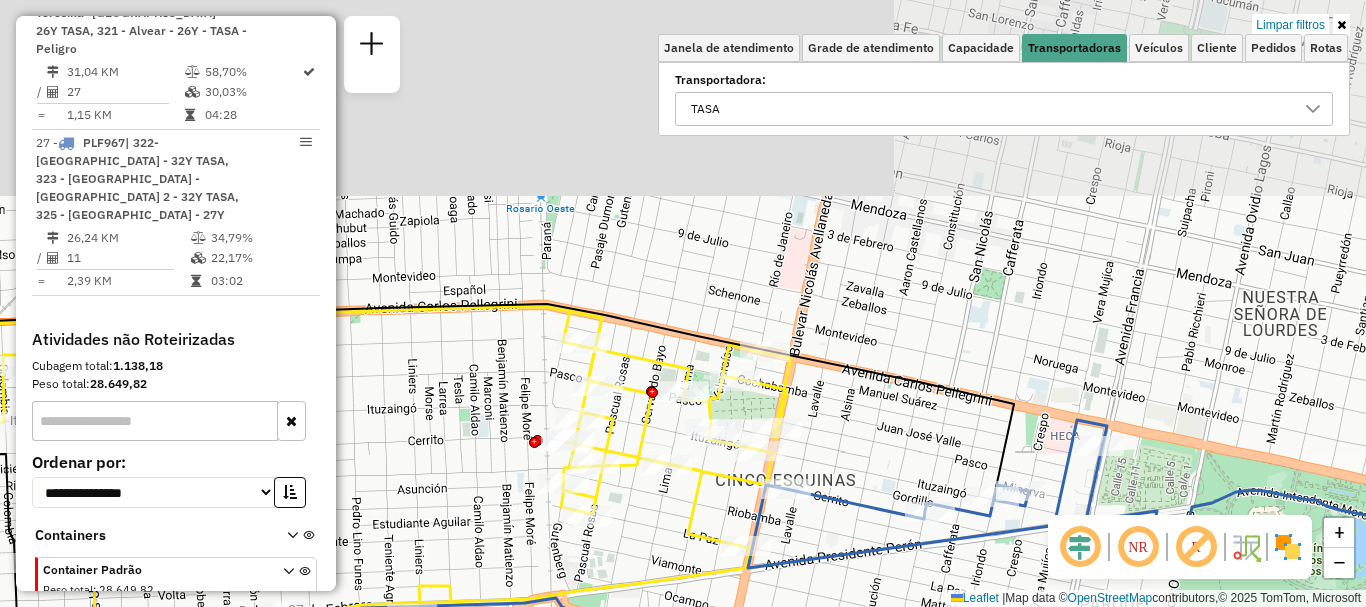 drag, startPoint x: 794, startPoint y: 549, endPoint x: 792, endPoint y: 576, distance: 27.073973 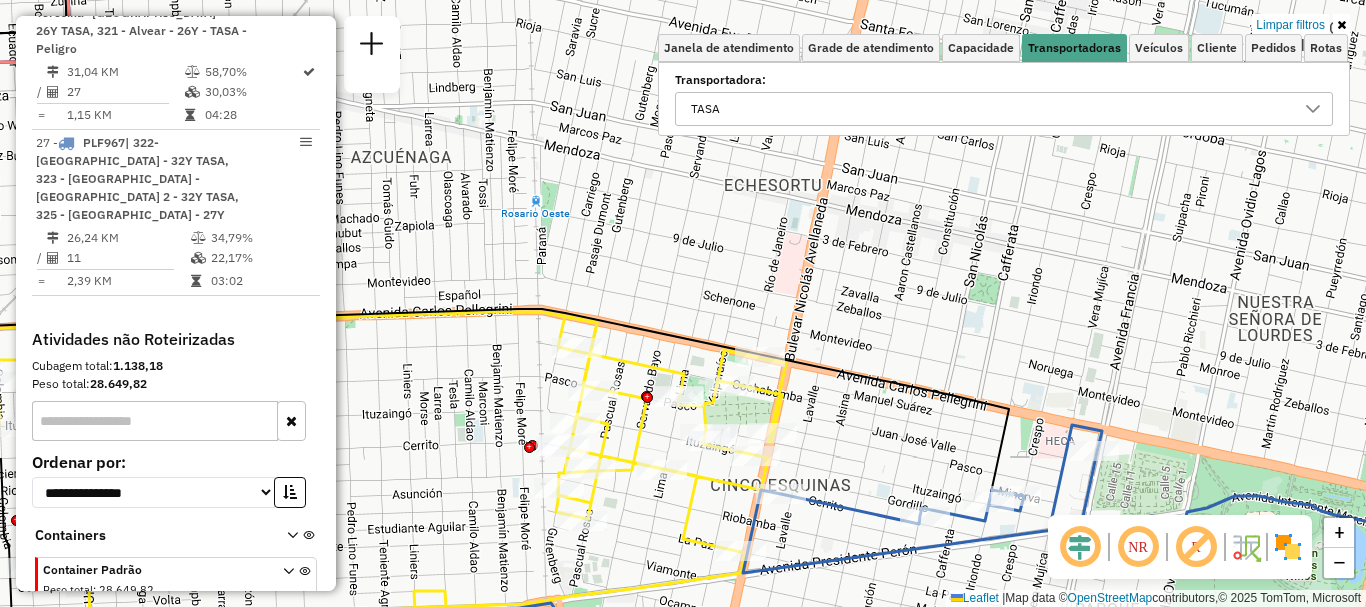 drag, startPoint x: 857, startPoint y: 512, endPoint x: 830, endPoint y: 376, distance: 138.65425 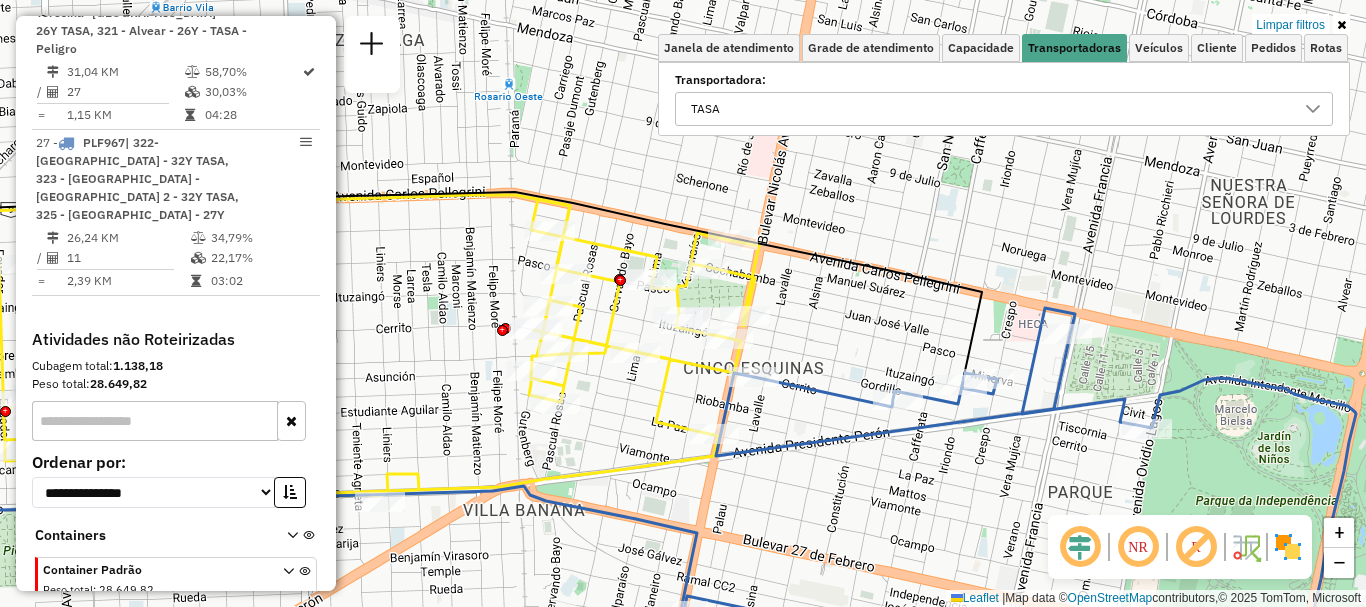 drag, startPoint x: 832, startPoint y: 378, endPoint x: 813, endPoint y: 330, distance: 51.62364 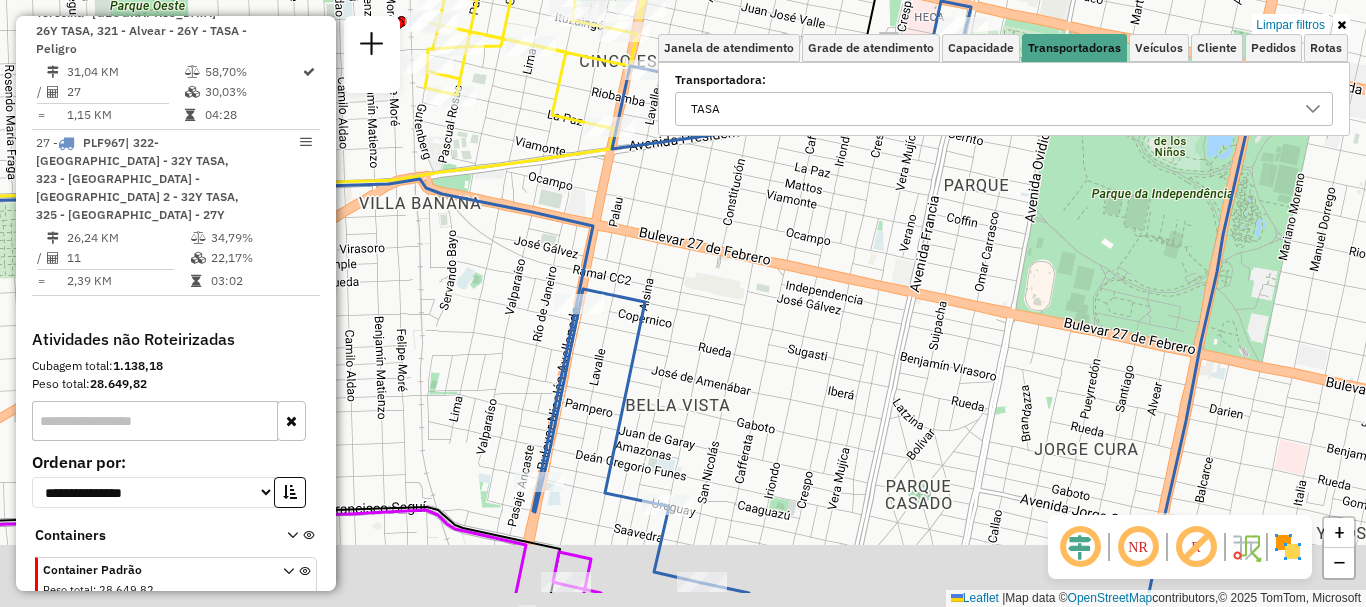 drag, startPoint x: 888, startPoint y: 487, endPoint x: 860, endPoint y: 319, distance: 170.31735 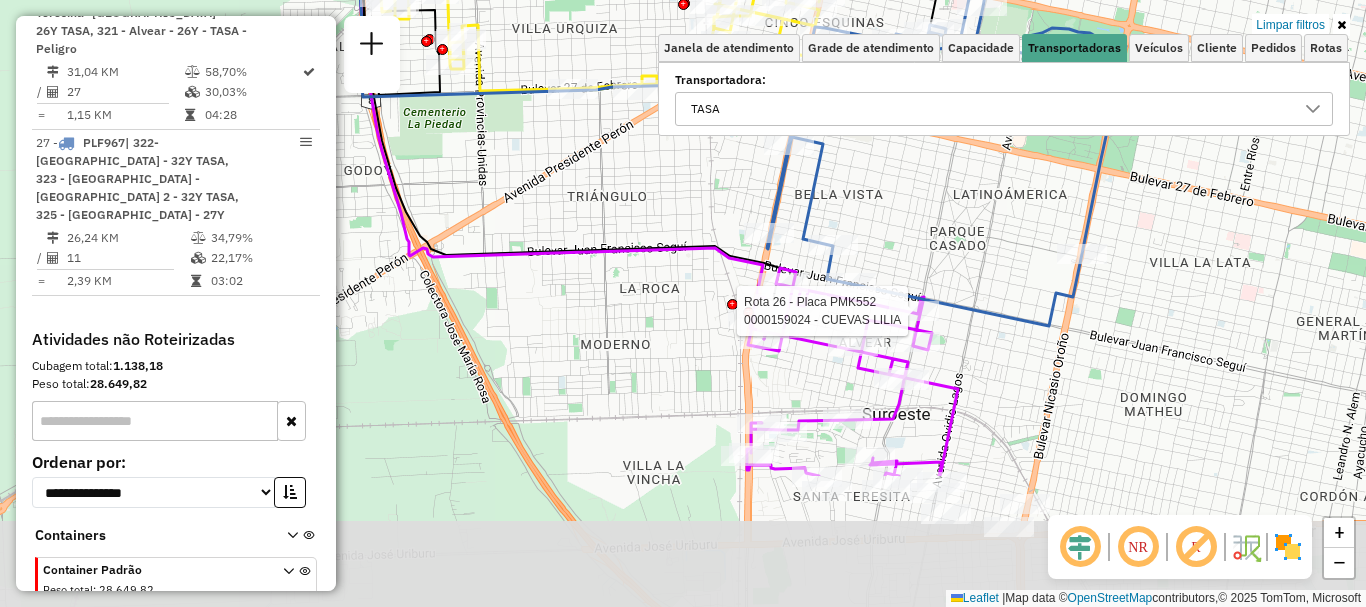 drag, startPoint x: 845, startPoint y: 441, endPoint x: 918, endPoint y: 286, distance: 171.3301 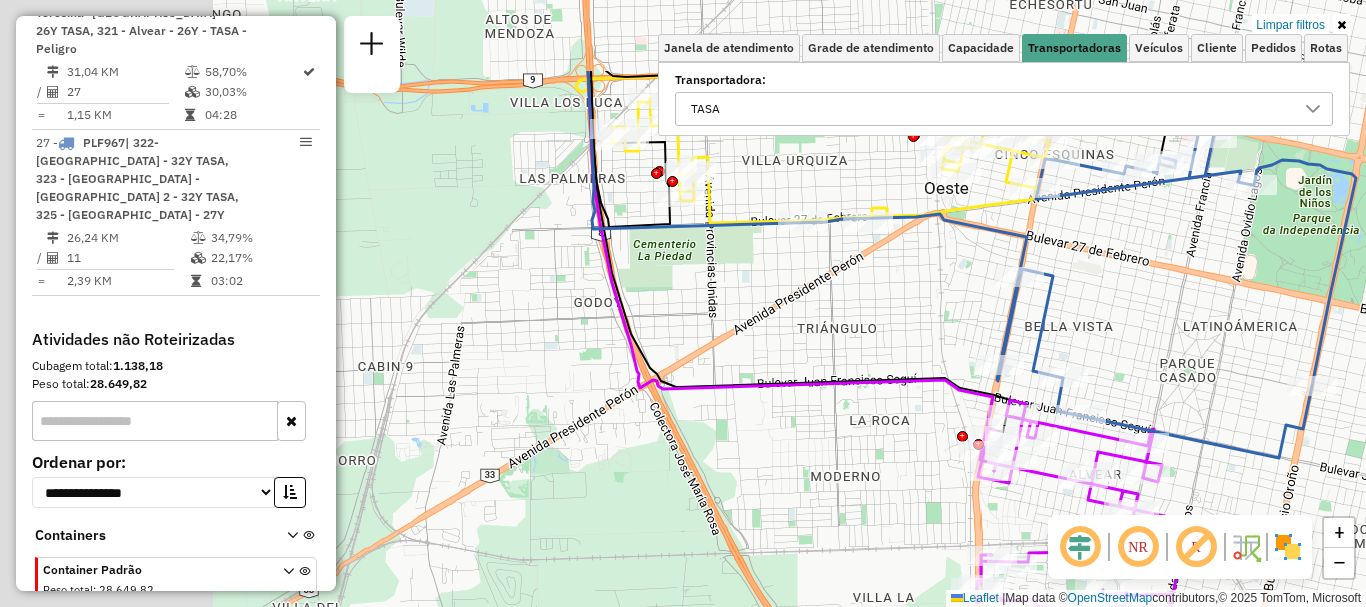 click on "Aplicando filtros  Pop-up bloqueado!  Seu navegador bloqueou automáticamente a abertura de uma nova janela.   Acesse as configurações e adicione o endereço do sistema a lista de permissão.   Fechar  Informações da Sessão 1187668 - 11/07/2025  Criação: 10/07/2025 16:45   Depósito:  SAZ AR Rosario I Mino  Total de rotas:  27  Distância Total:  766,32 km  Tempo total:  107:04  Total de Atividades Roteirizadas:  470  Total de Pedidos Roteirizados:  577  Peso total roteirizado:  100.304,54  Cubagem total roteirizado:  4.110,40  Total de Atividades não Roteirizadas:  56  Total de Pedidos não Roteirizados:  70 Total de caixas por viagem:  4.110,40 /   27 =  152,24 Média de Atividades por viagem:  470 /   27 =  17,41 Ocupação média da frota:  50,67%   Rotas improdutivas:  24  Rotas vários dias:  0  Clientes Priorizados NR:  11  Transportadoras  Rotas  Recargas: 2   Ver rotas   Ver veículos   3 -       GBU779   25,46 KM   87,14%  /  29   54,65%     =  0,88 KM   05:06   23 -      /" at bounding box center [683, 303] 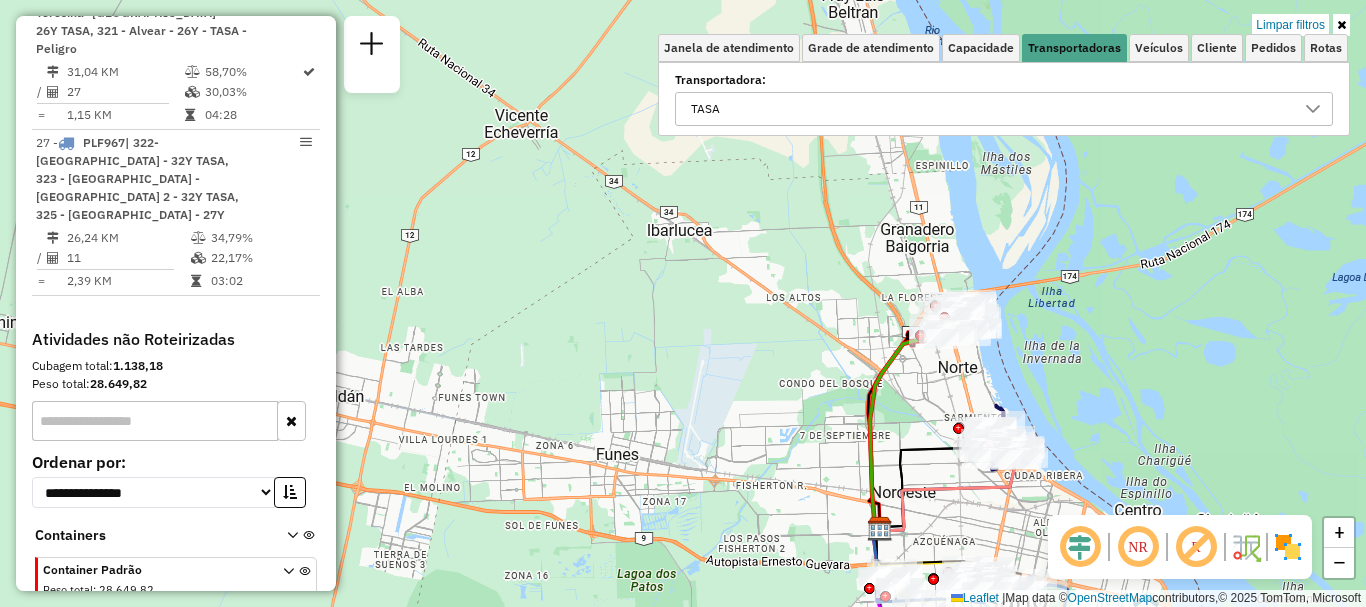 drag, startPoint x: 898, startPoint y: 626, endPoint x: 908, endPoint y: 646, distance: 22.36068 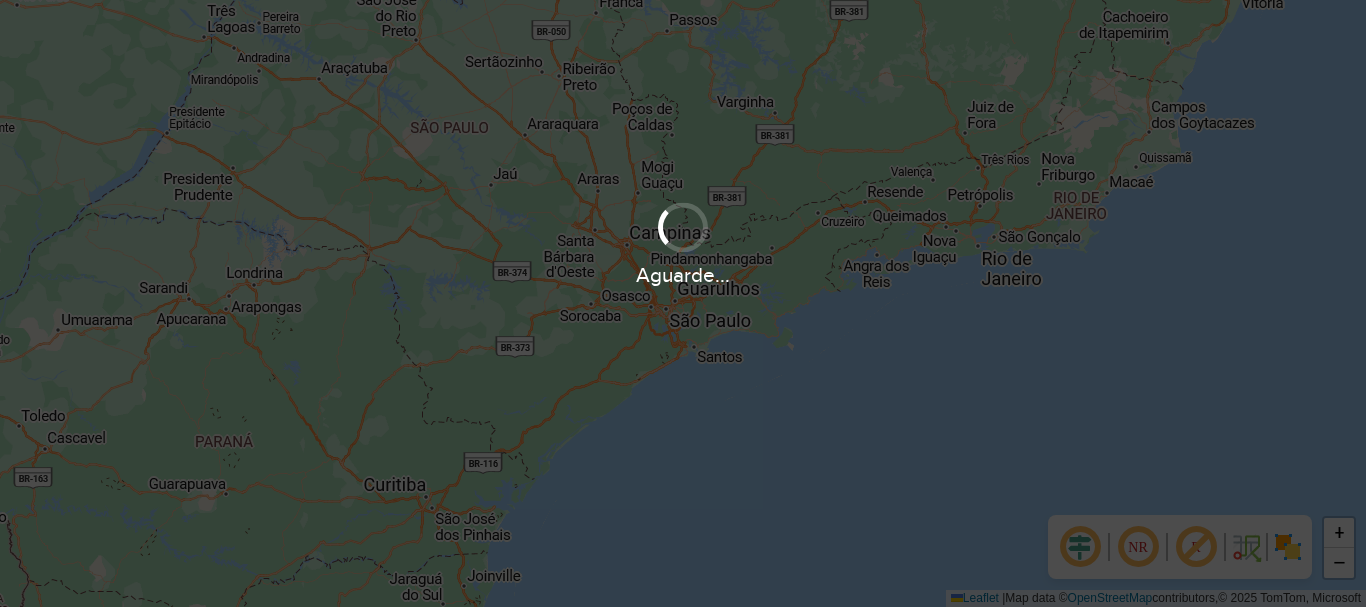 scroll, scrollTop: 0, scrollLeft: 0, axis: both 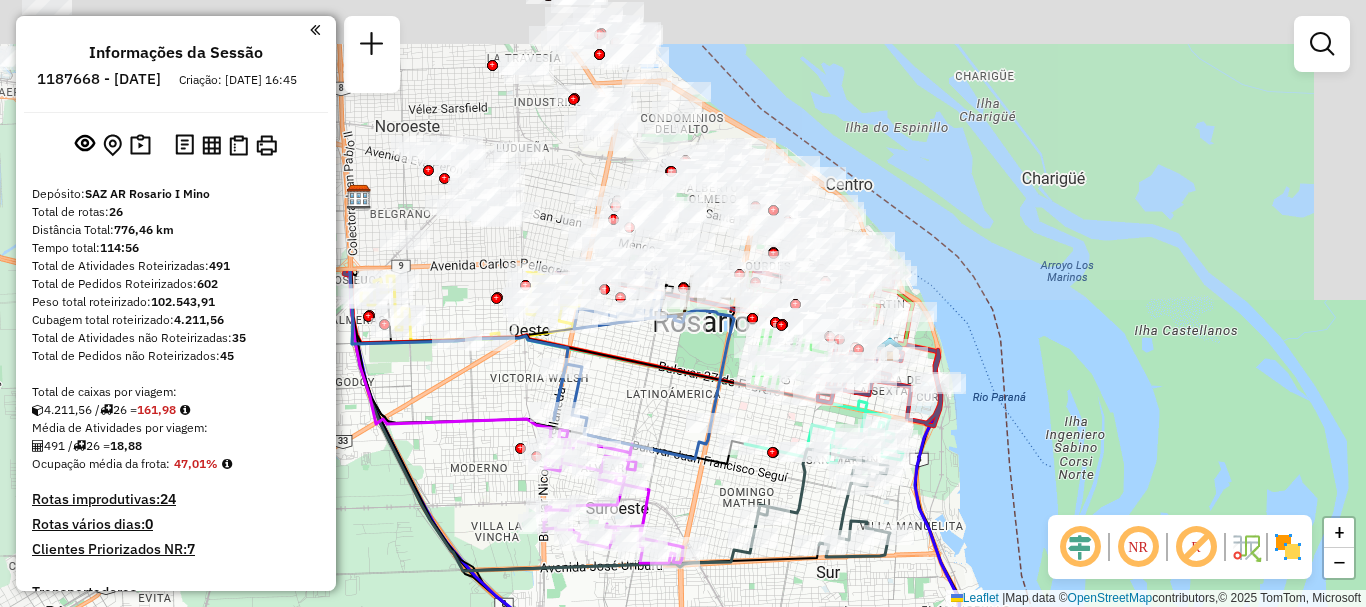 drag, startPoint x: 713, startPoint y: 280, endPoint x: 780, endPoint y: 514, distance: 243.40295 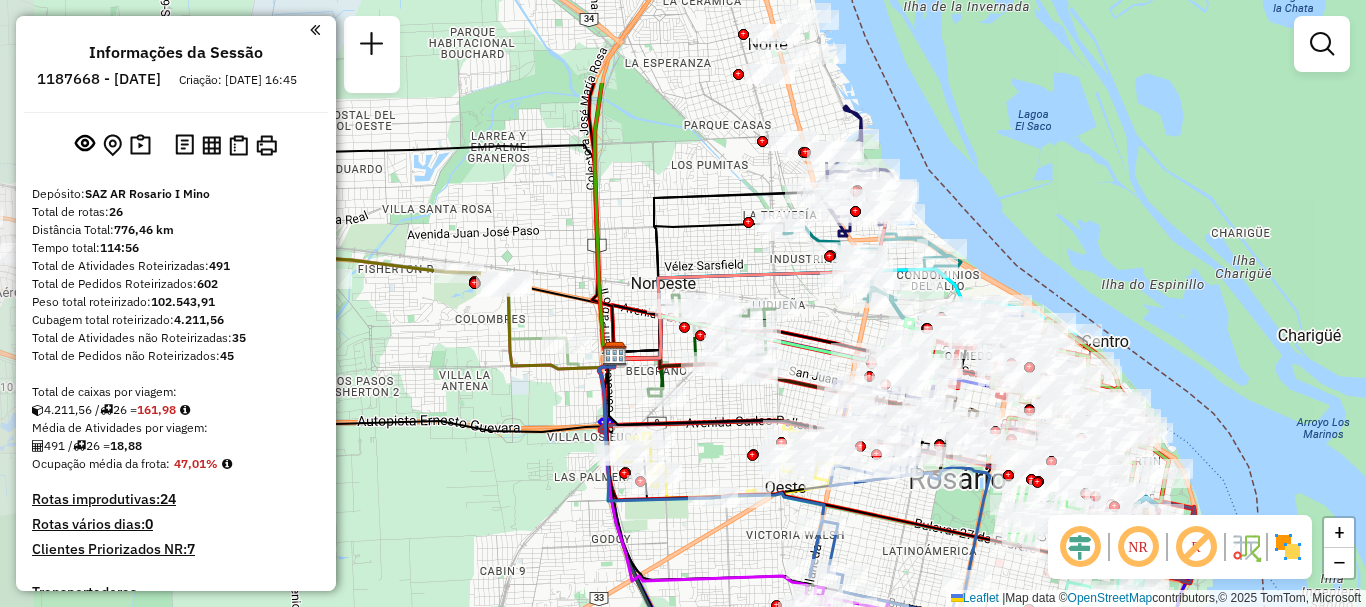 drag, startPoint x: 616, startPoint y: 375, endPoint x: 867, endPoint y: 519, distance: 289.37347 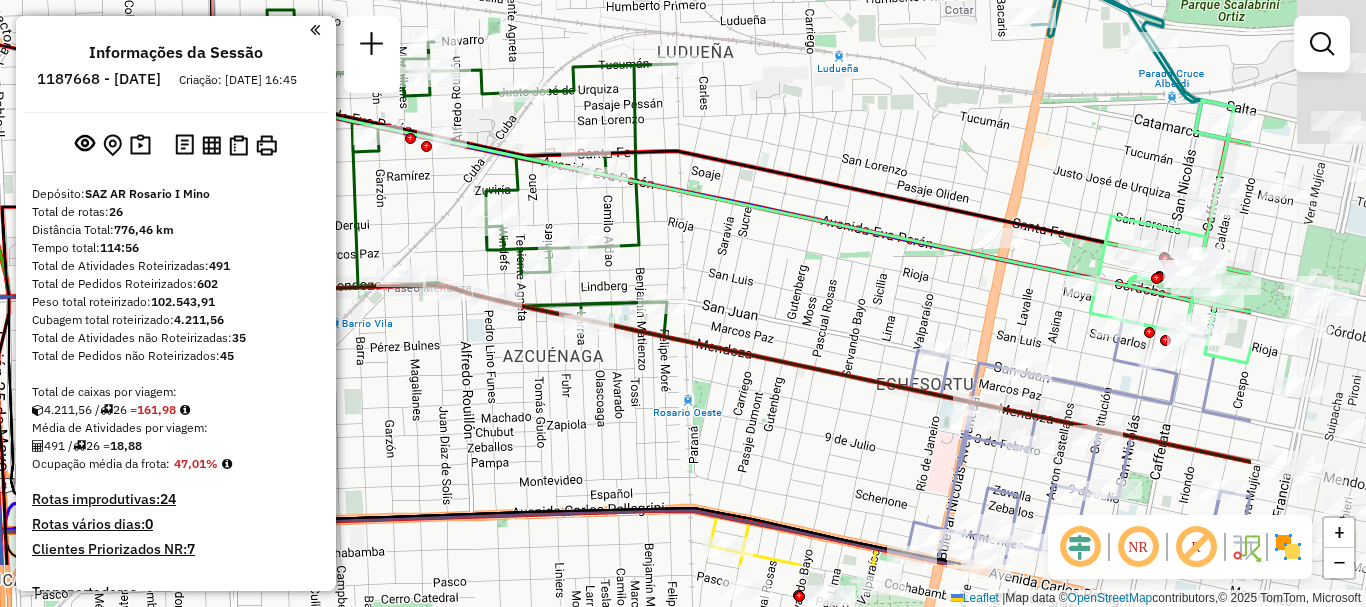 drag, startPoint x: 613, startPoint y: 464, endPoint x: 324, endPoint y: 405, distance: 294.96103 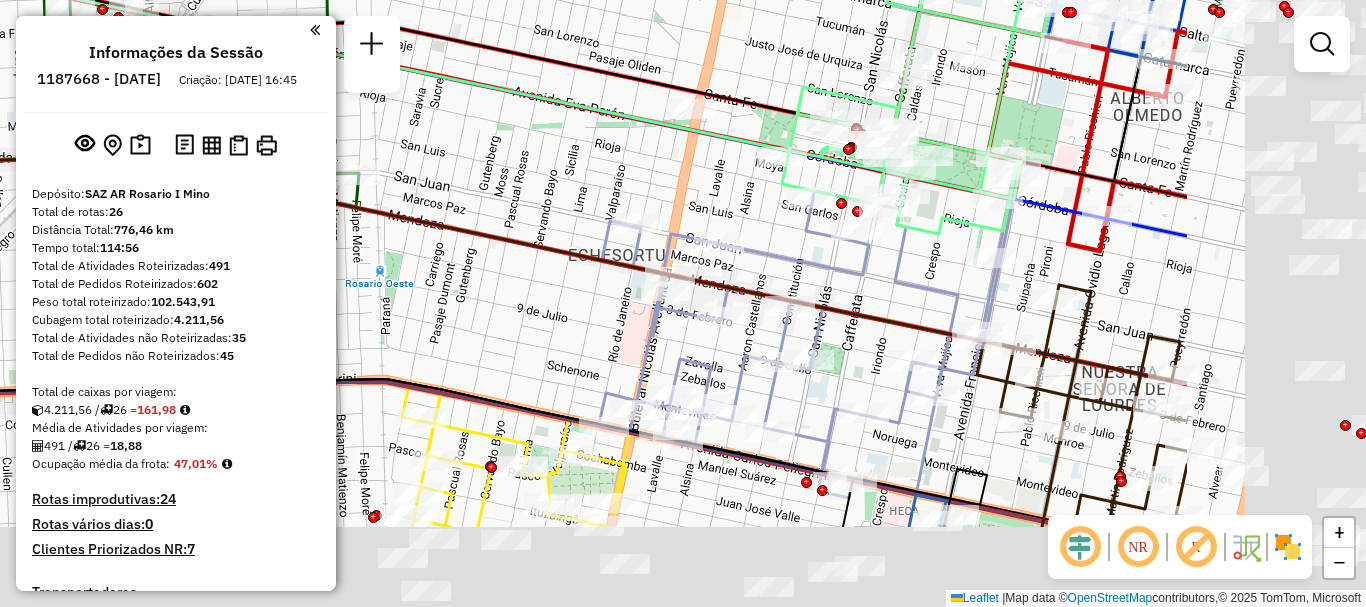drag, startPoint x: 698, startPoint y: 458, endPoint x: 342, endPoint y: 268, distance: 403.52942 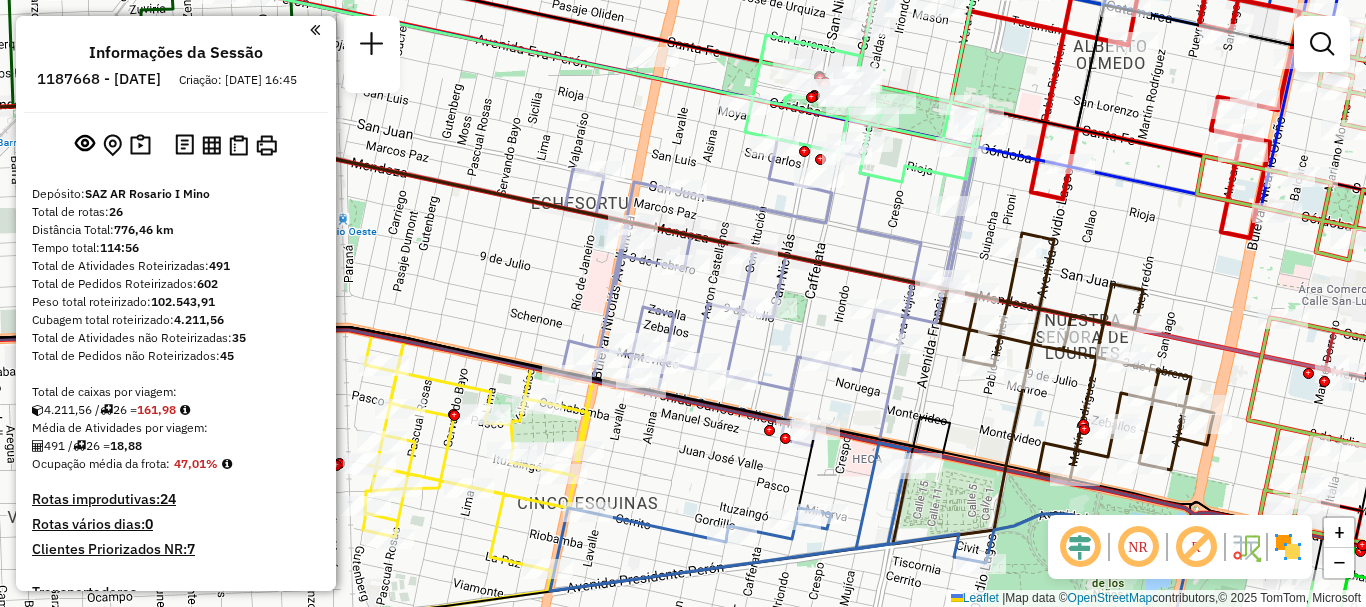 drag, startPoint x: 409, startPoint y: 330, endPoint x: 471, endPoint y: 105, distance: 233.38594 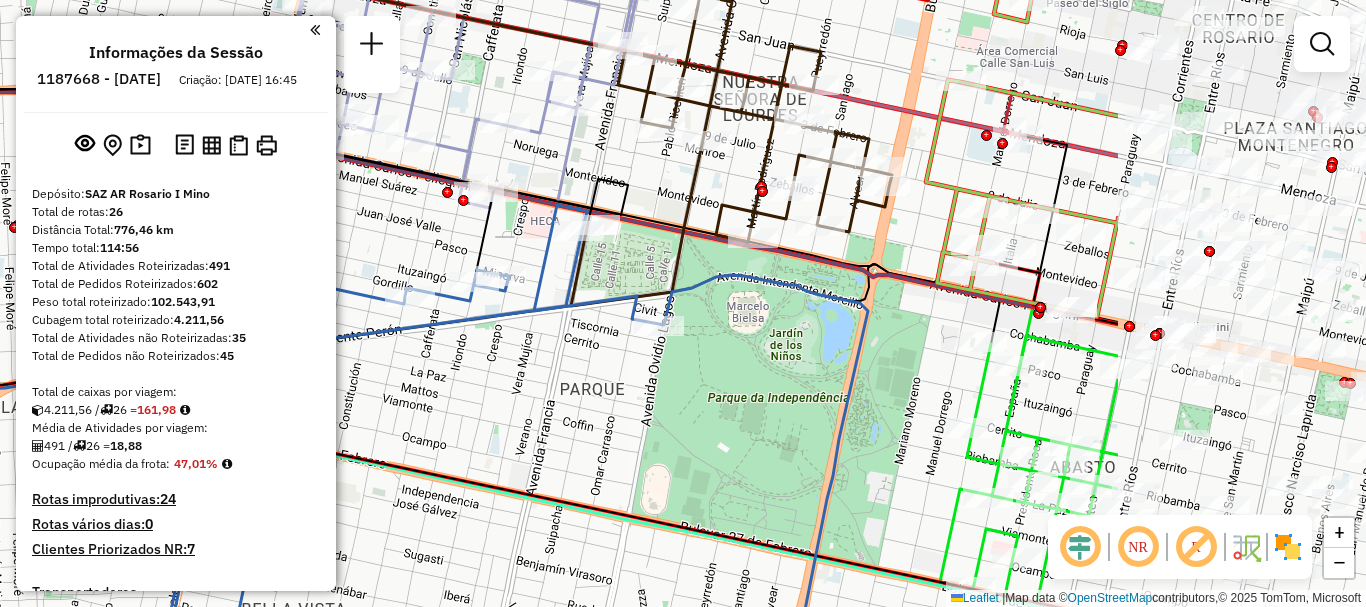 drag, startPoint x: 575, startPoint y: 357, endPoint x: 191, endPoint y: 343, distance: 384.25513 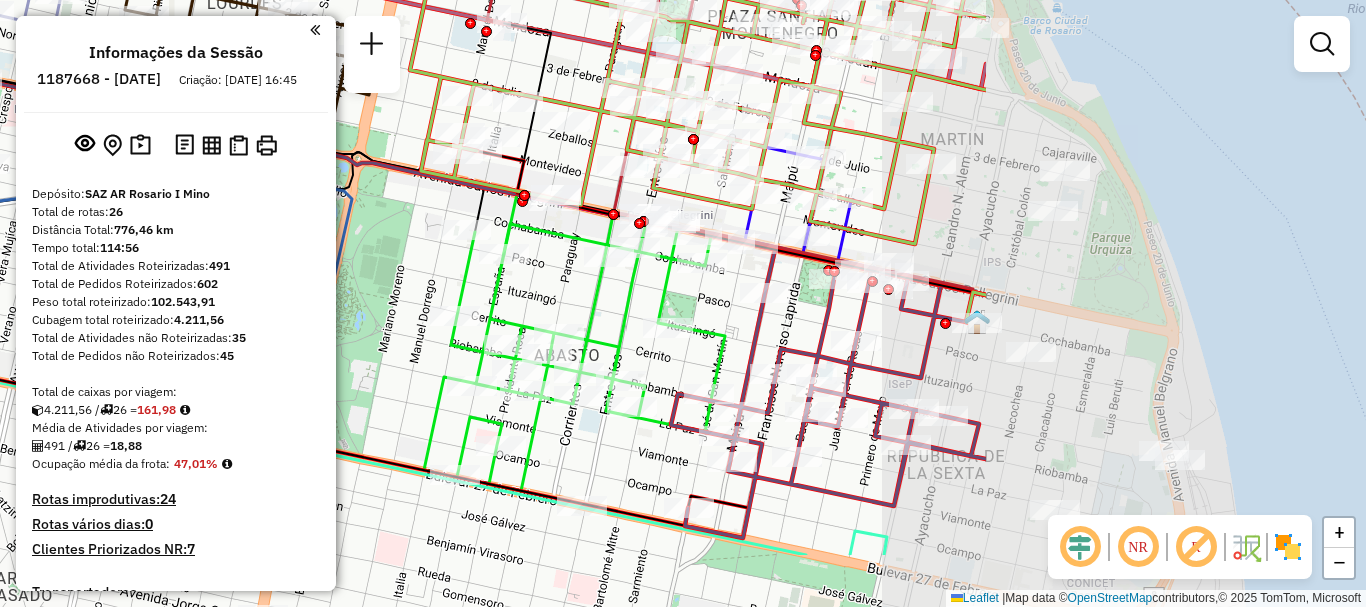 drag, startPoint x: 813, startPoint y: 443, endPoint x: 296, endPoint y: 330, distance: 529.2051 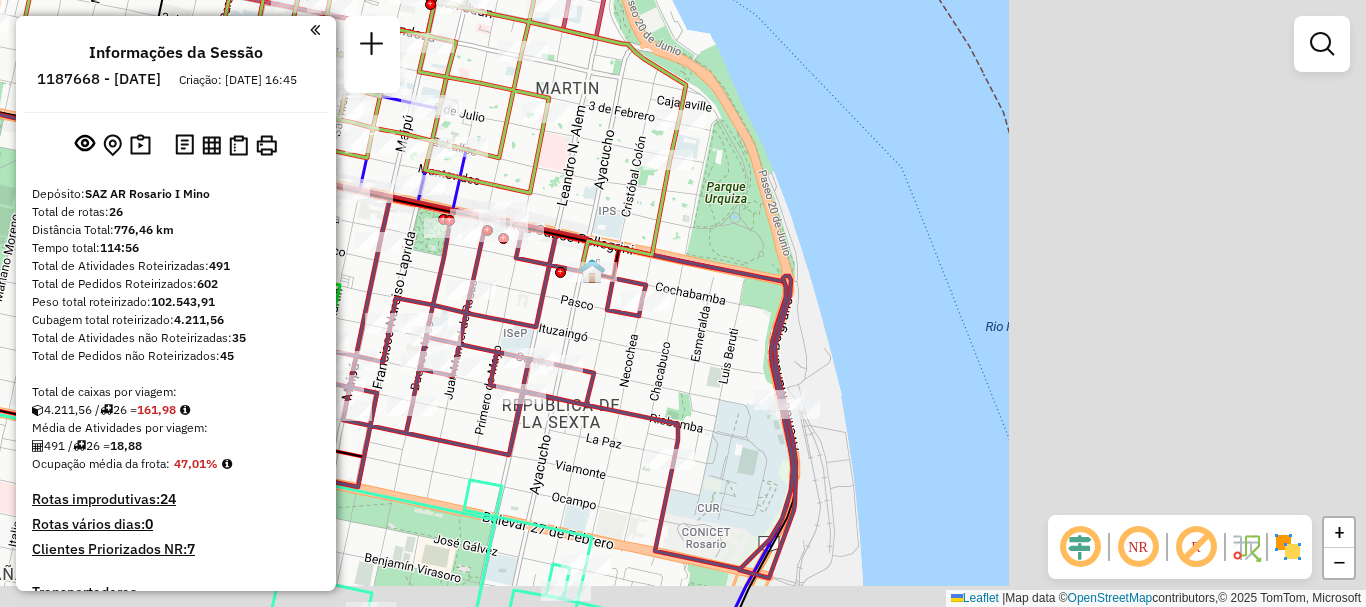 drag, startPoint x: 875, startPoint y: 456, endPoint x: 460, endPoint y: 404, distance: 418.24515 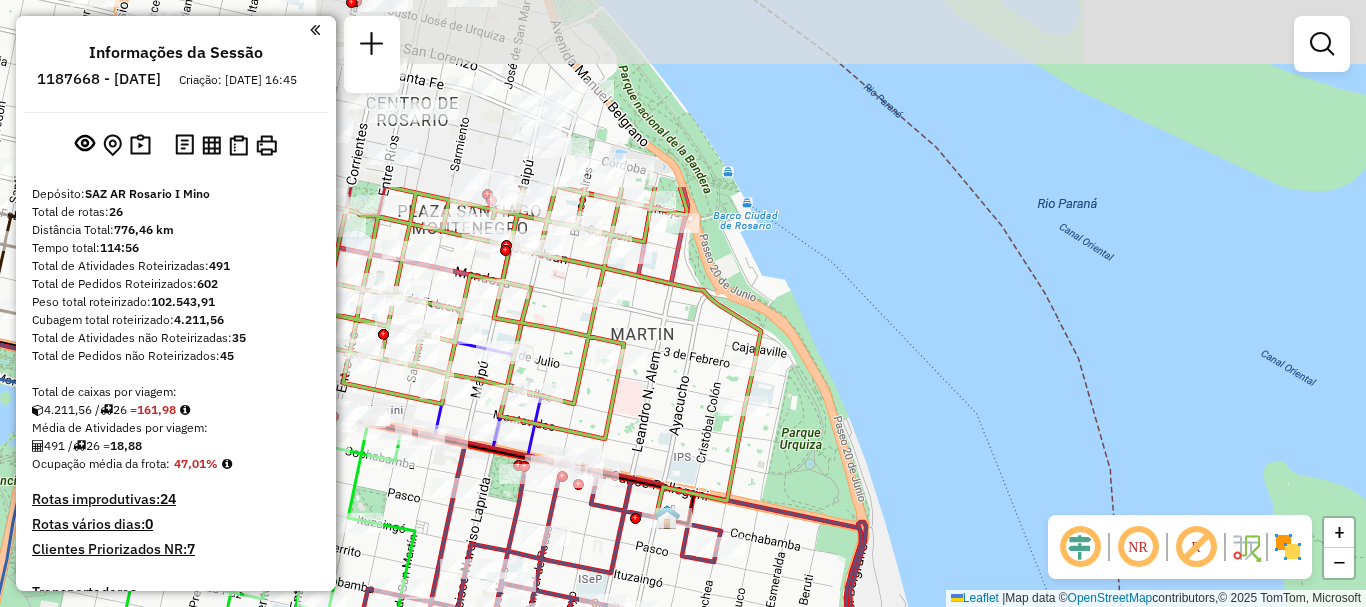 drag, startPoint x: 544, startPoint y: 273, endPoint x: 632, endPoint y: 424, distance: 174.77129 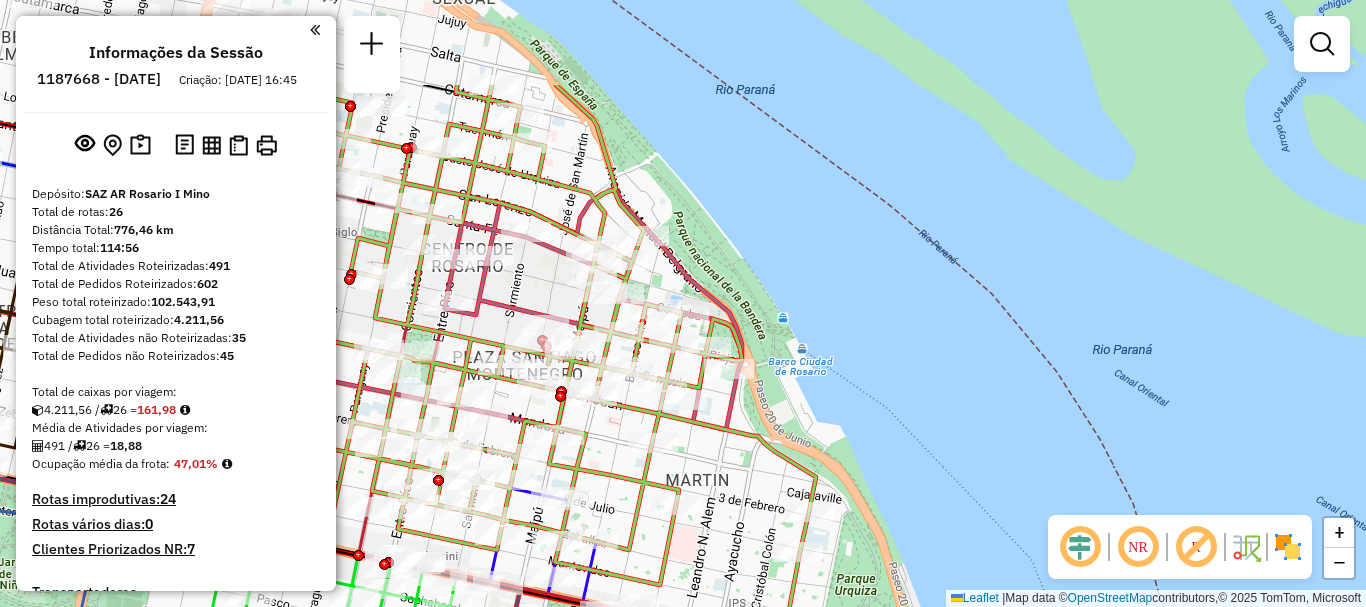 drag, startPoint x: 638, startPoint y: 507, endPoint x: 664, endPoint y: 570, distance: 68.154236 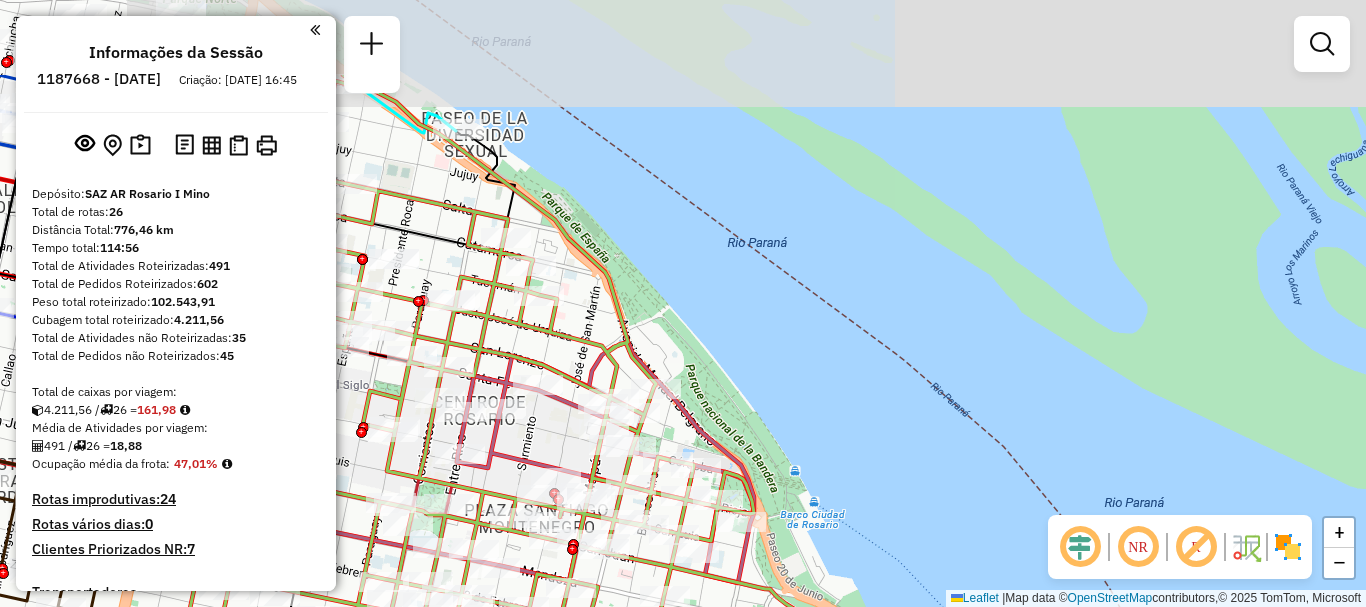 drag, startPoint x: 695, startPoint y: 458, endPoint x: 698, endPoint y: 594, distance: 136.03308 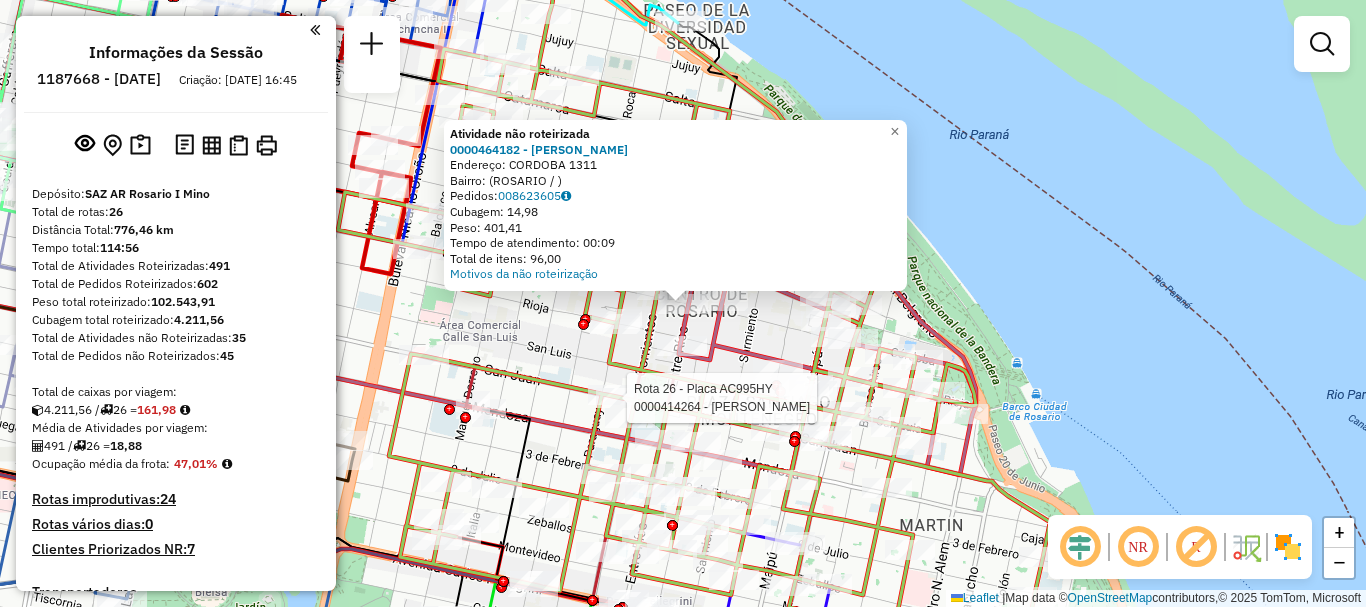 select on "**********" 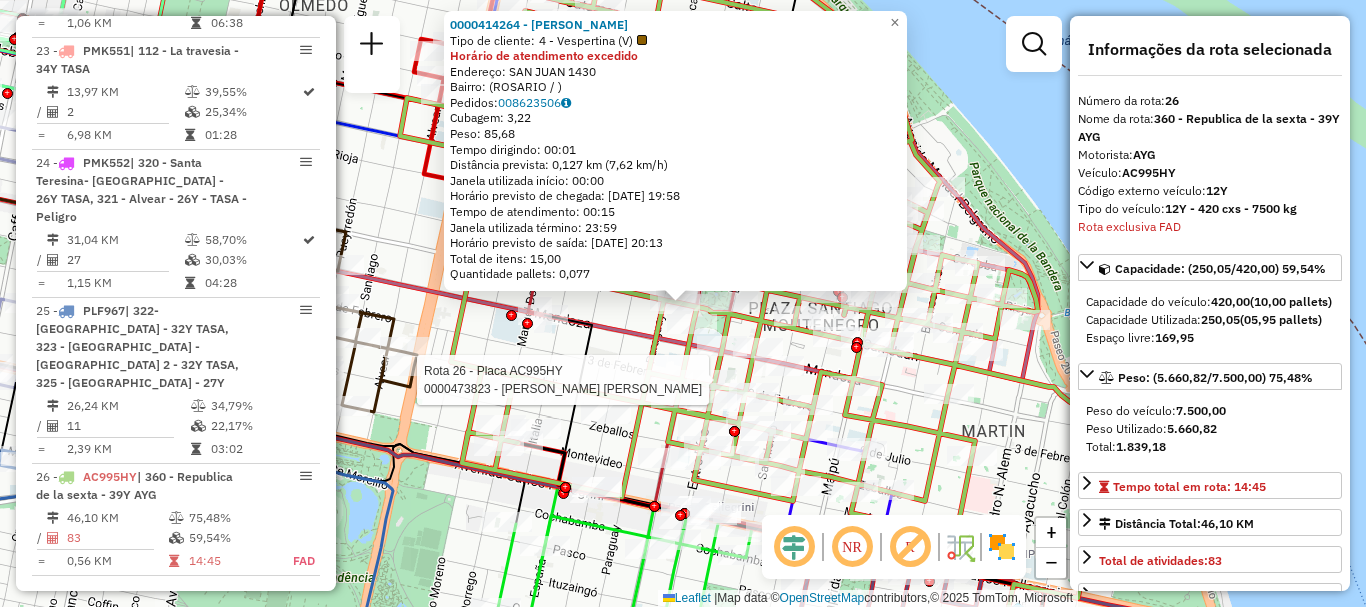scroll, scrollTop: 3607, scrollLeft: 0, axis: vertical 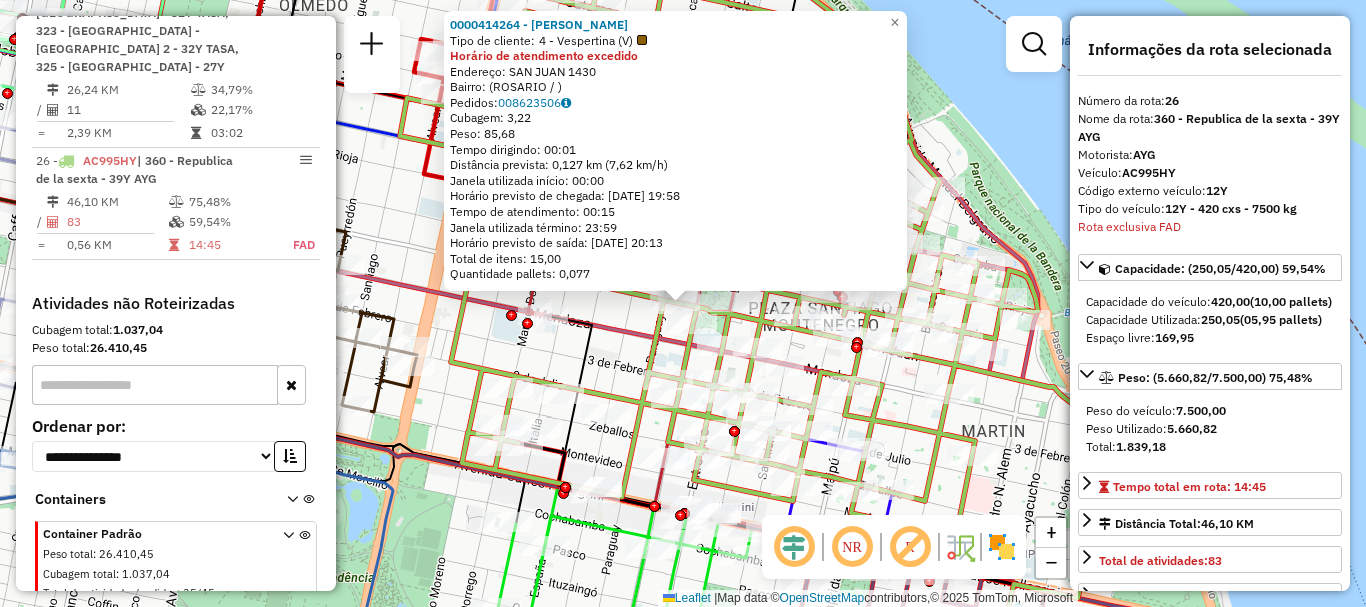 click 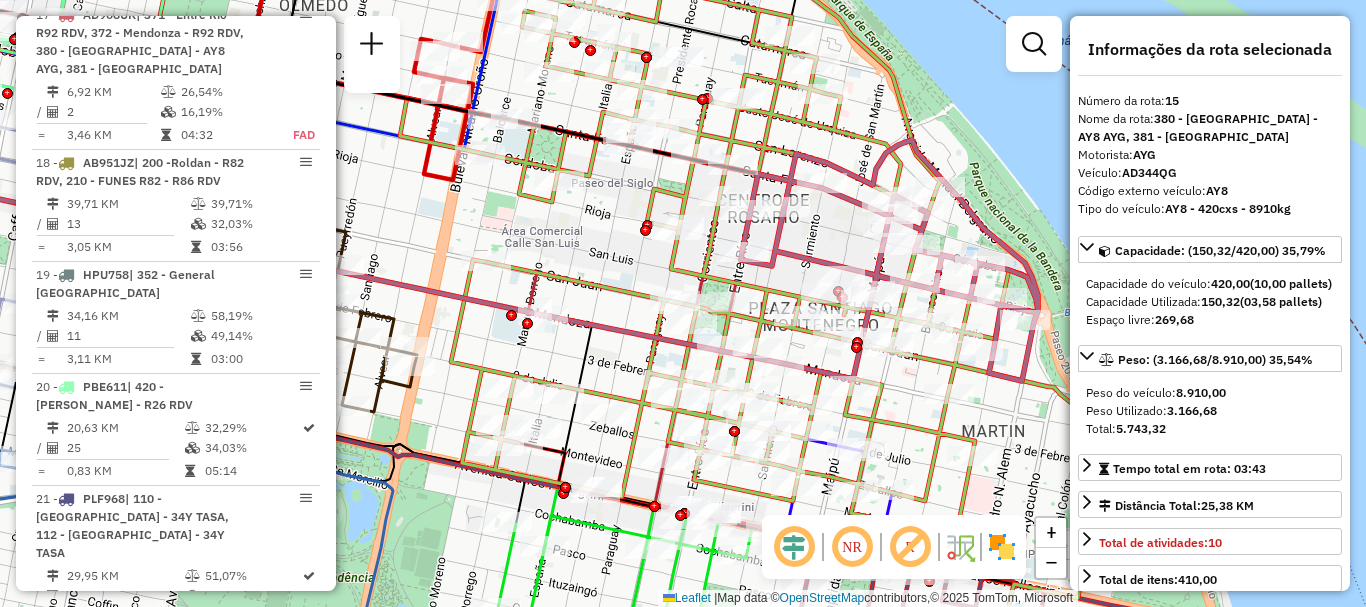 scroll, scrollTop: 2327, scrollLeft: 0, axis: vertical 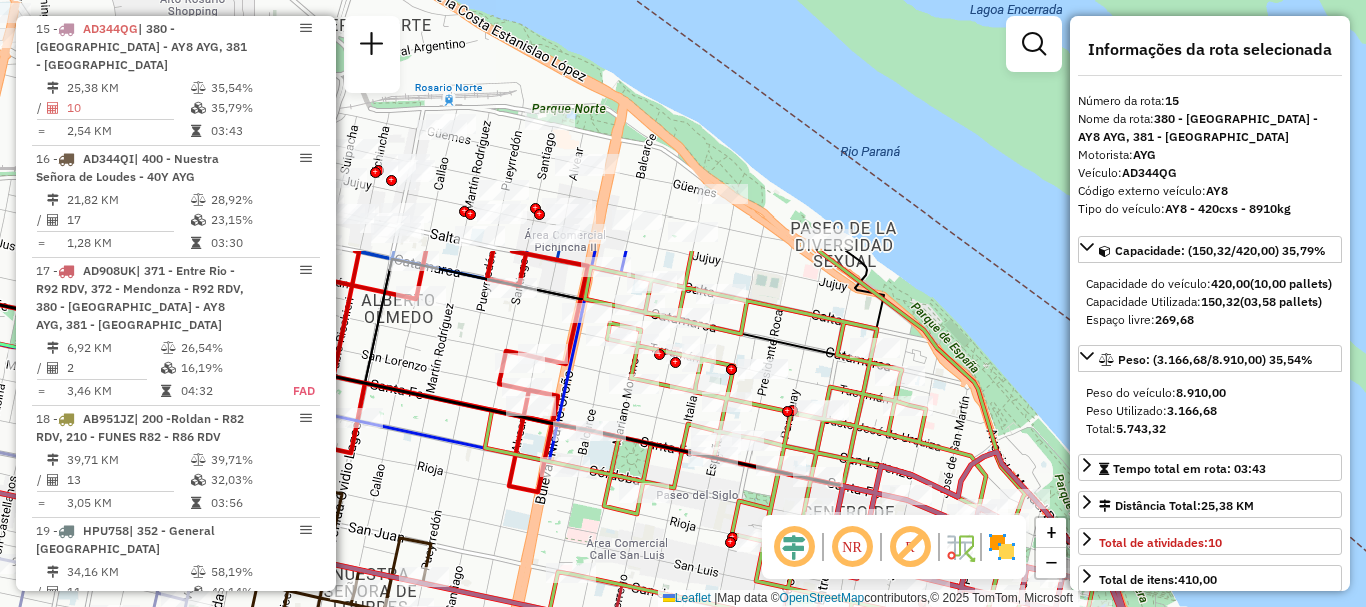 drag, startPoint x: 610, startPoint y: 325, endPoint x: 684, endPoint y: 571, distance: 256.88907 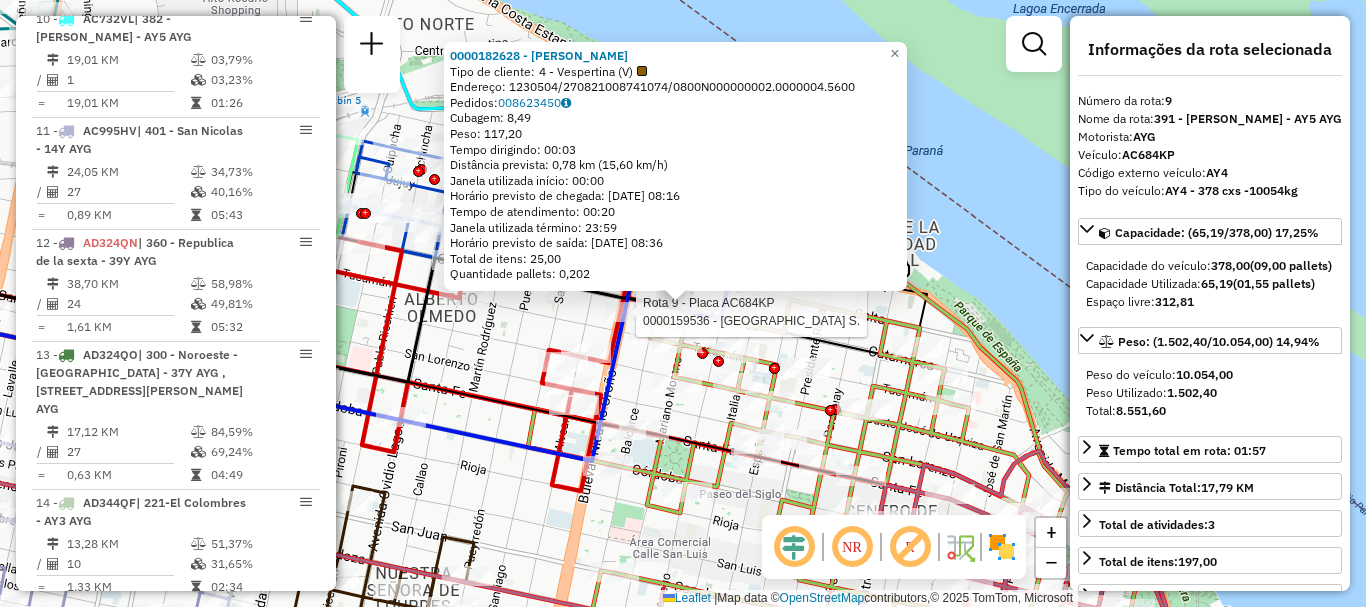 scroll, scrollTop: 1637, scrollLeft: 0, axis: vertical 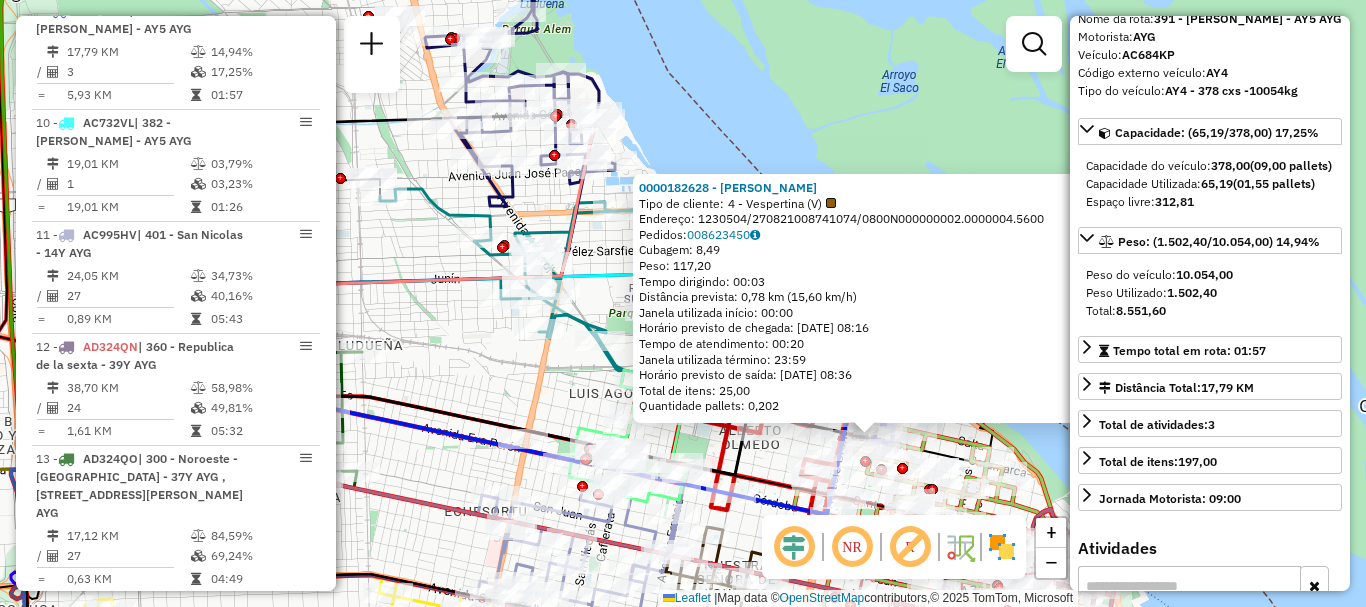 click on "0000182628 - GIANNATTASIO  Tipo de cliente:   4 - Vespertina (V)   Endereço: 1230504/270821008741074/0800N000000002.0000004.5600   Pedidos:  008623450   Cubagem: 8,49  Peso: 117,20  Tempo dirigindo: 00:03   Distância prevista: 0,78 km (15,60 km/h)   Janela utilizada início: 00:00   Horário previsto de chegada: 11/07/2025 08:16   Tempo de atendimento: 00:20   Janela utilizada término: 23:59   Horário previsto de saída: 11/07/2025 08:36   Total de itens: 25,00   Quantidade pallets: 0,202  × Janela de atendimento Grade de atendimento Capacidade Transportadoras Veículos Cliente Pedidos  Rotas Selecione os dias de semana para filtrar as janelas de atendimento  Seg   Ter   Qua   Qui   Sex   Sáb   Dom  Informe o período da janela de atendimento: De: Até:  Filtrar exatamente a janela do cliente  Considerar janela de atendimento padrão  Selecione os dias de semana para filtrar as grades de atendimento  Seg   Ter   Qua   Qui   Sex   Sáb   Dom   Considerar clientes sem dia de atendimento cadastrado  De:  +" 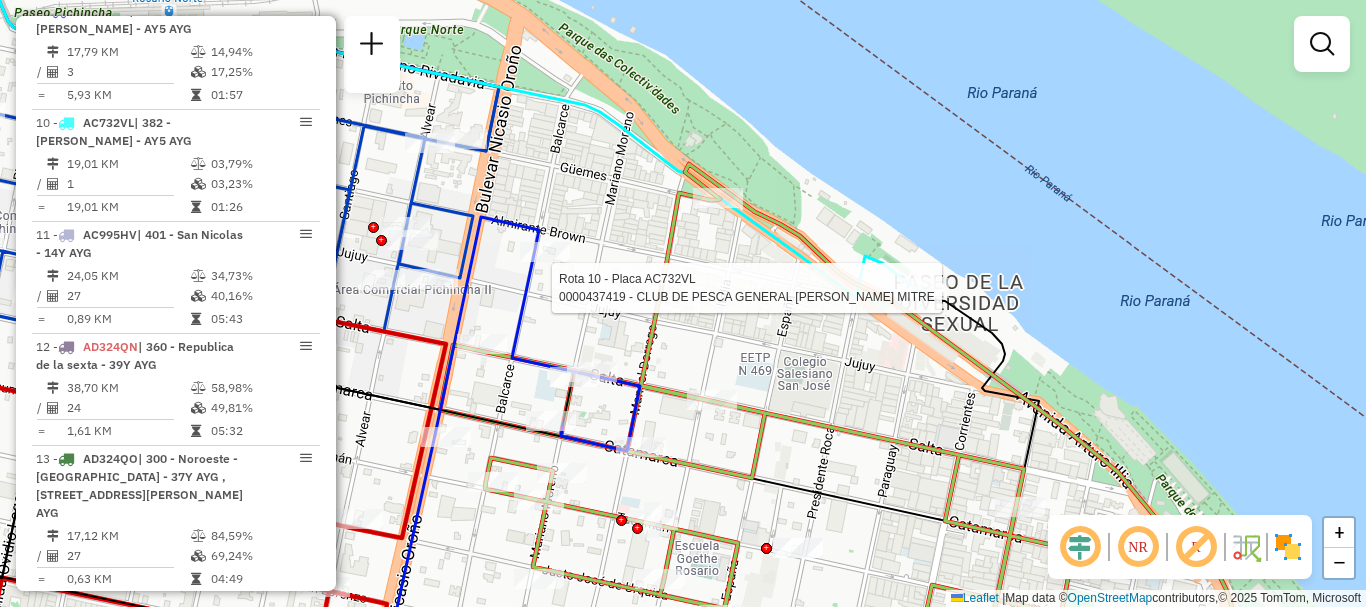 select on "**********" 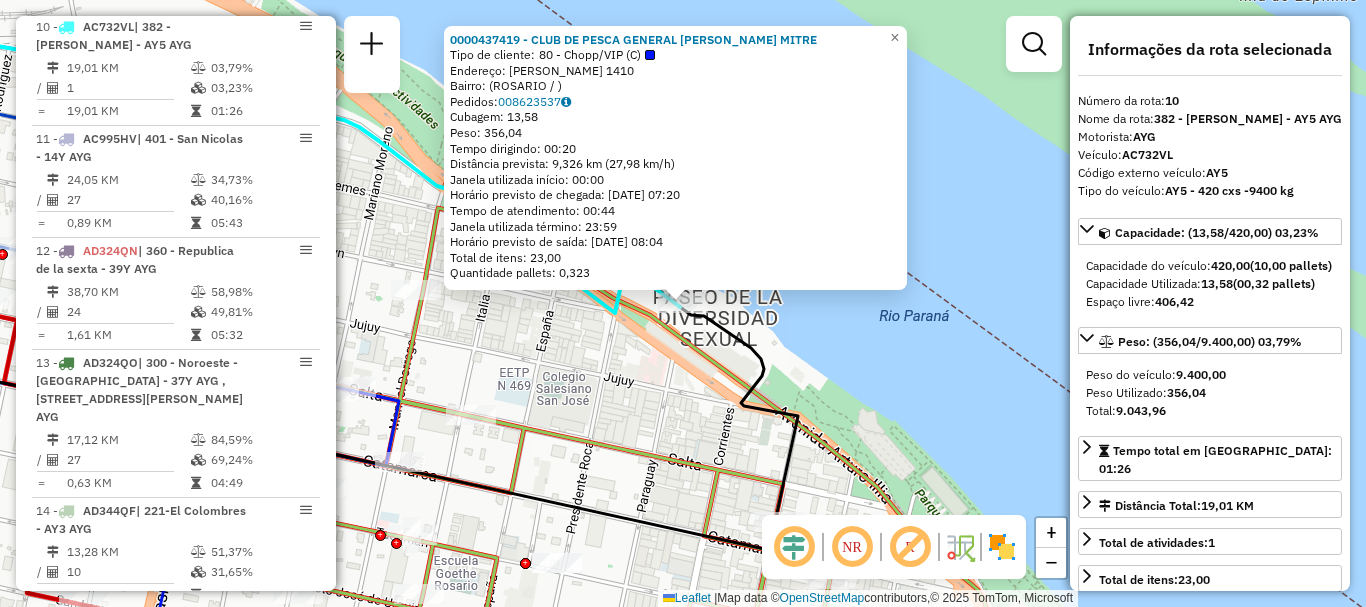 scroll, scrollTop: 1749, scrollLeft: 0, axis: vertical 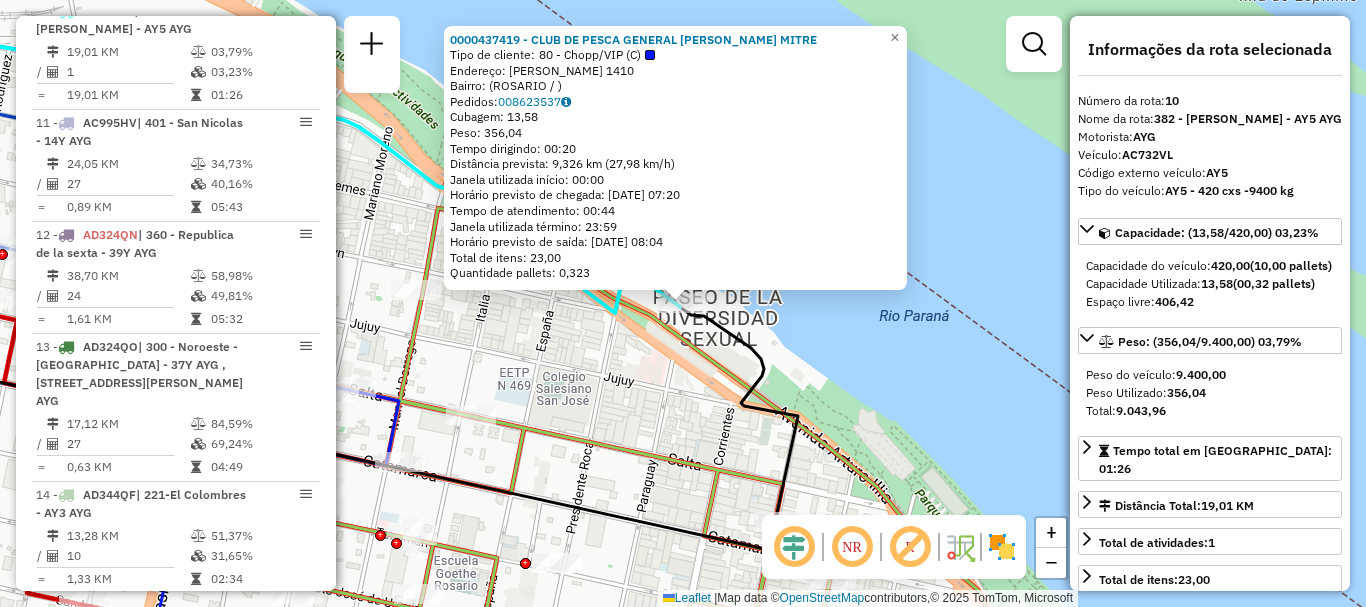 click on "0000437419 - CLUB DE PESCA GENERAL BARTOLOME MITRE  Tipo de cliente:   80 - Chopp/VIP (C)   Endereço: EMILIO SCHIFFNER  1410   Bairro:  (ROSARIO / )   Pedidos:  008623537   Cubagem: 13,58  Peso: 356,04  Tempo dirigindo: 00:20   Distância prevista: 9,326 km (27,98 km/h)   Janela utilizada início: 00:00   Horário previsto de chegada: 11/07/2025 07:20   Tempo de atendimento: 00:44   Janela utilizada término: 23:59   Horário previsto de saída: 11/07/2025 08:04   Total de itens: 23,00   Quantidade pallets: 0,323  × Janela de atendimento Grade de atendimento Capacidade Transportadoras Veículos Cliente Pedidos  Rotas Selecione os dias de semana para filtrar as janelas de atendimento  Seg   Ter   Qua   Qui   Sex   Sáb   Dom  Informe o período da janela de atendimento: De: Até:  Filtrar exatamente a janela do cliente  Considerar janela de atendimento padrão  Selecione os dias de semana para filtrar as grades de atendimento  Seg   Ter   Qua   Qui   Sex   Sáb   Dom   Peso mínimo:   Peso máximo:   De:  +" 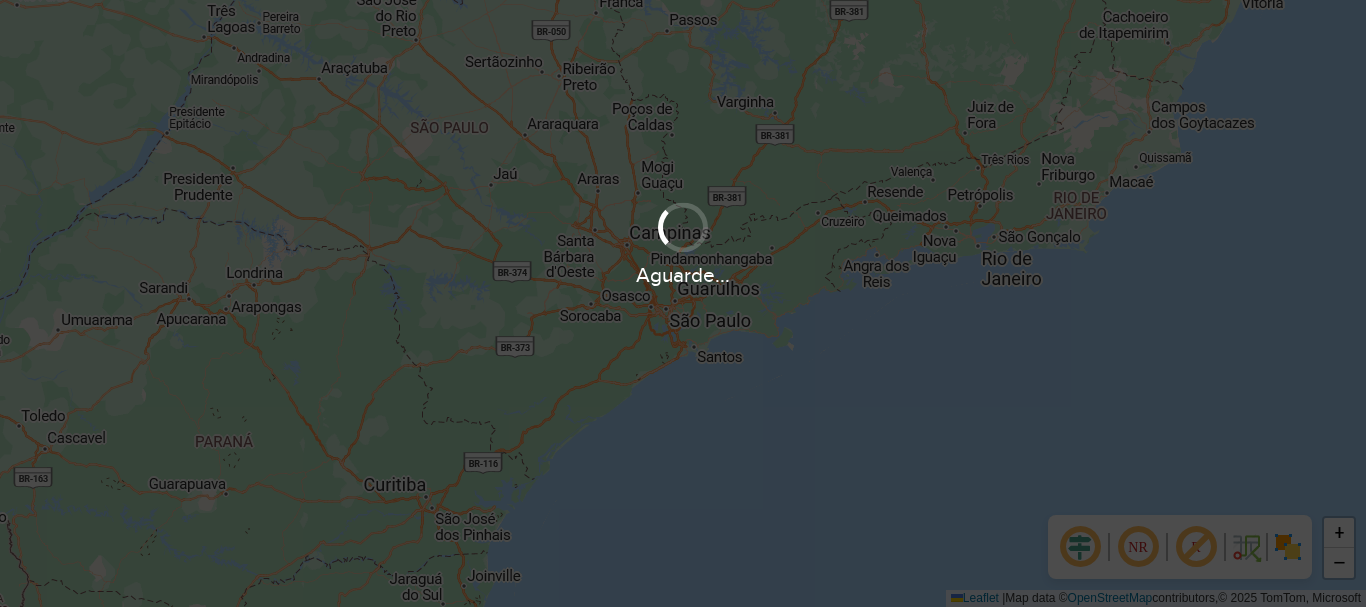 scroll, scrollTop: 0, scrollLeft: 0, axis: both 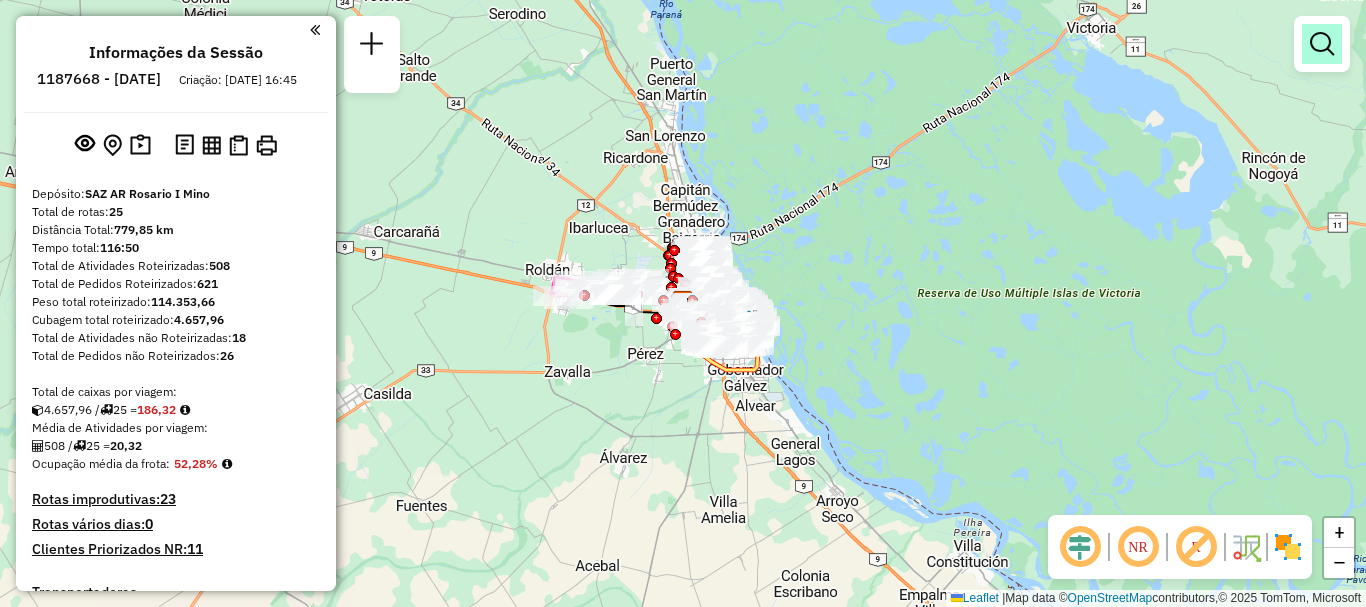 click at bounding box center (1322, 44) 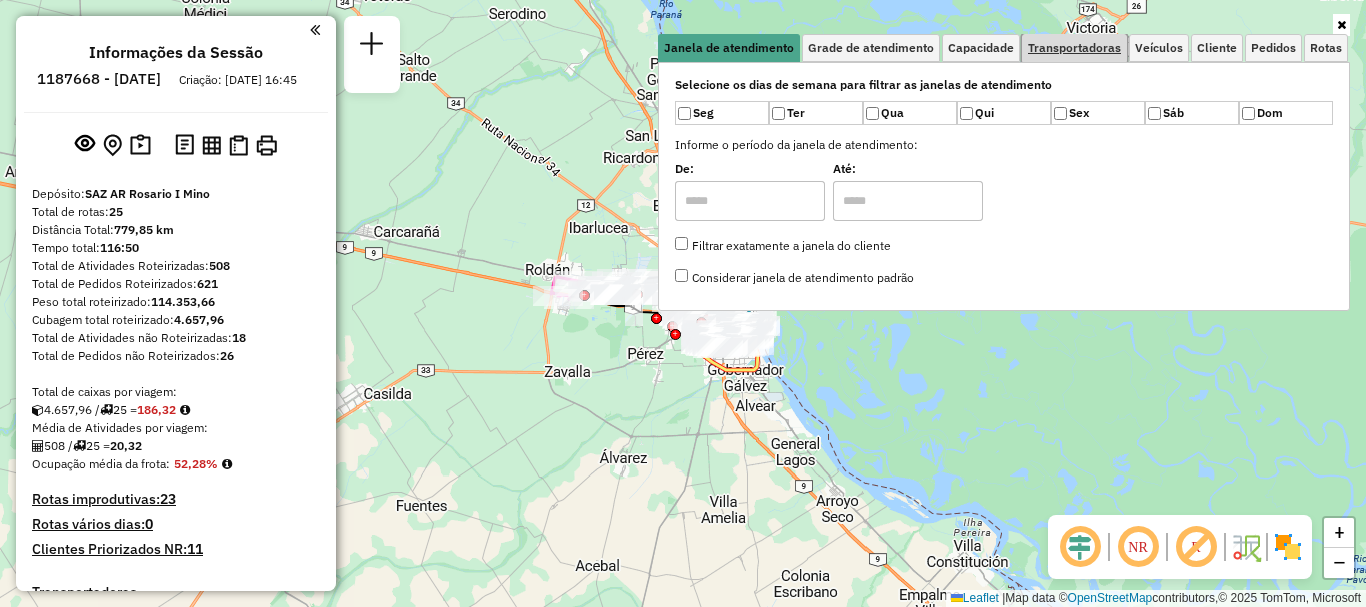 click on "Transportadoras" at bounding box center (1074, 48) 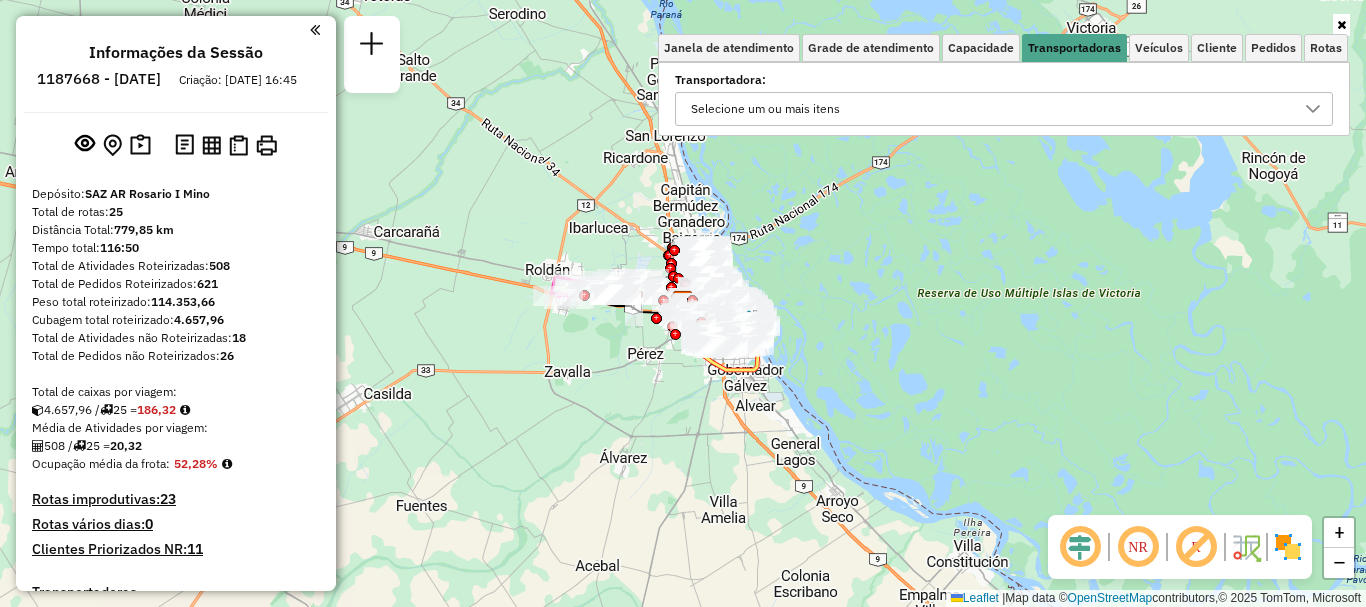 click at bounding box center [1313, 109] 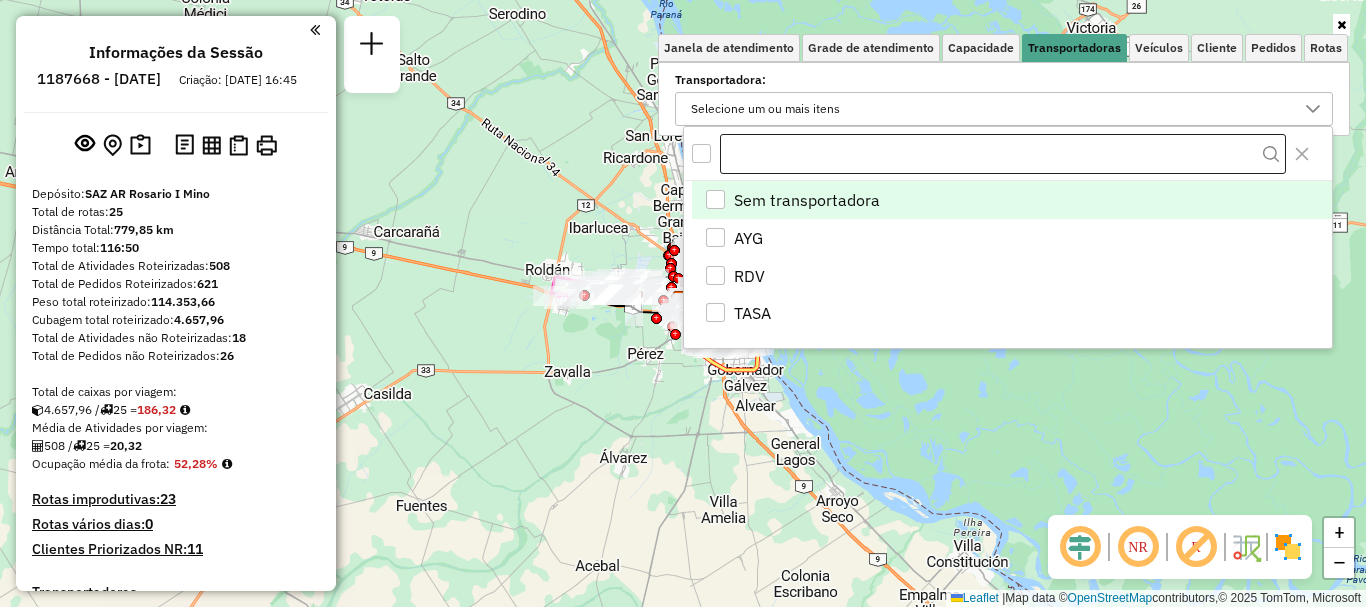 scroll, scrollTop: 12, scrollLeft: 69, axis: both 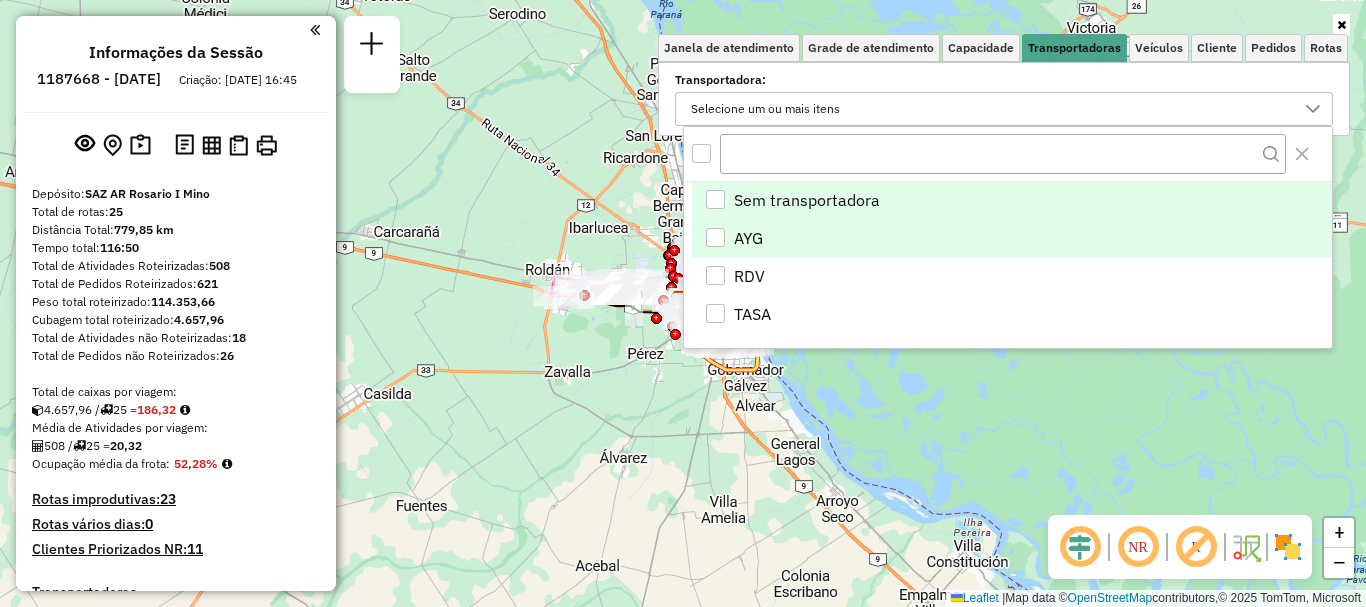 click at bounding box center [715, 237] 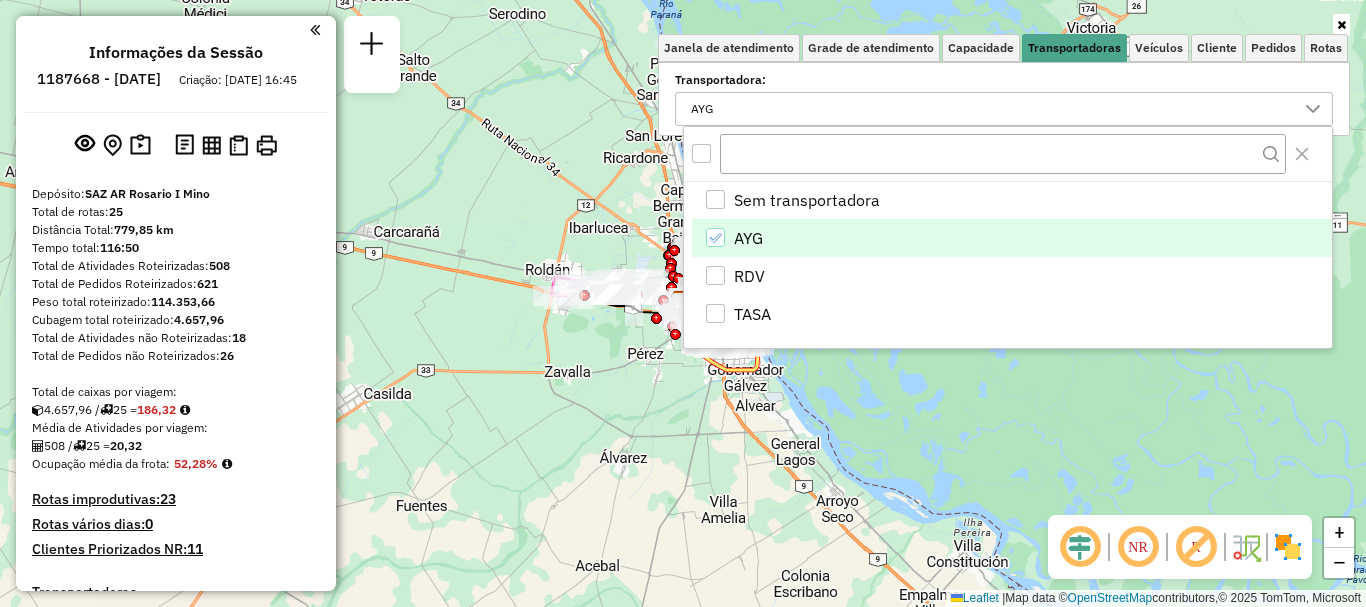 click on "Aguarde...  Pop-up bloqueado!  Seu navegador bloqueou automáticamente a abertura de uma nova janela.   Acesse as configurações e adicione o endereço do sistema a lista de permissão.   Fechar  Informações da Sessão 1187668 - [DATE]  Criação: [DATE] 16:45   Depósito:  SAZ AR Rosario I Mino  Total de rotas:  25  Distância Total:  779,85 km  Tempo total:  116:50  Total de Atividades Roteirizadas:  508  Total de Pedidos Roteirizados:  621  Peso total roteirizado:  114.353,66  Cubagem total roteirizado:  4.657,96  Total de Atividades não Roteirizadas:  18  Total de Pedidos não Roteirizados:  26 Total de caixas por viagem:  4.657,96 /   25 =  186,32 Média de Atividades por viagem:  508 /   25 =  20,32 Ocupação média da frota:  52,28%   Rotas improdutivas:  23  Rotas vários dias:  0  Clientes Priorizados NR:  11  Transportadoras  Rotas  Recargas: 0   Ver rotas   Ver veículos   1 -       AB951JL   | 422 - Parque Norte - R84 RDV  24,83 KM   71,30%  /  28   54,83%     =  0,89 KM   06:15  /" at bounding box center [683, 303] 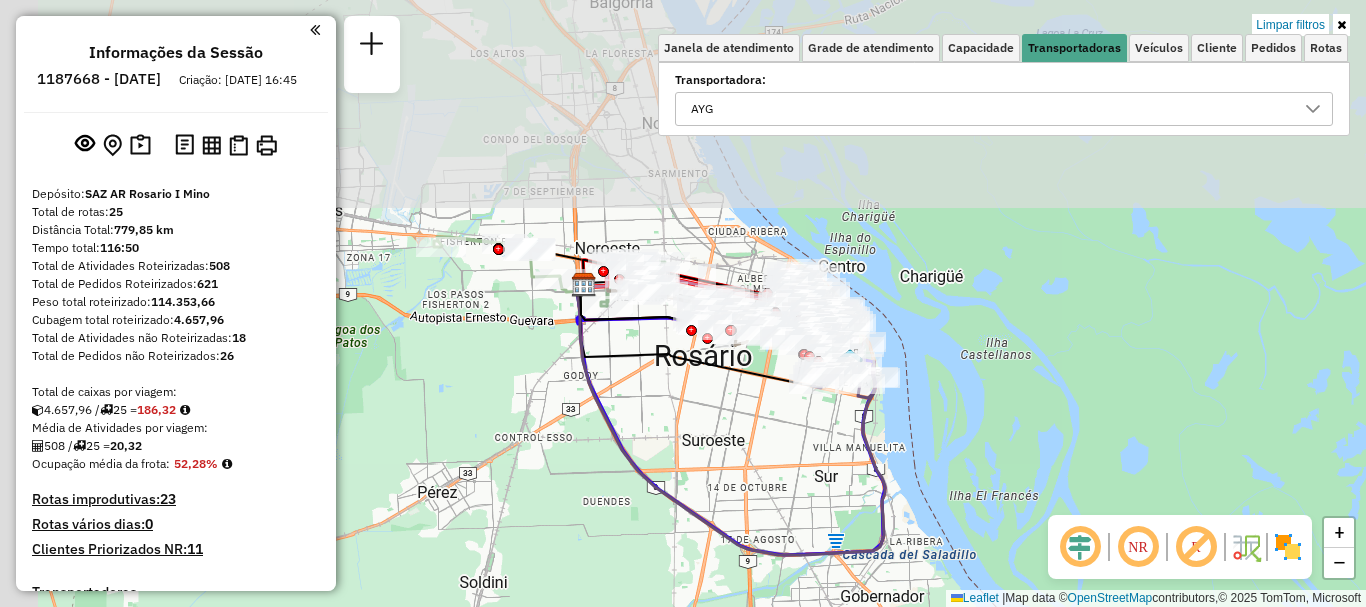 drag, startPoint x: 757, startPoint y: 488, endPoint x: 776, endPoint y: 521, distance: 38.078865 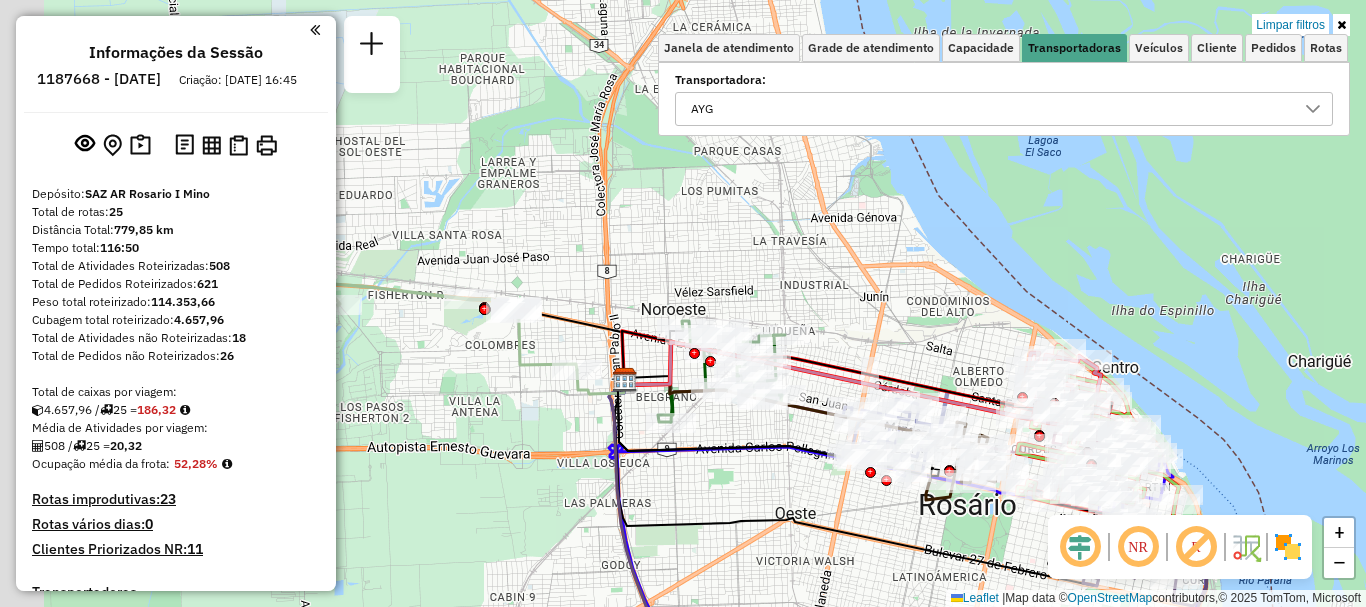 drag, startPoint x: 671, startPoint y: 533, endPoint x: 688, endPoint y: 563, distance: 34.48188 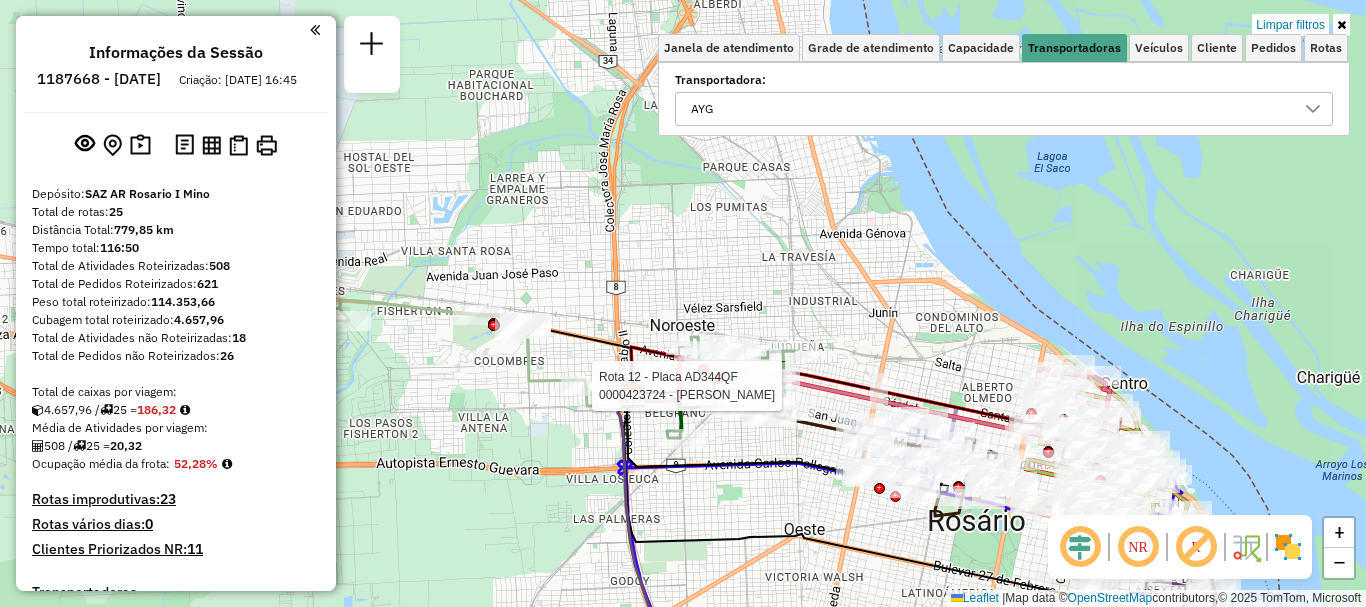 select on "**********" 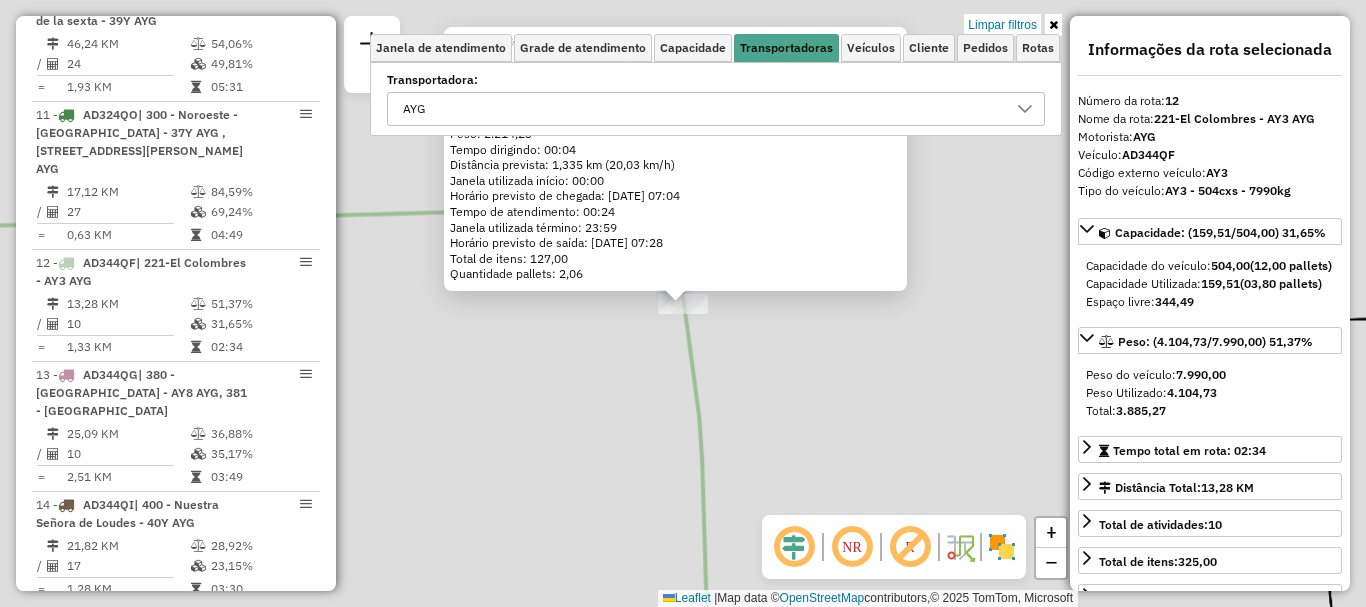 scroll, scrollTop: 1171, scrollLeft: 0, axis: vertical 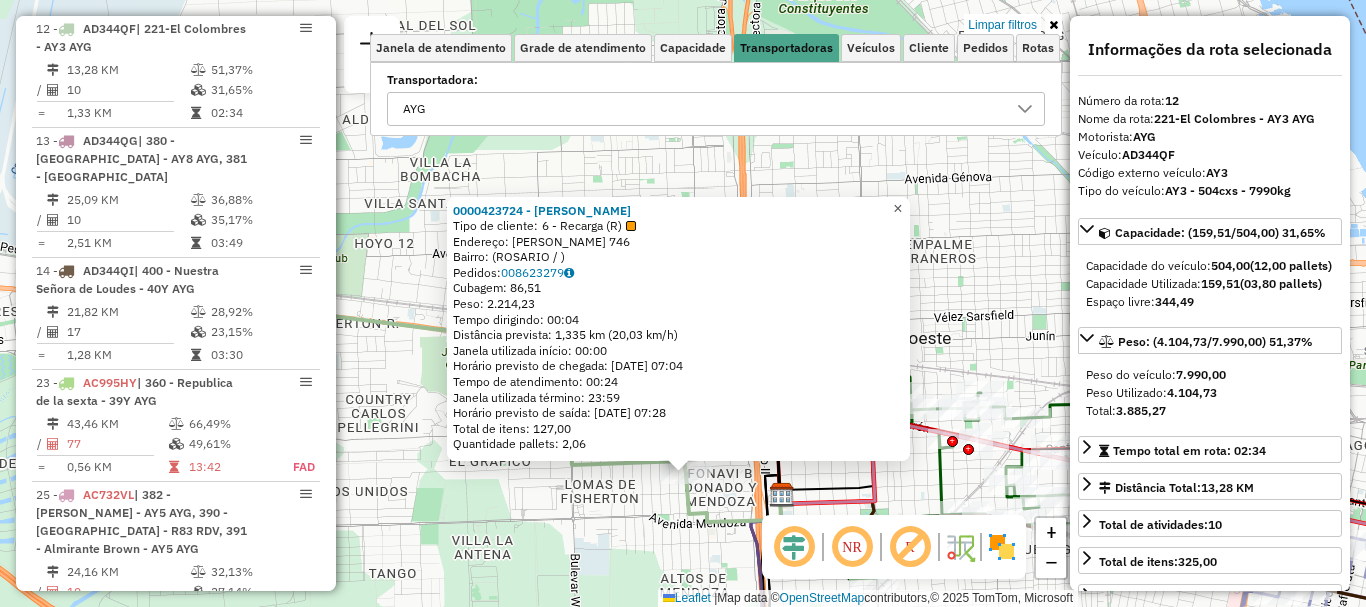 click on "×" 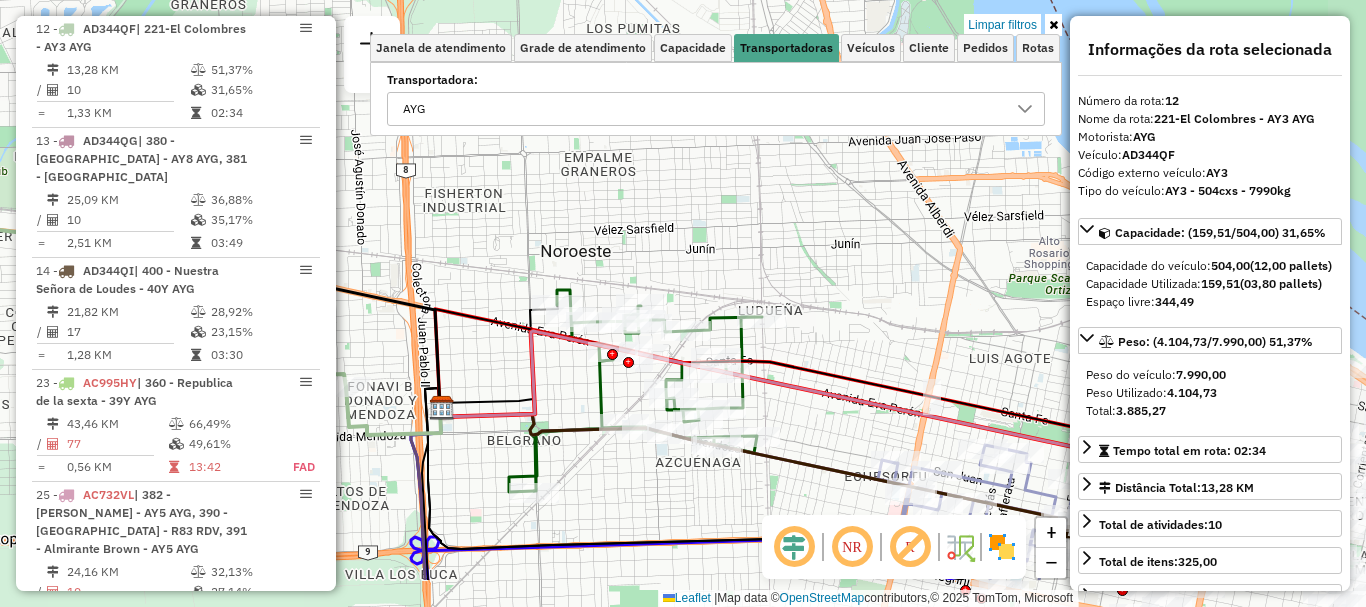 drag, startPoint x: 786, startPoint y: 262, endPoint x: 589, endPoint y: 191, distance: 209.40392 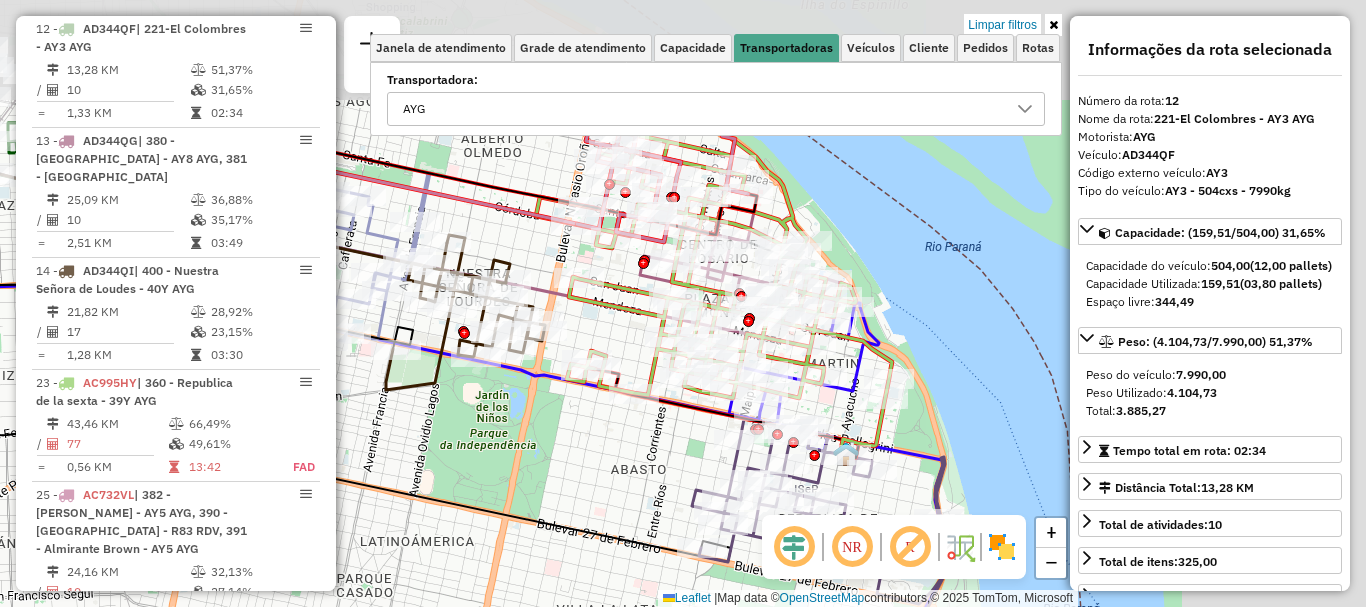 drag, startPoint x: 918, startPoint y: 350, endPoint x: 564, endPoint y: 524, distance: 394.4515 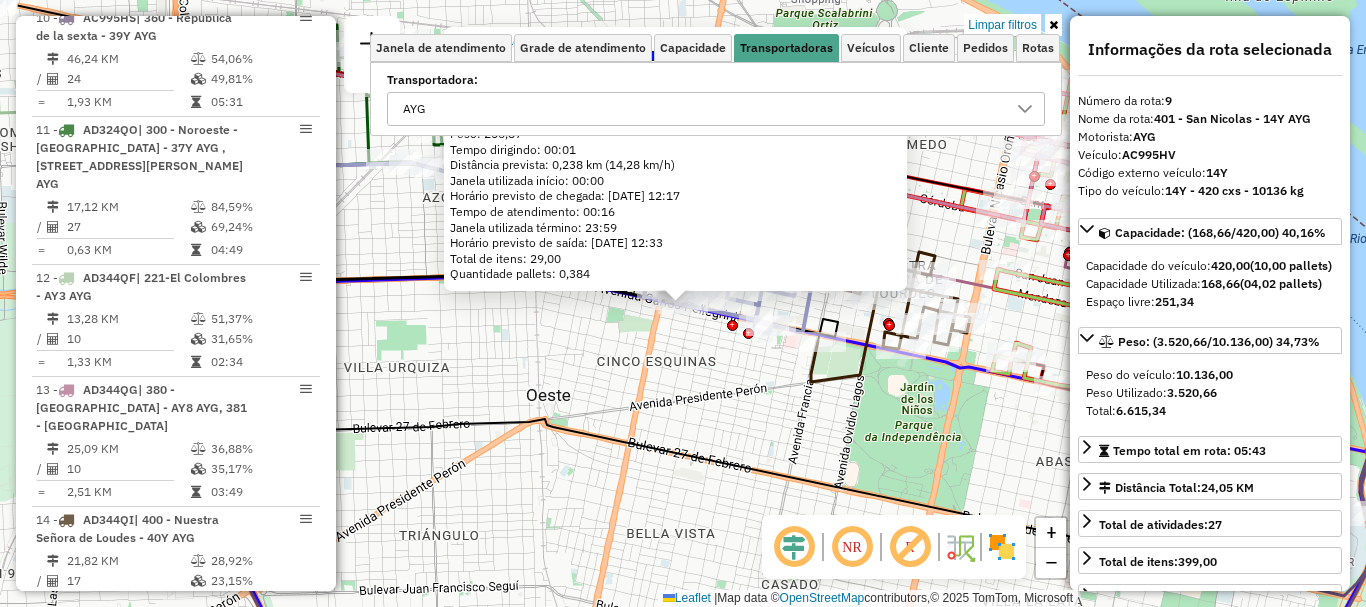 scroll, scrollTop: 817, scrollLeft: 0, axis: vertical 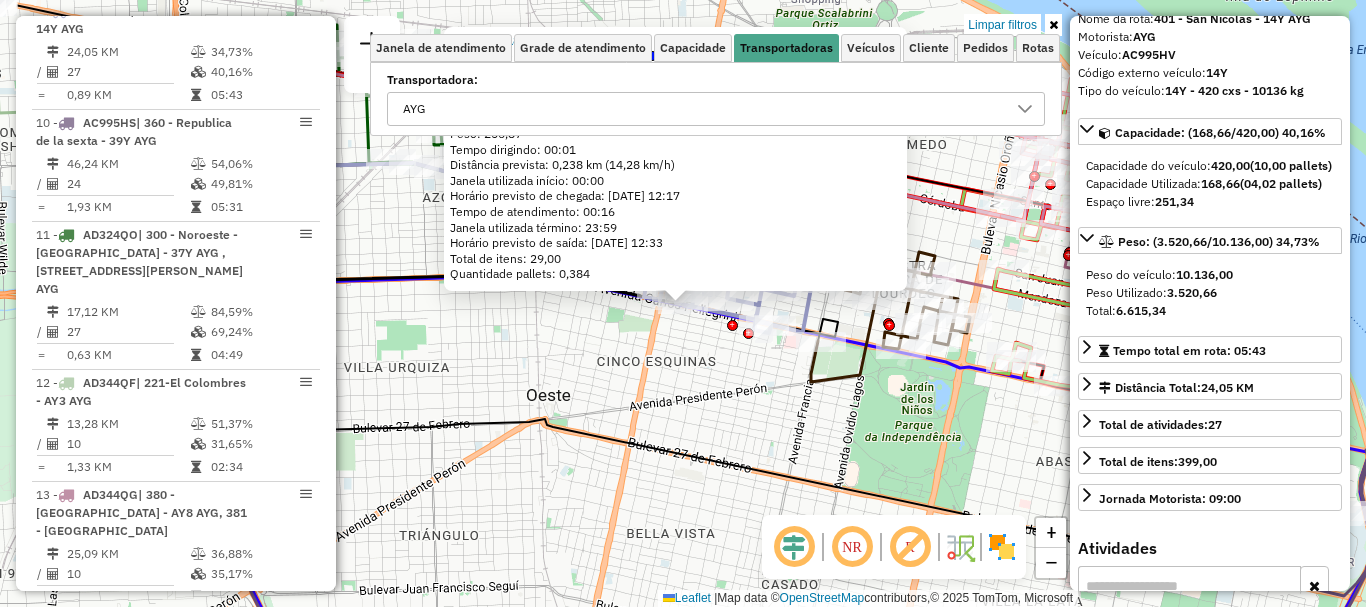 click on "0000328518 - STRANGES MAX  Tipo de cliente:   80 - Chopp/VIP (C)   Endereço: [STREET_ADDRESS]   Pedidos:  008623261, 008623262, 008623263   Cubagem: 16,13  Peso: 256,87  Tempo dirigindo: 00:01   Distância prevista: 0,238 km (14,28 km/h)   [GEOGRAPHIC_DATA] utilizada início: 00:00   Horário previsto de chegada: [DATE] 12:17   Tempo de atendimento: 00:16   Janela utilizada término: 23:59   Horário previsto de saída: [DATE] 12:33   Total de itens: 29,00   Quantidade pallets: 0,384  × Limpar filtros Janela de atendimento Grade de atendimento Capacidade Transportadoras Veículos Cliente Pedidos  Rotas Selecione os dias de semana para filtrar as janelas de atendimento  Seg   Ter   Qua   Qui   Sex   Sáb   Dom  Informe o período da janela de atendimento: De: Até:  Filtrar exatamente a janela do cliente  Considerar janela de atendimento padrão  Selecione os dias de semana para filtrar as grades de atendimento  Seg   Ter   Qua   Qui   Sex   Sáb   Dom   Peso mínimo:   De:  AYG" 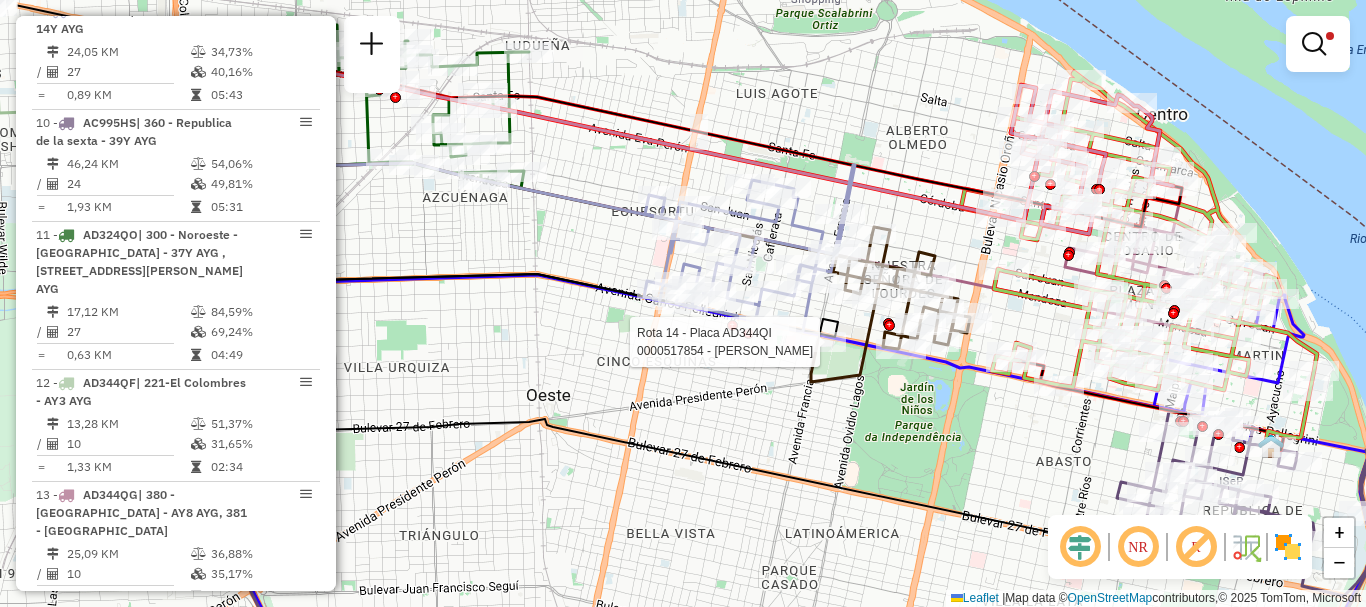 select on "**********" 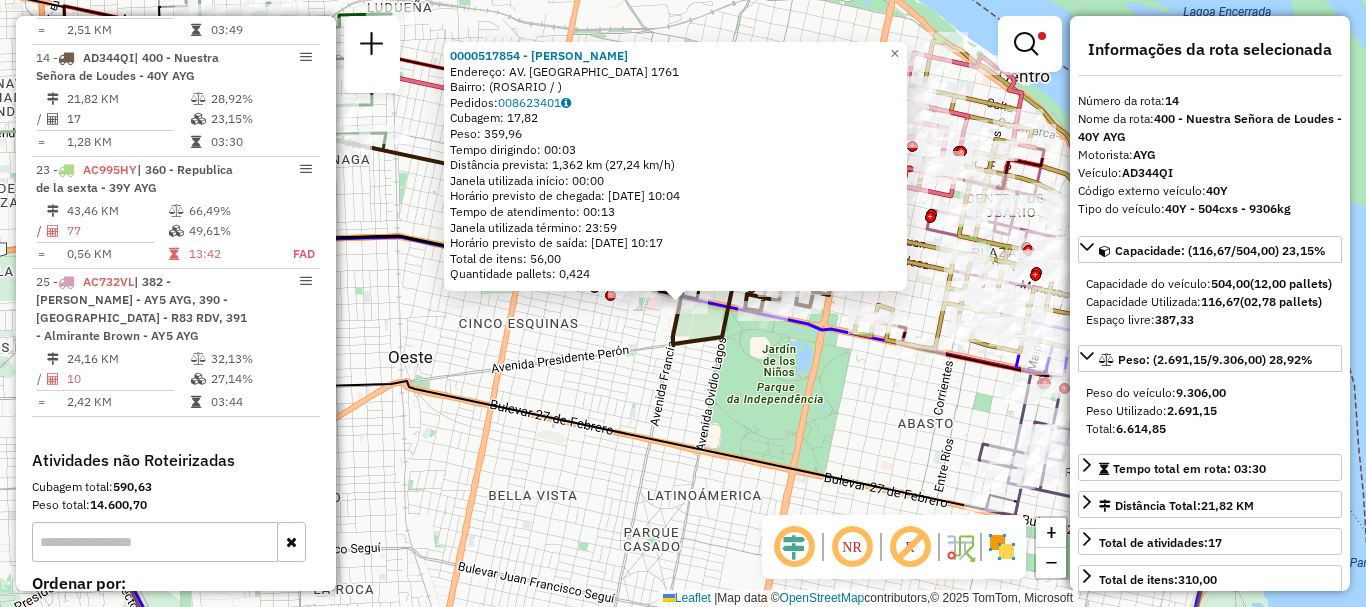 scroll, scrollTop: 1413, scrollLeft: 0, axis: vertical 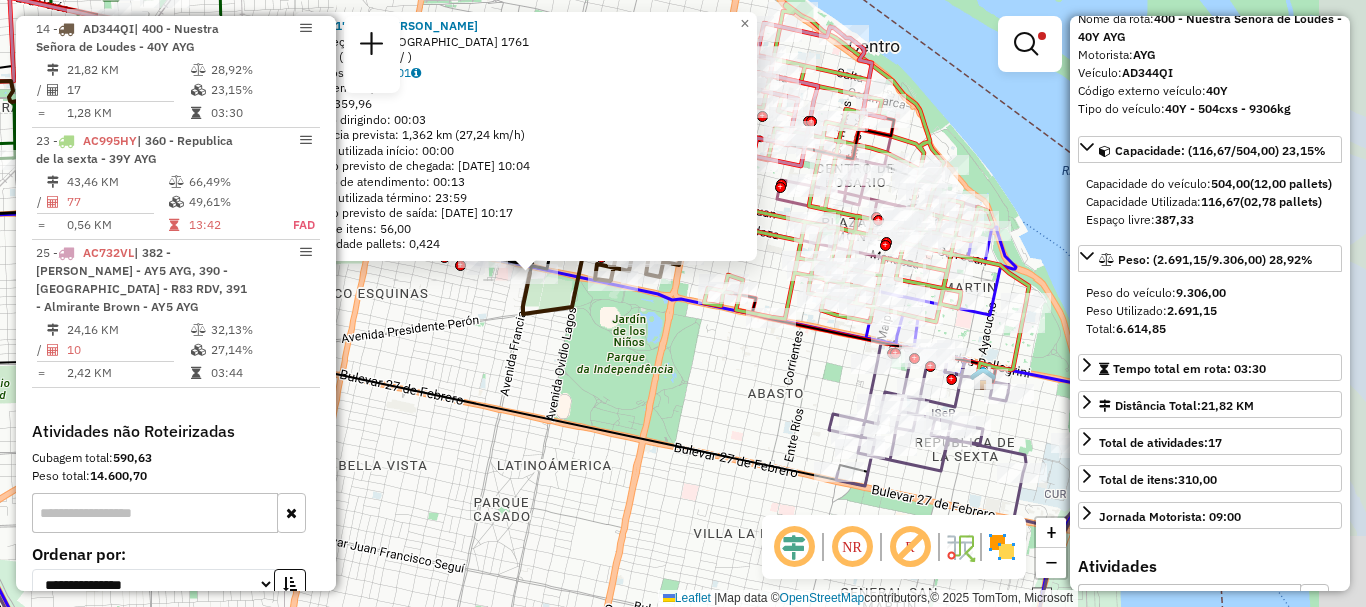 drag, startPoint x: 905, startPoint y: 423, endPoint x: 755, endPoint y: 393, distance: 152.97058 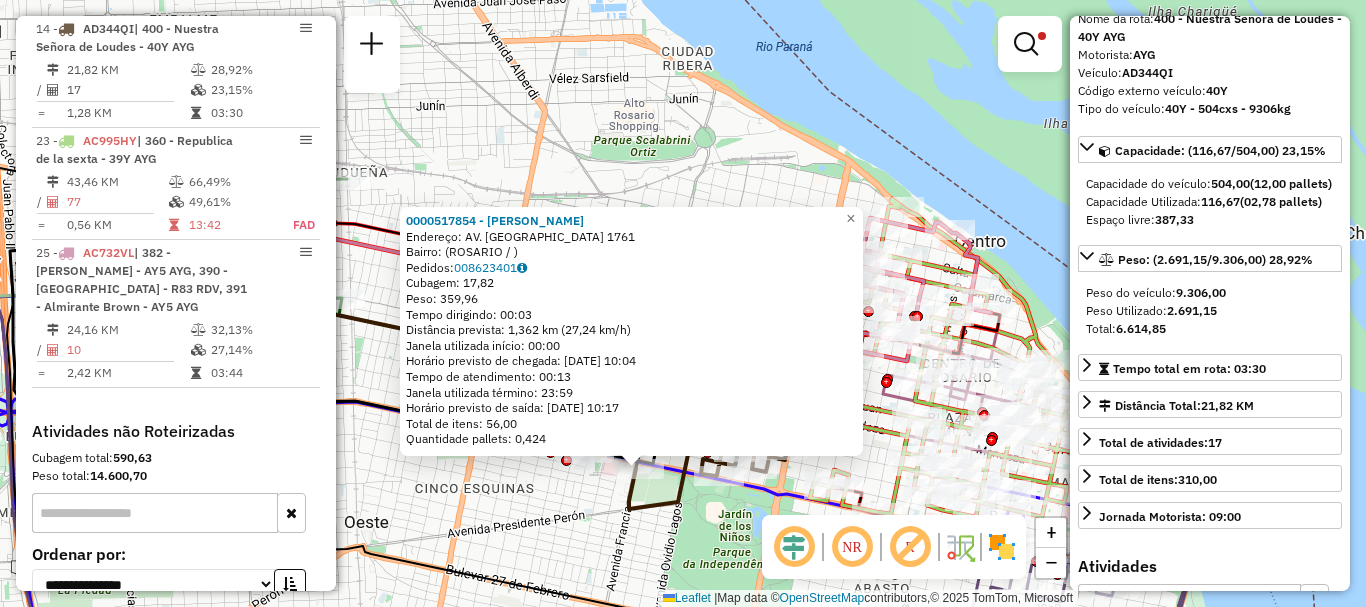 drag, startPoint x: 648, startPoint y: 435, endPoint x: 785, endPoint y: 641, distance: 247.39644 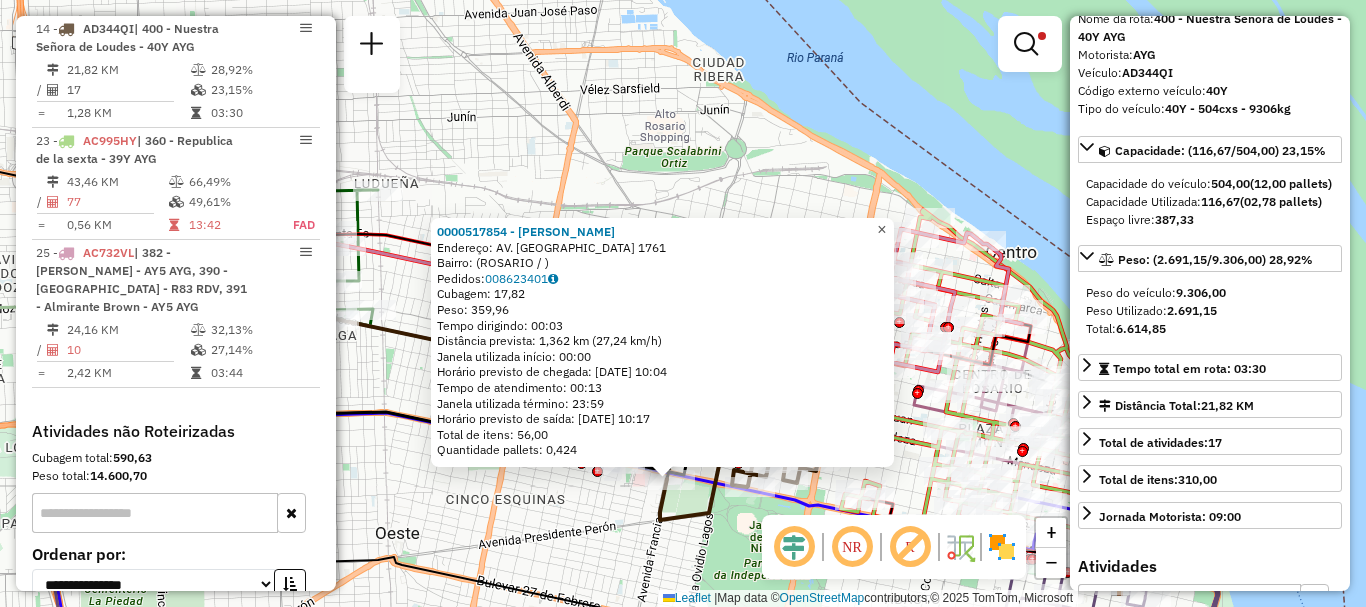 click on "×" 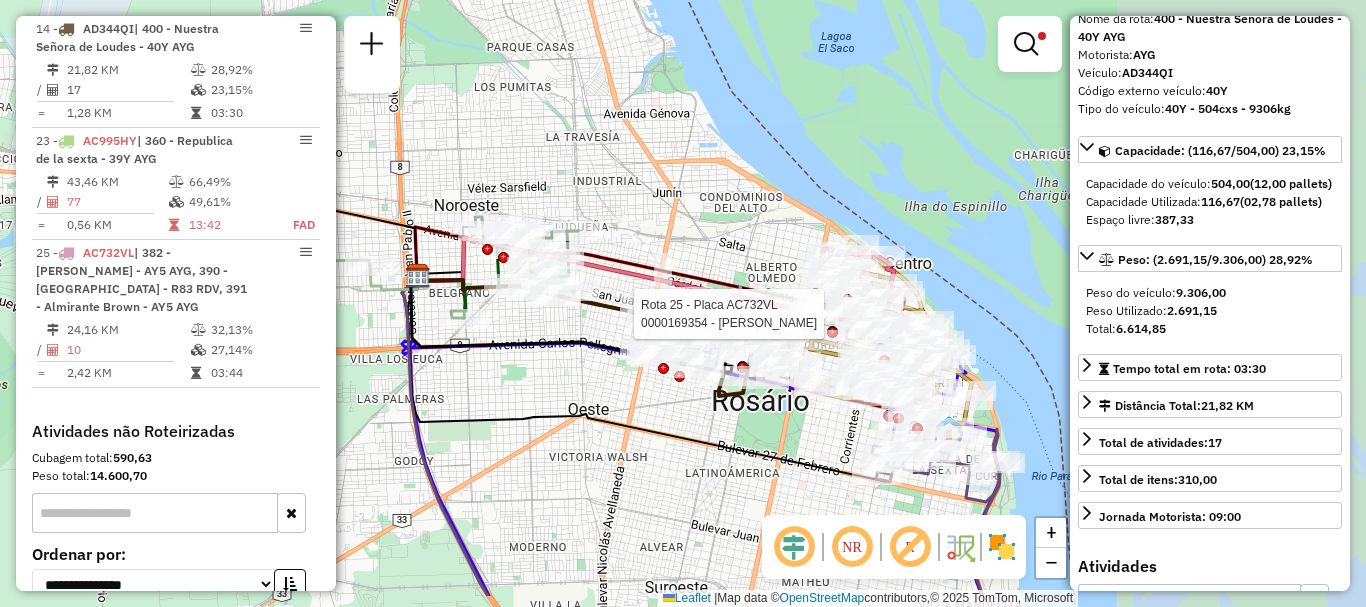 drag, startPoint x: 864, startPoint y: 442, endPoint x: 591, endPoint y: 382, distance: 279.51566 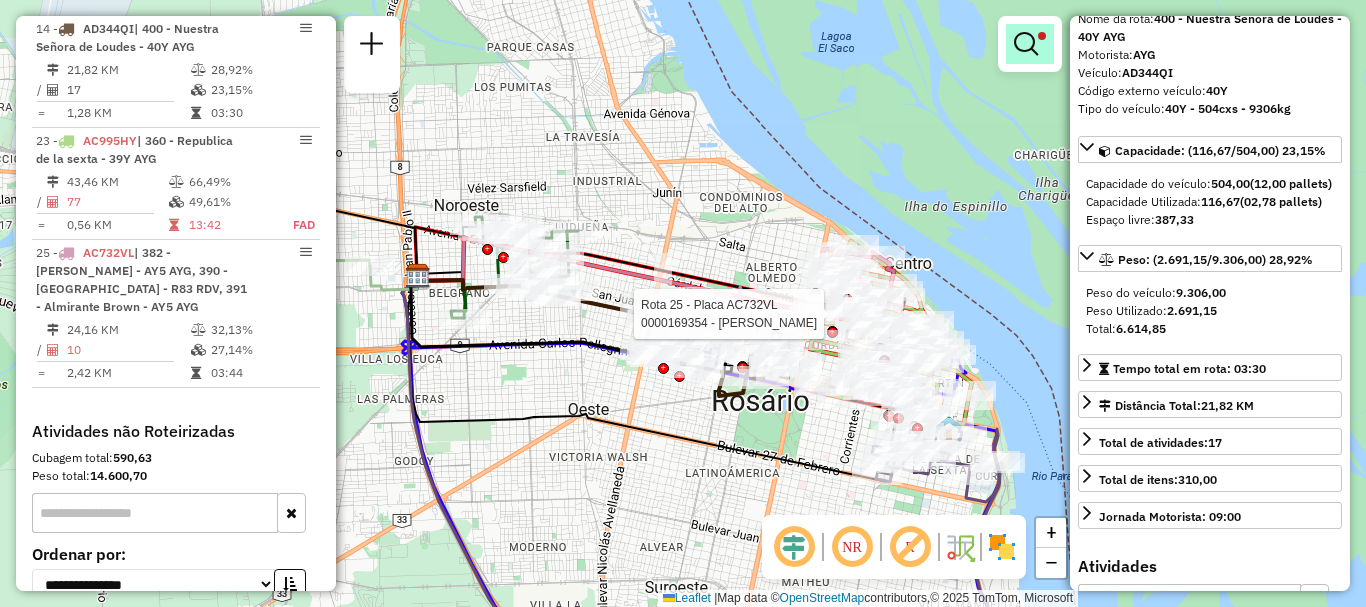 click at bounding box center (1026, 44) 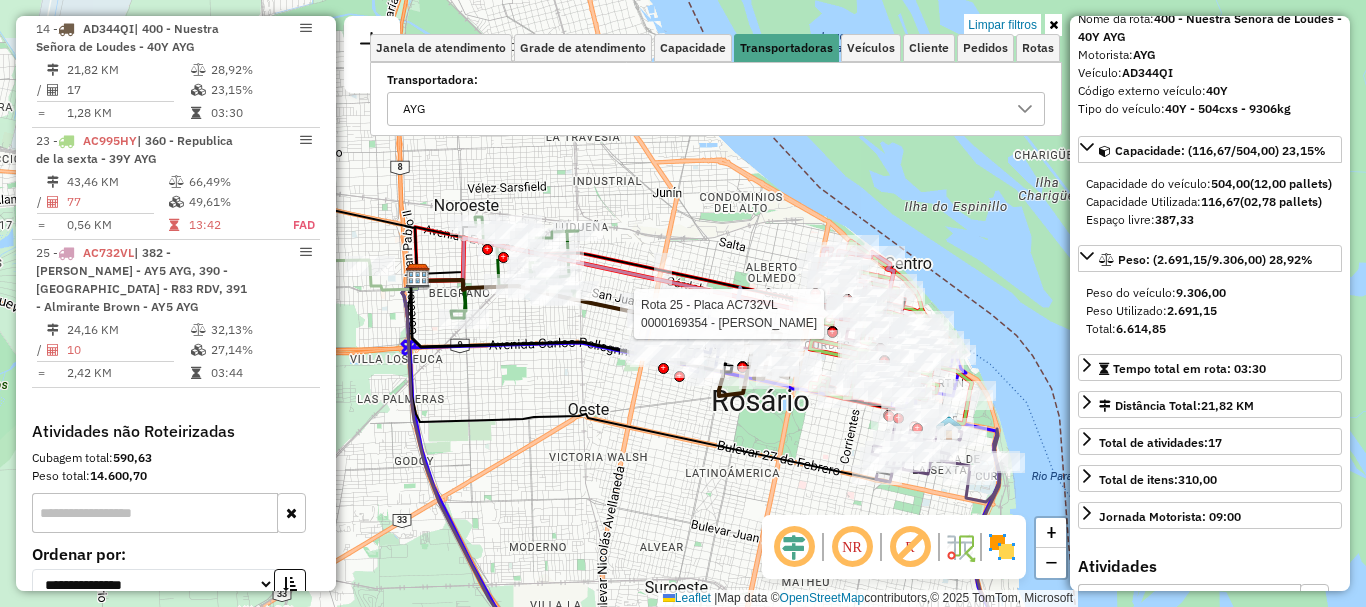 click 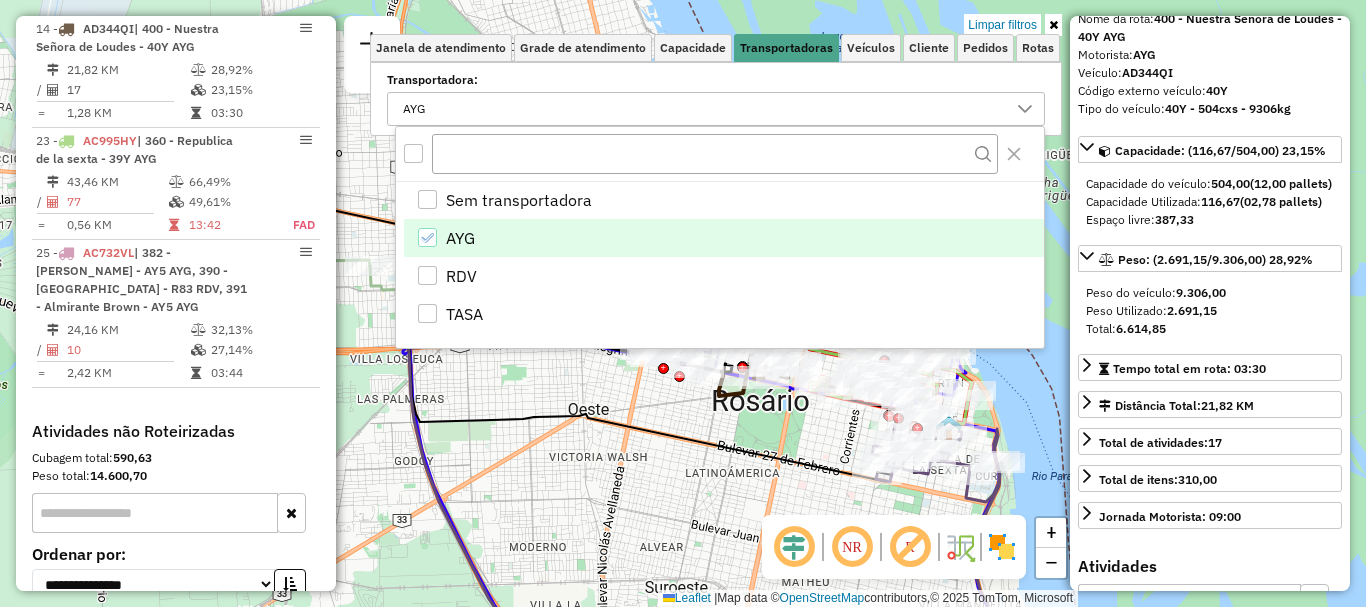 click 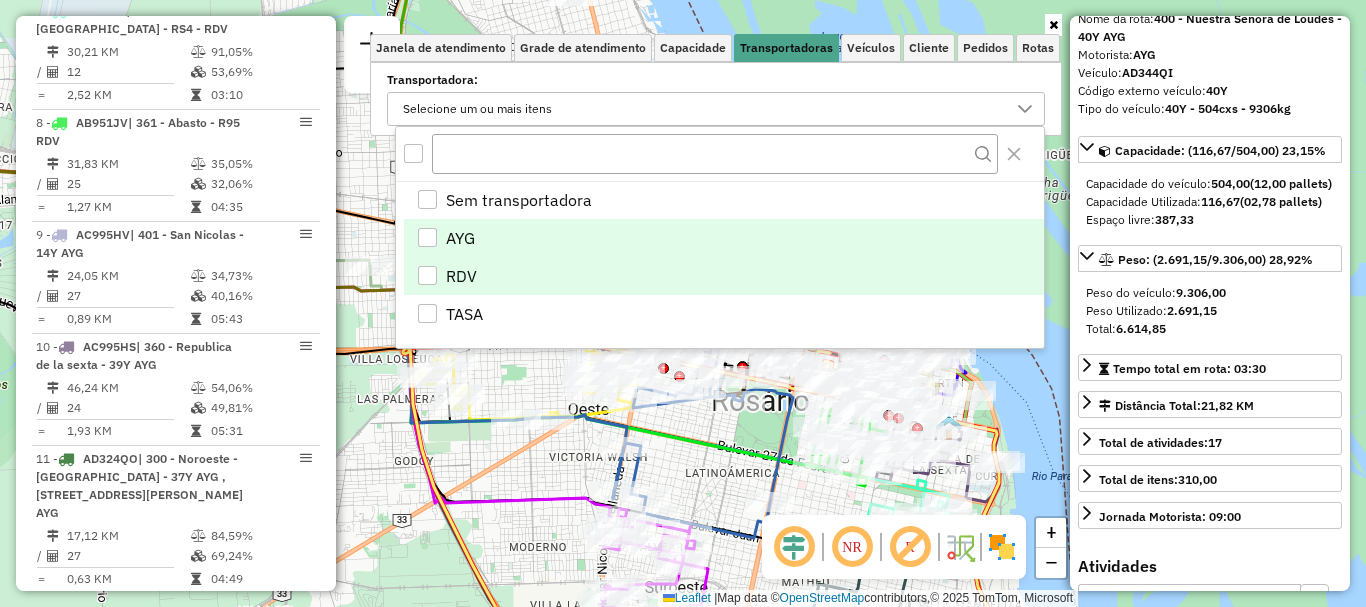 click at bounding box center (427, 275) 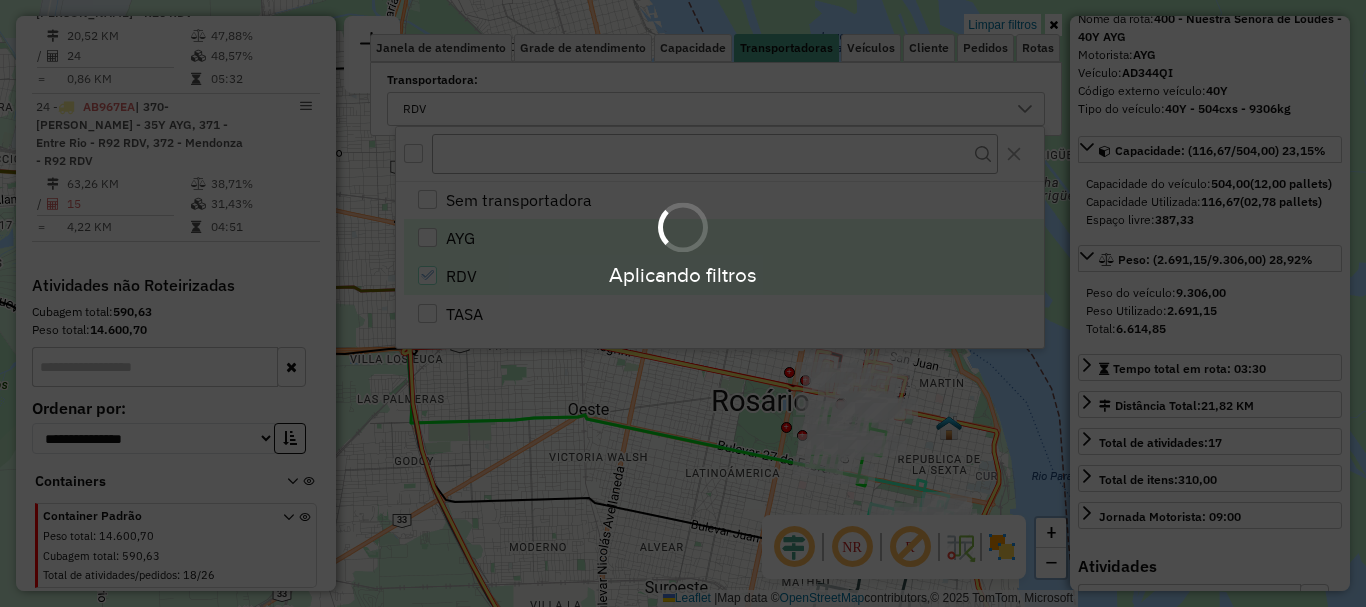 scroll, scrollTop: 1265, scrollLeft: 0, axis: vertical 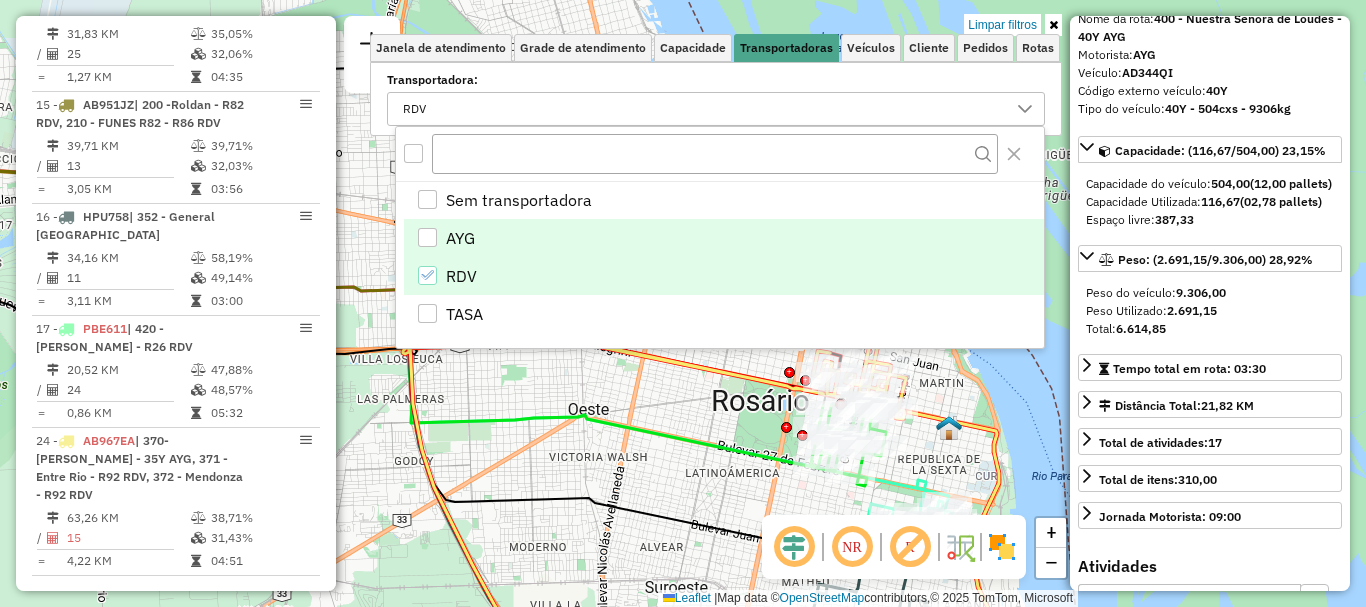 click on "Limpar filtros Janela de atendimento Grade de atendimento Capacidade Transportadoras Veículos Cliente Pedidos  Rotas Selecione os dias de semana para filtrar as janelas de atendimento  Seg   Ter   Qua   Qui   Sex   Sáb   Dom  Informe o período da janela de atendimento: De: Até:  Filtrar exatamente a janela do cliente  Considerar janela de atendimento padrão  Selecione os dias de semana para filtrar as grades de atendimento  Seg   Ter   Qua   Qui   Sex   Sáb   Dom   Considerar clientes sem dia de atendimento cadastrado  Clientes fora do dia de atendimento selecionado Filtrar as atividades entre os valores definidos abaixo:  Peso mínimo:   Peso máximo:   Cubagem mínima:   Cubagem máxima:   De:   Até:  Filtrar as atividades entre o tempo de atendimento definido abaixo:  De:   Até:   Considerar capacidade total dos clientes não roteirizados Transportadora: RDV Tipo de veículo: Selecione um ou mais itens Veículo: Selecione um ou mais itens Motorista: Selecione um ou mais itens Nome: Tipo de cliente:" 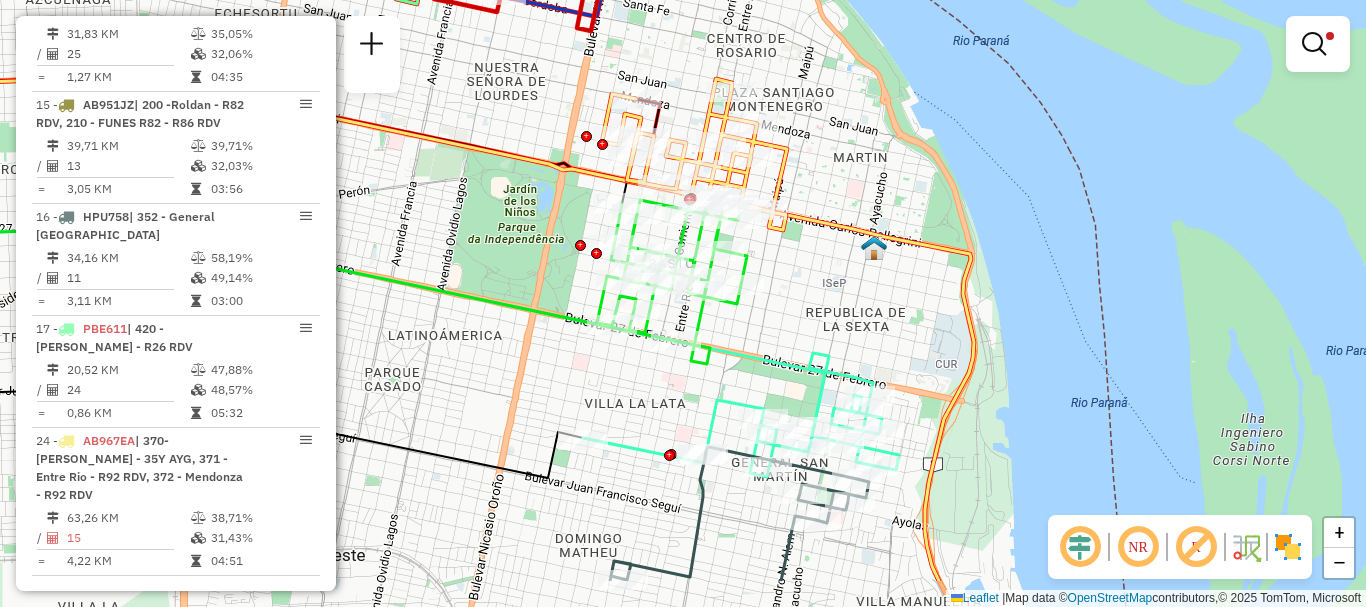 drag, startPoint x: 773, startPoint y: 463, endPoint x: 729, endPoint y: 359, distance: 112.92475 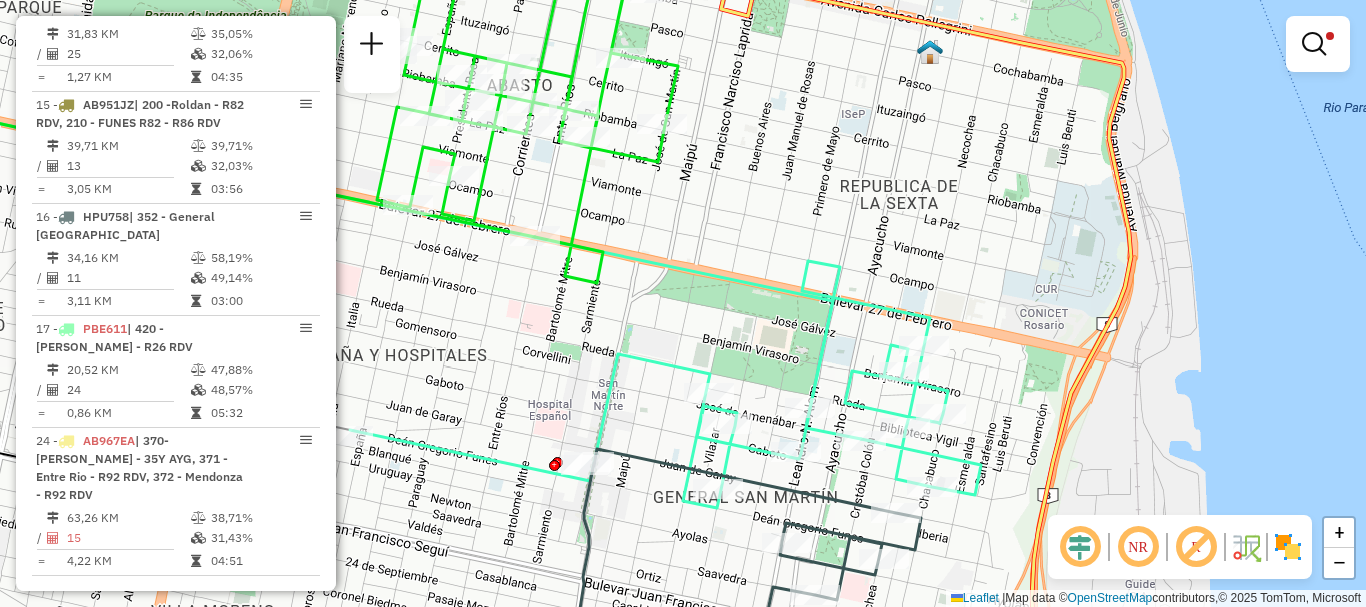 drag, startPoint x: 781, startPoint y: 386, endPoint x: 772, endPoint y: 227, distance: 159.25452 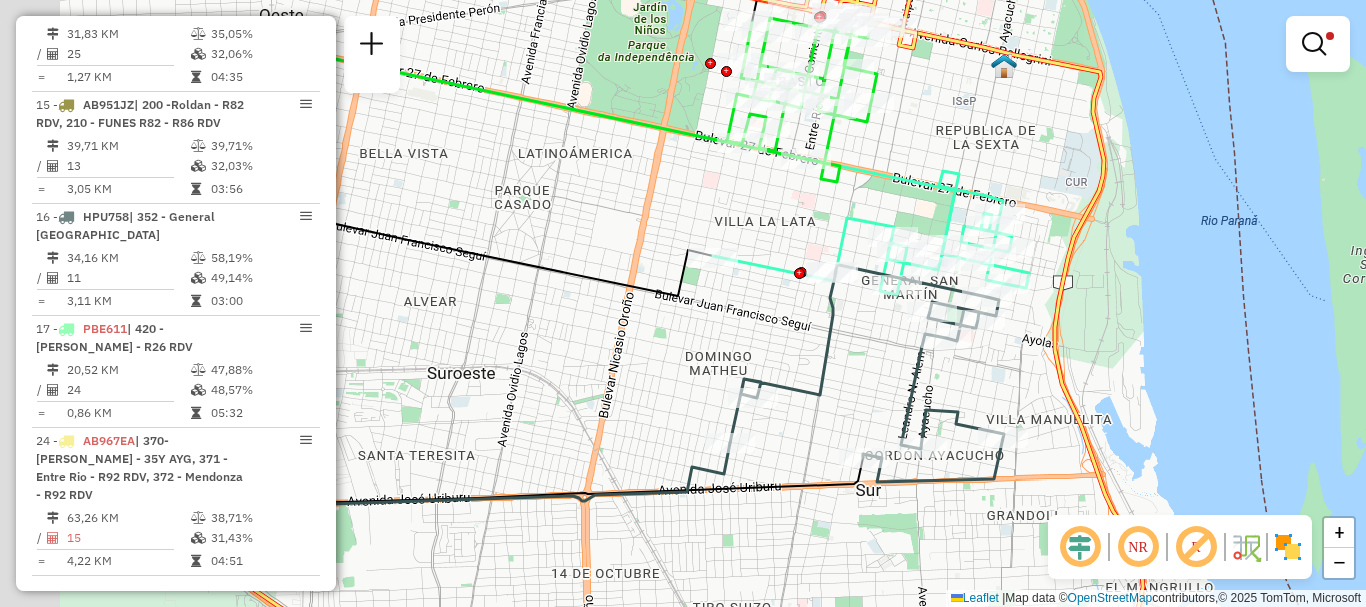 drag, startPoint x: 651, startPoint y: 443, endPoint x: 864, endPoint y: 383, distance: 221.2894 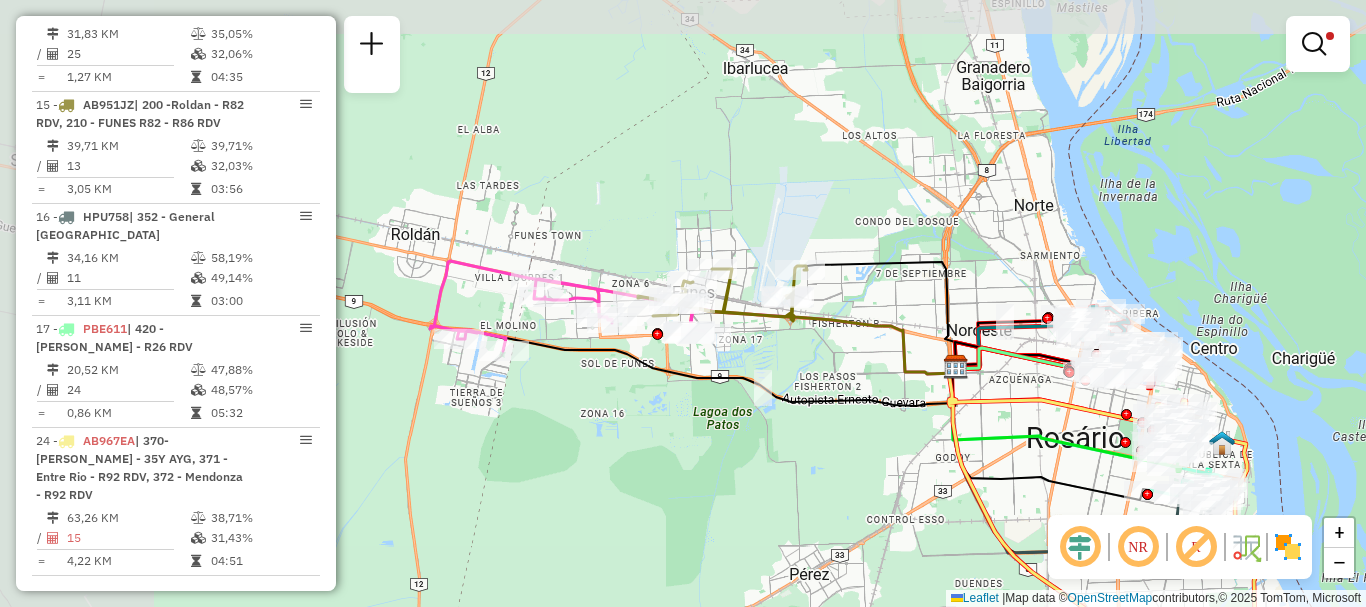 drag, startPoint x: 831, startPoint y: 412, endPoint x: 1019, endPoint y: 479, distance: 199.58206 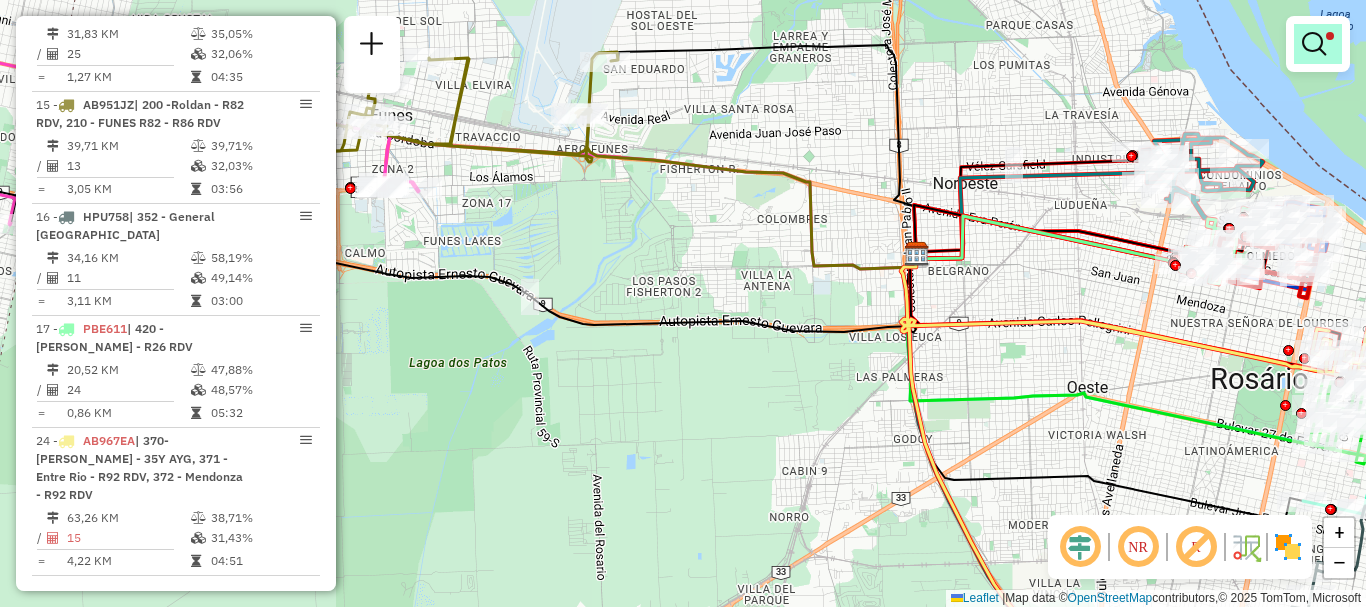 click at bounding box center [1314, 44] 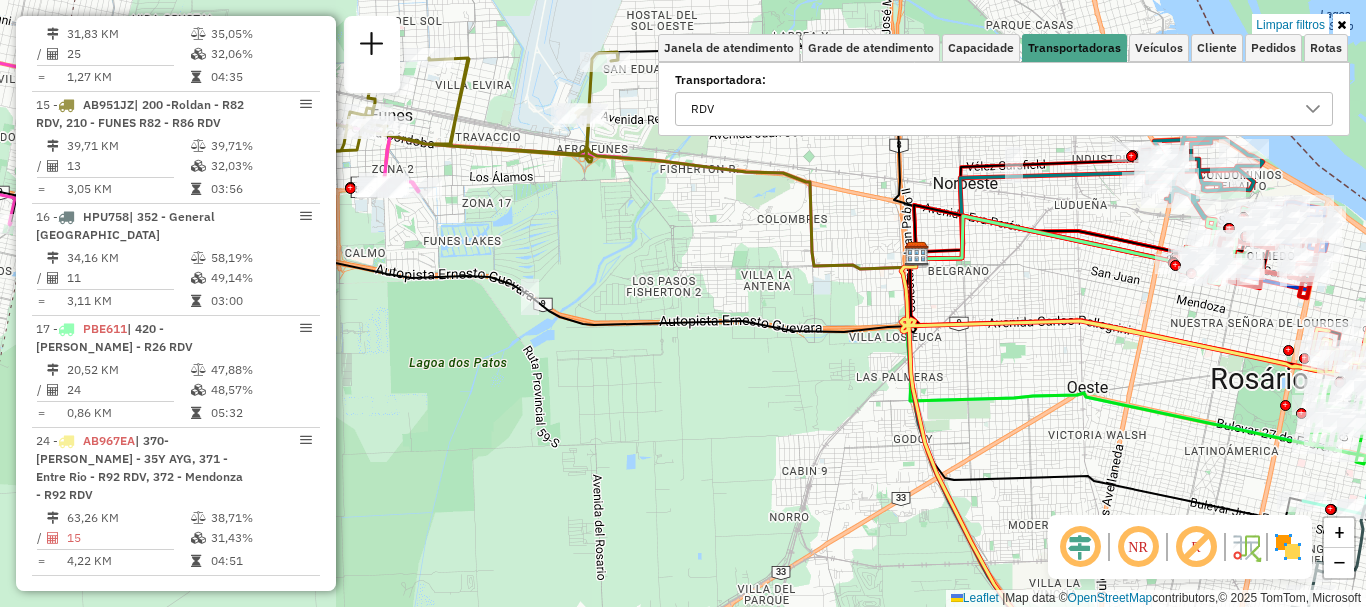 click 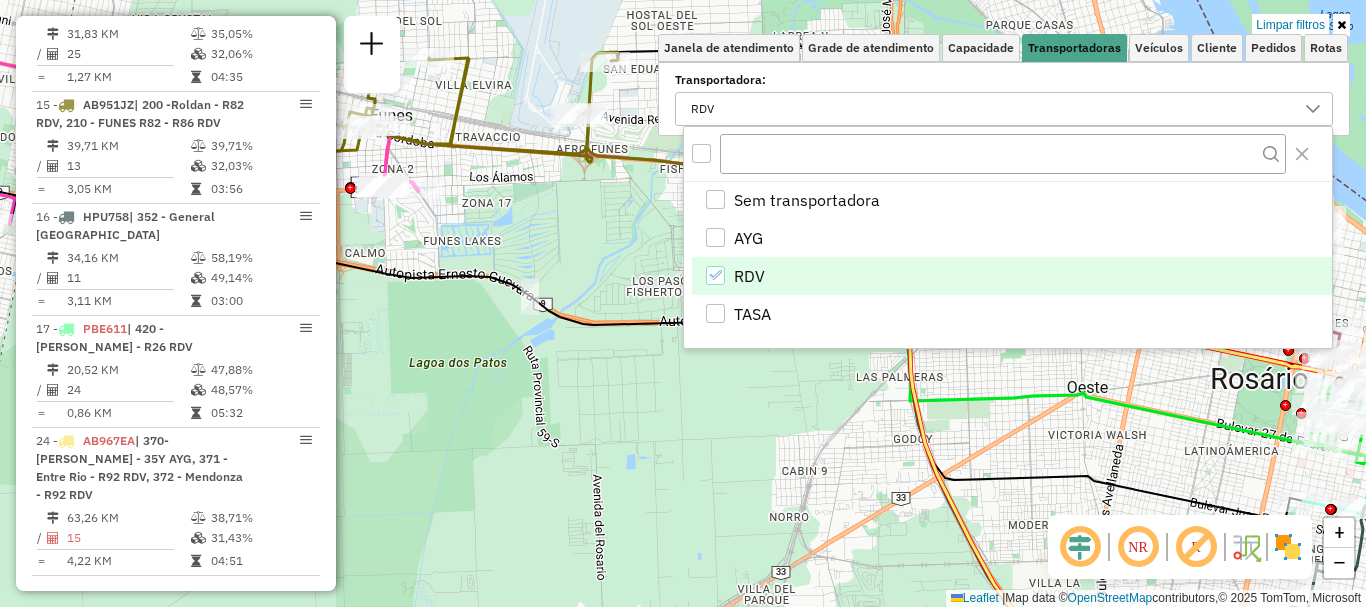 click at bounding box center (715, 275) 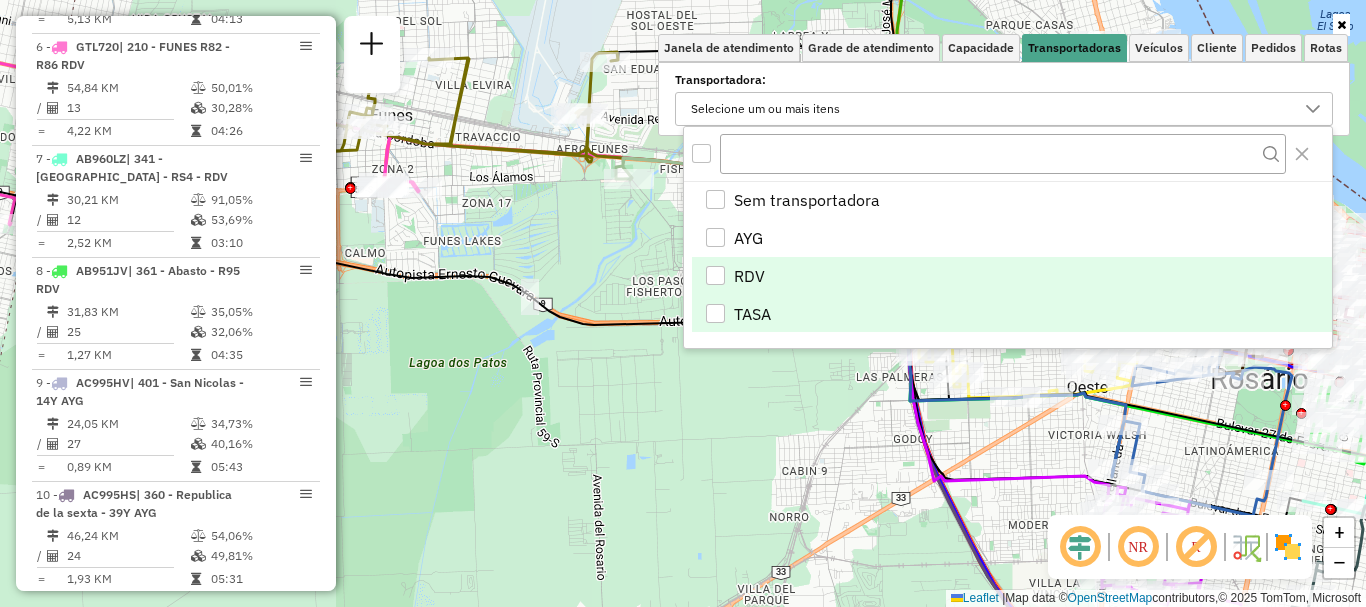 click at bounding box center [715, 313] 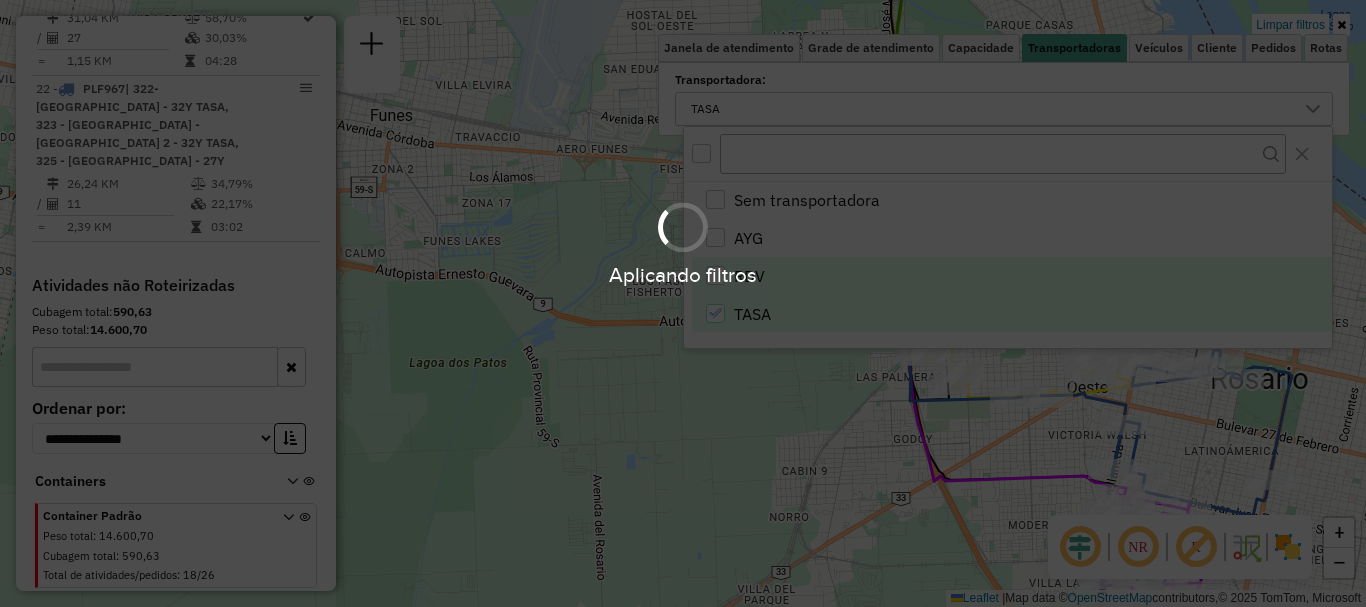 scroll, scrollTop: 387, scrollLeft: 0, axis: vertical 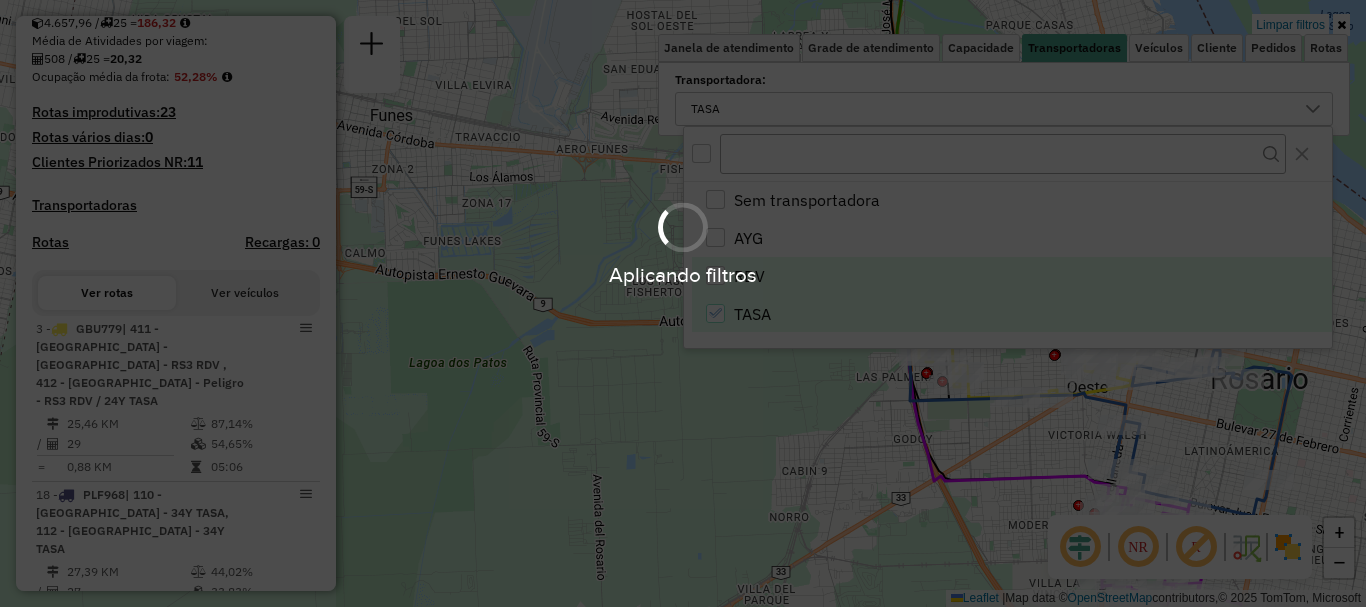 click on "Aplicando filtros  Pop-up bloqueado!  Seu navegador bloqueou automáticamente a abertura de uma nova janela.   Acesse as configurações e adicione o endereço do sistema a lista de permissão.   Fechar  Informações da Sessão 1187668 - 11/07/2025  Criação: 10/07/2025 16:45   Depósito:  SAZ AR Rosario I Mino  Total de rotas:  25  Distância Total:  779,85 km  Tempo total:  116:50  Total de Atividades Roteirizadas:  508  Total de Pedidos Roteirizados:  621  Peso total roteirizado:  114.353,66  Cubagem total roteirizado:  4.657,96  Total de Atividades não Roteirizadas:  18  Total de Pedidos não Roteirizados:  26 Total de caixas por viagem:  4.657,96 /   25 =  186,32 Média de Atividades por viagem:  508 /   25 =  20,32 Ocupação média da frota:  52,28%   Rotas improdutivas:  23  Rotas vários dias:  0  Clientes Priorizados NR:  11  Transportadoras  Rotas  Recargas: 0   Ver rotas   Ver veículos   3 -       GBU779   25,46 KM   87,14%  /  29   54,65%     =  0,88 KM   05:06   18 -       PLF968  /  27" at bounding box center [683, 303] 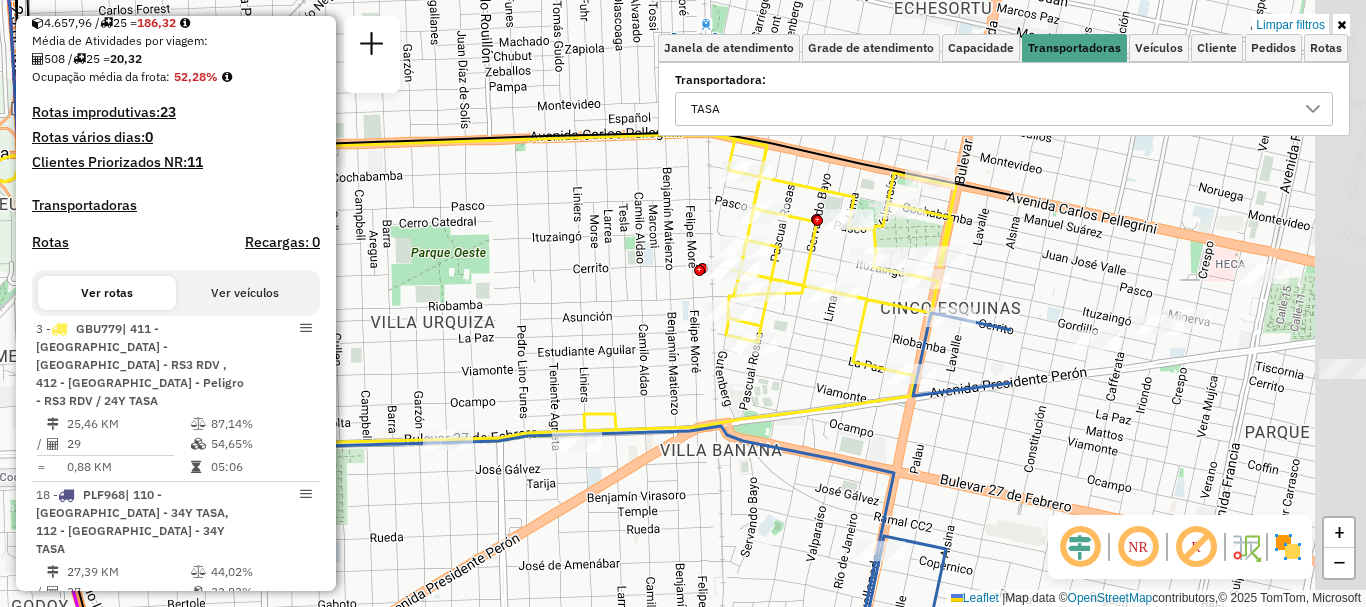 drag, startPoint x: 1150, startPoint y: 345, endPoint x: 608, endPoint y: 340, distance: 542.0231 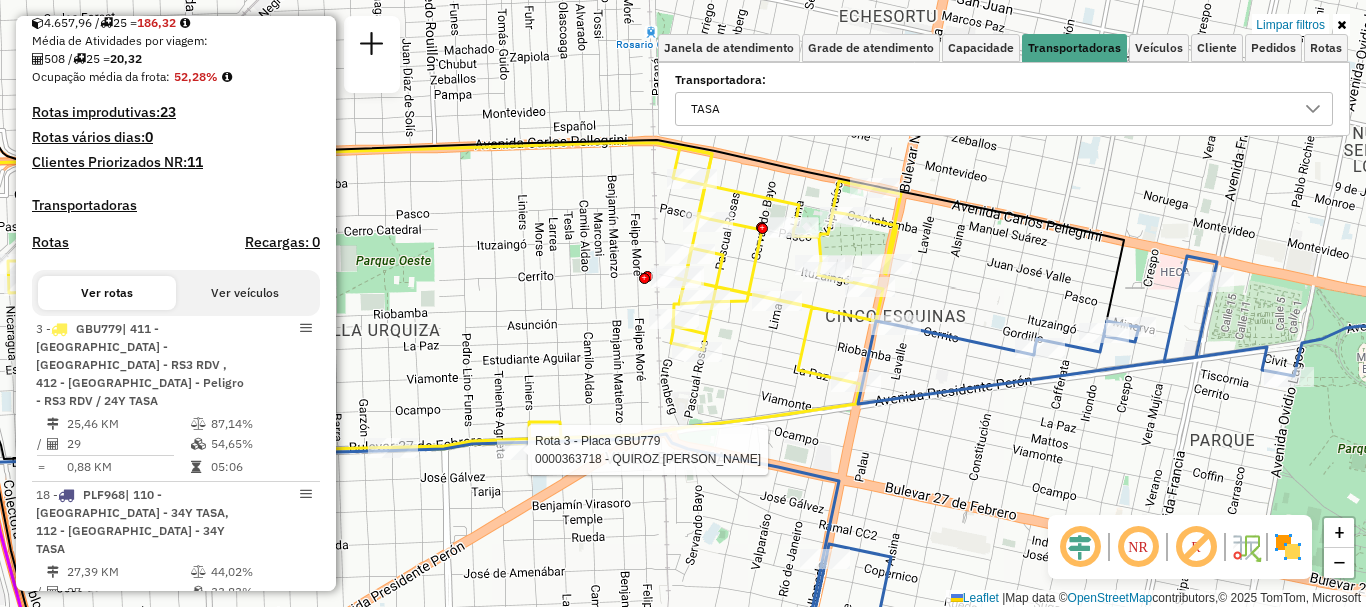 select on "**********" 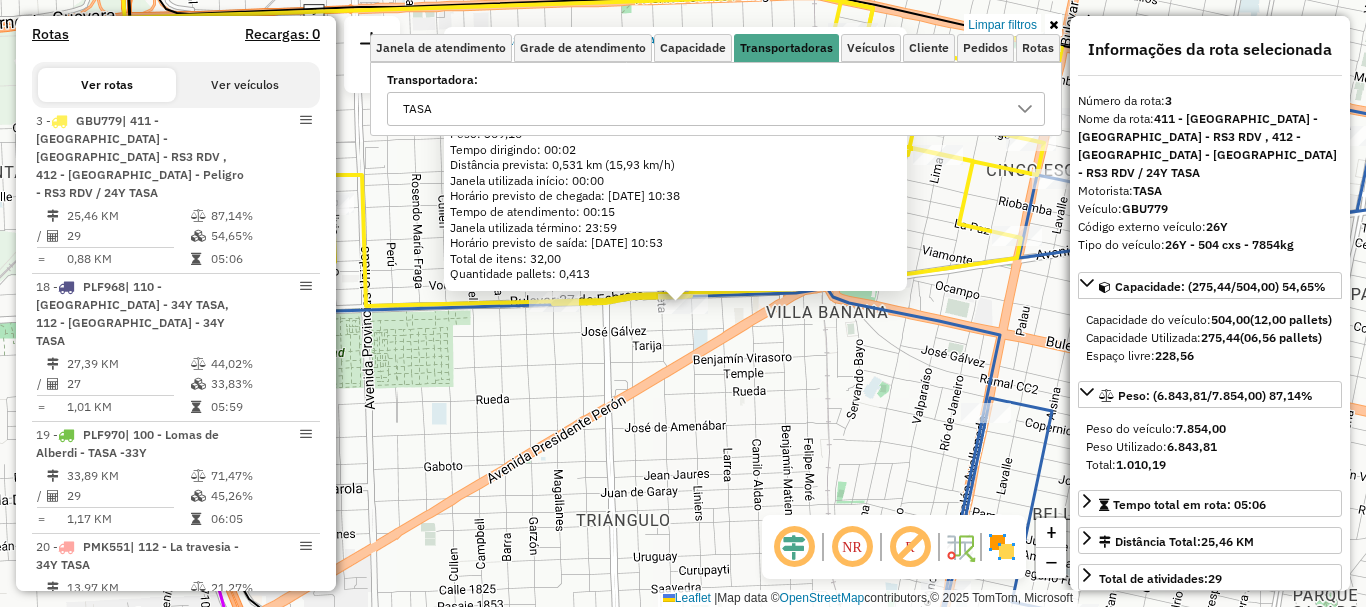 scroll, scrollTop: 705, scrollLeft: 0, axis: vertical 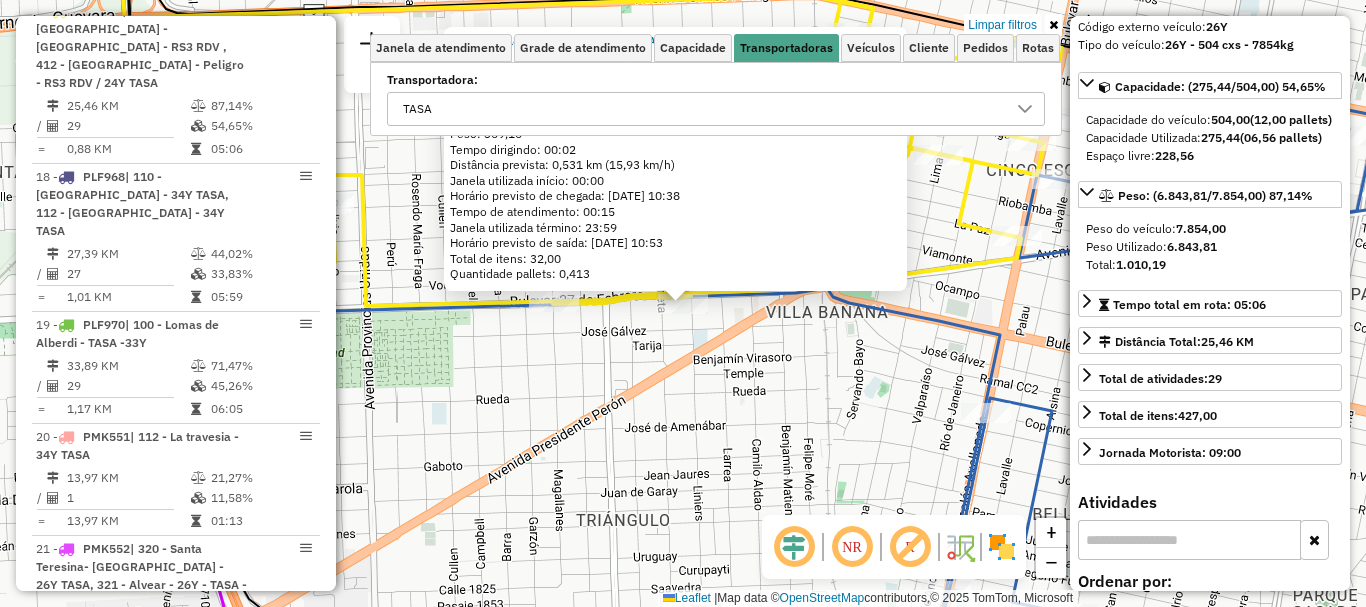 click on "0000363718 - QUIROZ ANALIA ALEJANDRA  Tipo de cliente:   4 - Vespertina (V)   Endereço: BLVD 27 DE FEBRERO  5515   Bairro:  (ROSARIO / )   Pedidos:  008623265   Cubagem: 17,34  Peso: 369,16  Tempo dirigindo: 00:02   Distância prevista: 0,531 km (15,93 km/h)   Janela utilizada início: 00:00   Horário previsto de chegada: 11/07/2025 10:38   Tempo de atendimento: 00:15   Janela utilizada término: 23:59   Horário previsto de saída: 11/07/2025 10:53   Total de itens: 32,00   Quantidade pallets: 0,413  × Limpar filtros Janela de atendimento Grade de atendimento Capacidade Transportadoras Veículos Cliente Pedidos  Rotas Selecione os dias de semana para filtrar as janelas de atendimento  Seg   Ter   Qua   Qui   Sex   Sáb   Dom  Informe o período da janela de atendimento: De: Até:  Filtrar exatamente a janela do cliente  Considerar janela de atendimento padrão  Selecione os dias de semana para filtrar as grades de atendimento  Seg   Ter   Qua   Qui   Sex   Sáb   Dom   Peso mínimo:   Peso máximo:   De:" 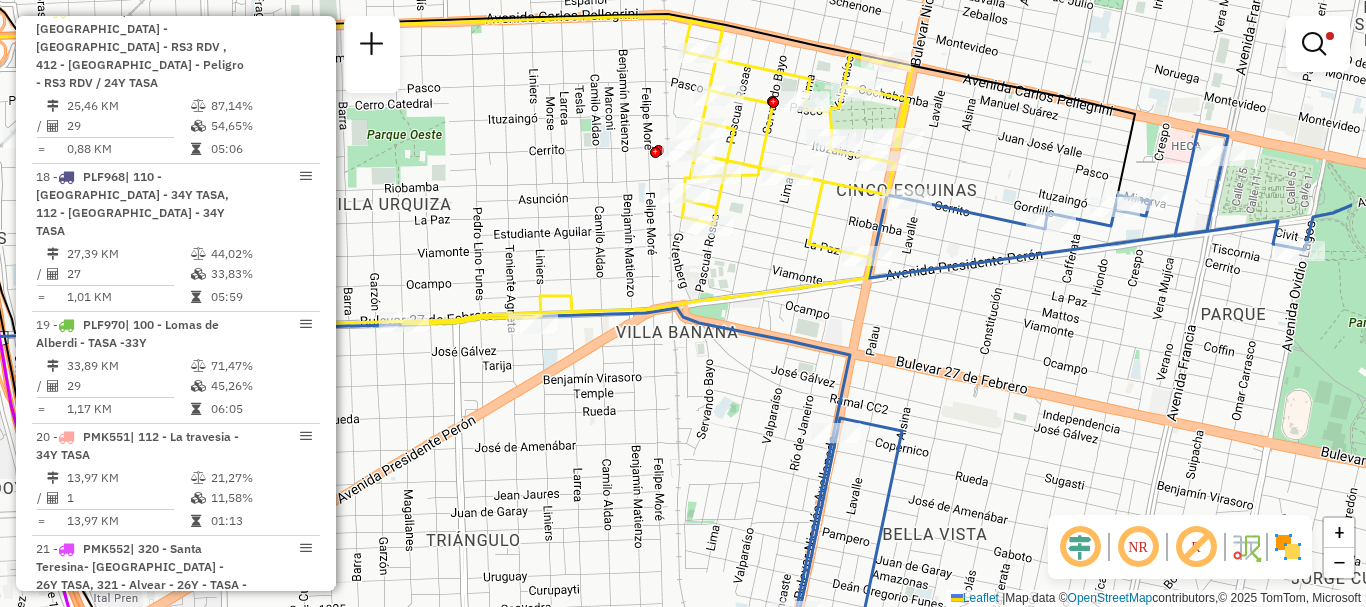 drag, startPoint x: 952, startPoint y: 409, endPoint x: 799, endPoint y: 430, distance: 154.43445 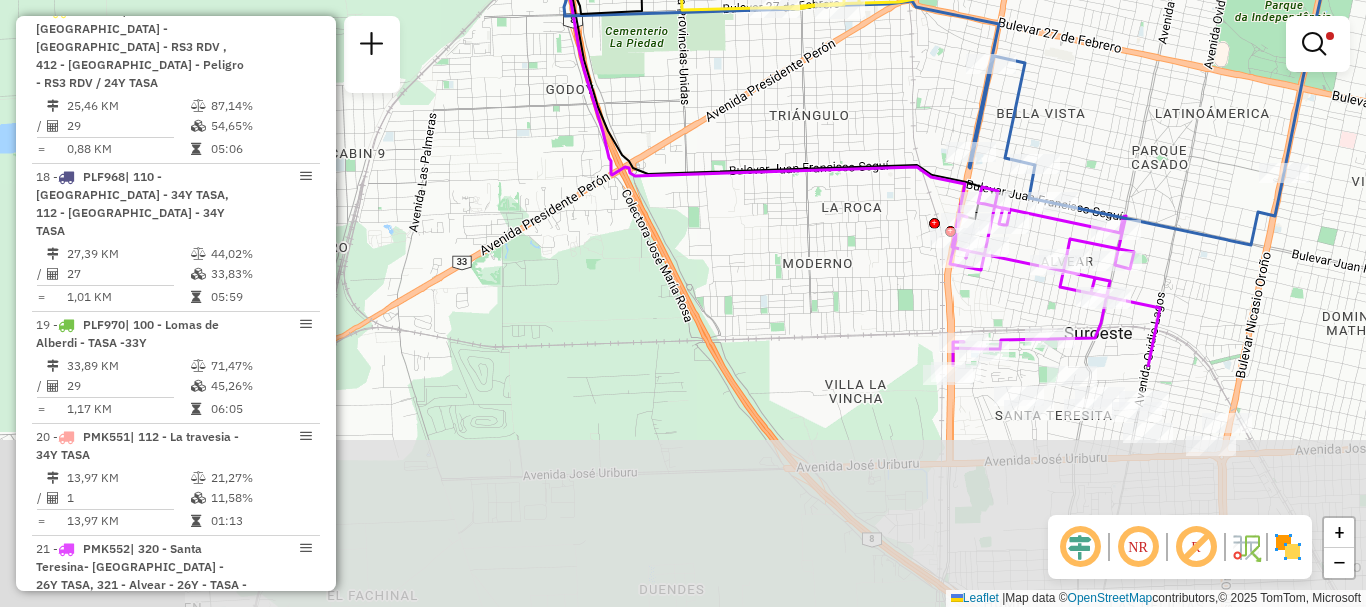 drag, startPoint x: 1069, startPoint y: 345, endPoint x: 1176, endPoint y: 9, distance: 352.62585 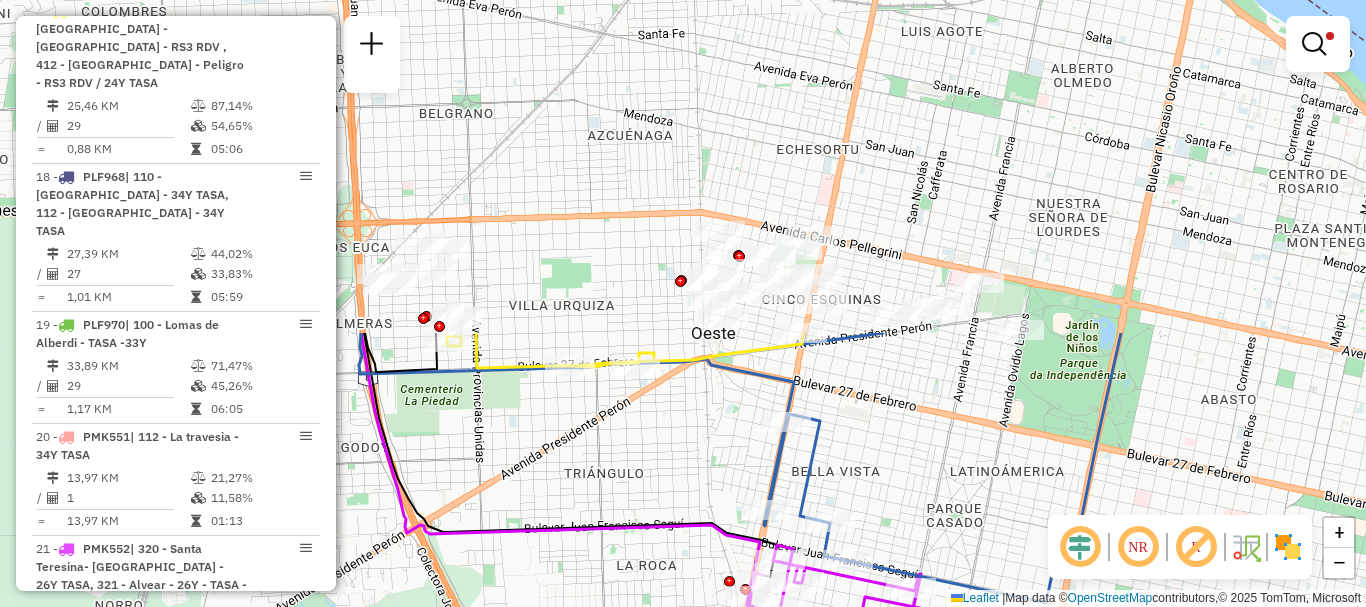 drag, startPoint x: 1153, startPoint y: 114, endPoint x: 839, endPoint y: 595, distance: 574.4188 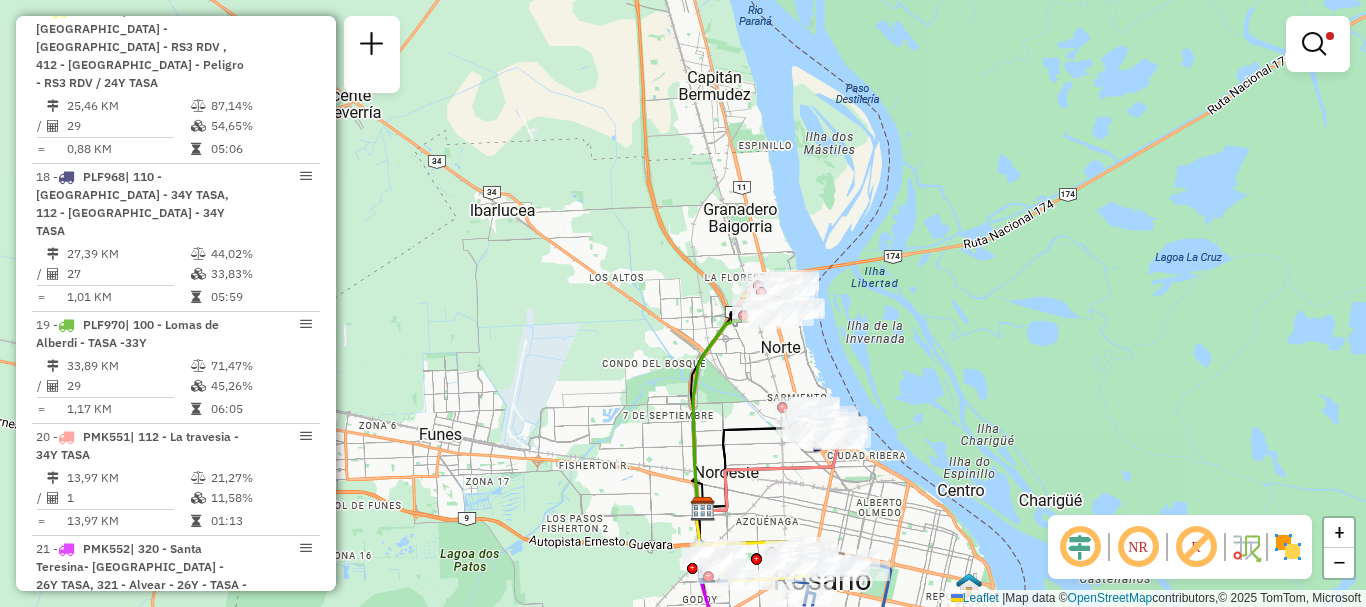 drag, startPoint x: 898, startPoint y: 443, endPoint x: 894, endPoint y: 477, distance: 34.234486 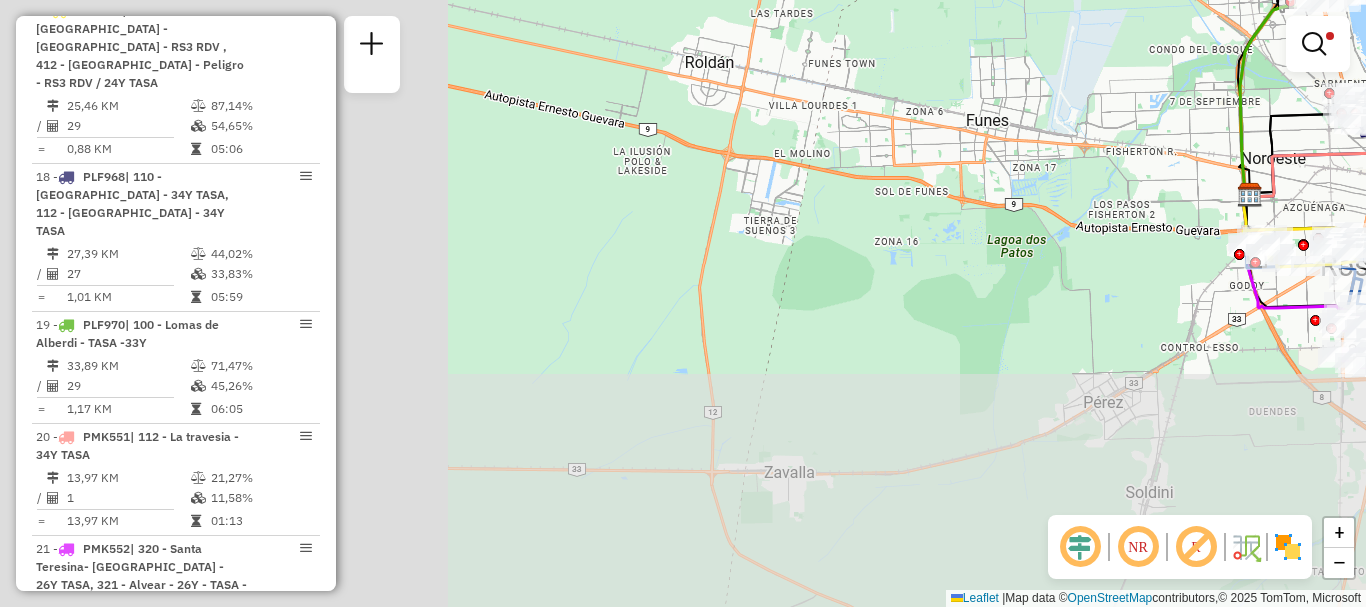 drag, startPoint x: 1365, startPoint y: 192, endPoint x: 1365, endPoint y: 149, distance: 43 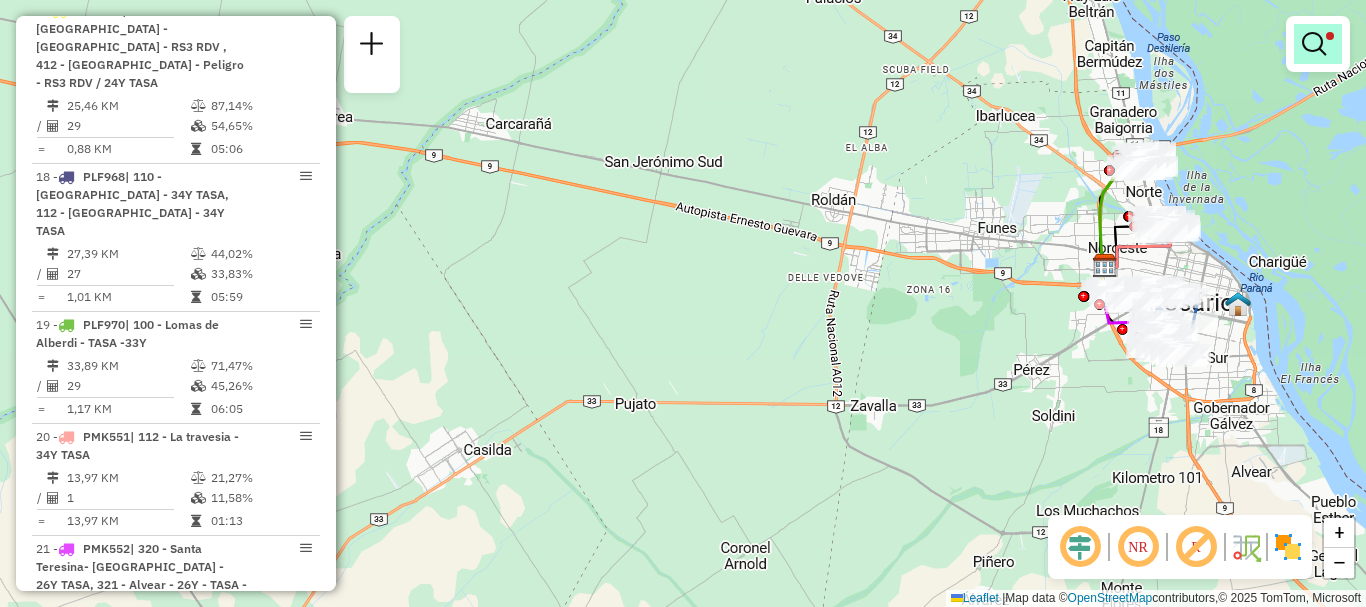 click at bounding box center (1314, 44) 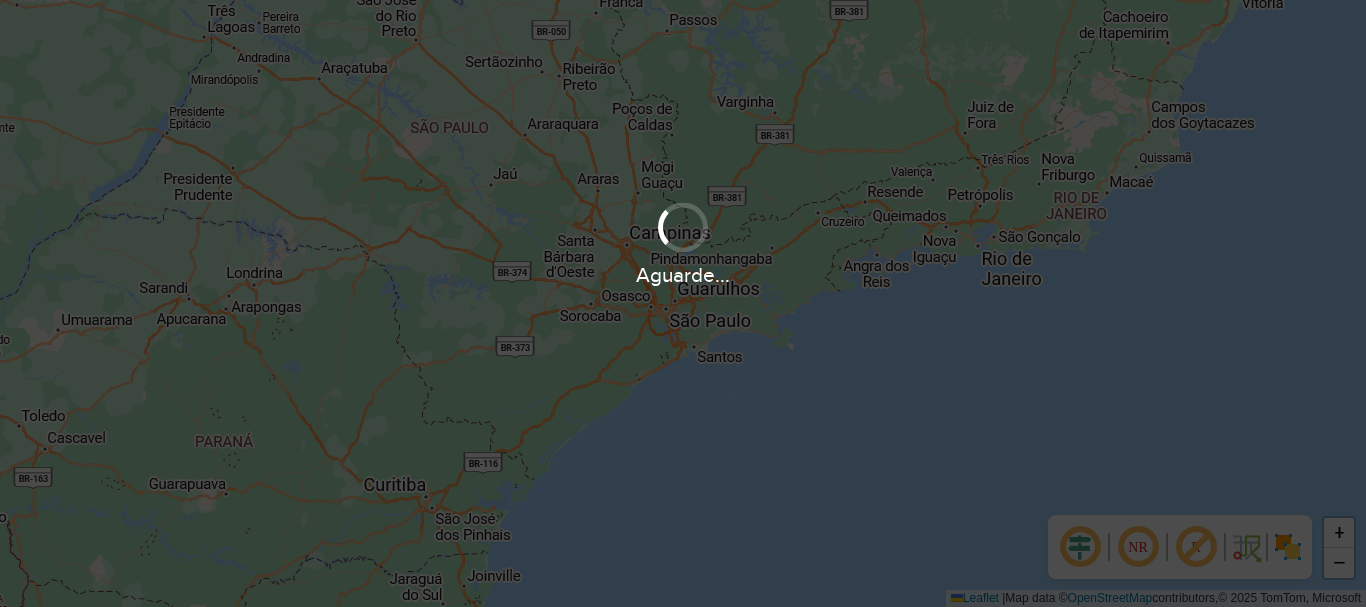 scroll, scrollTop: 0, scrollLeft: 0, axis: both 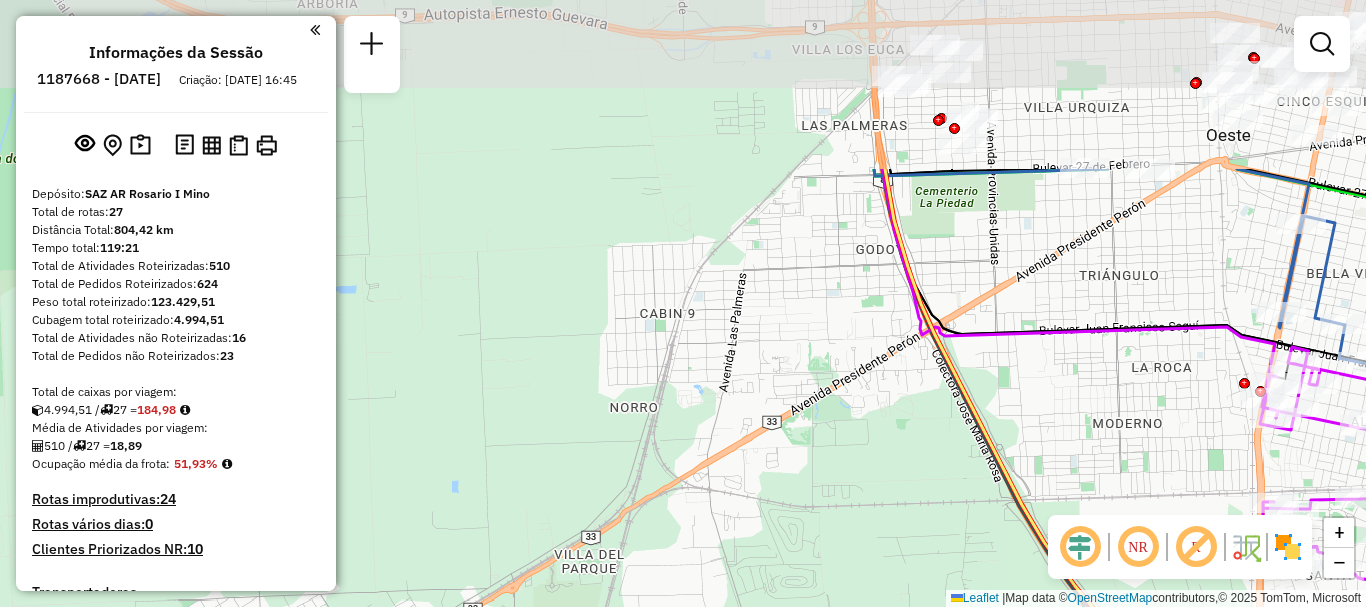 drag, startPoint x: 746, startPoint y: 272, endPoint x: 746, endPoint y: 486, distance: 214 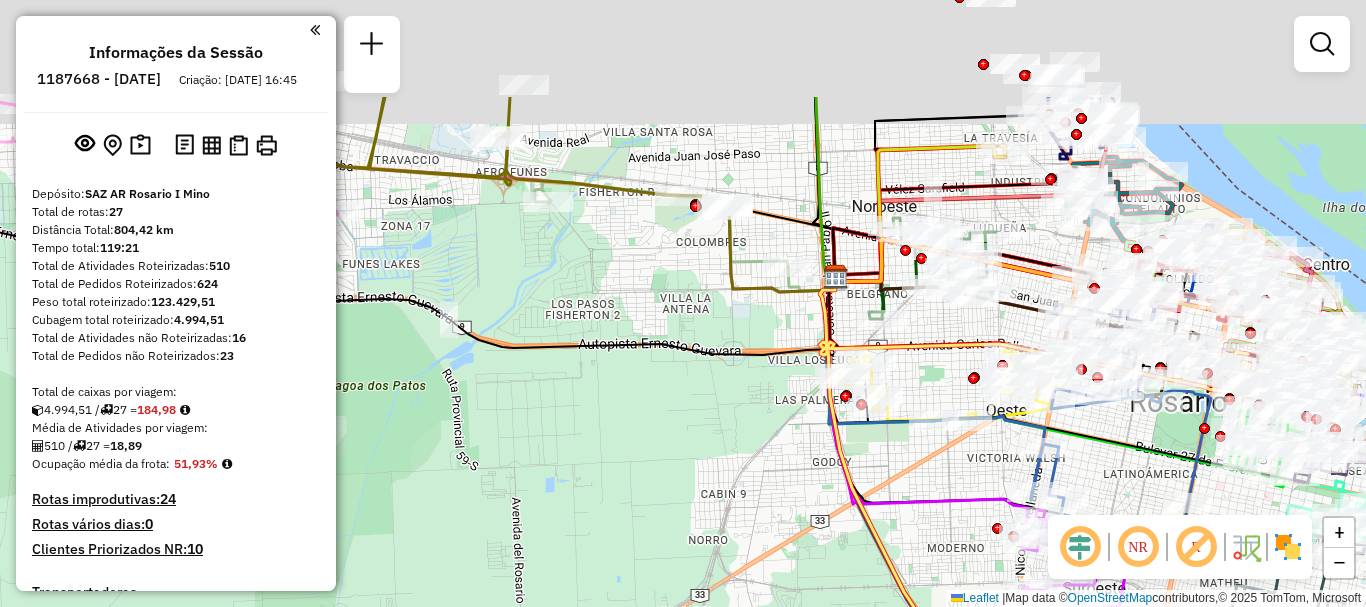 drag, startPoint x: 839, startPoint y: 281, endPoint x: 812, endPoint y: 442, distance: 163.24828 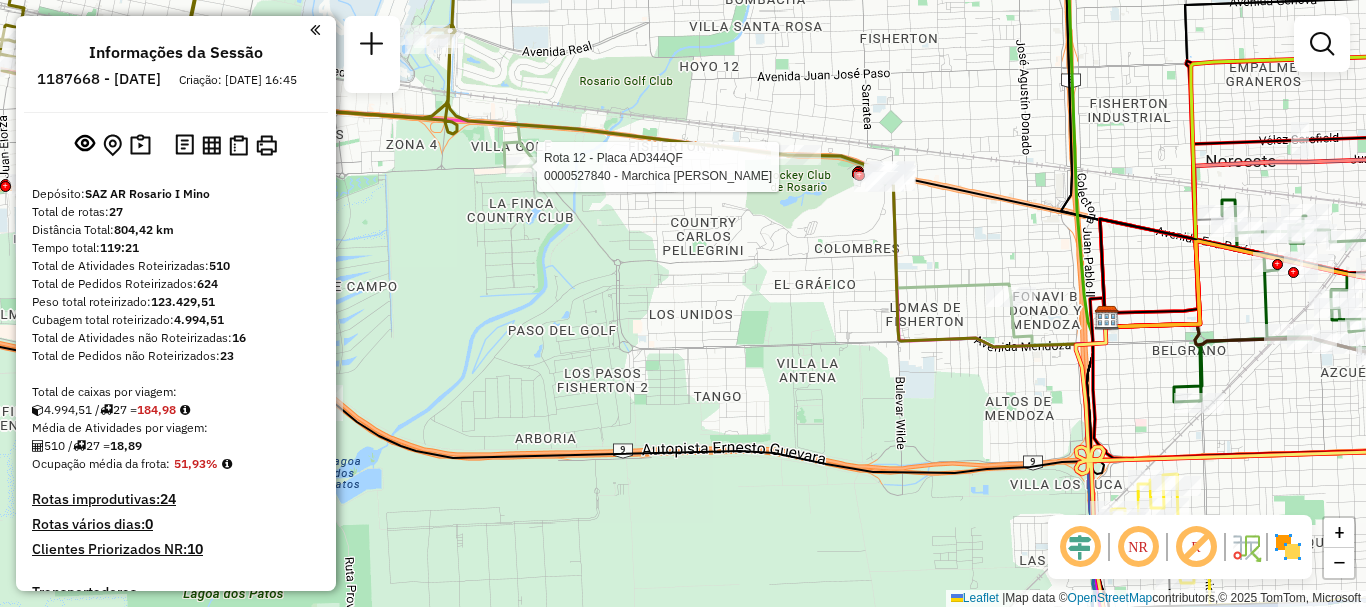 select on "**********" 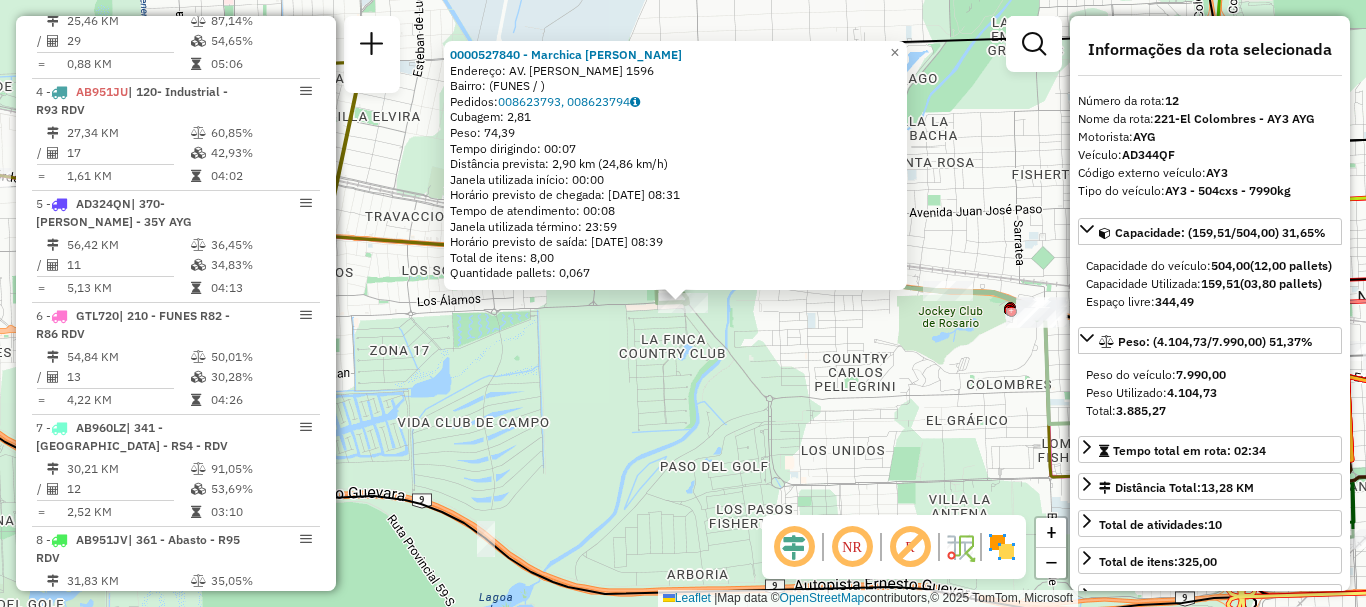 scroll, scrollTop: 1991, scrollLeft: 0, axis: vertical 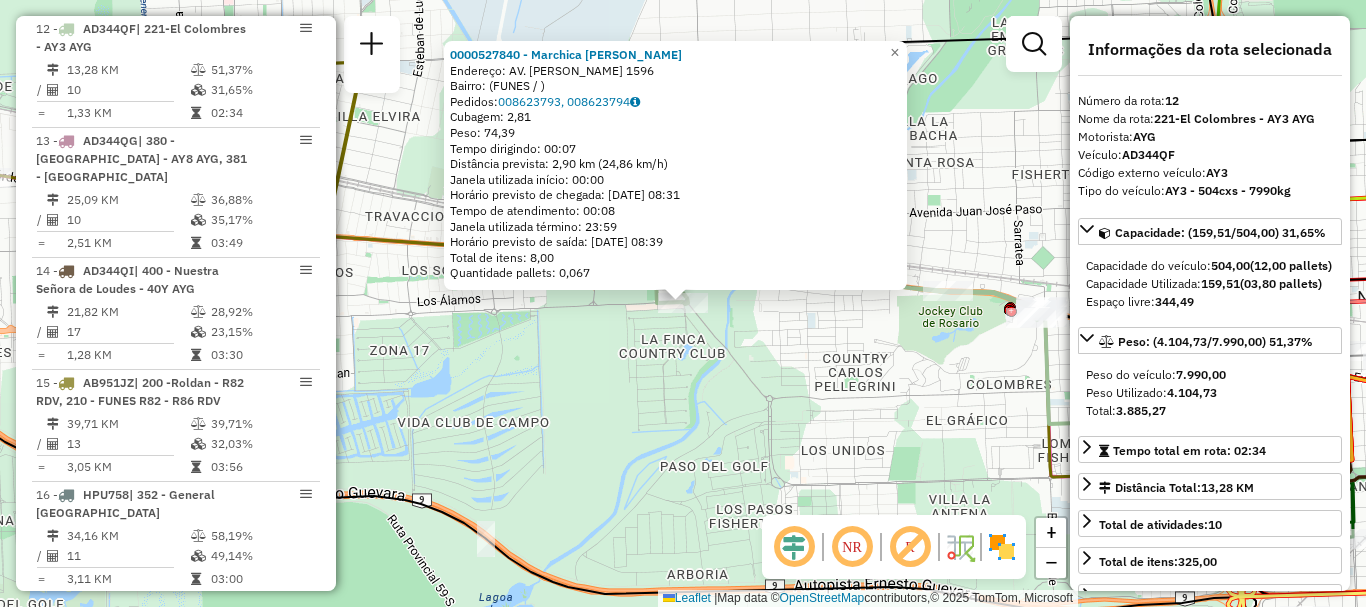 click on "0000527840 - Marchica Jose Aantonio  Endereço: AV. ARTURO ILLIA 1596   Bairro:  (FUNES / )   Pedidos:  008623793, 008623794   Cubagem: 2,81  Peso: 74,39  Tempo dirigindo: 00:07   Distância prevista: 2,90 km (24,86 km/h)   Janela utilizada início: 00:00   Horário previsto de chegada: 11/07/2025 08:31   Tempo de atendimento: 00:08   Janela utilizada término: 23:59   Horário previsto de saída: 11/07/2025 08:39   Total de itens: 8,00   Quantidade pallets: 0,067  × Janela de atendimento Grade de atendimento Capacidade Transportadoras Veículos Cliente Pedidos  Rotas Selecione os dias de semana para filtrar as janelas de atendimento  Seg   Ter   Qua   Qui   Sex   Sáb   Dom  Informe o período da janela de atendimento: De: Até:  Filtrar exatamente a janela do cliente  Considerar janela de atendimento padrão  Selecione os dias de semana para filtrar as grades de atendimento  Seg   Ter   Qua   Qui   Sex   Sáb   Dom   Considerar clientes sem dia de atendimento cadastrado  Peso mínimo:   Peso máximo:  De:" 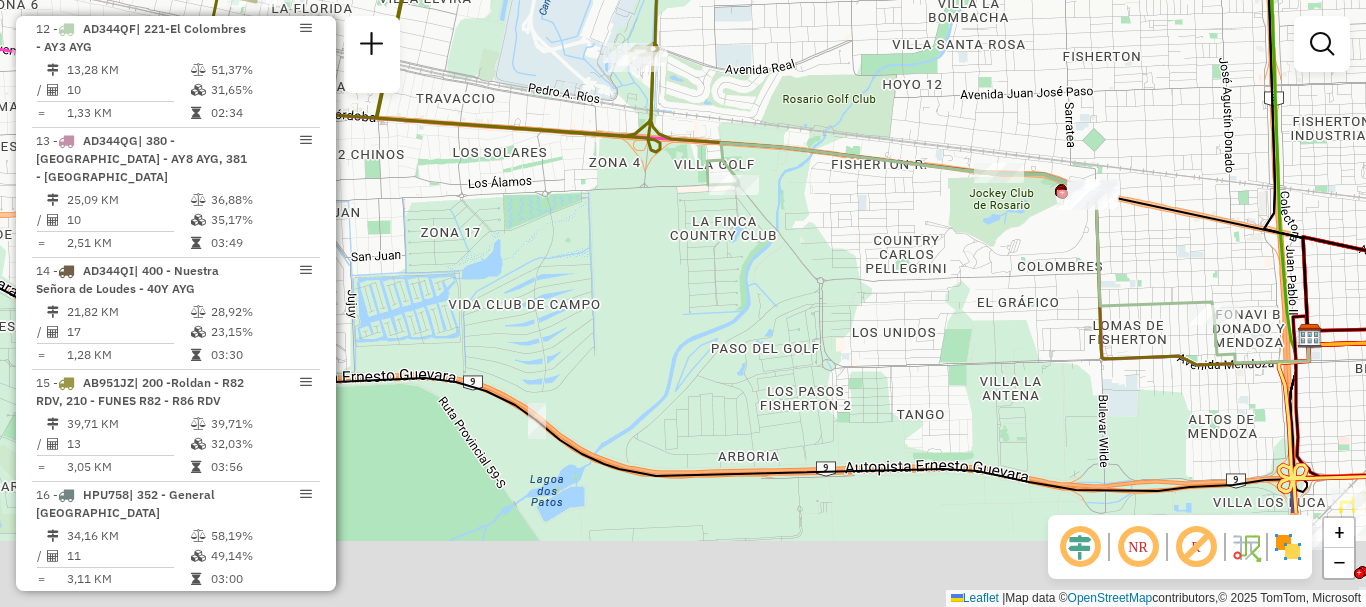 drag, startPoint x: 1071, startPoint y: 434, endPoint x: 974, endPoint y: 262, distance: 197.46645 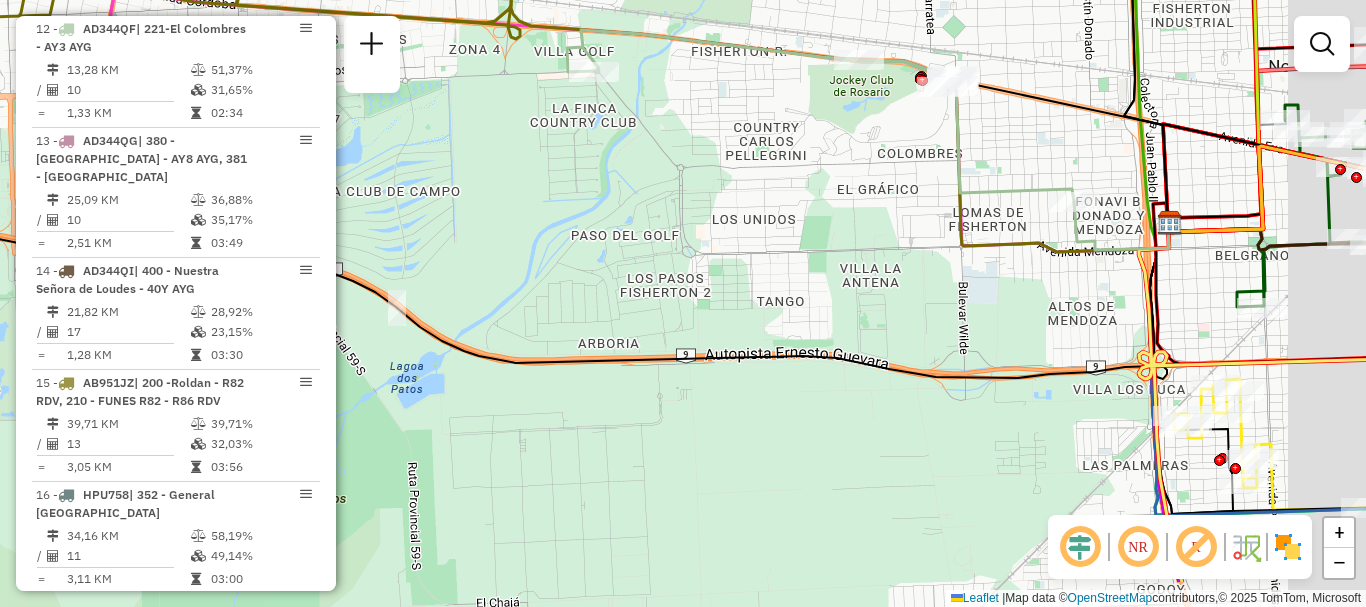 drag, startPoint x: 1155, startPoint y: 328, endPoint x: 1059, endPoint y: 272, distance: 111.13955 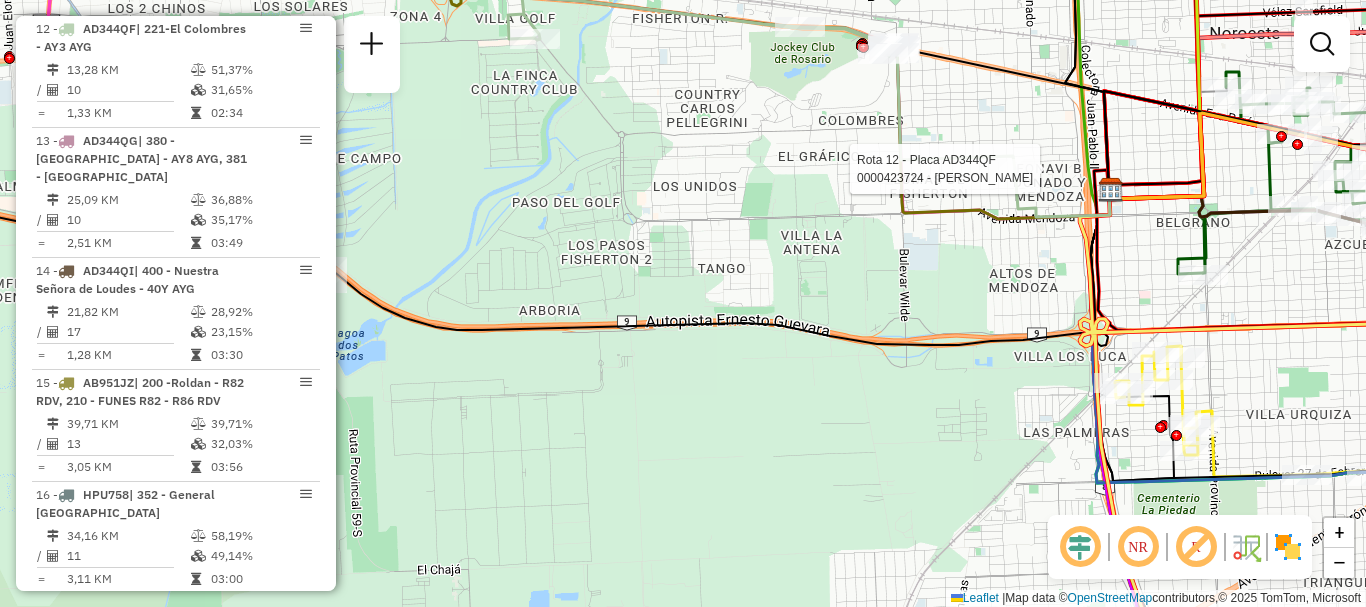 select on "**********" 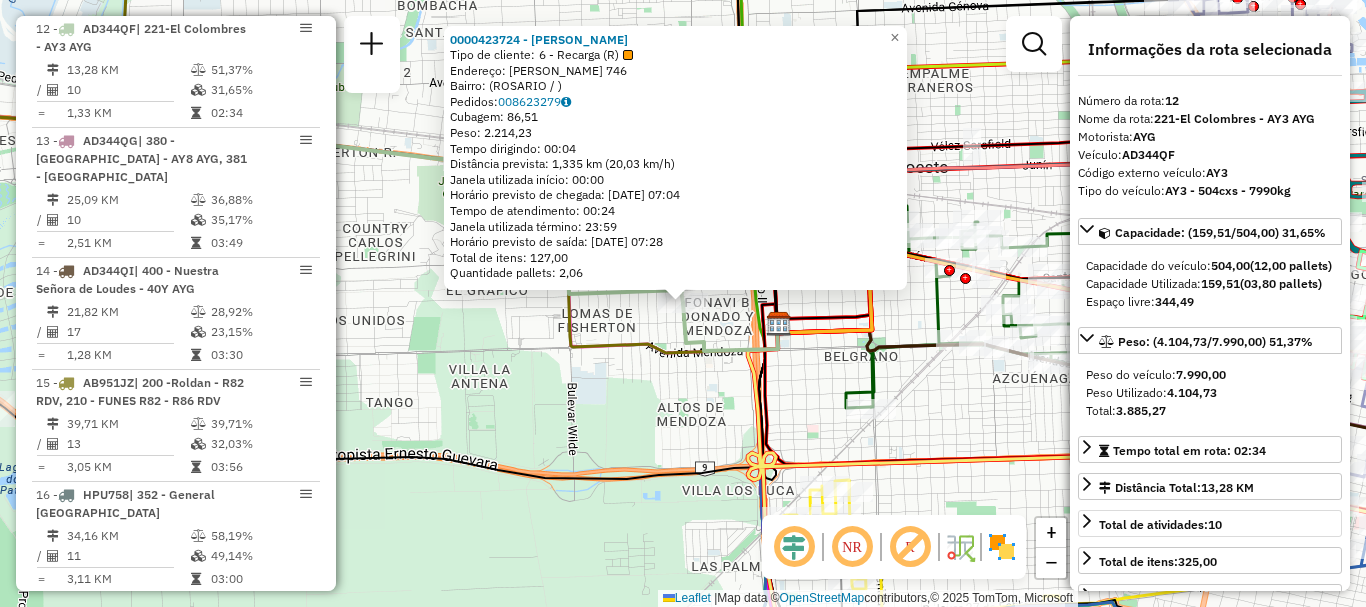 scroll, scrollTop: 100, scrollLeft: 0, axis: vertical 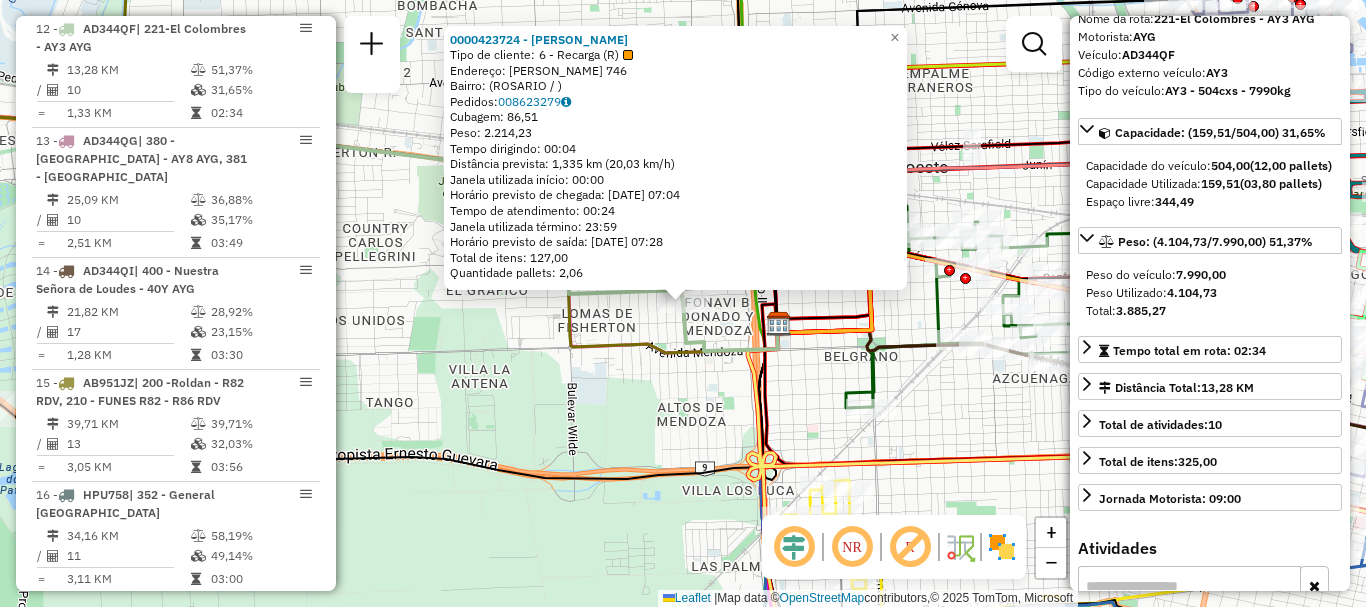 click on "0000423724 - YAO YANYU  Tipo de cliente:   6 - Recarga (R)   Endereço: CARRANZA                 746   Bairro:  (ROSARIO / )   Pedidos:  008623279   Cubagem: 86,51  Peso: 2.214,23  Tempo dirigindo: 00:04   Distância prevista: 1,335 km (20,03 km/h)   Janela utilizada início: 00:00   Horário previsto de chegada: 11/07/2025 07:04   Tempo de atendimento: 00:24   Janela utilizada término: 23:59   Horário previsto de saída: 11/07/2025 07:28   Total de itens: 127,00   Quantidade pallets: 2,06  × Janela de atendimento Grade de atendimento Capacidade Transportadoras Veículos Cliente Pedidos  Rotas Selecione os dias de semana para filtrar as janelas de atendimento  Seg   Ter   Qua   Qui   Sex   Sáb   Dom  Informe o período da janela de atendimento: De: Até:  Filtrar exatamente a janela do cliente  Considerar janela de atendimento padrão  Selecione os dias de semana para filtrar as grades de atendimento  Seg   Ter   Qua   Qui   Sex   Sáb   Dom   Considerar clientes sem dia de atendimento cadastrado  De:  +" 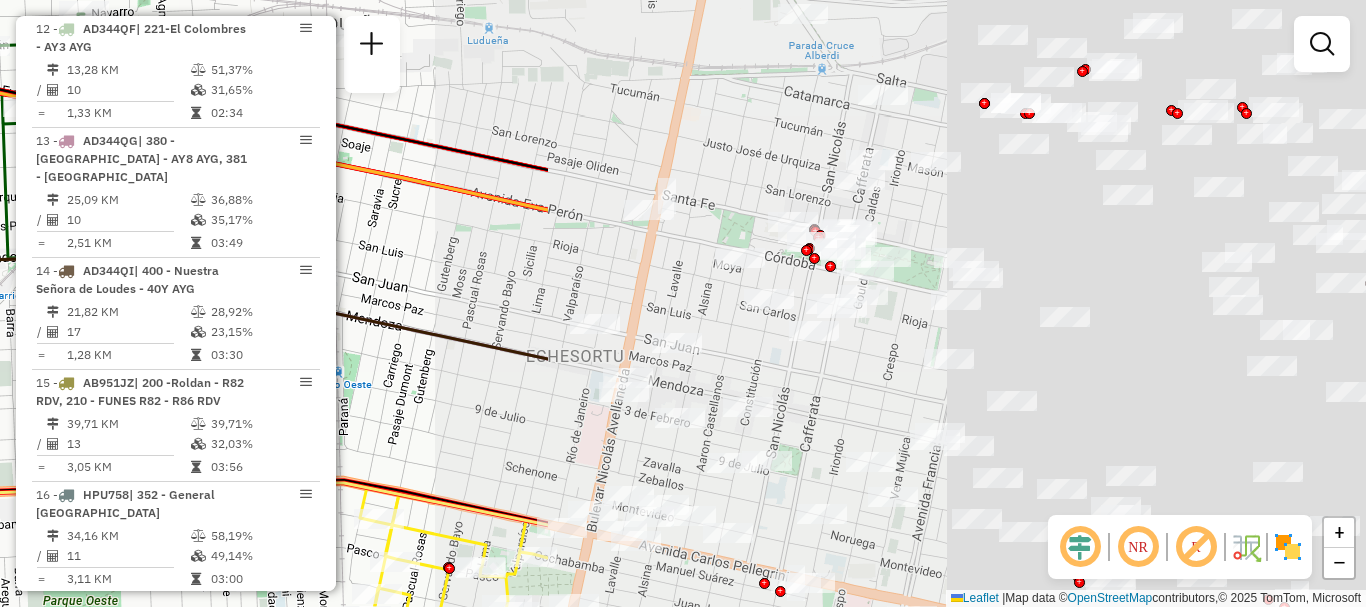 drag, startPoint x: 1139, startPoint y: 269, endPoint x: 343, endPoint y: 245, distance: 796.36176 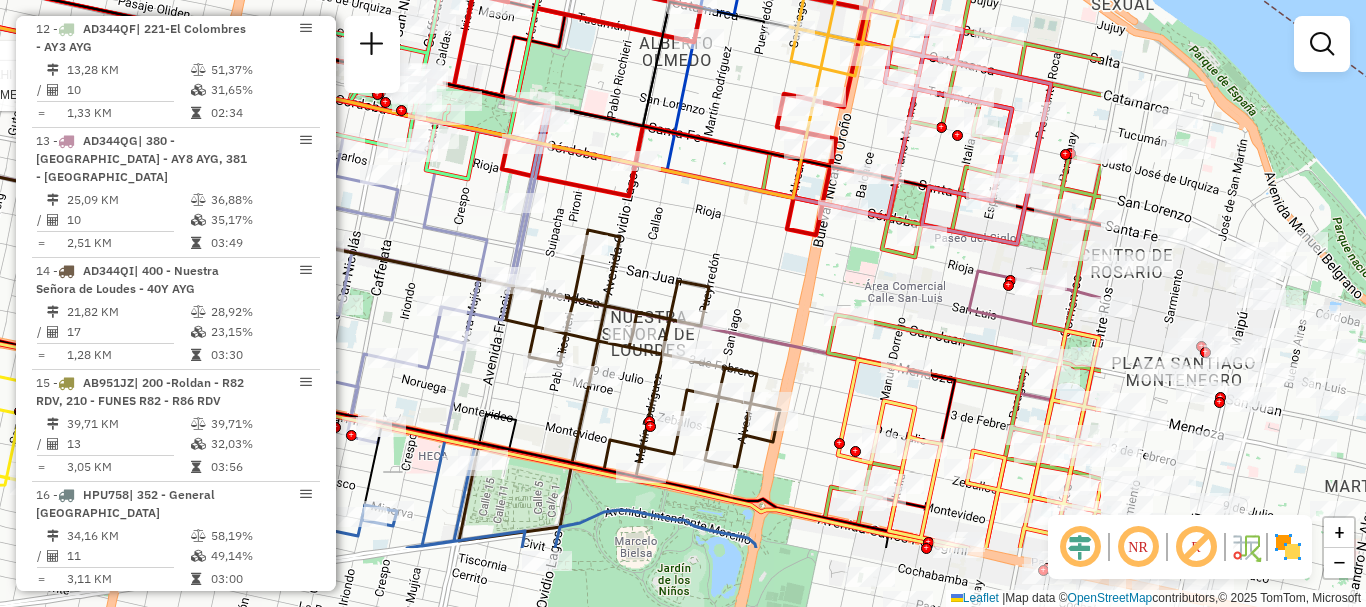 drag, startPoint x: 900, startPoint y: 252, endPoint x: 658, endPoint y: 186, distance: 250.8386 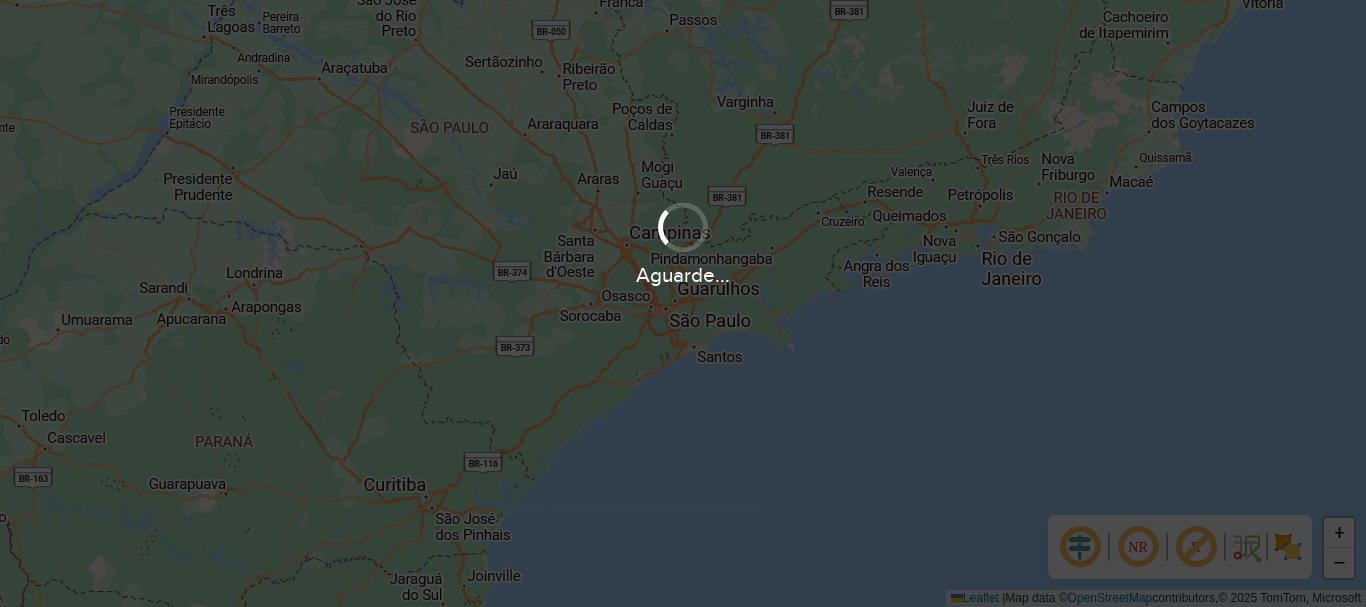 scroll, scrollTop: 0, scrollLeft: 0, axis: both 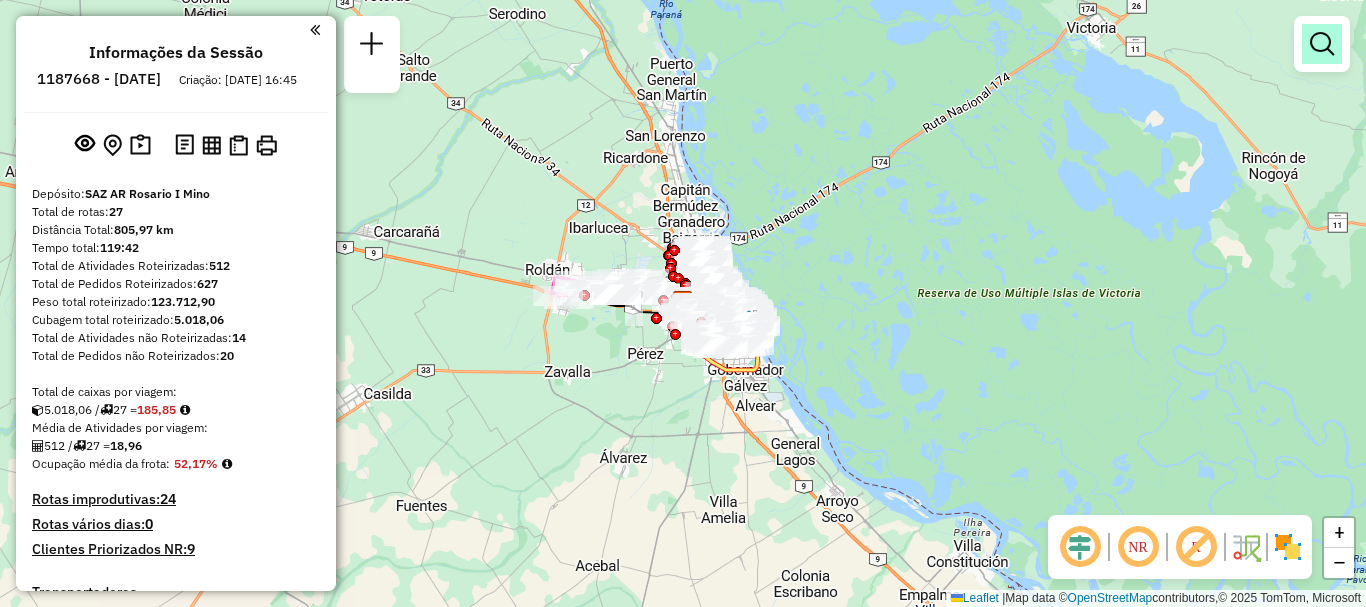 click at bounding box center (1322, 44) 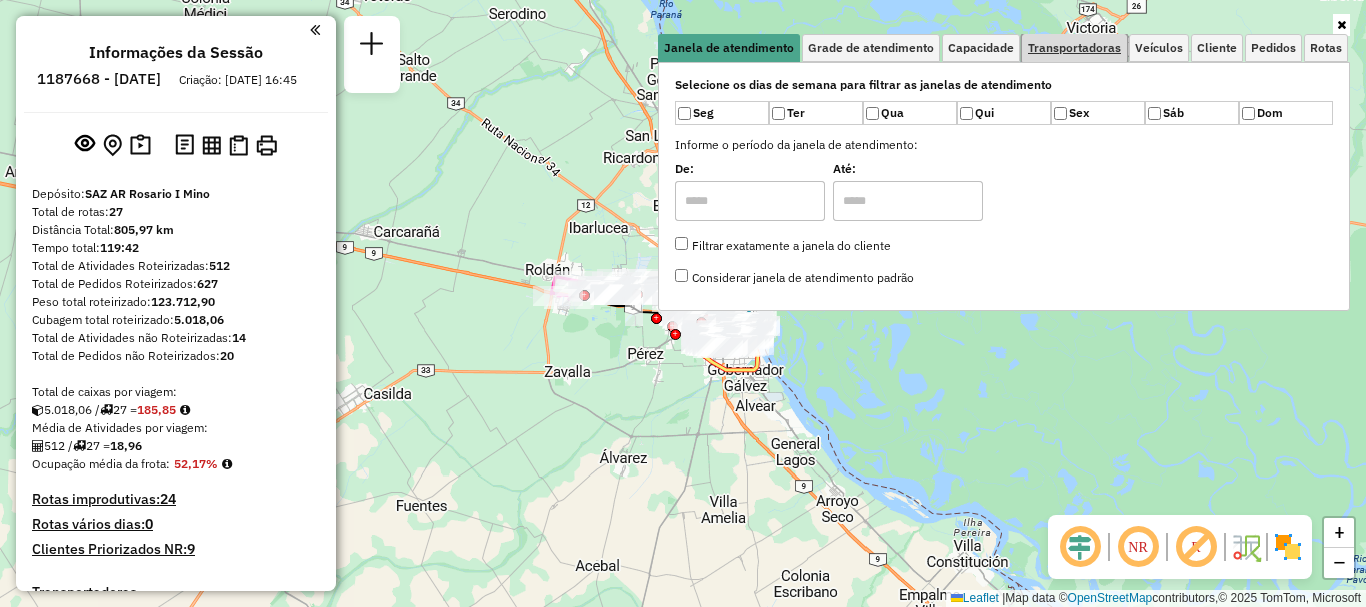 click on "Transportadoras" at bounding box center [1074, 48] 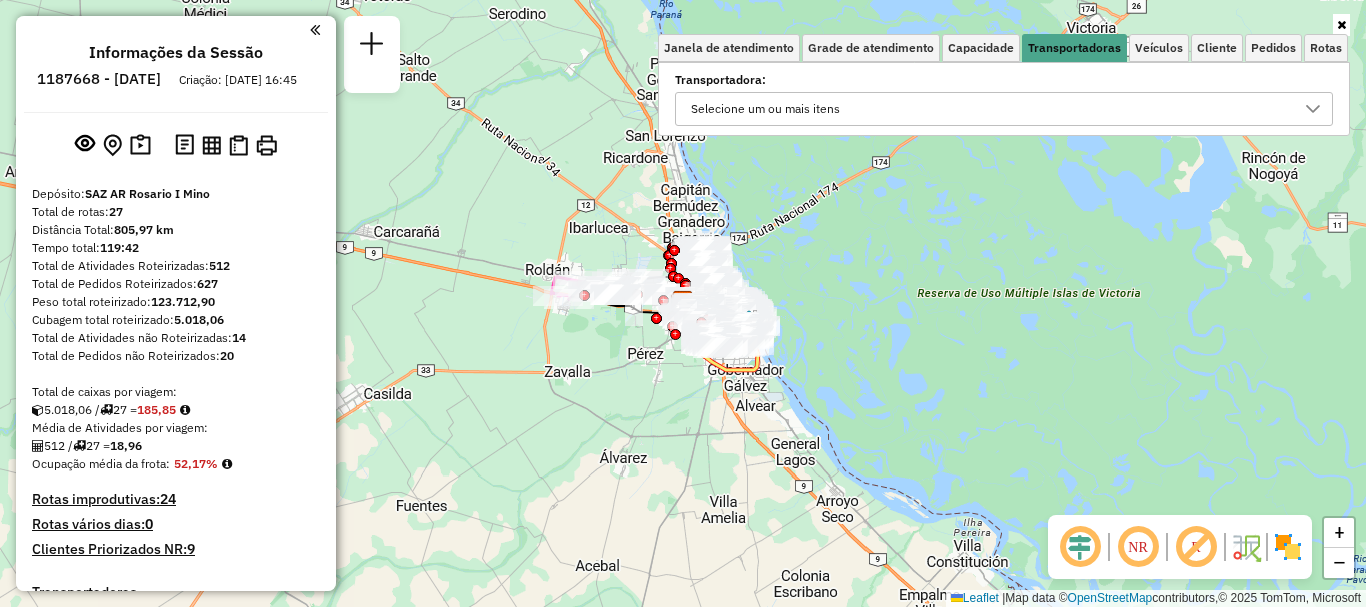 click 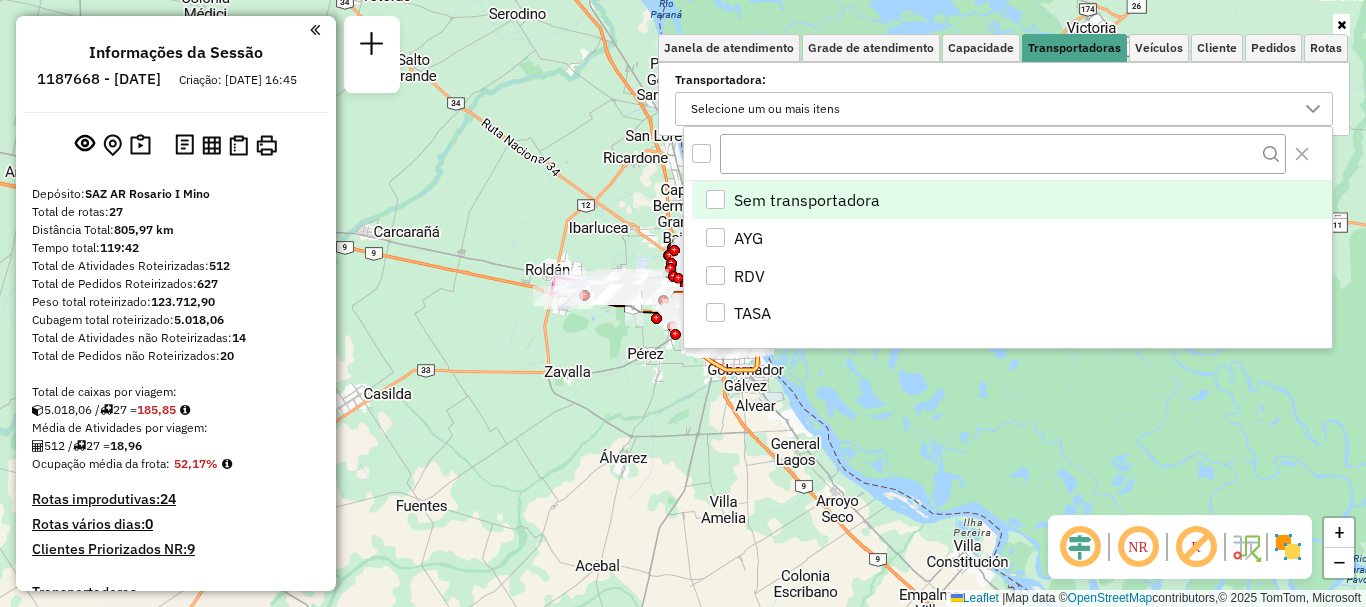 scroll, scrollTop: 12, scrollLeft: 69, axis: both 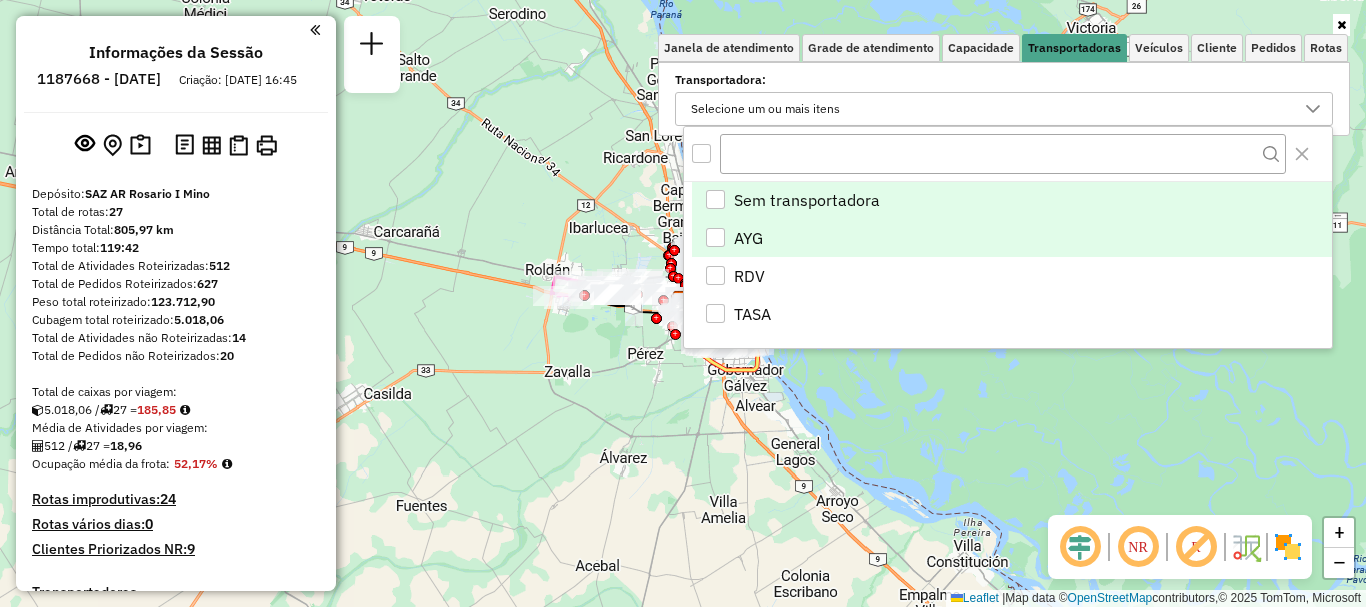 click at bounding box center [715, 237] 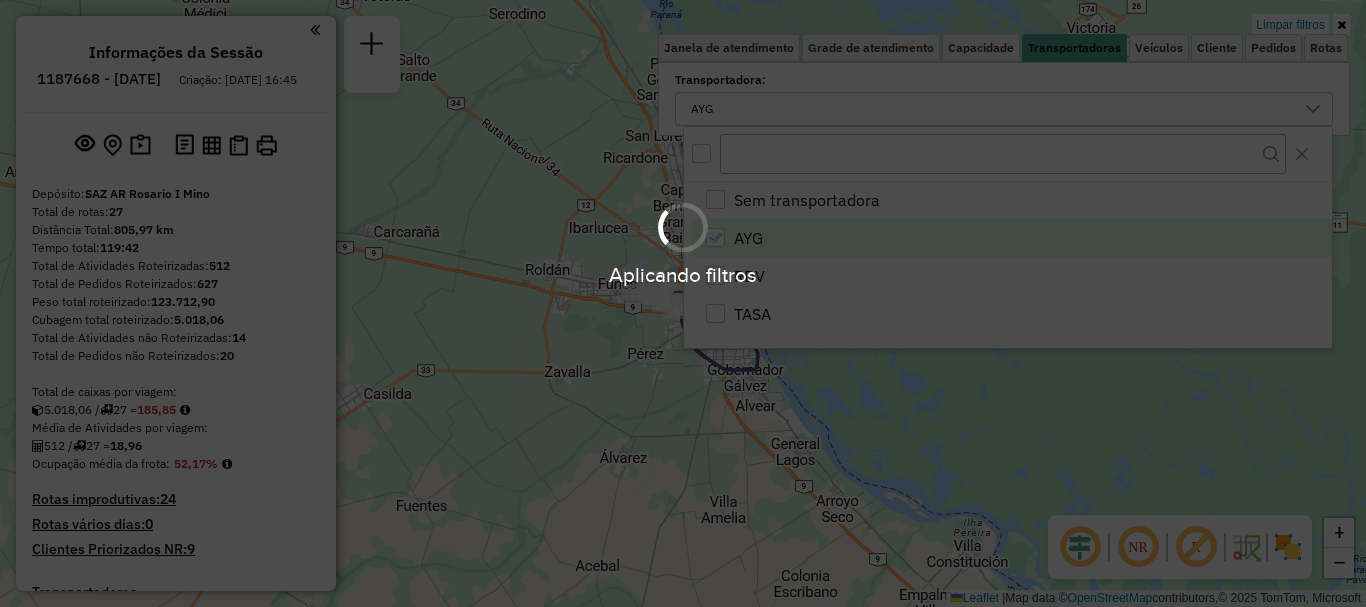 click on "Aplicando filtros" at bounding box center (683, 303) 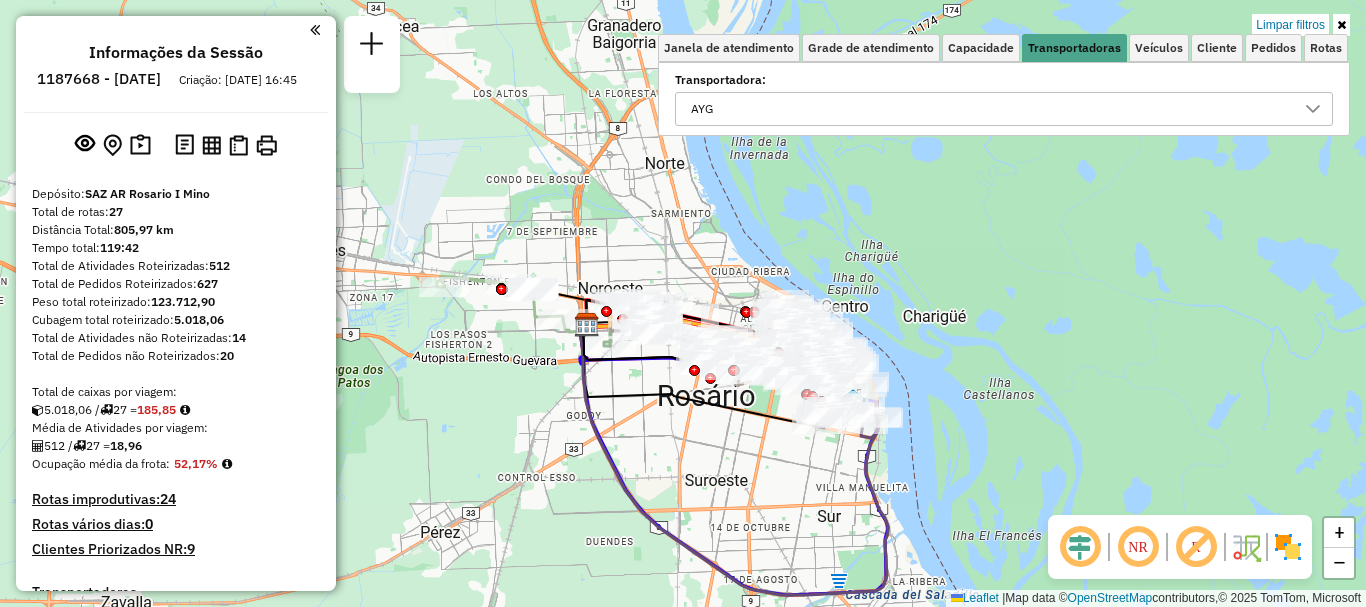 drag, startPoint x: 743, startPoint y: 456, endPoint x: 751, endPoint y: 537, distance: 81.394104 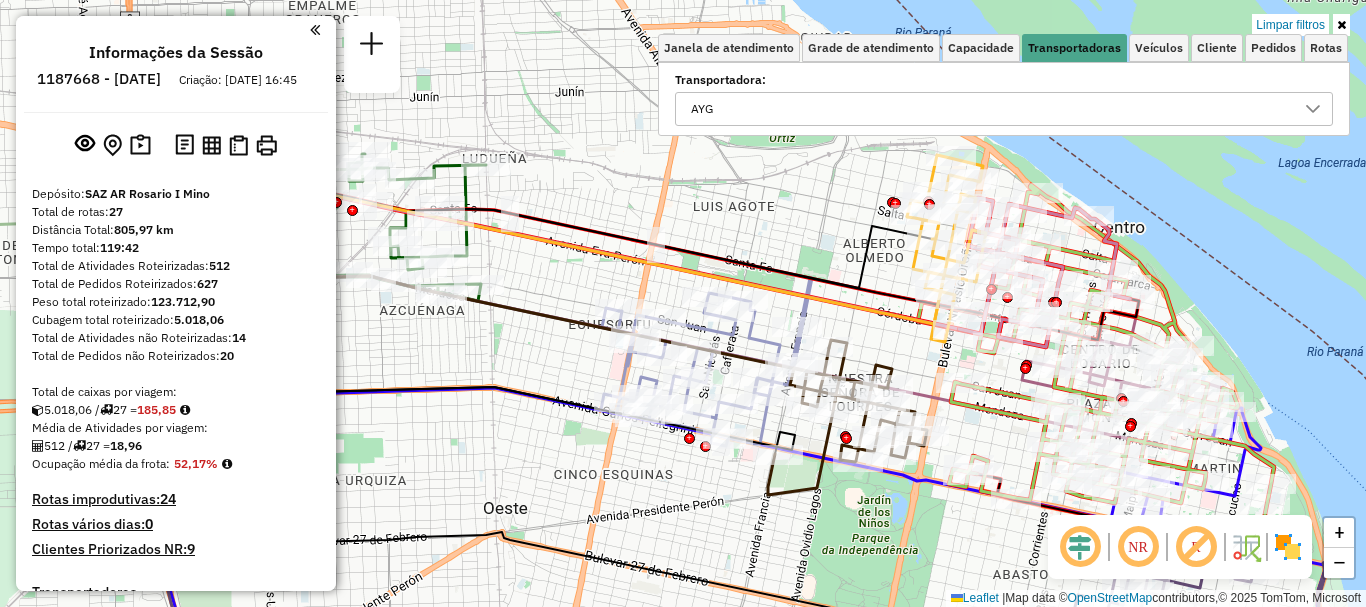drag, startPoint x: 709, startPoint y: 542, endPoint x: 723, endPoint y: 643, distance: 101.96568 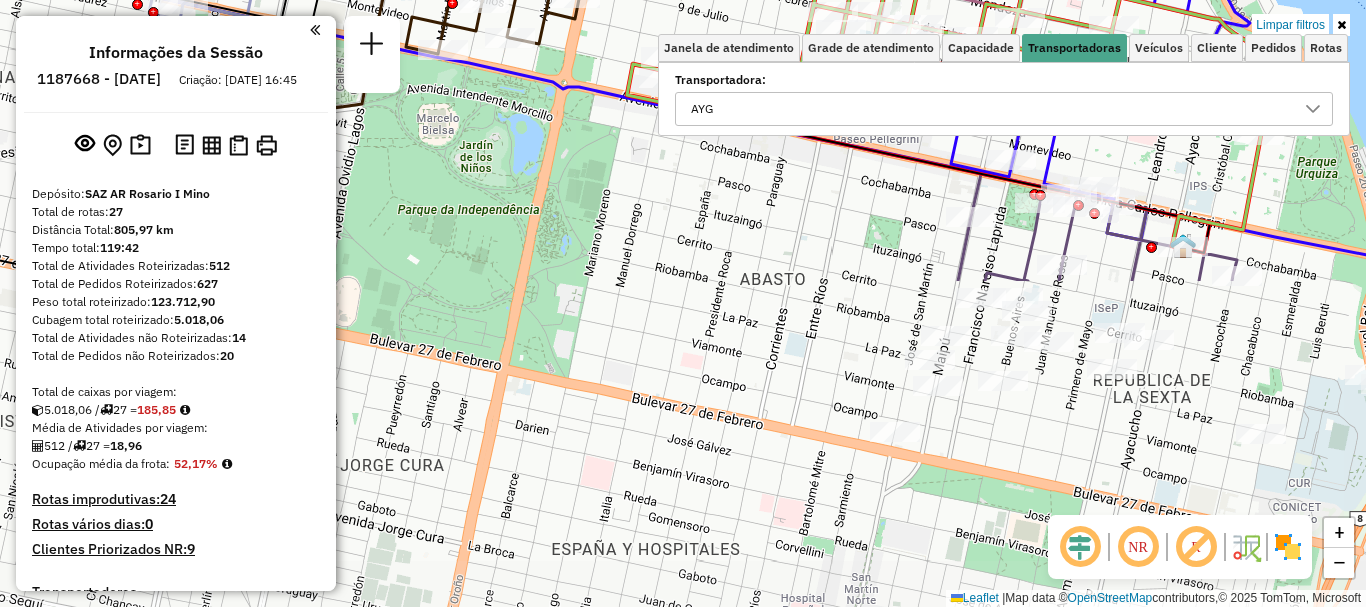 drag, startPoint x: 1098, startPoint y: 453, endPoint x: 1068, endPoint y: 67, distance: 387.16406 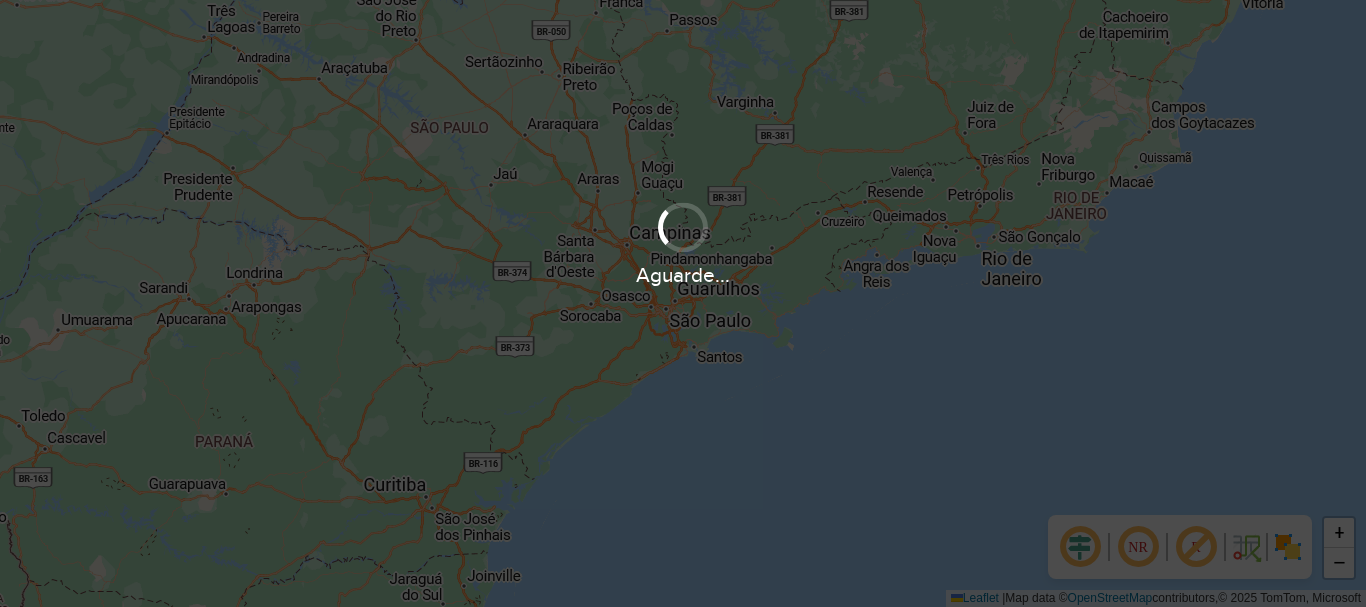 scroll, scrollTop: 0, scrollLeft: 0, axis: both 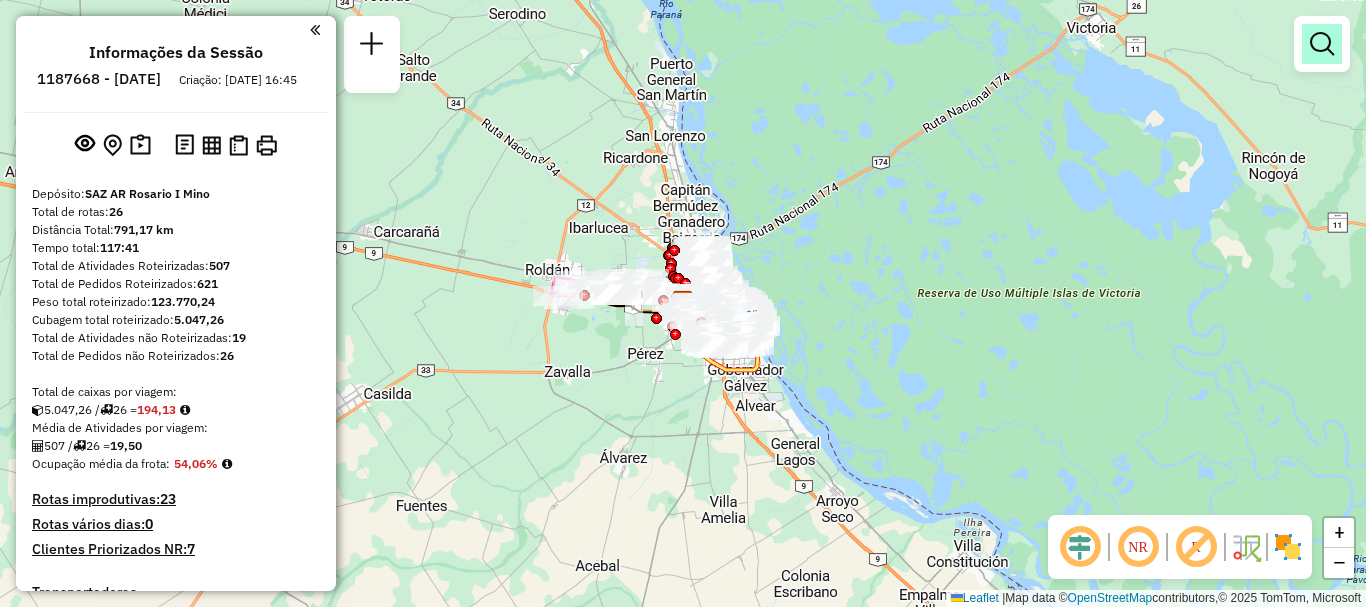 click at bounding box center [1322, 44] 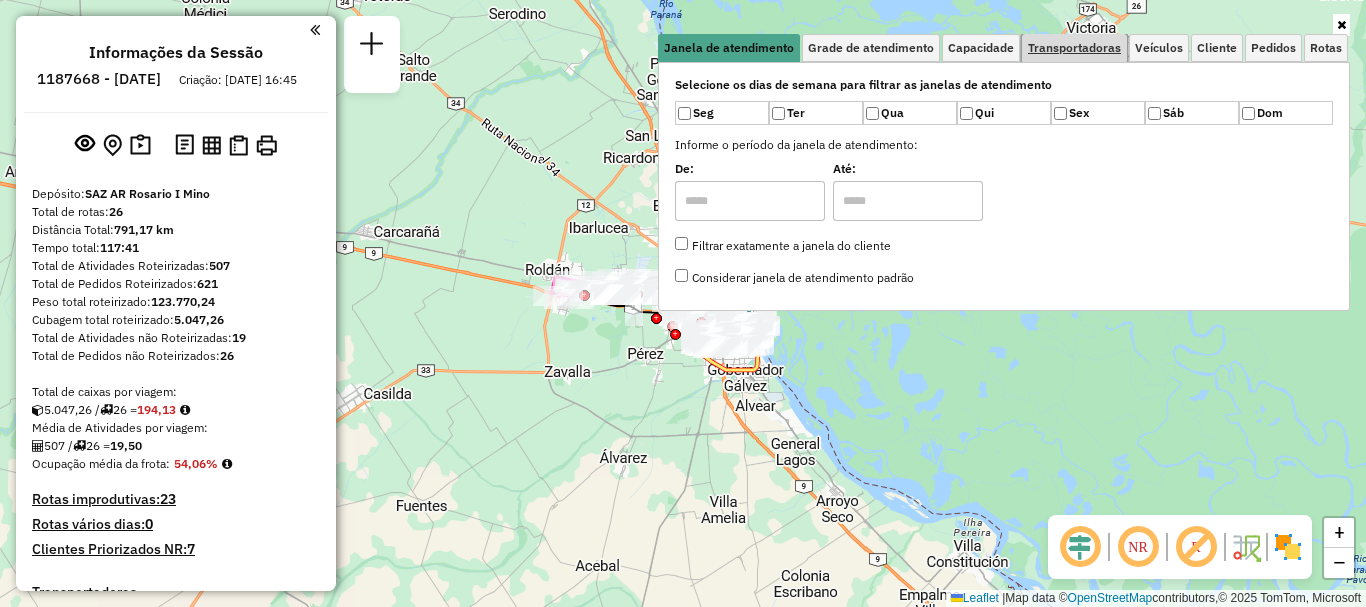 click on "Transportadoras" at bounding box center (1074, 48) 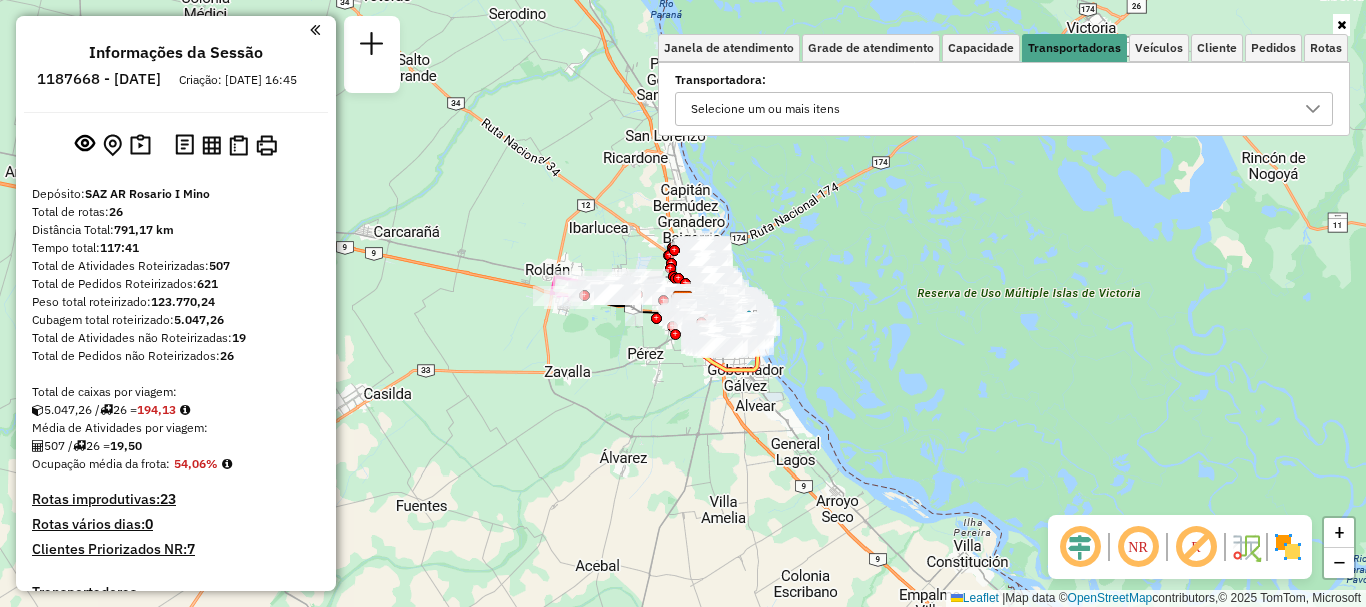 click 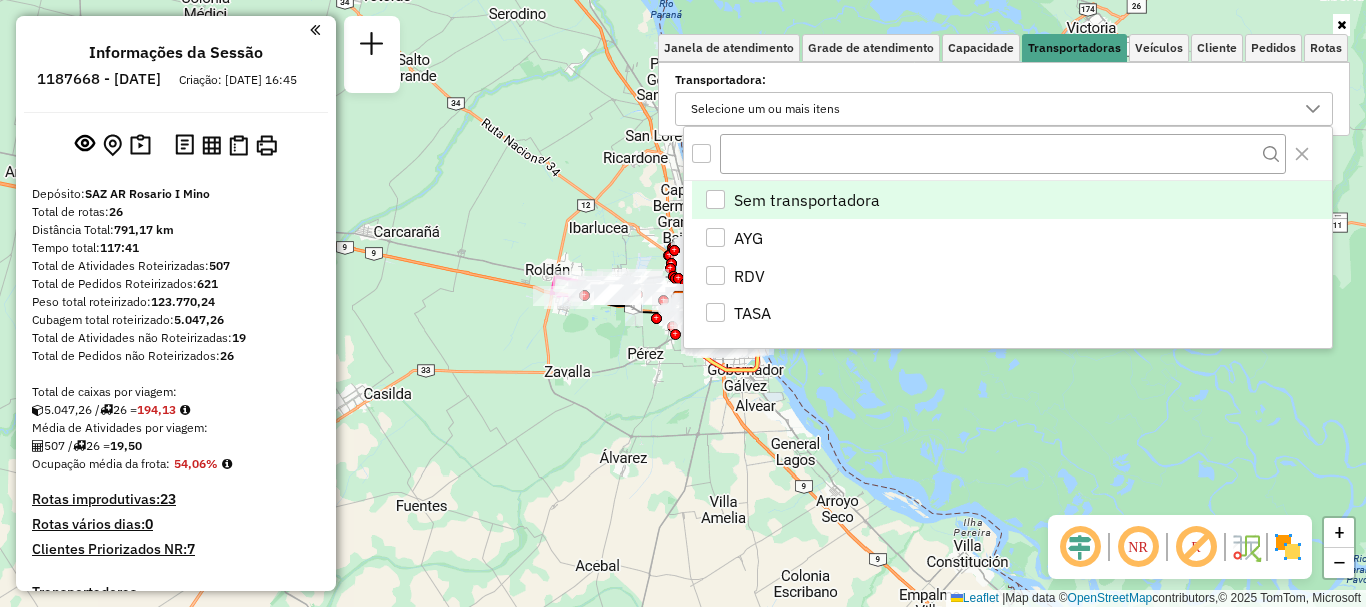 scroll, scrollTop: 12, scrollLeft: 69, axis: both 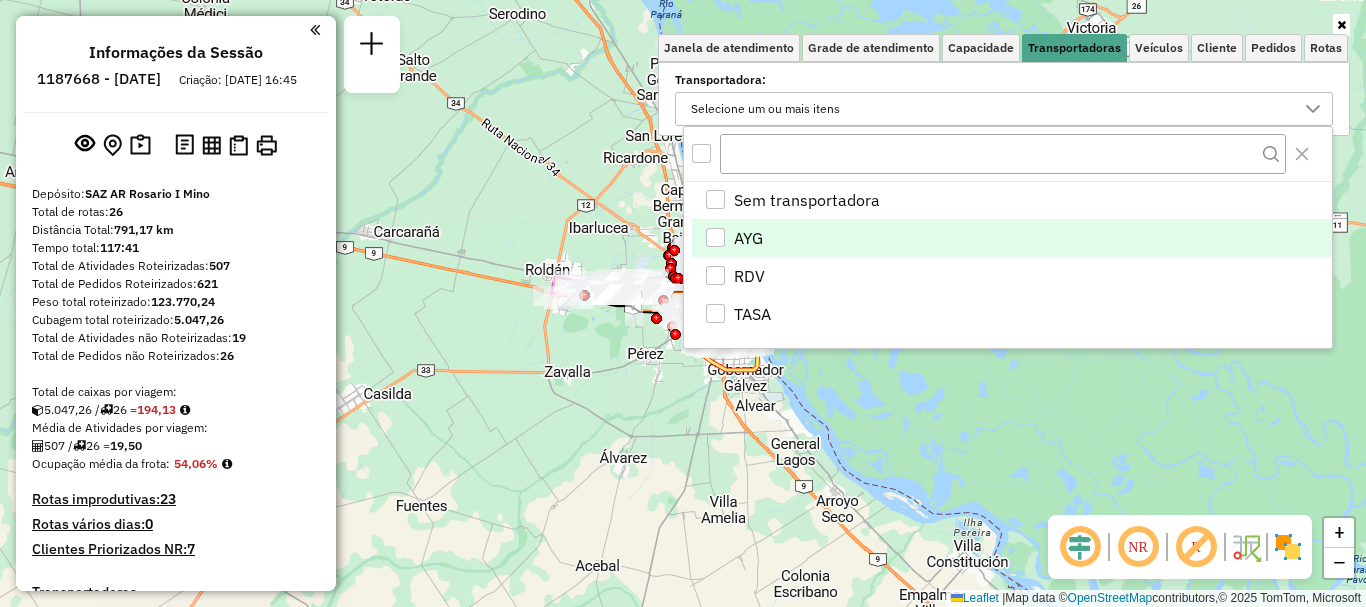 click at bounding box center (715, 237) 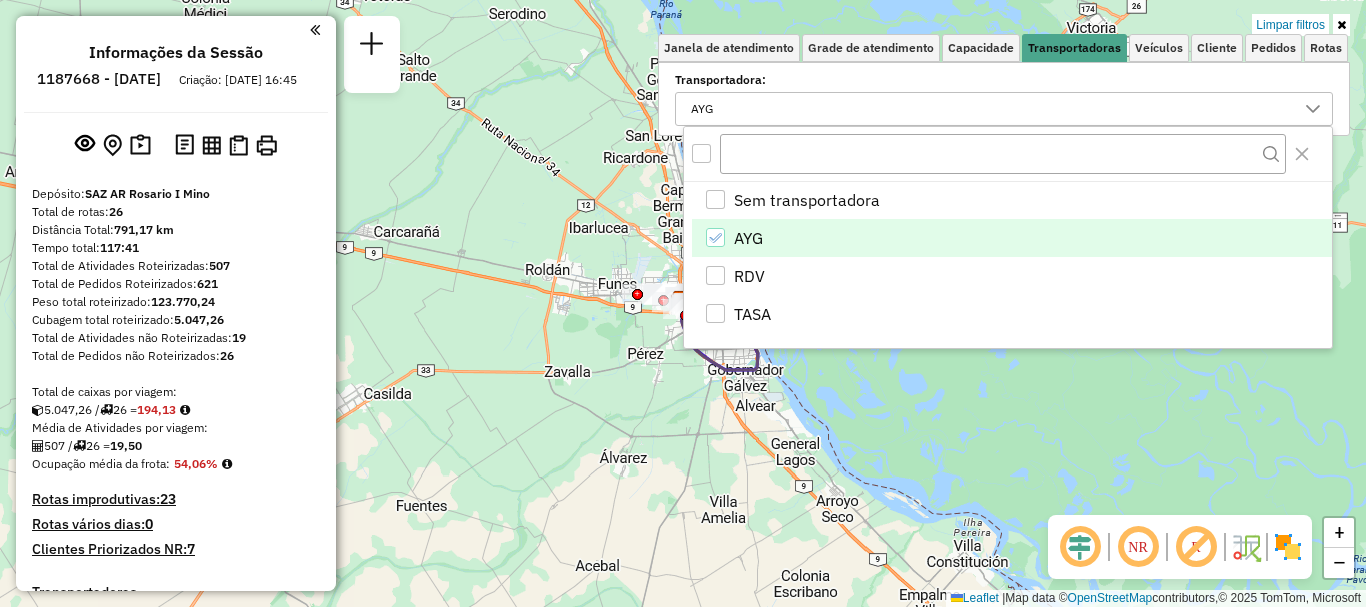 click on "Limpar filtros Janela de atendimento Grade de atendimento Capacidade Transportadoras Veículos Cliente Pedidos  Rotas Selecione os dias de semana para filtrar as janelas de atendimento  Seg   Ter   Qua   Qui   Sex   Sáb   Dom  Informe o período da janela de atendimento: De: Até:  Filtrar exatamente a janela do cliente  Considerar janela de atendimento padrão  Selecione os dias de semana para filtrar as grades de atendimento  Seg   Ter   Qua   Qui   Sex   Sáb   Dom   Considerar clientes sem dia de atendimento cadastrado  Clientes fora do dia de atendimento selecionado Filtrar as atividades entre os valores definidos abaixo:  Peso mínimo:   Peso máximo:   Cubagem mínima:   Cubagem máxima:   De:   Até:  Filtrar as atividades entre o tempo de atendimento definido abaixo:  De:   Até:   Considerar capacidade total dos clientes não roteirizados Transportadora: AYG Tipo de veículo: Selecione um ou mais itens Veículo: Selecione um ou mais itens Motorista: Selecione um ou mais itens Nome: Tipo de cliente:" 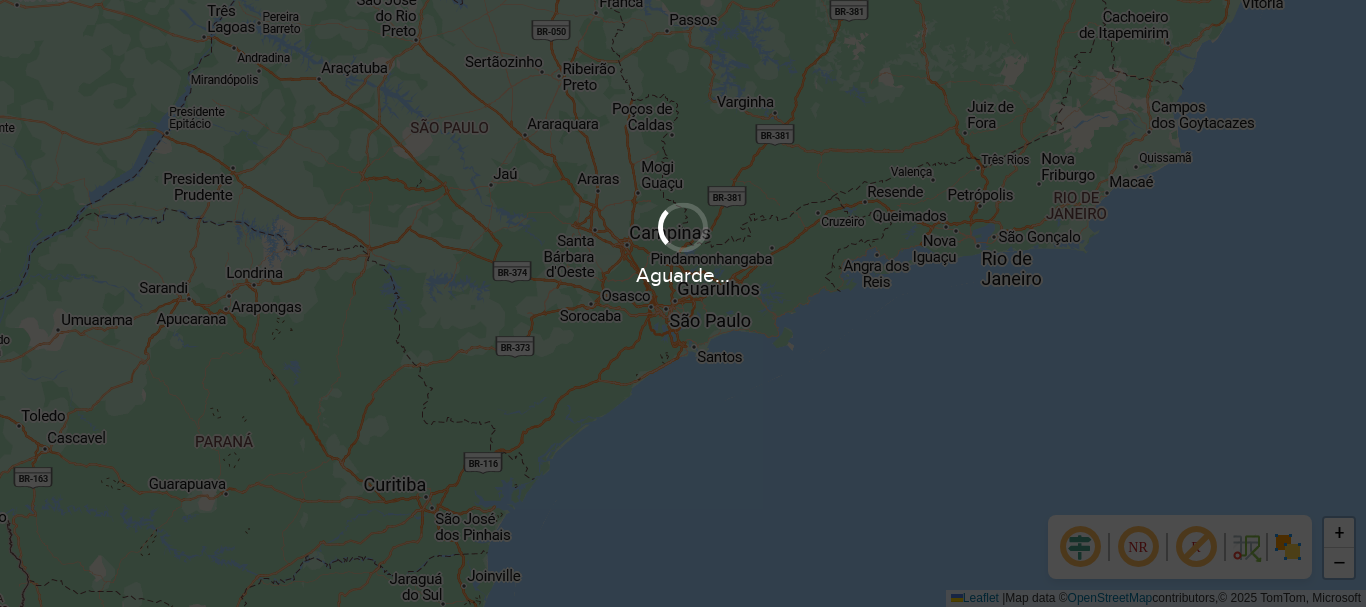 scroll, scrollTop: 0, scrollLeft: 0, axis: both 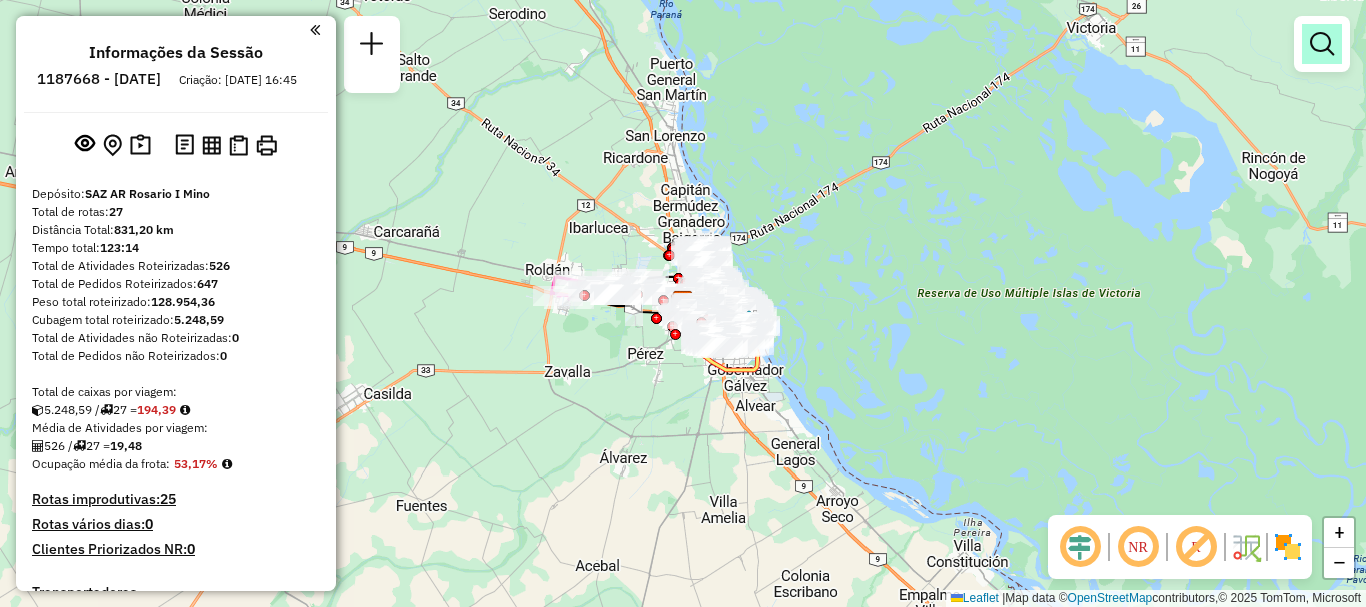 click at bounding box center [1322, 44] 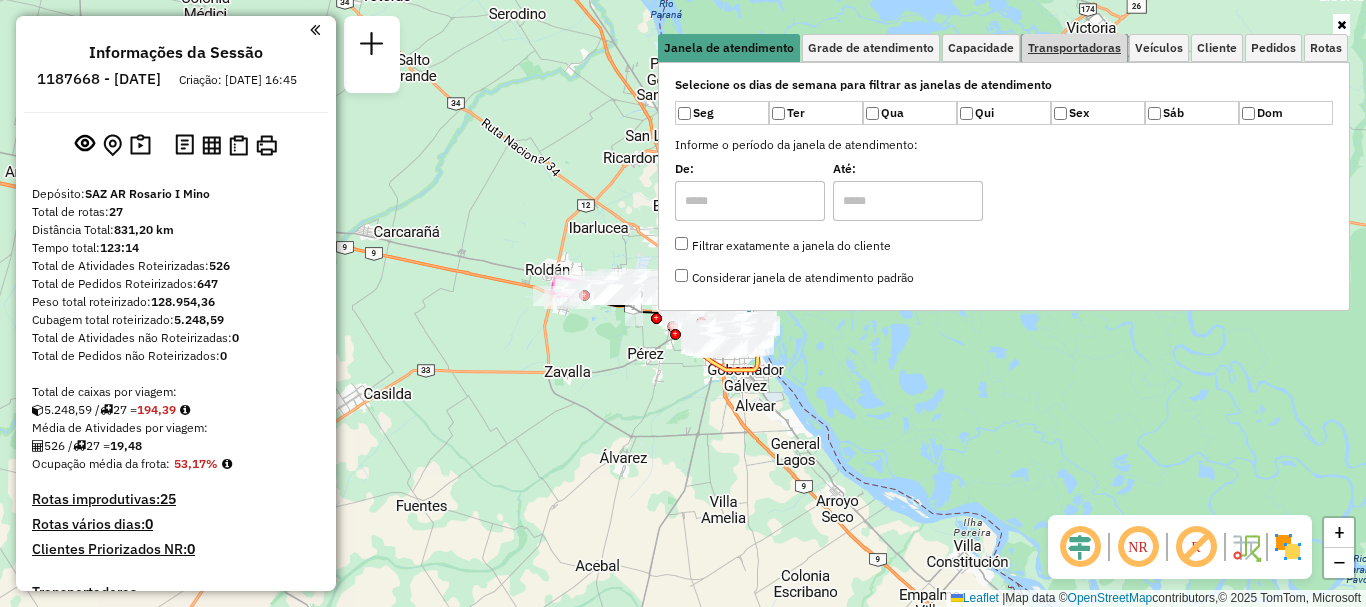 click on "Transportadoras" at bounding box center (1074, 48) 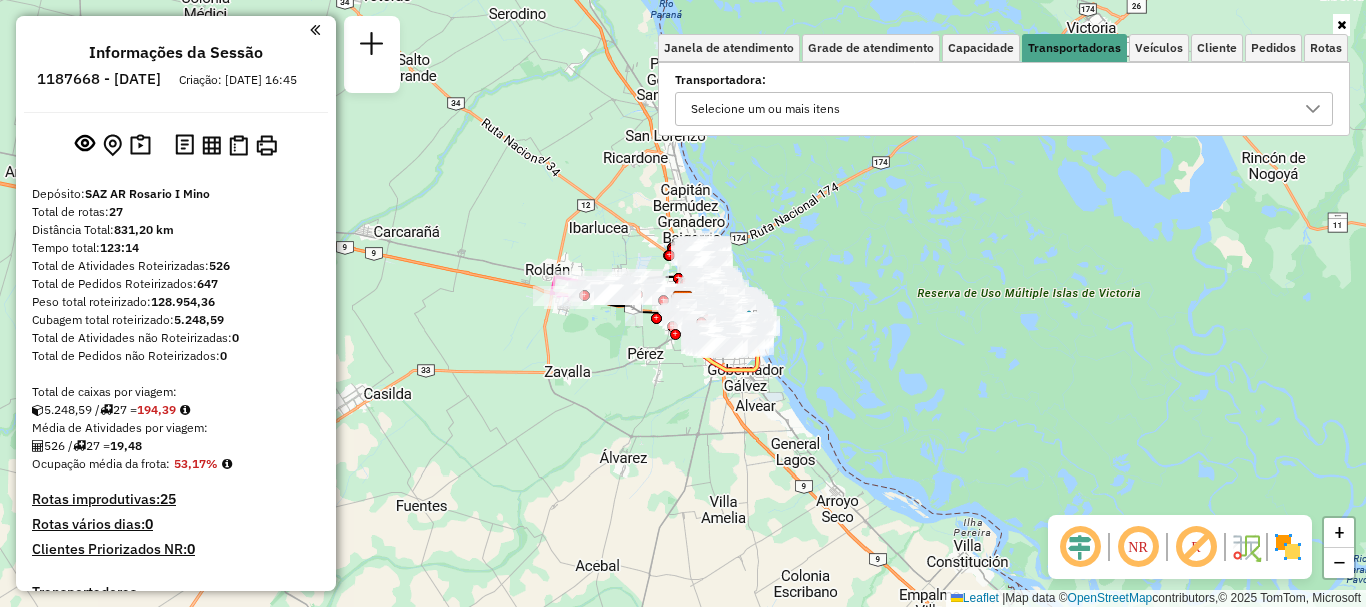 click 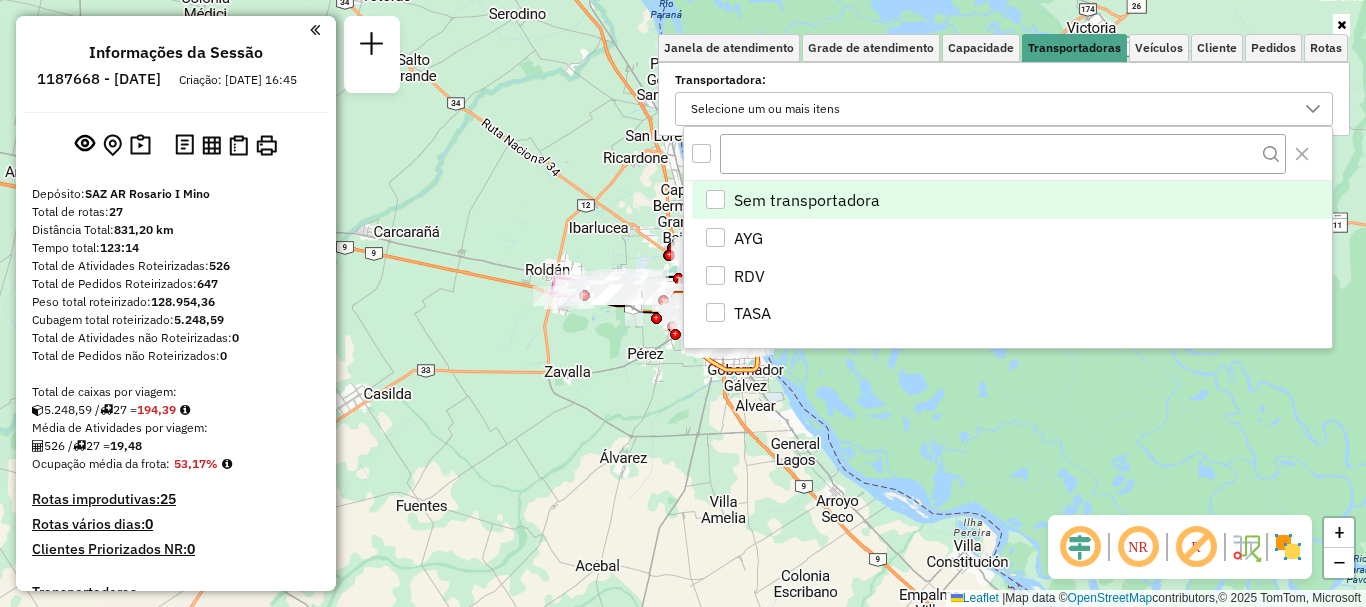 scroll, scrollTop: 12, scrollLeft: 69, axis: both 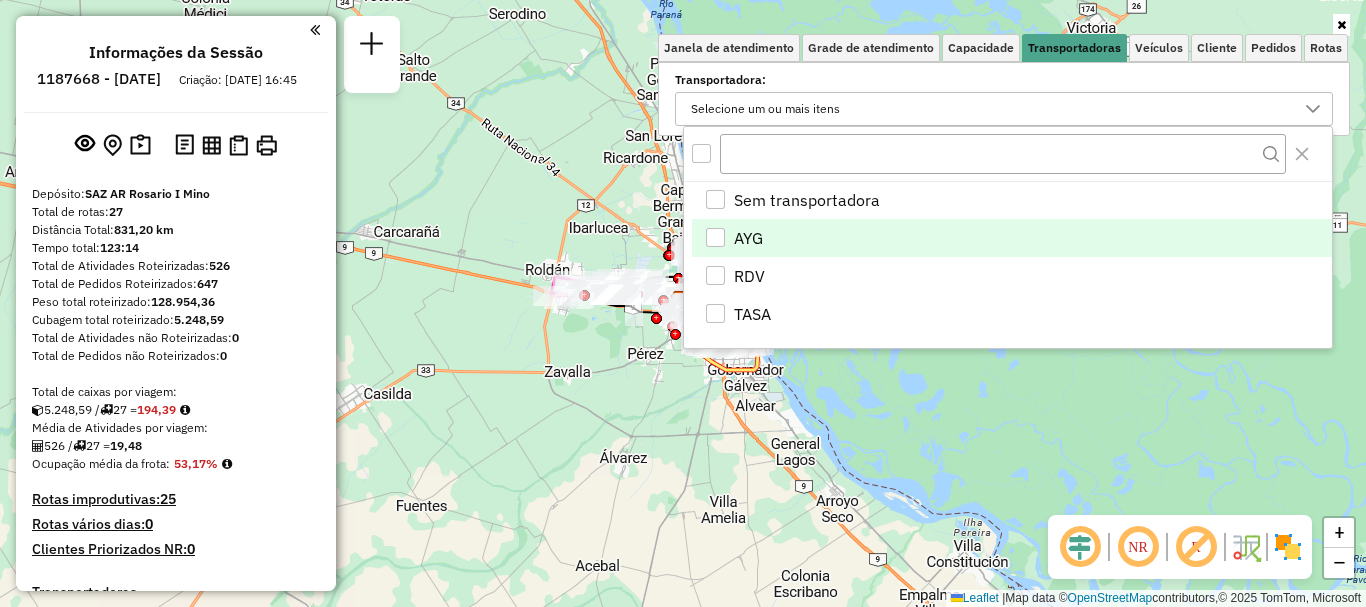 click at bounding box center [715, 237] 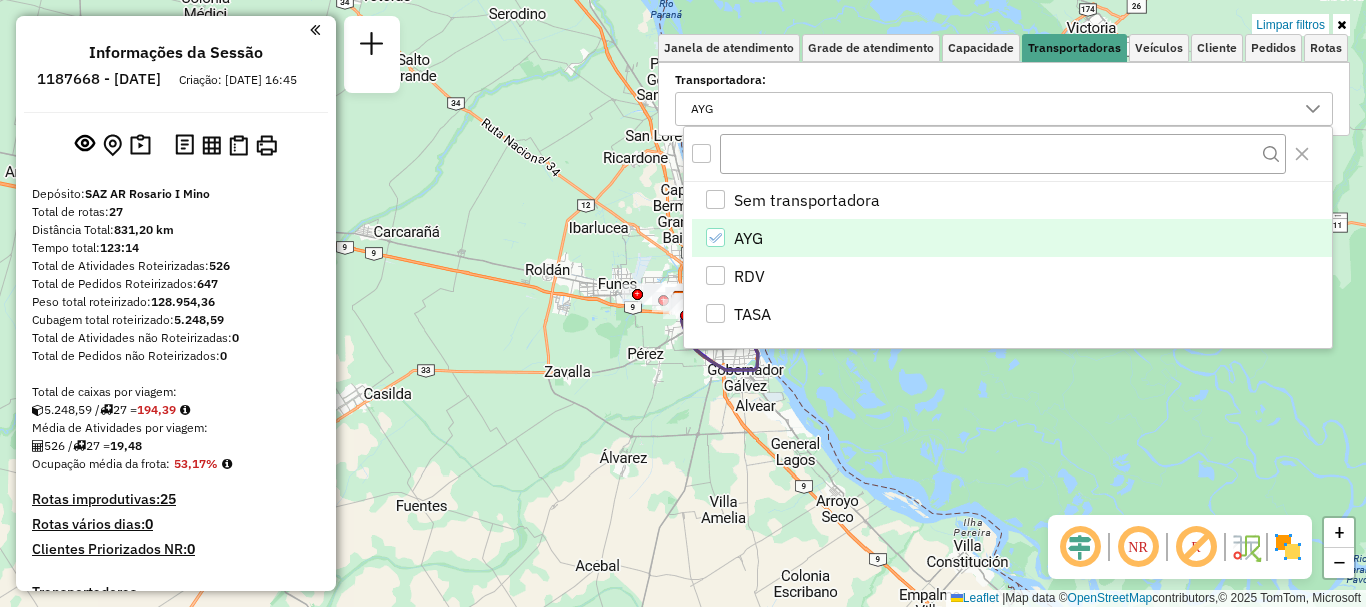click on "Limpar filtros Janela de atendimento Grade de atendimento Capacidade Transportadoras Veículos Cliente Pedidos  Rotas Selecione os dias de semana para filtrar as janelas de atendimento  Seg   Ter   Qua   Qui   Sex   Sáb   Dom  Informe o período da janela de atendimento: De: Até:  Filtrar exatamente a janela do cliente  Considerar janela de atendimento padrão  Selecione os dias de semana para filtrar as grades de atendimento  Seg   Ter   Qua   Qui   Sex   Sáb   Dom   Considerar clientes sem dia de atendimento cadastrado  Clientes fora do dia de atendimento selecionado Filtrar as atividades entre os valores definidos abaixo:  Peso mínimo:   Peso máximo:   Cubagem mínima:   Cubagem máxima:   De:   Até:  Filtrar as atividades entre o tempo de atendimento definido abaixo:  De:   Até:   Considerar capacidade total dos clientes não roteirizados Transportadora: AYG Tipo de veículo: Selecione um ou mais itens Veículo: Selecione um ou mais itens Motorista: Selecione um ou mais itens Nome: Tipo de cliente:" 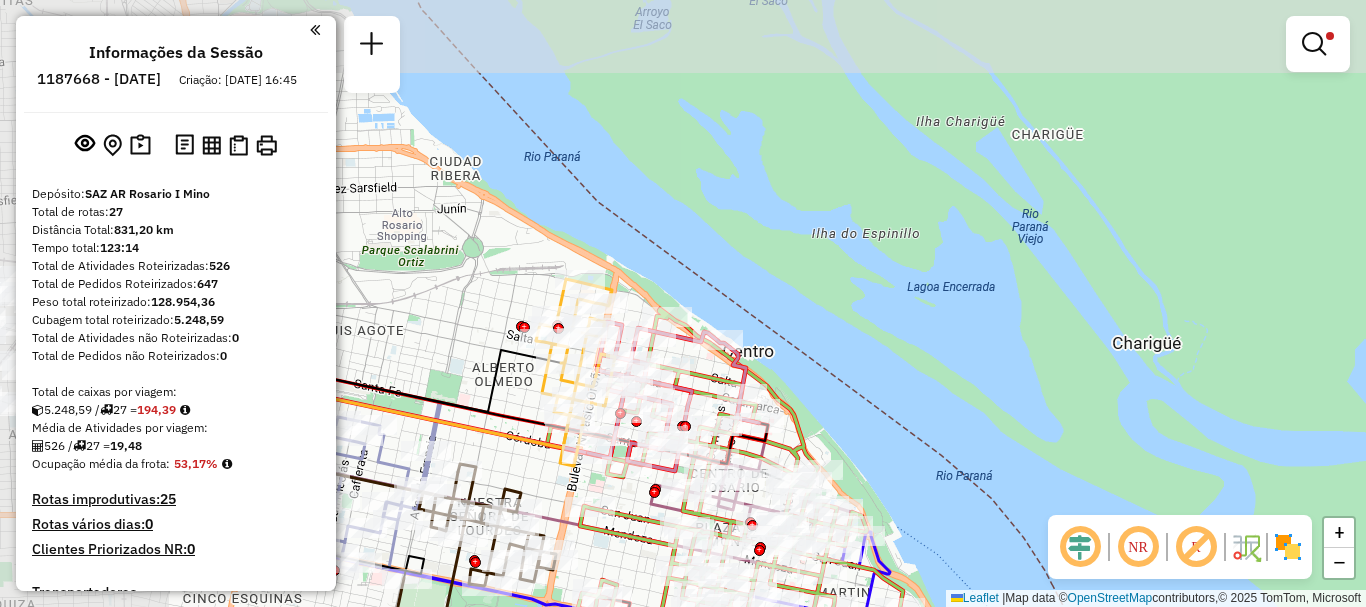 drag, startPoint x: 899, startPoint y: 470, endPoint x: 1010, endPoint y: 602, distance: 172.46739 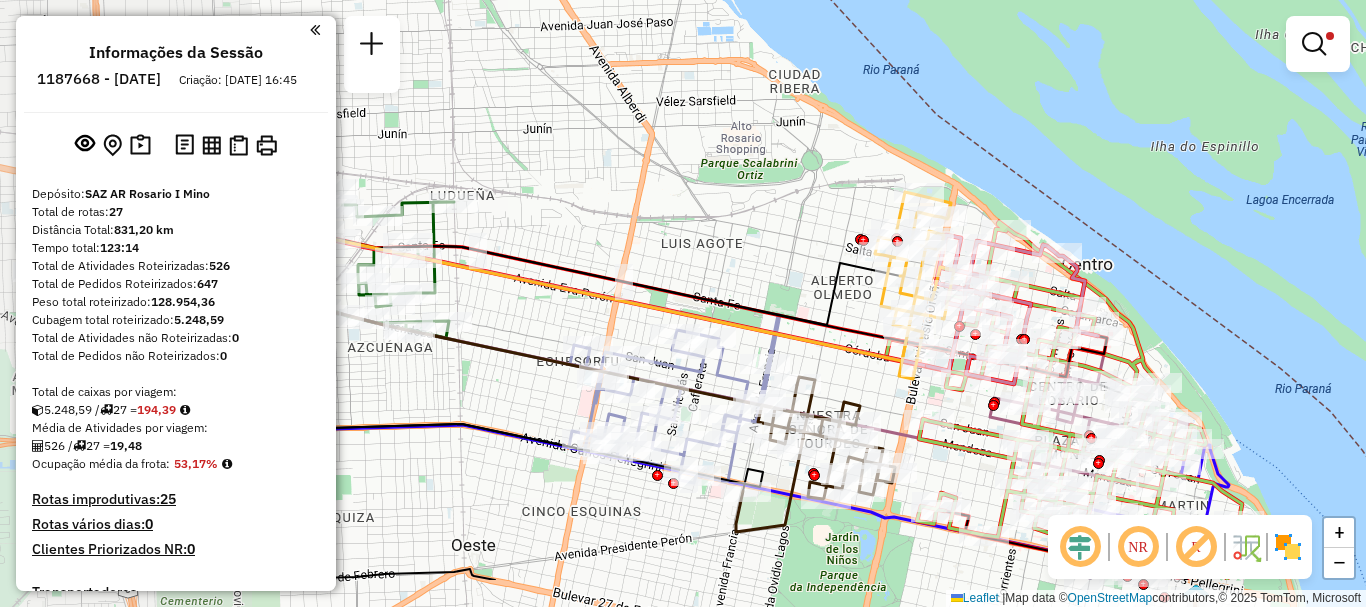 drag, startPoint x: 527, startPoint y: 462, endPoint x: 880, endPoint y: 374, distance: 363.80353 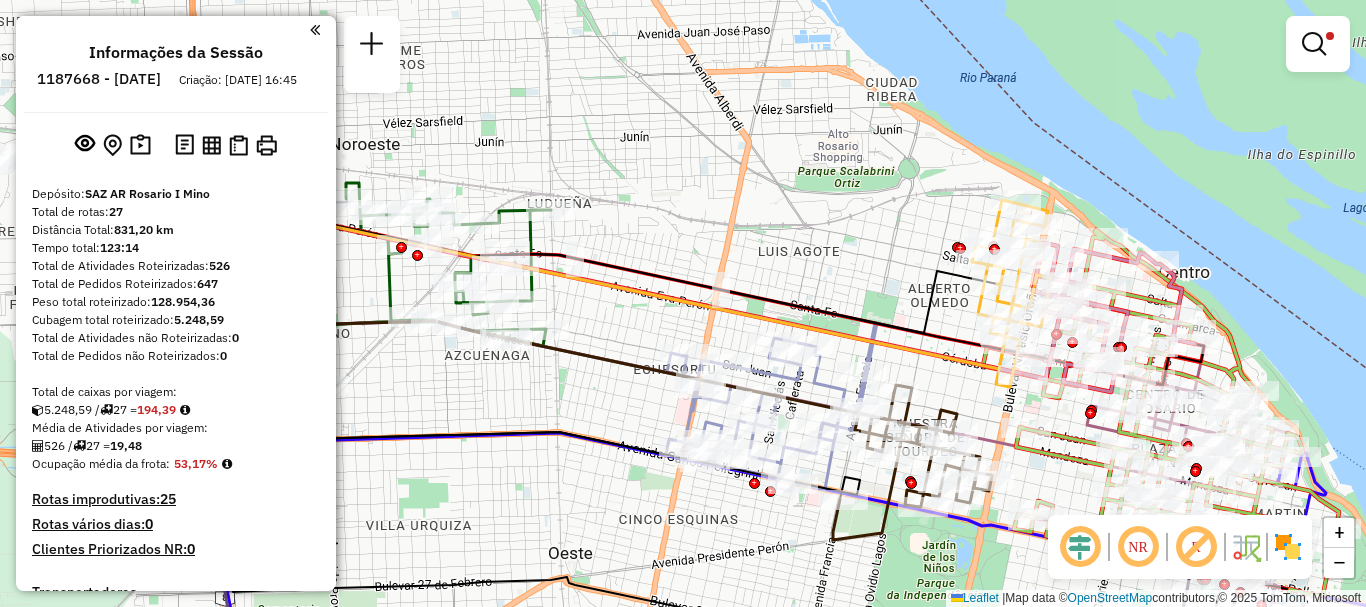 drag, startPoint x: 450, startPoint y: 401, endPoint x: 856, endPoint y: 457, distance: 409.84387 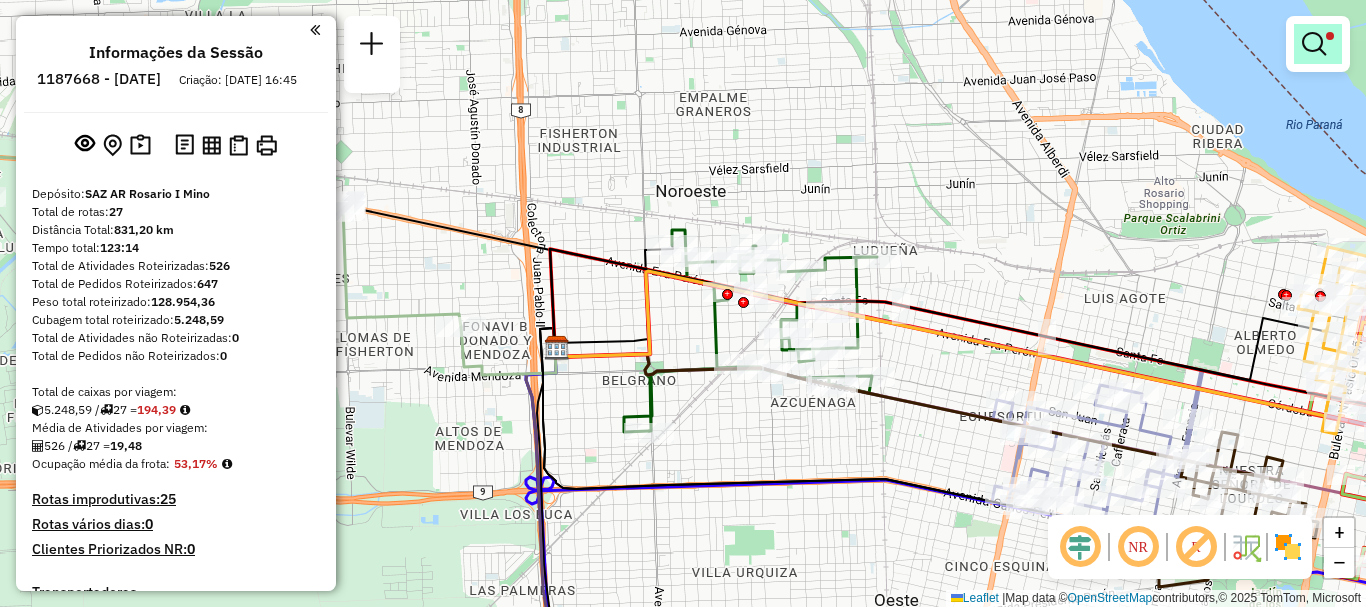 click at bounding box center (1314, 44) 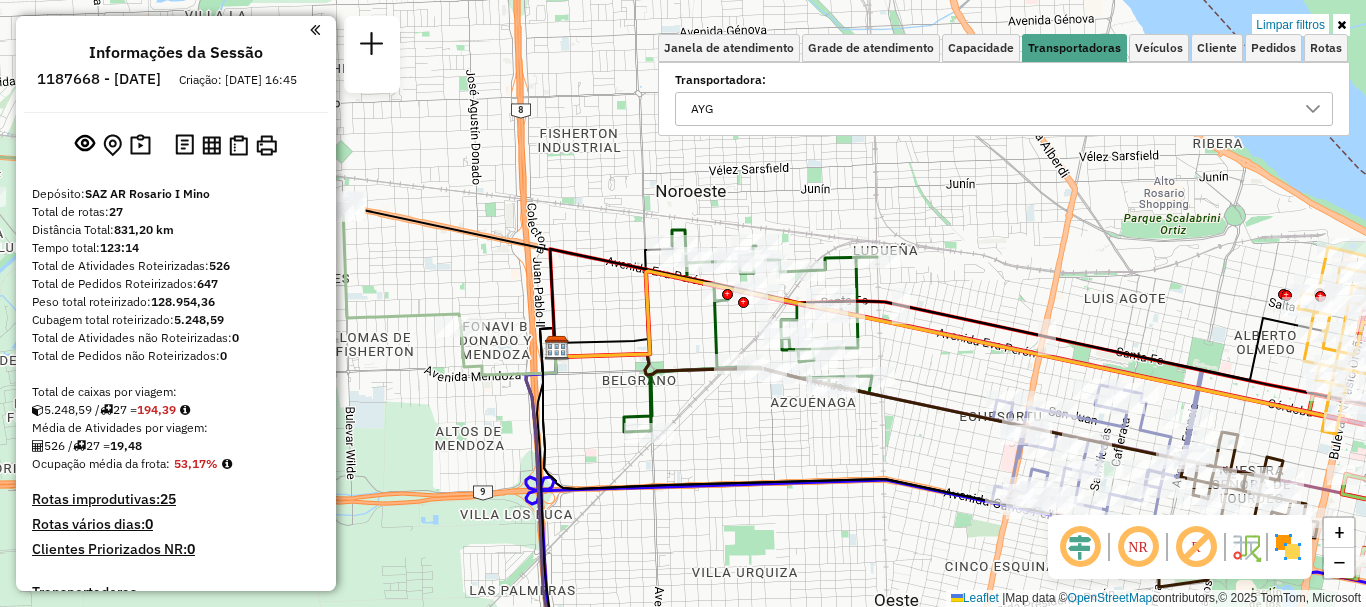 click at bounding box center (1313, 109) 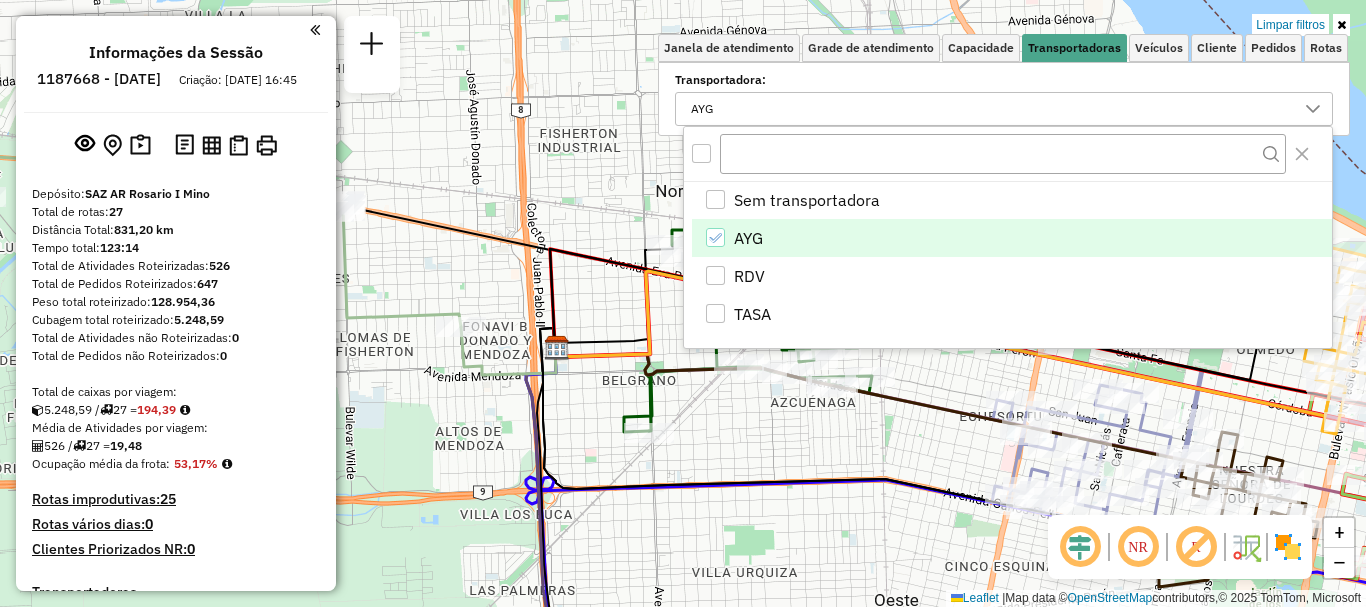 click 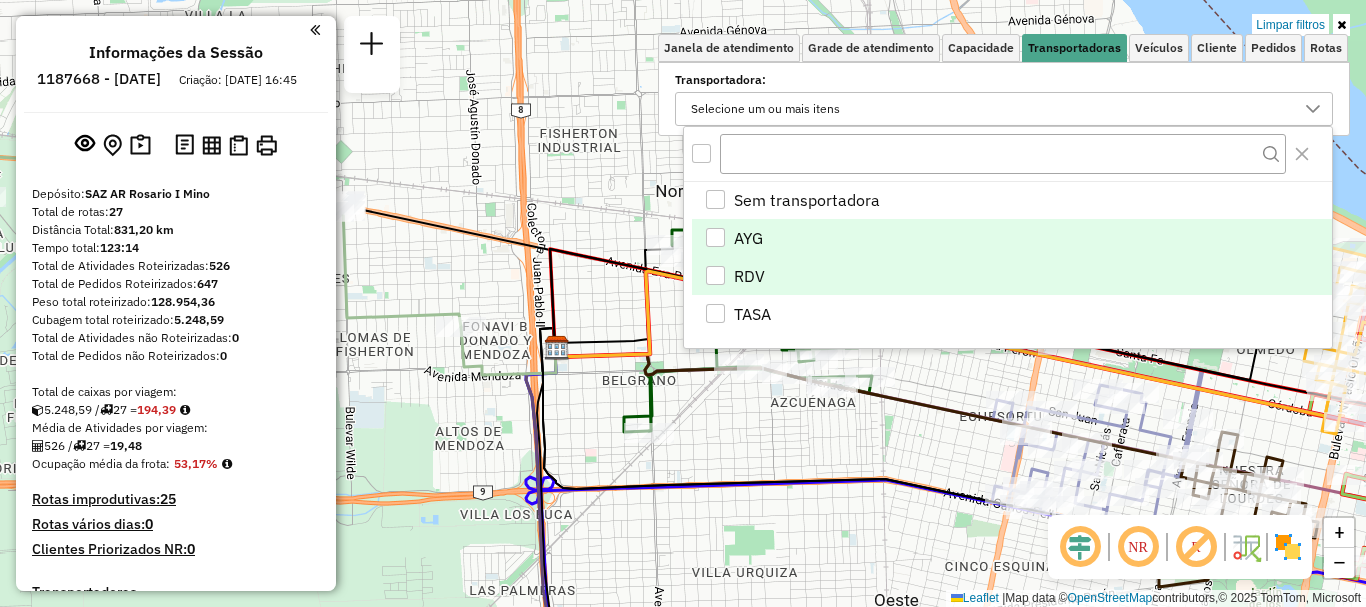 click at bounding box center (715, 275) 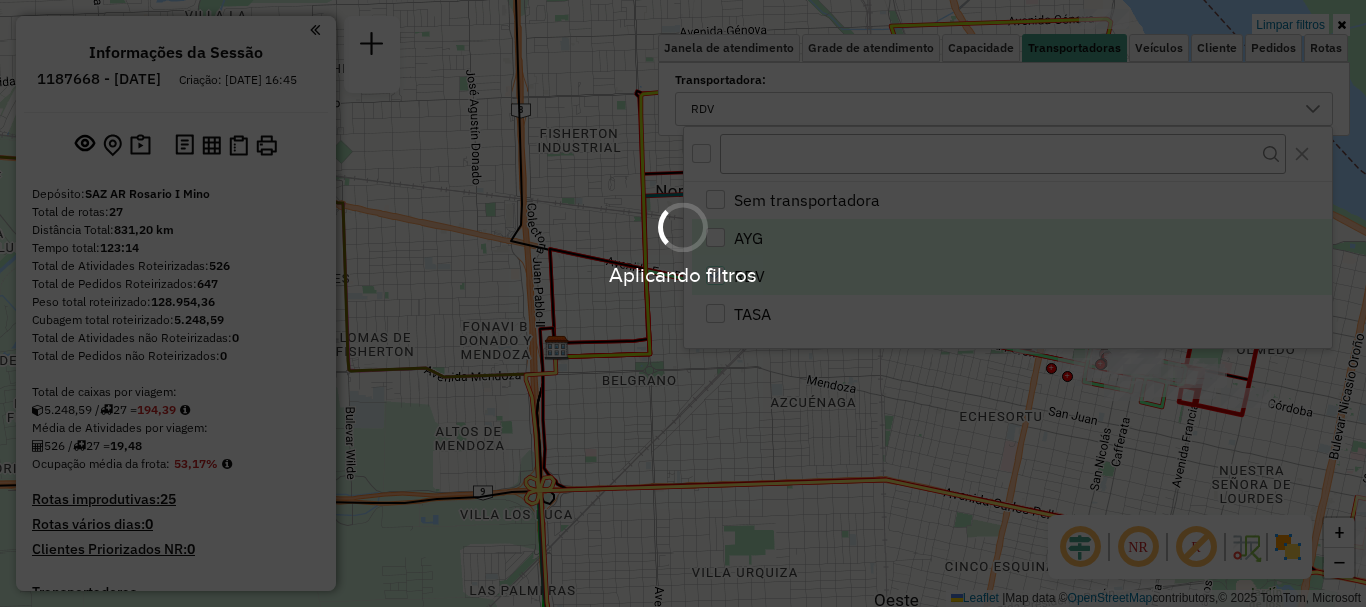 click on "Aplicando filtros" at bounding box center [683, 303] 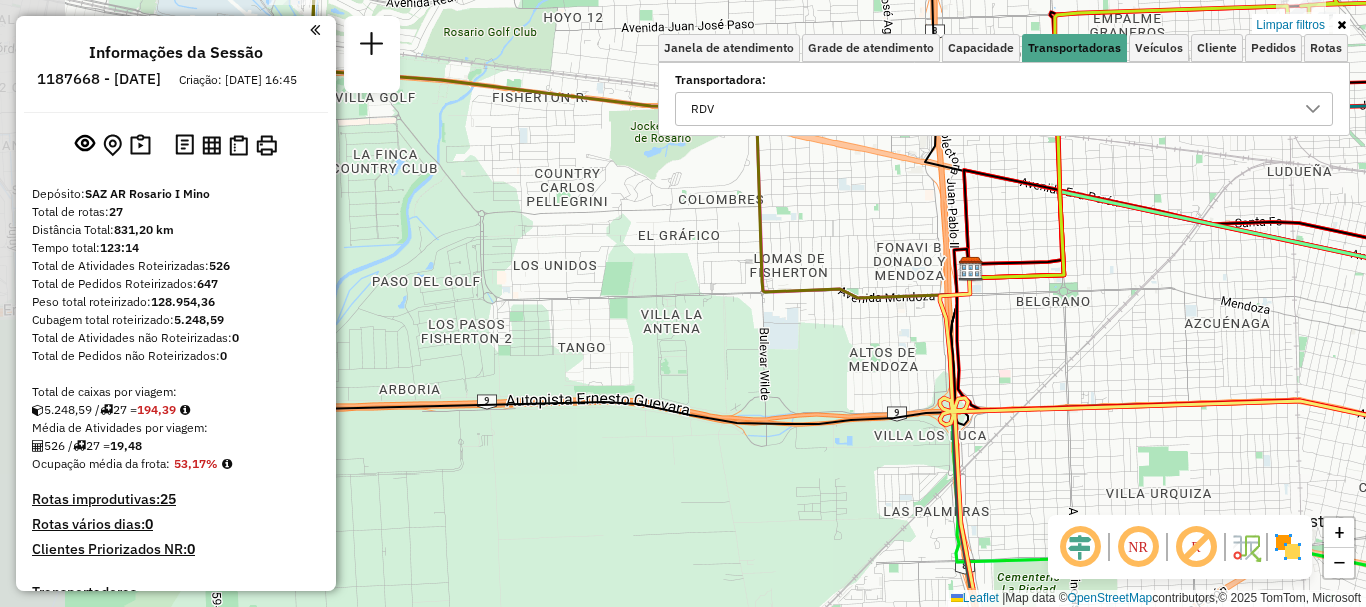 drag, startPoint x: 784, startPoint y: 485, endPoint x: 1198, endPoint y: 406, distance: 421.47003 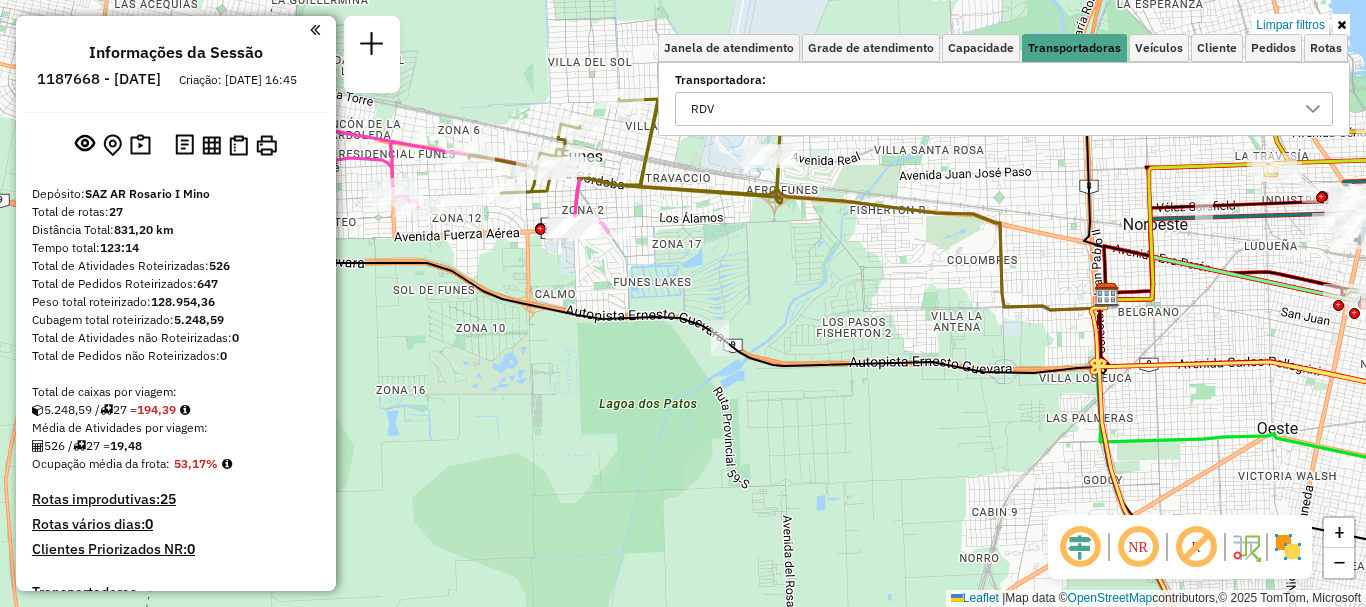 drag, startPoint x: 814, startPoint y: 362, endPoint x: 1017, endPoint y: 351, distance: 203.2978 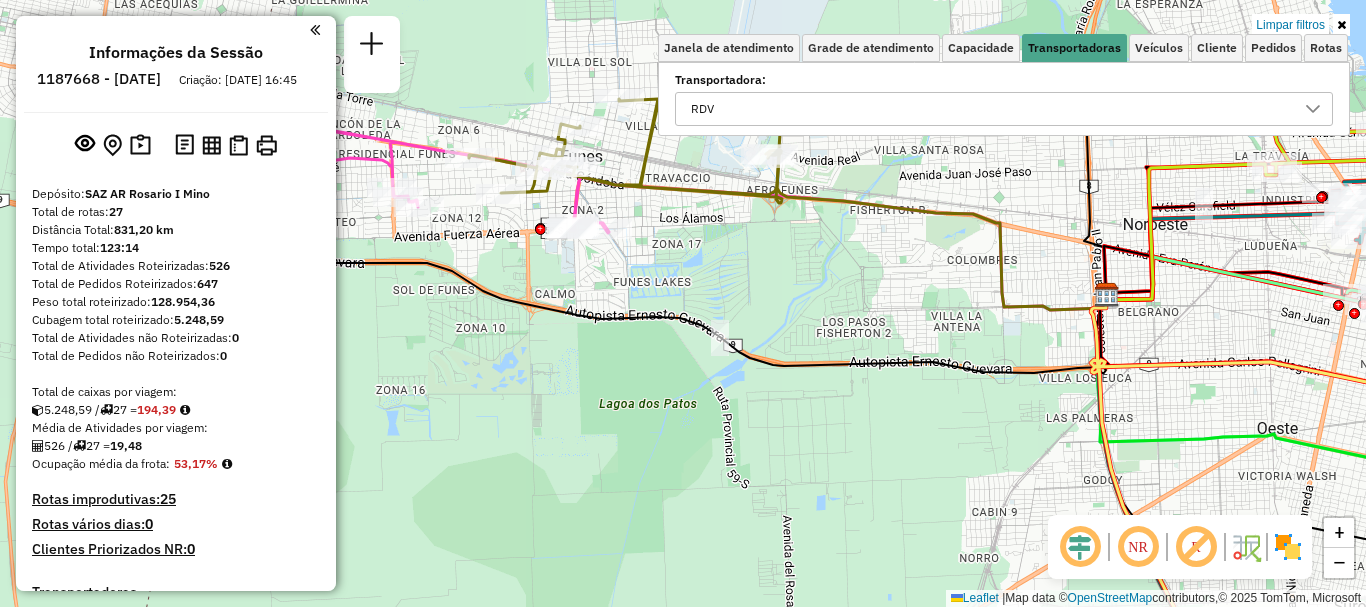 click 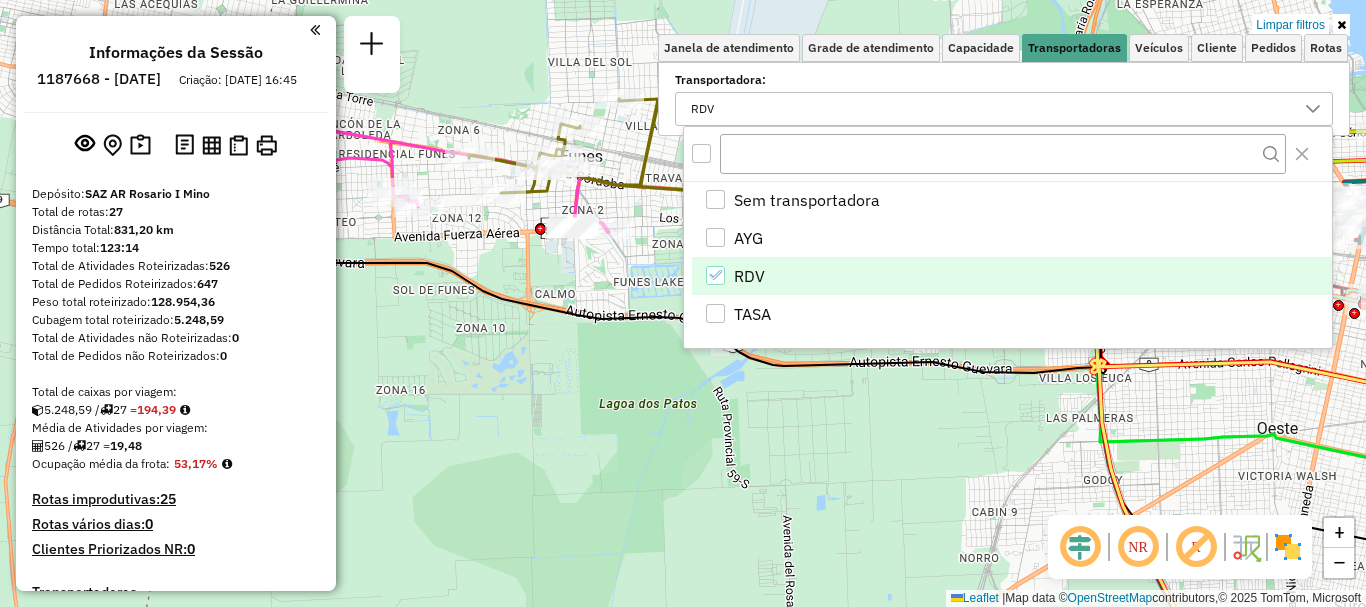 click 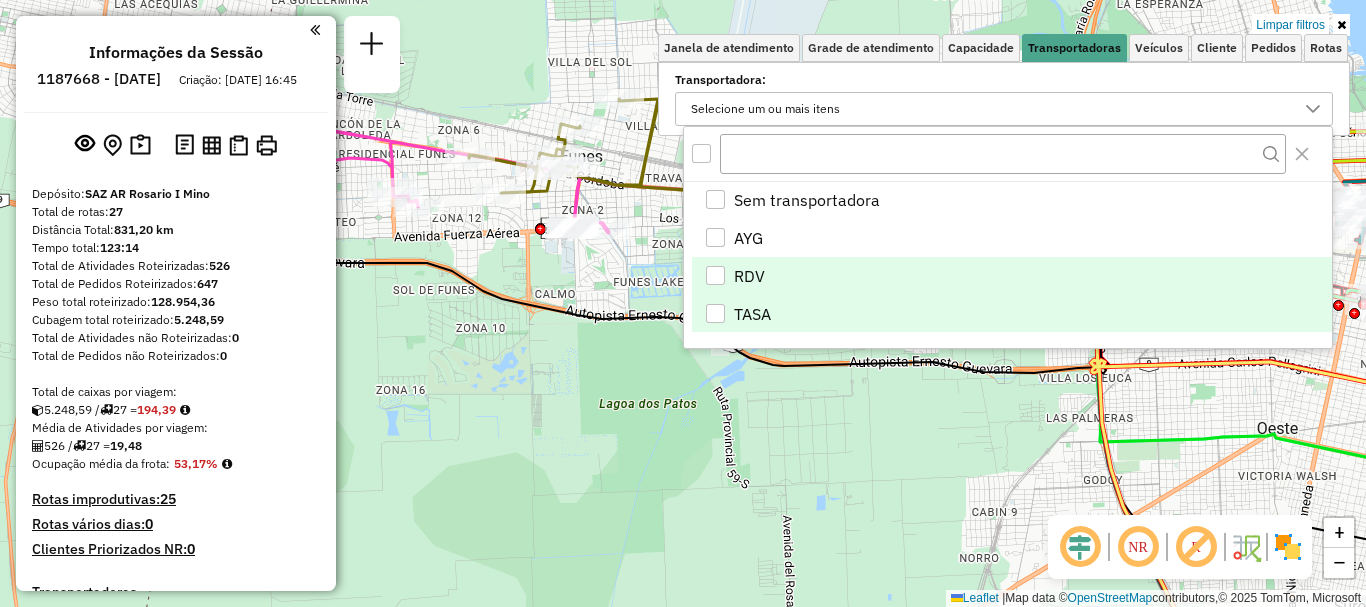 click at bounding box center (715, 313) 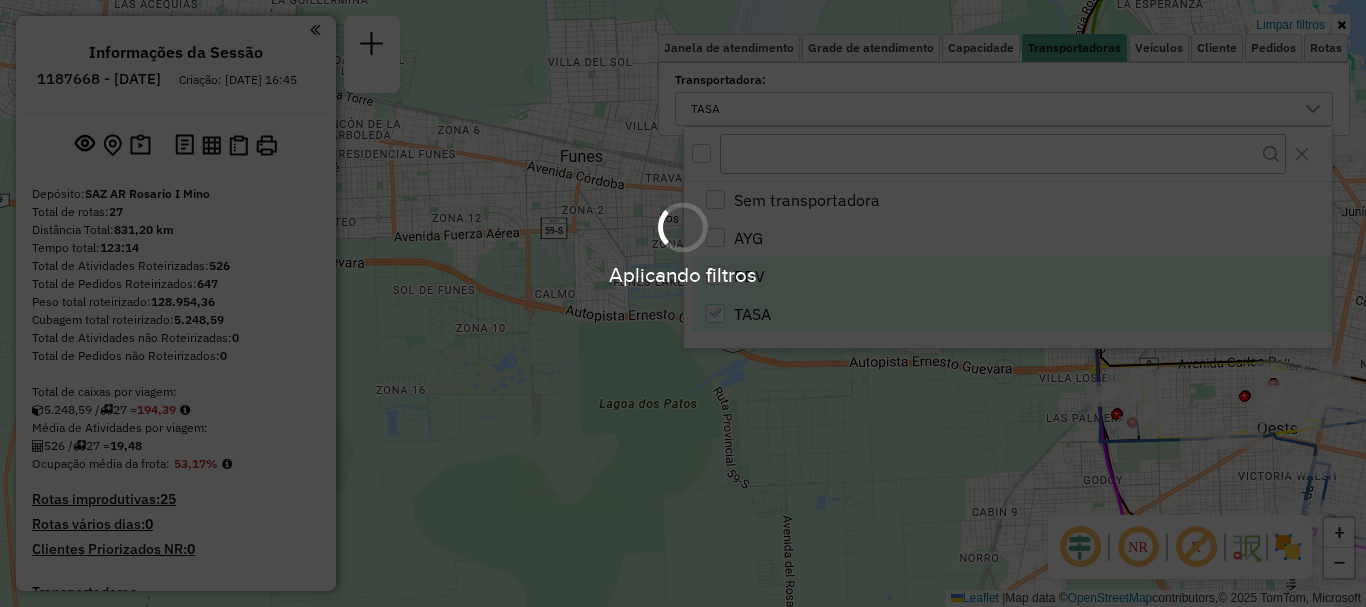 click on "Aplicando filtros" at bounding box center [683, 303] 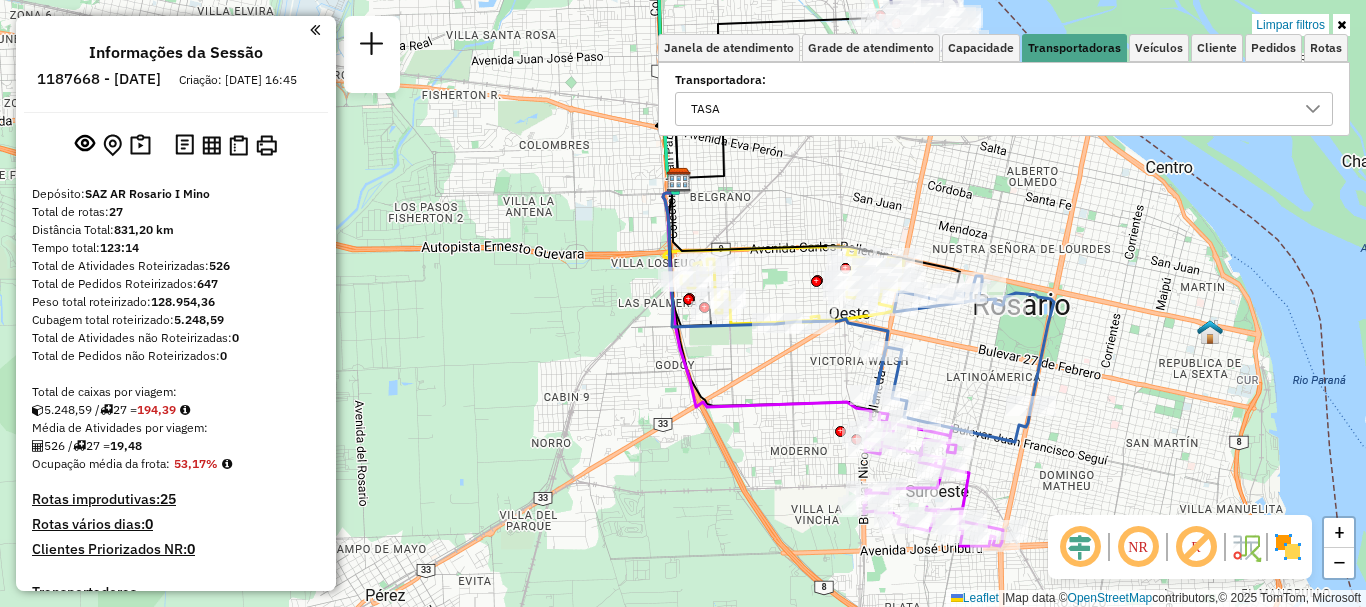 drag, startPoint x: 610, startPoint y: 266, endPoint x: 425, endPoint y: 285, distance: 185.97311 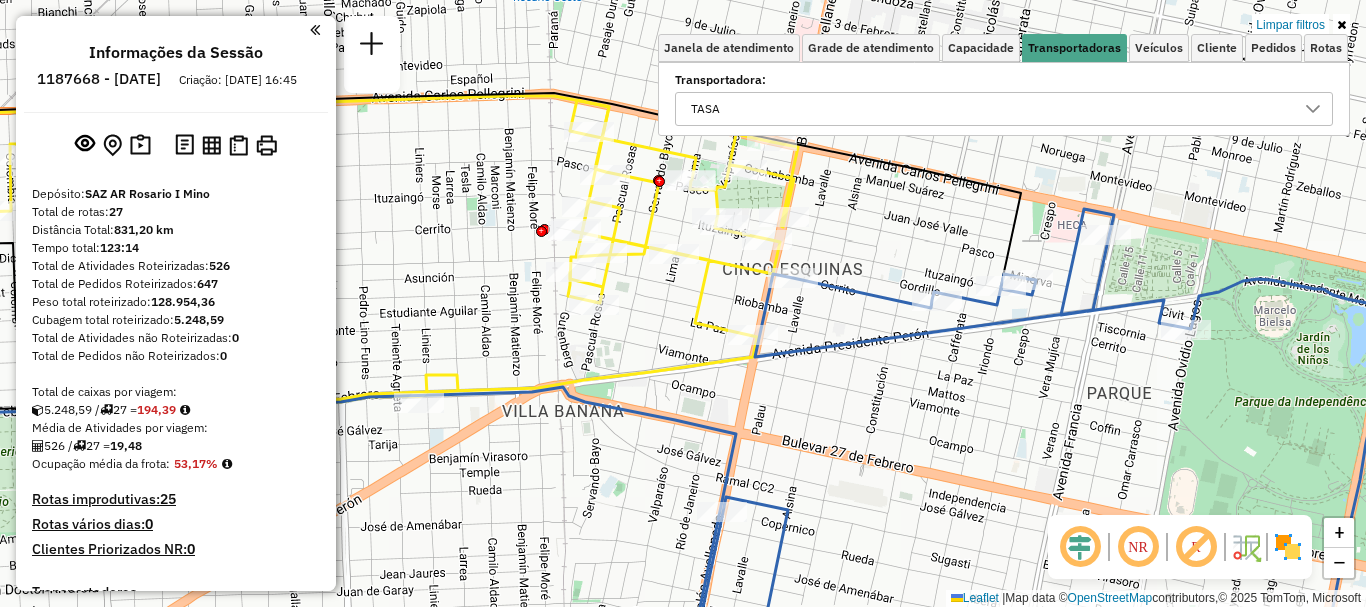 drag, startPoint x: 1034, startPoint y: 412, endPoint x: 877, endPoint y: 220, distance: 248.01814 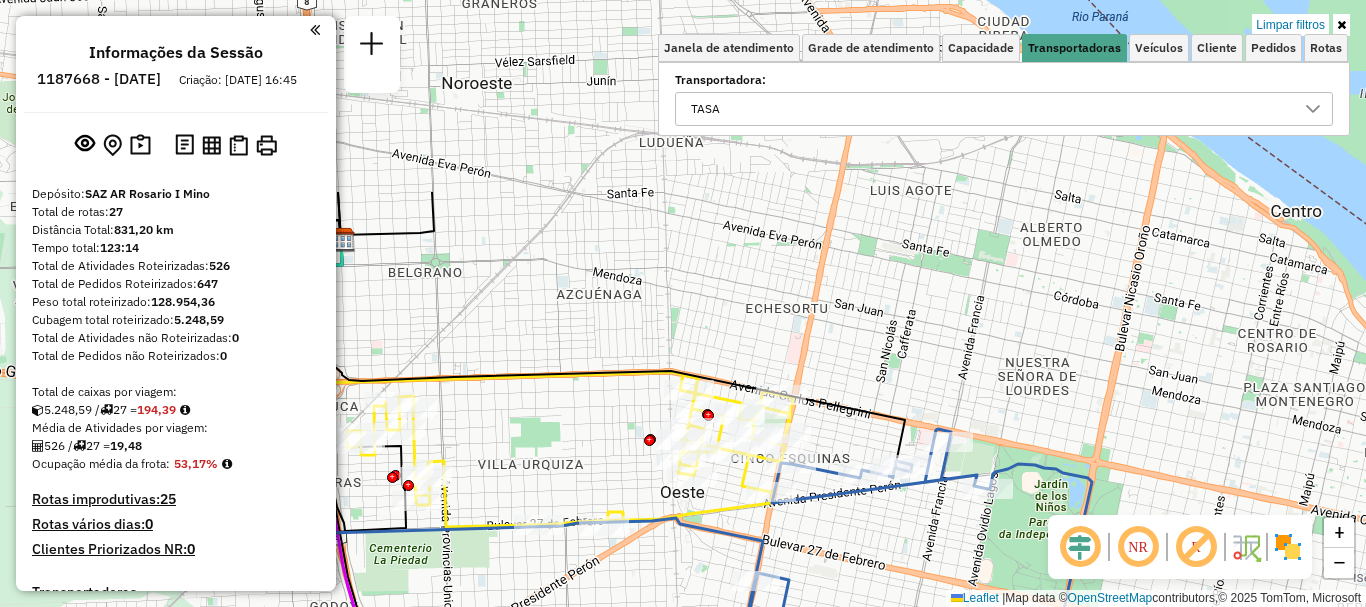 drag, startPoint x: 869, startPoint y: 365, endPoint x: 942, endPoint y: 369, distance: 73.109505 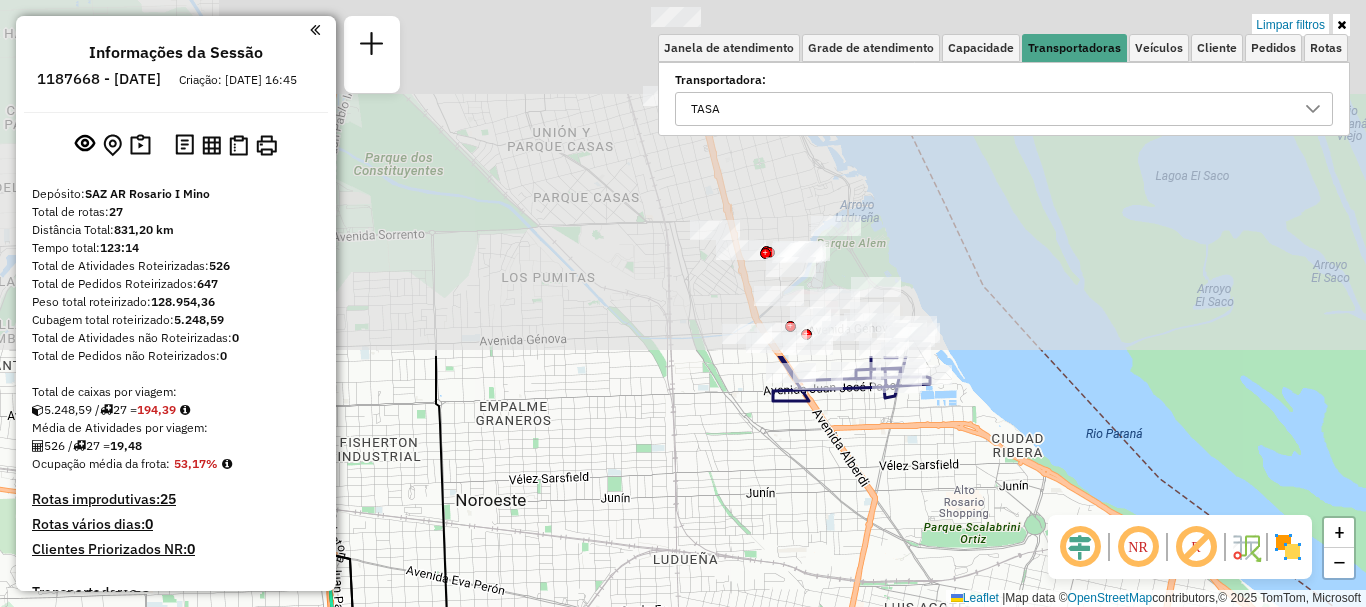 drag, startPoint x: 955, startPoint y: 229, endPoint x: 971, endPoint y: 646, distance: 417.30685 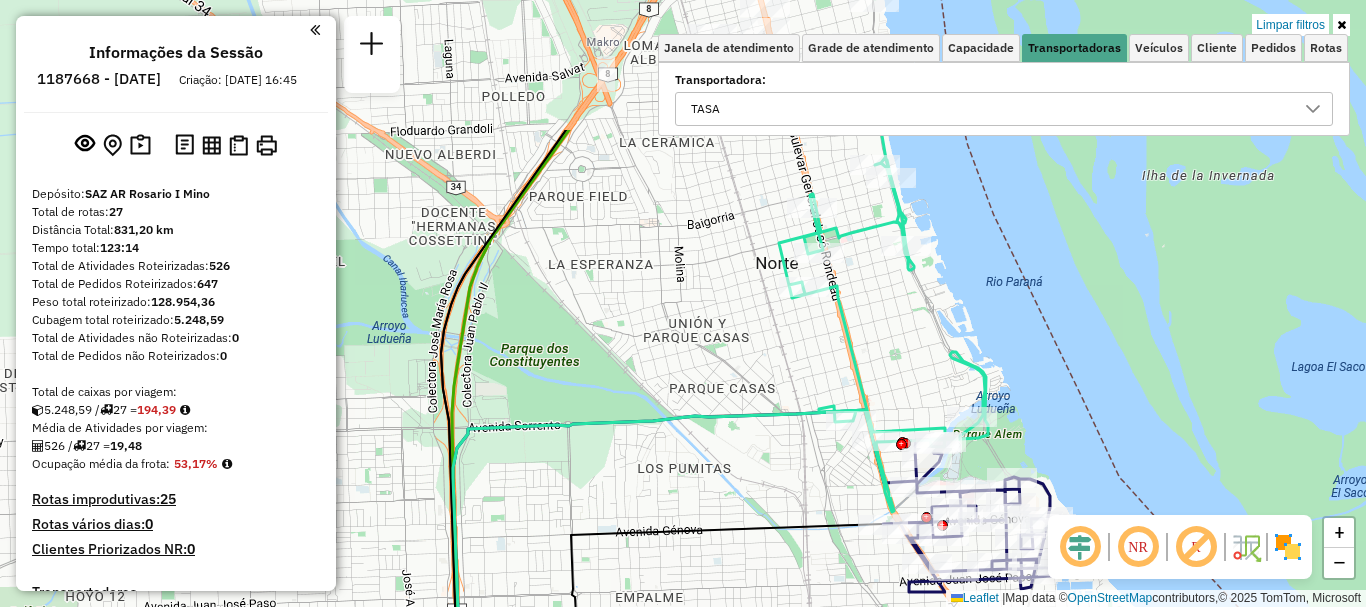 drag, startPoint x: 854, startPoint y: 493, endPoint x: 980, endPoint y: 646, distance: 198.20444 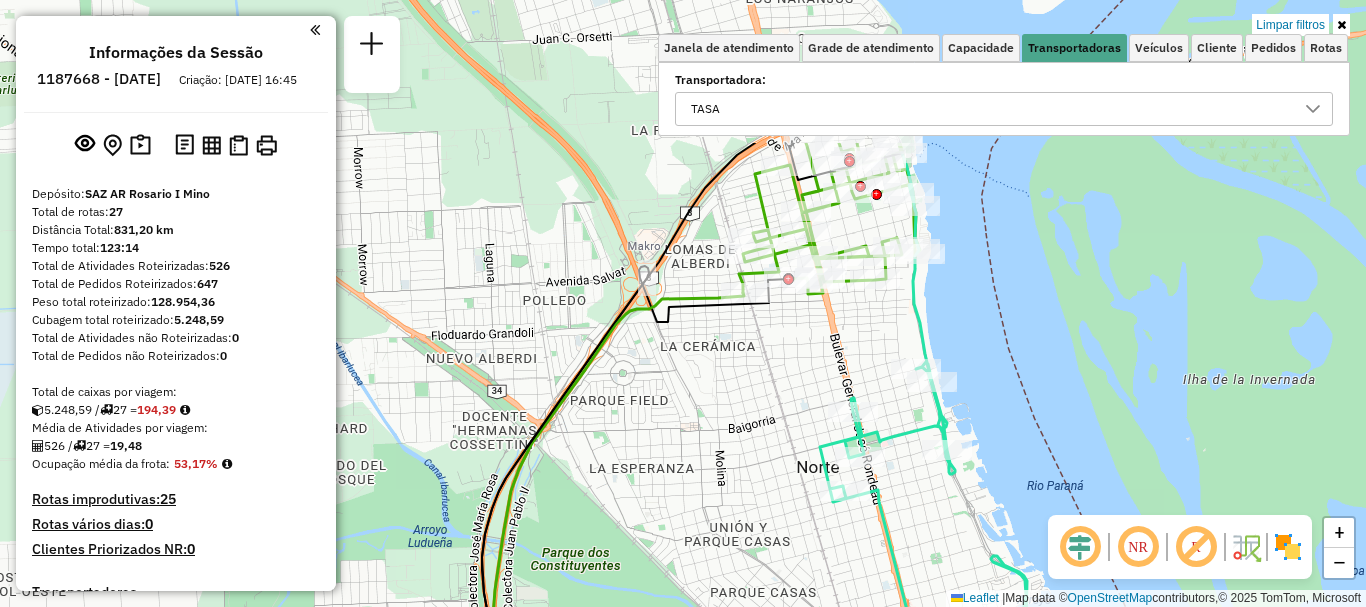 drag, startPoint x: 853, startPoint y: 355, endPoint x: 879, endPoint y: 475, distance: 122.78436 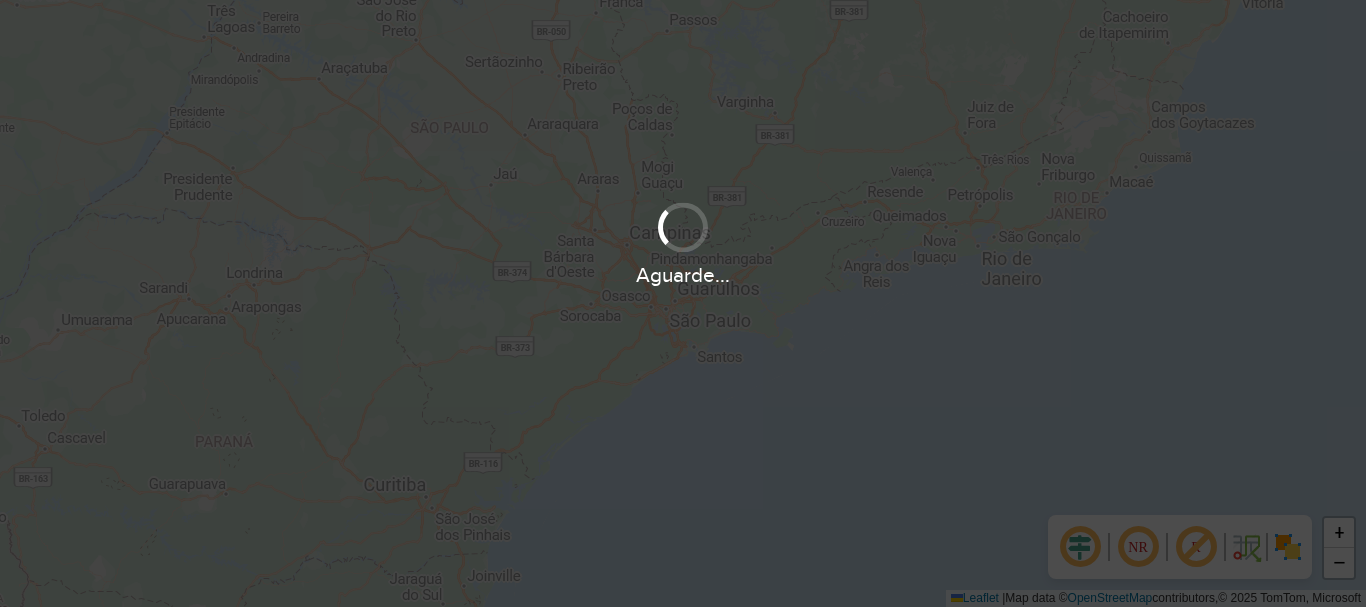 scroll, scrollTop: 0, scrollLeft: 0, axis: both 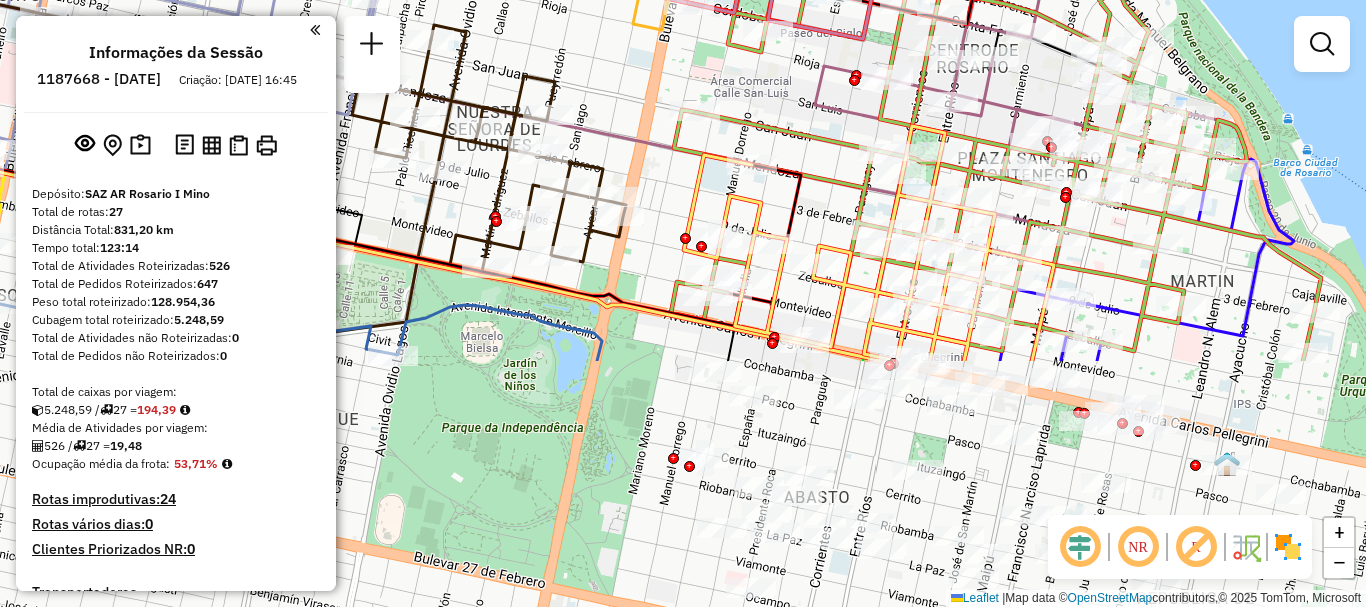 drag, startPoint x: 1109, startPoint y: 42, endPoint x: 1109, endPoint y: 26, distance: 16 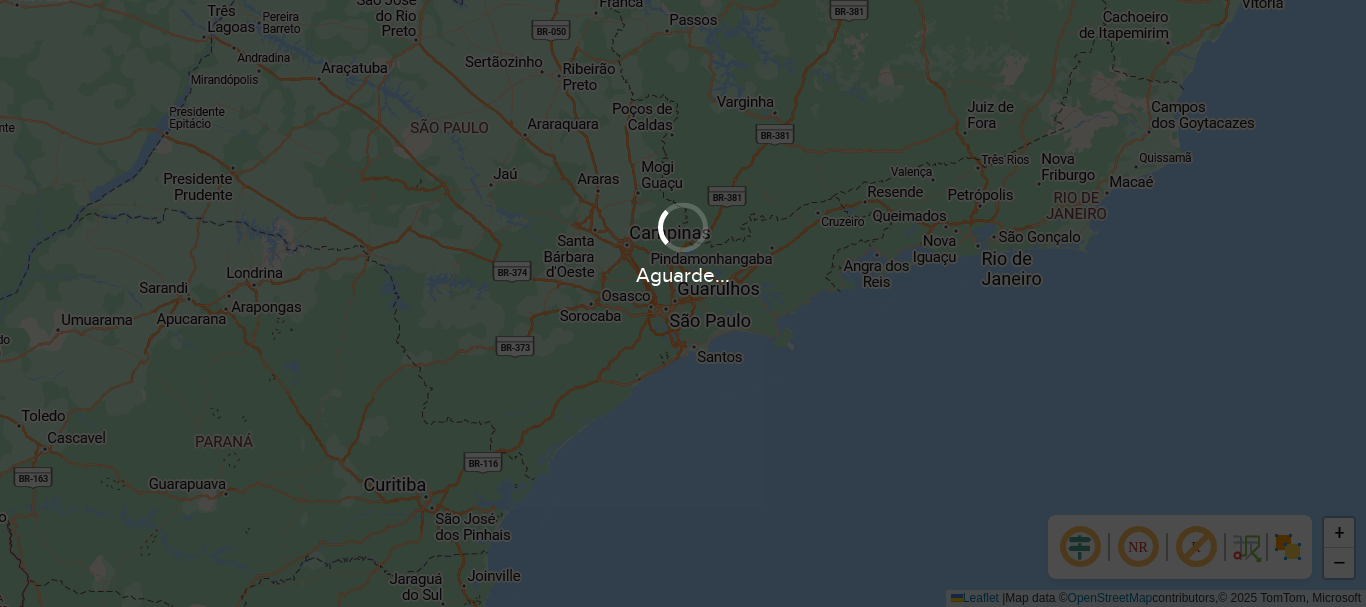 scroll, scrollTop: 0, scrollLeft: 0, axis: both 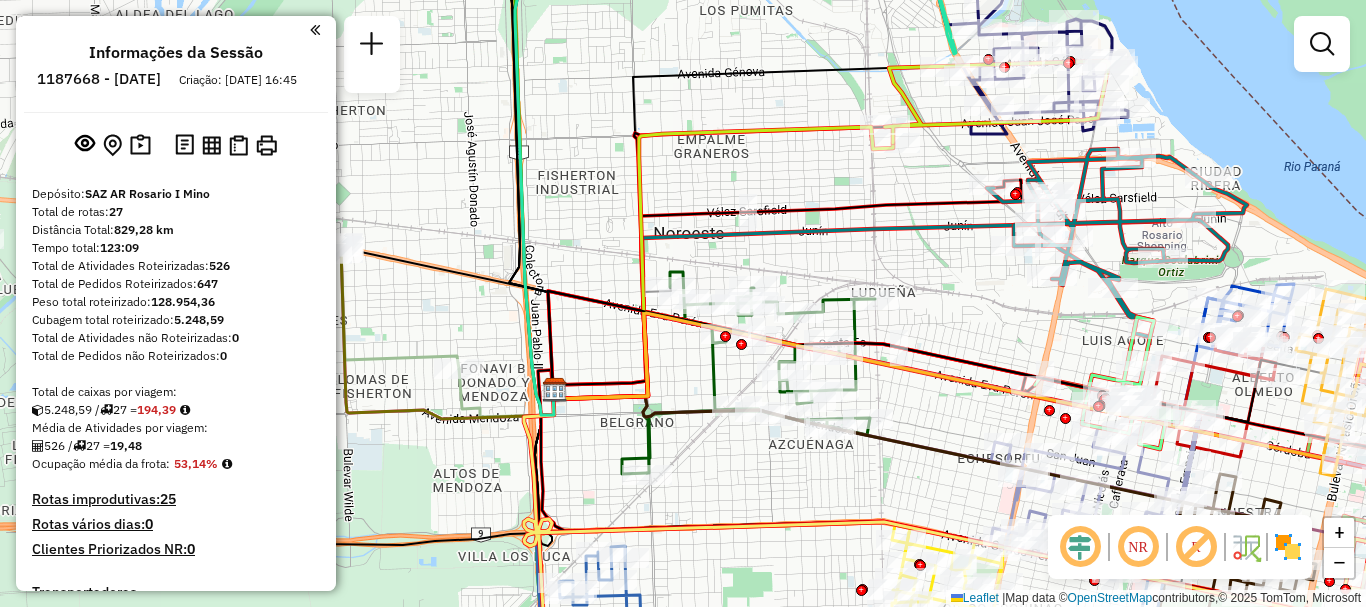 drag, startPoint x: 729, startPoint y: 437, endPoint x: 1070, endPoint y: 470, distance: 342.59305 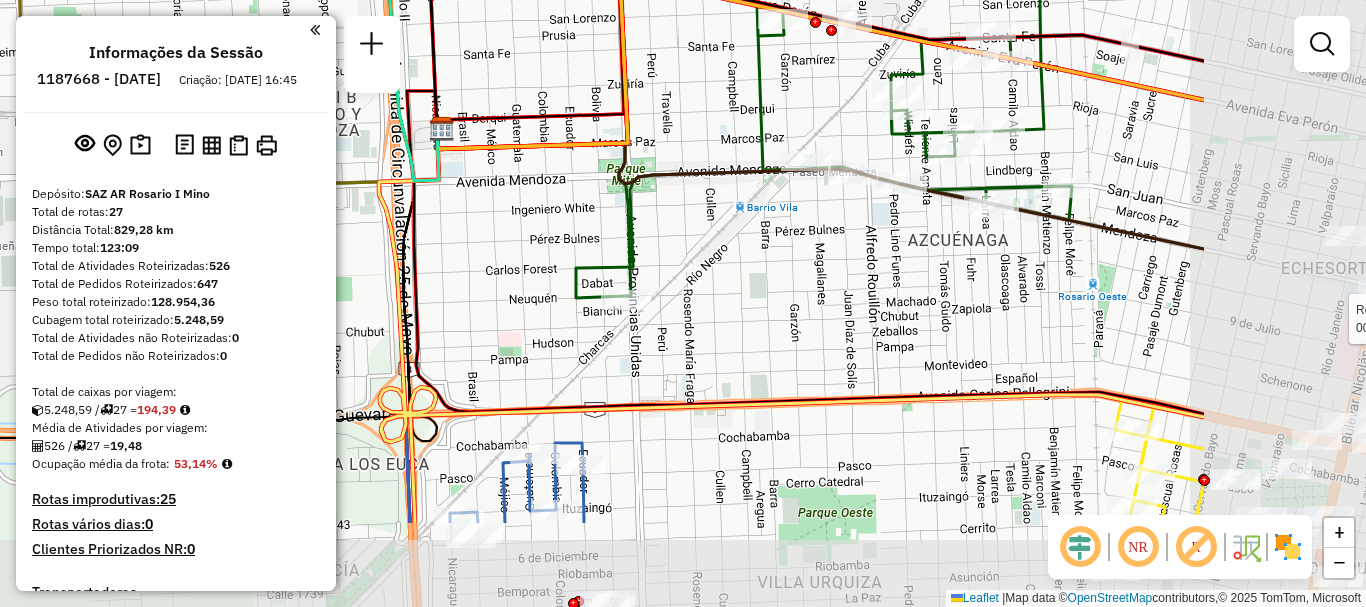 drag, startPoint x: 938, startPoint y: 373, endPoint x: 677, endPoint y: 247, distance: 289.82236 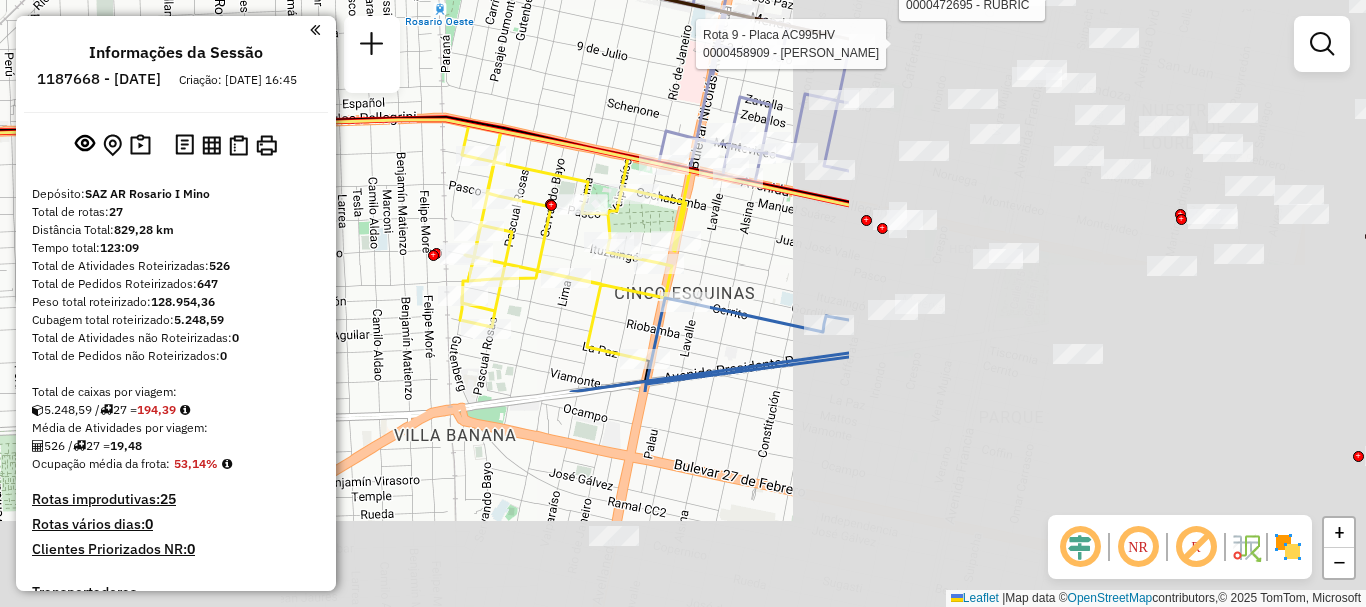 drag, startPoint x: 1178, startPoint y: 350, endPoint x: 506, endPoint y: 79, distance: 724.58606 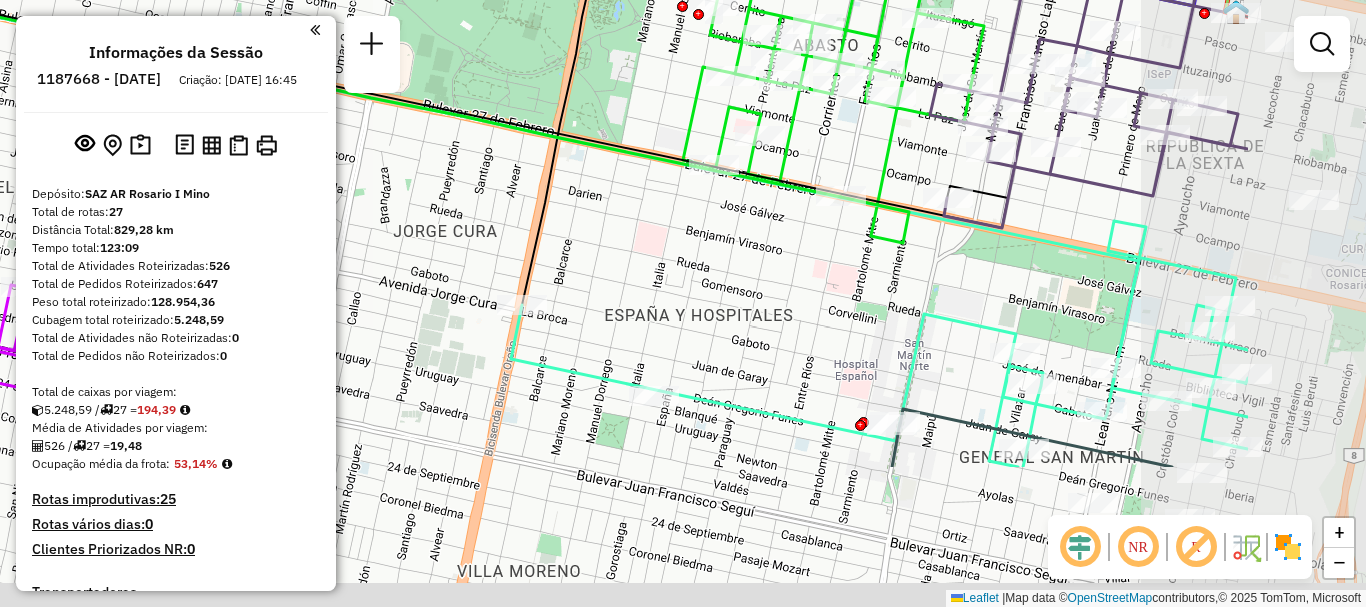 drag, startPoint x: 1072, startPoint y: 335, endPoint x: 746, endPoint y: 97, distance: 403.63348 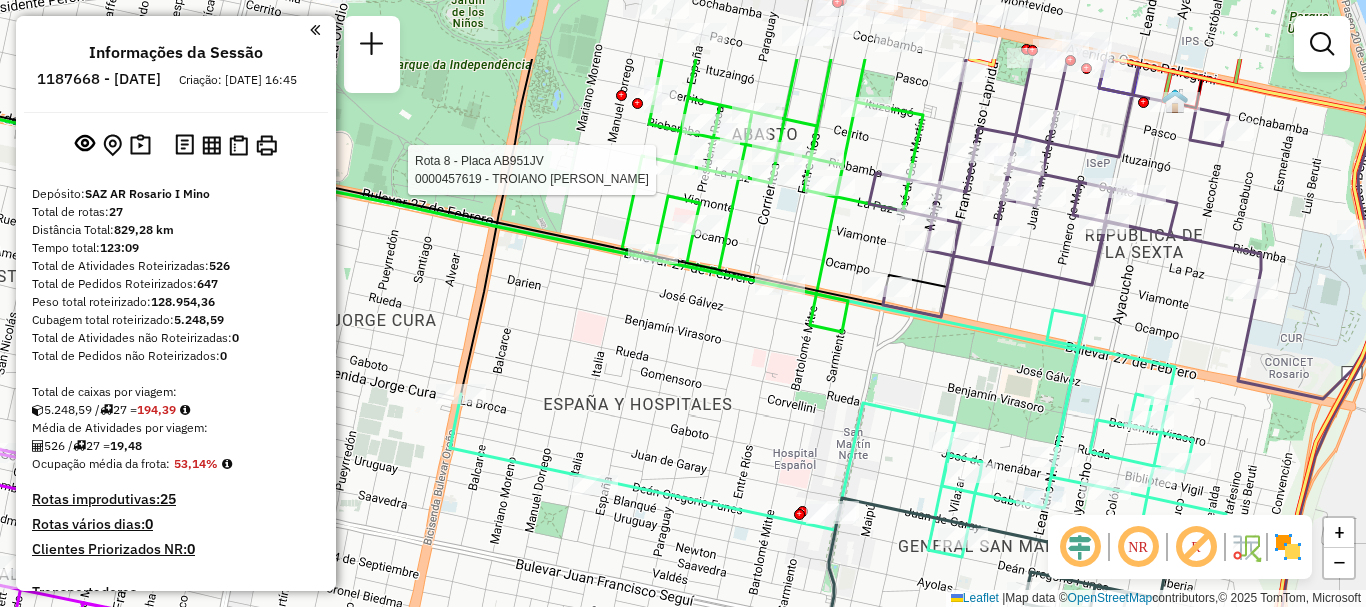 drag, startPoint x: 1151, startPoint y: 201, endPoint x: 1139, endPoint y: 321, distance: 120.59851 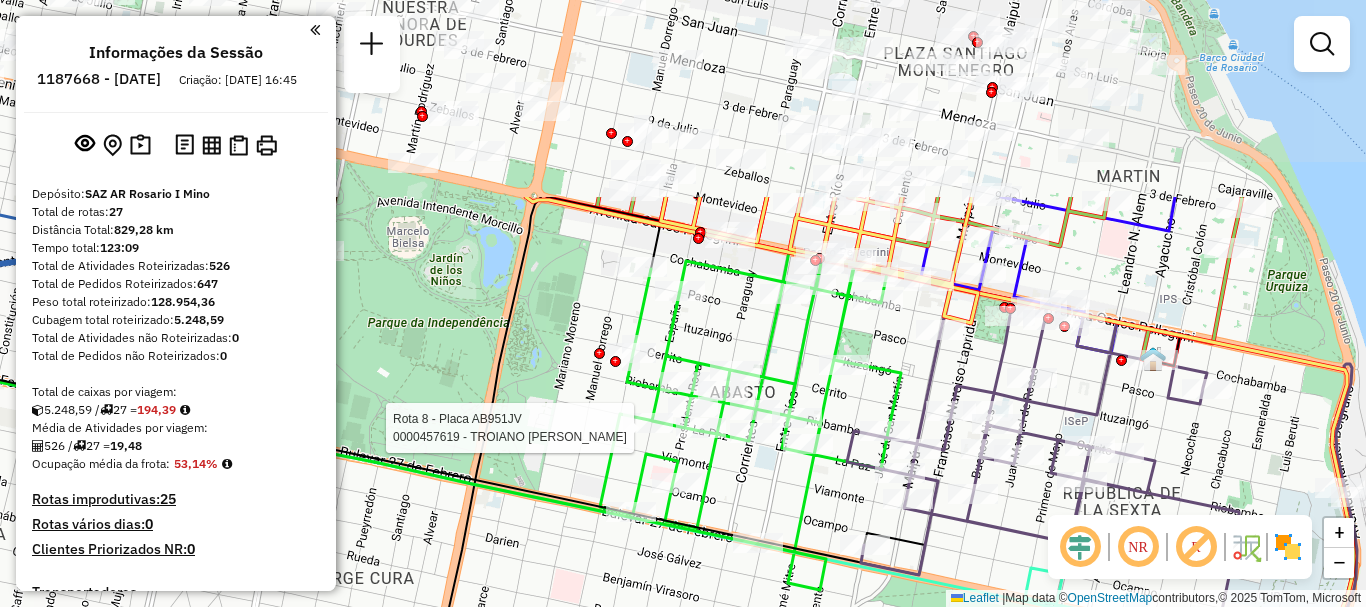 drag, startPoint x: 1083, startPoint y: 254, endPoint x: 1061, endPoint y: 516, distance: 262.92203 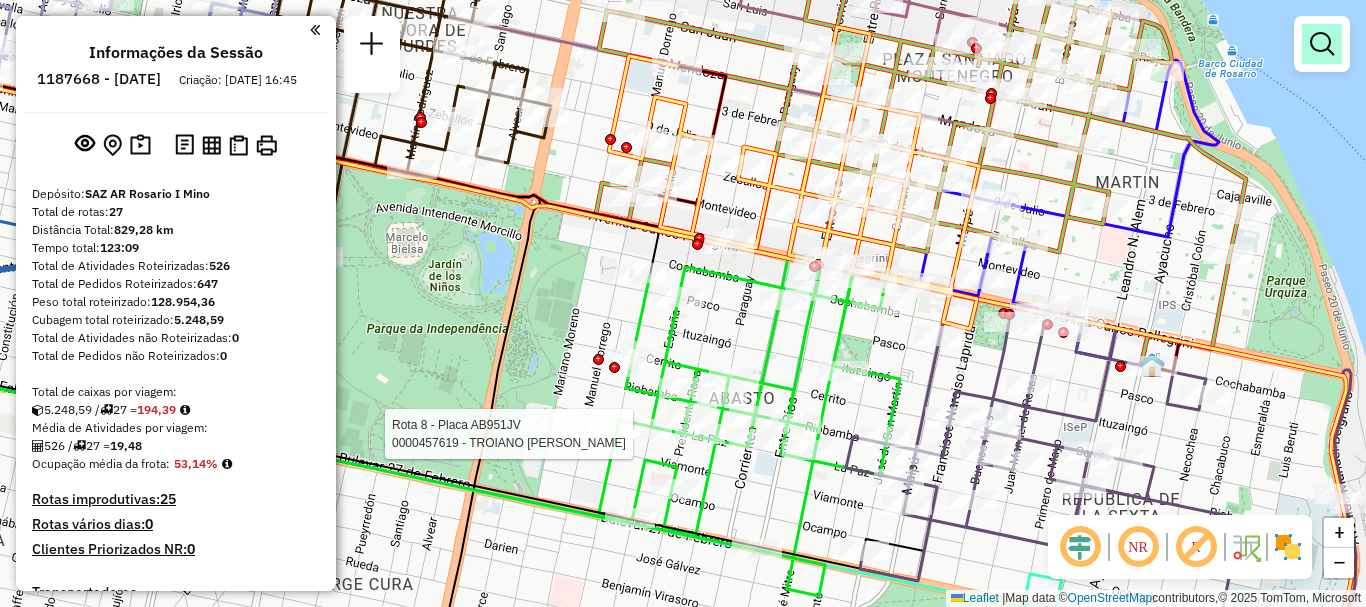 click at bounding box center [1322, 44] 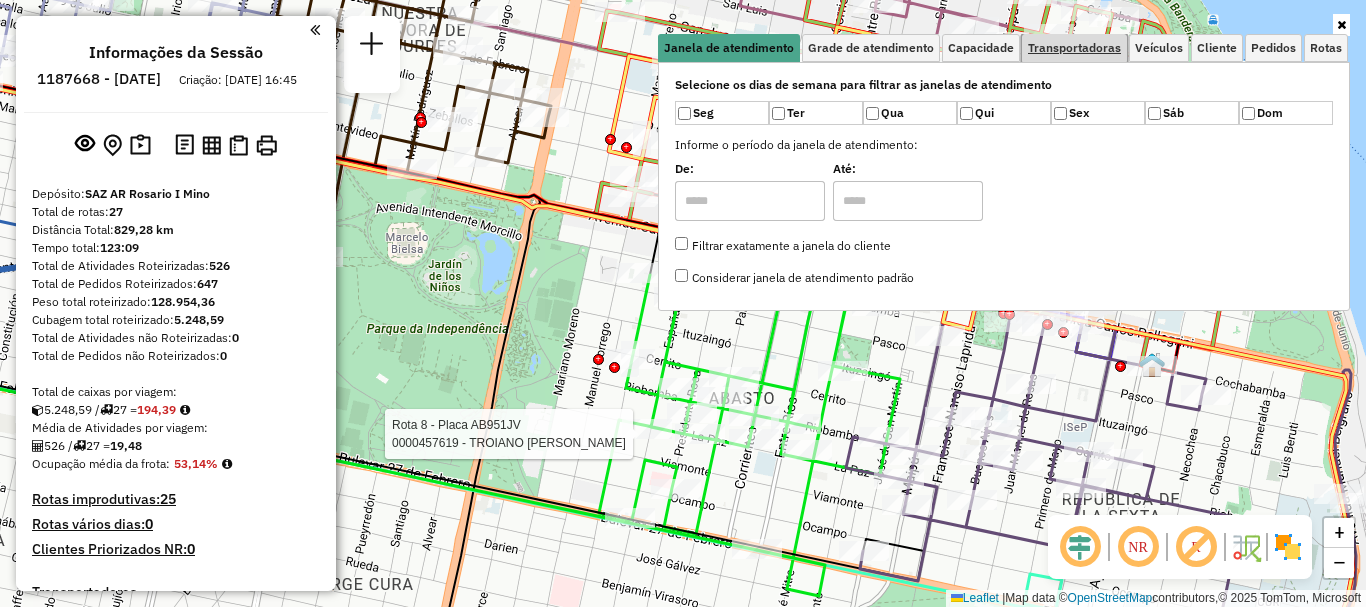 click on "Transportadoras" at bounding box center [1074, 48] 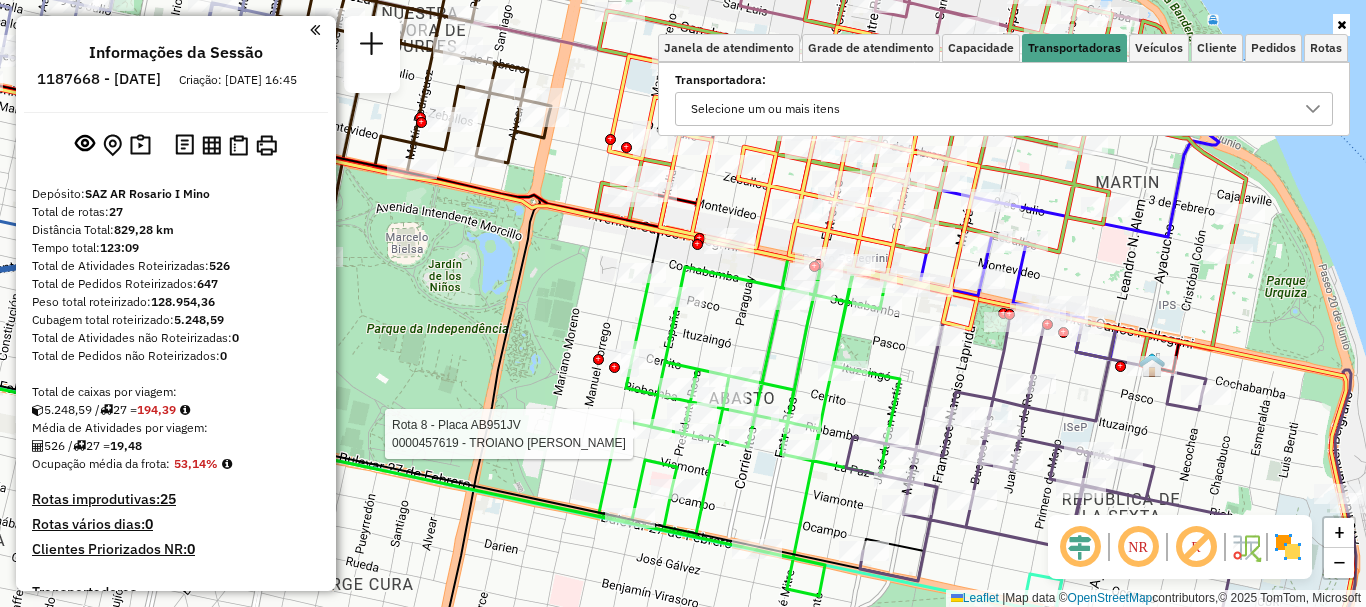 click 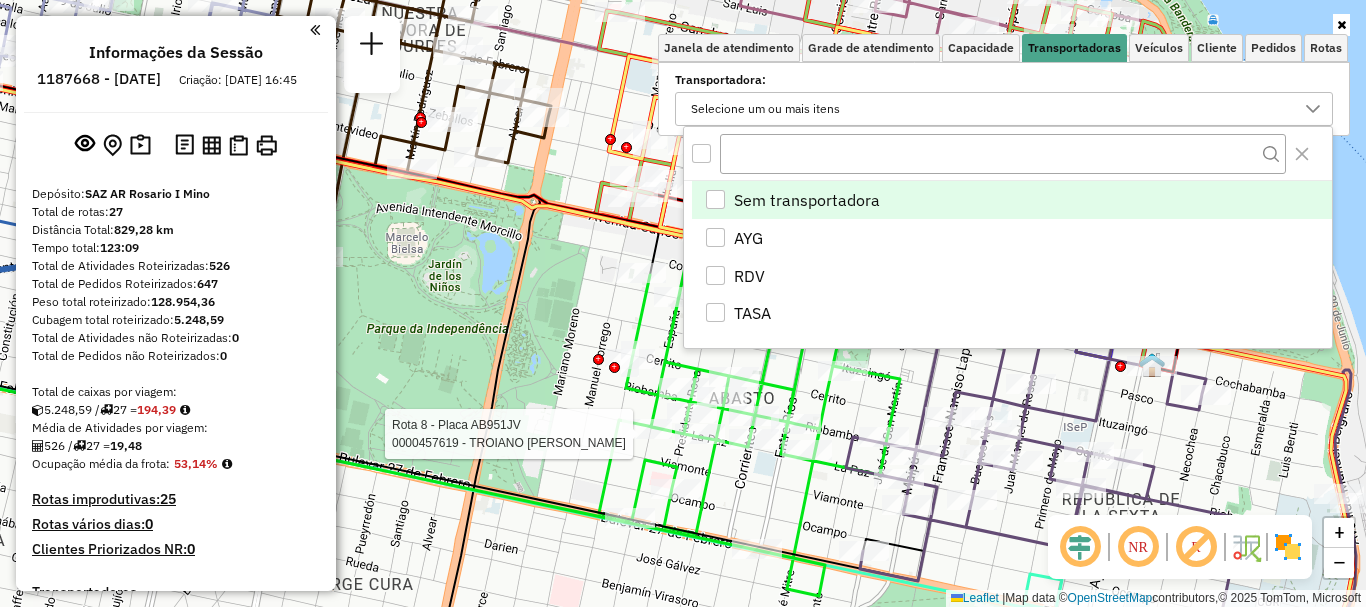 scroll, scrollTop: 12, scrollLeft: 69, axis: both 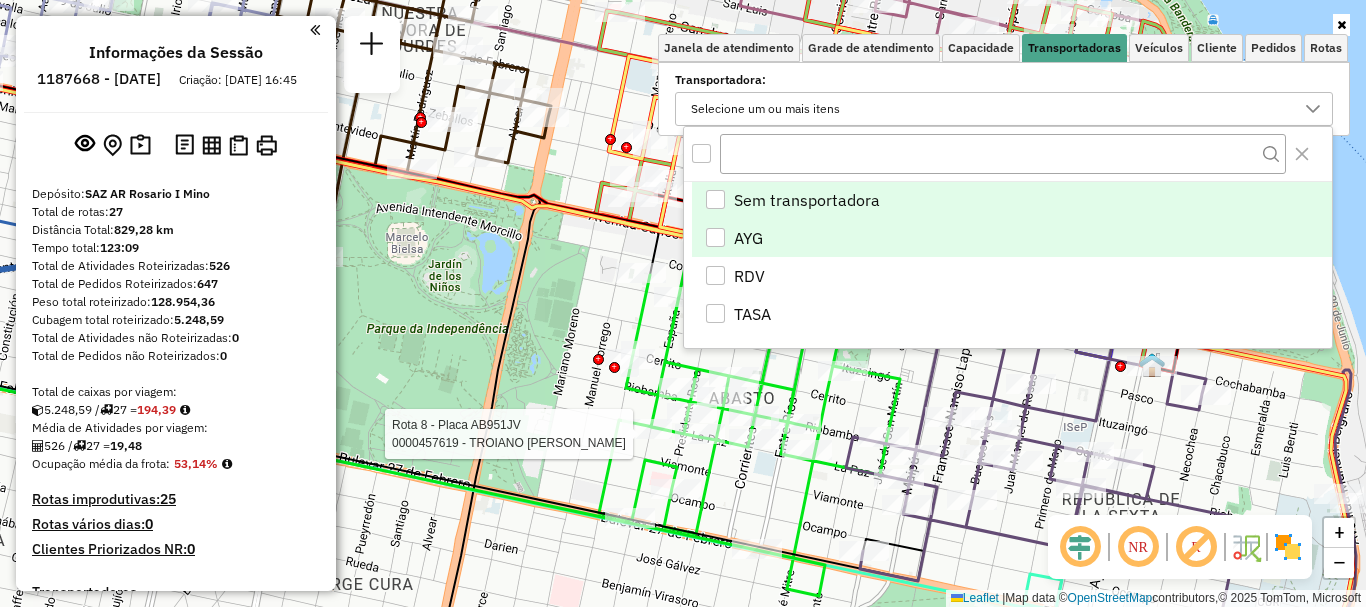 click at bounding box center (715, 237) 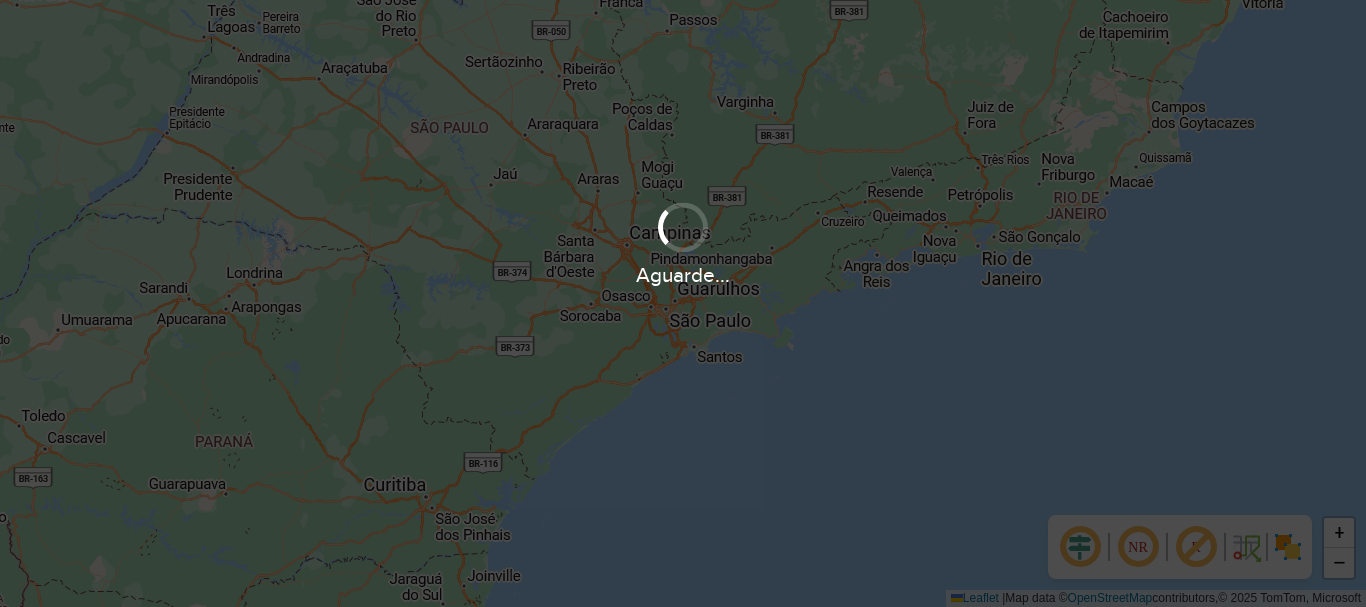 scroll, scrollTop: 0, scrollLeft: 0, axis: both 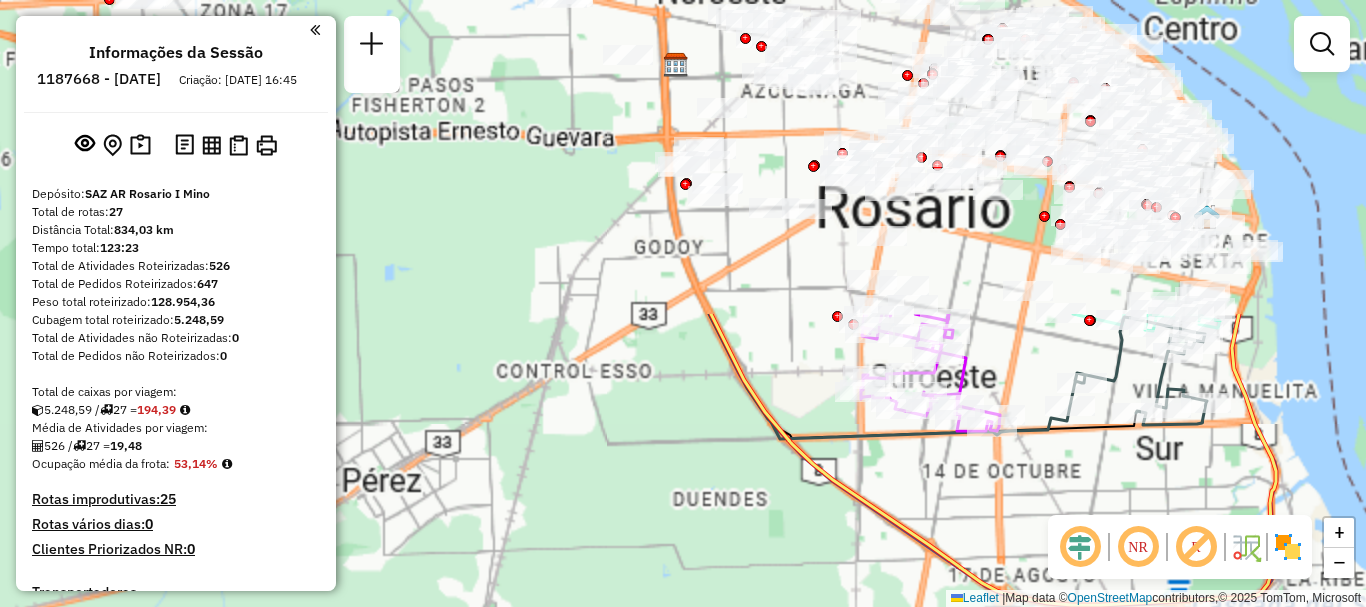 drag, startPoint x: 709, startPoint y: 594, endPoint x: 687, endPoint y: 634, distance: 45.65085 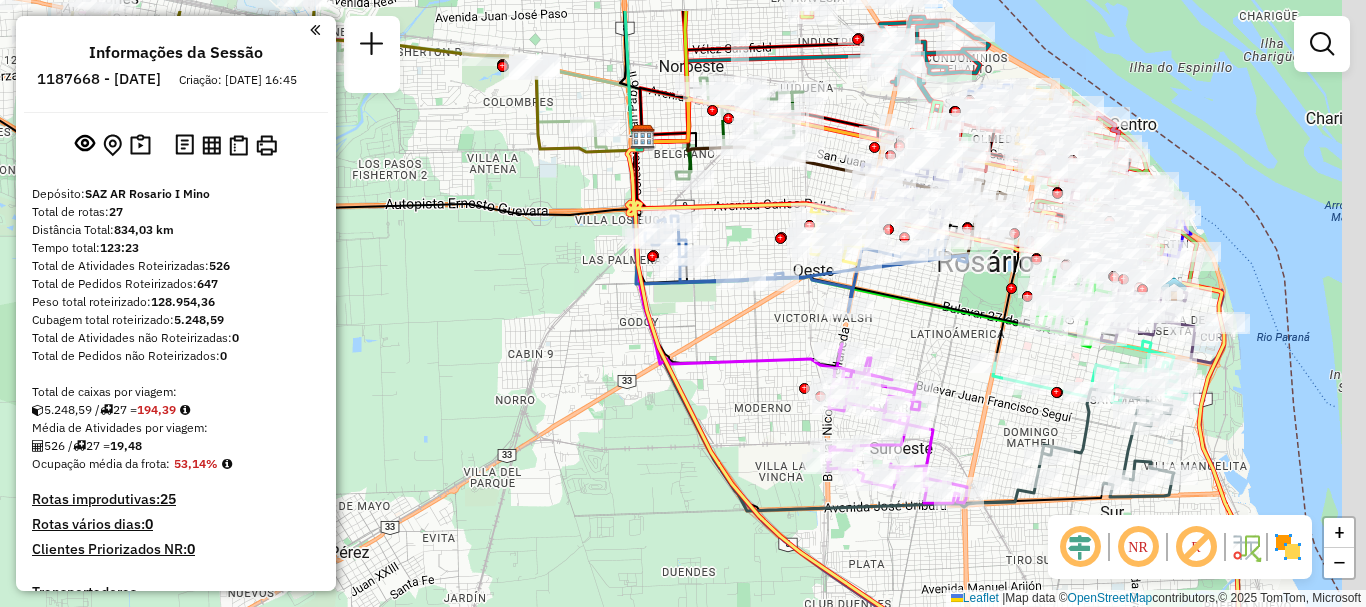 drag, startPoint x: 739, startPoint y: 545, endPoint x: 706, endPoint y: 617, distance: 79.20227 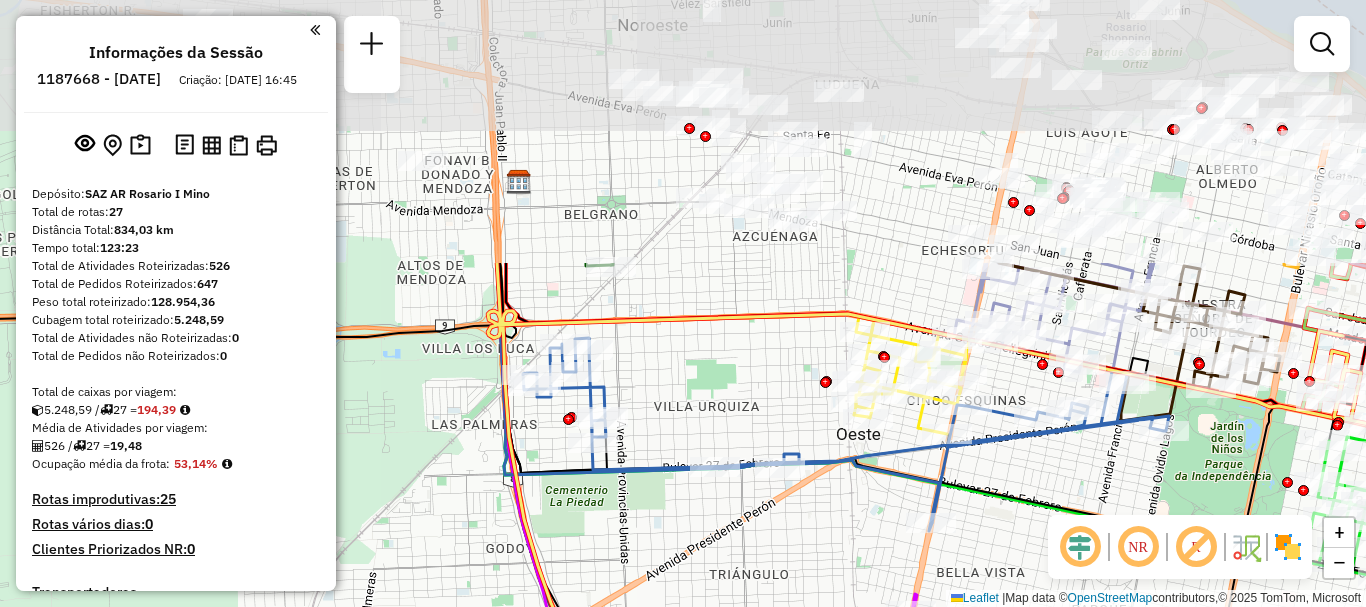 drag, startPoint x: 583, startPoint y: 221, endPoint x: 641, endPoint y: 394, distance: 182.4637 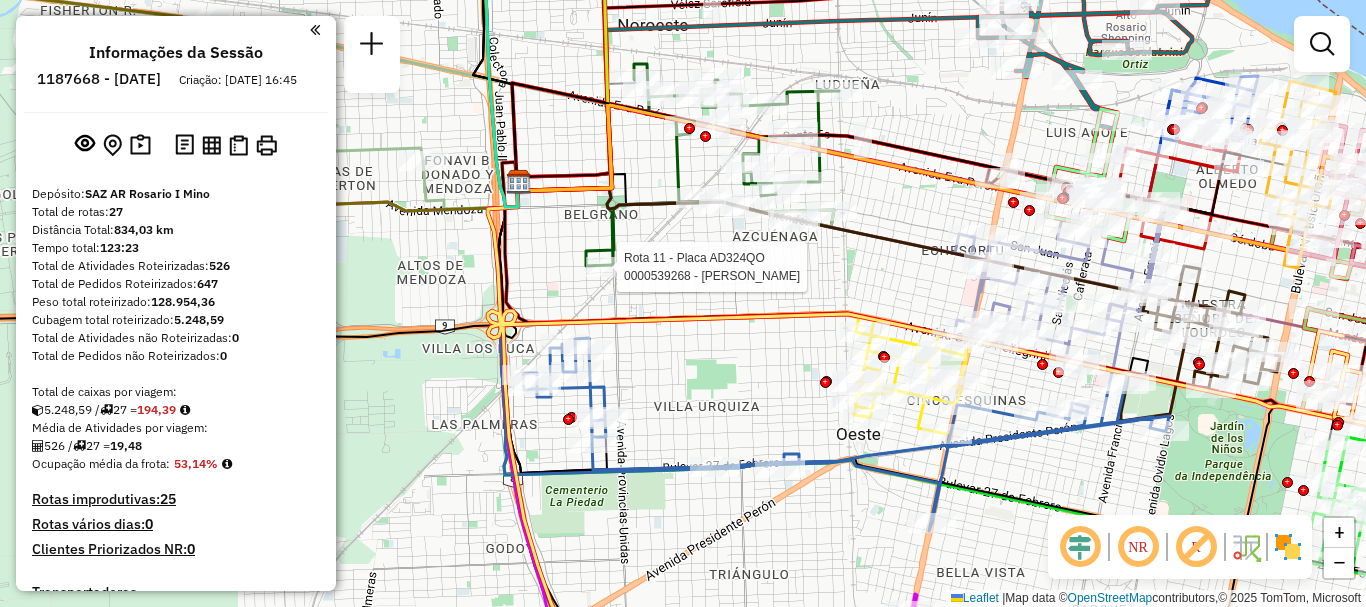 select on "**********" 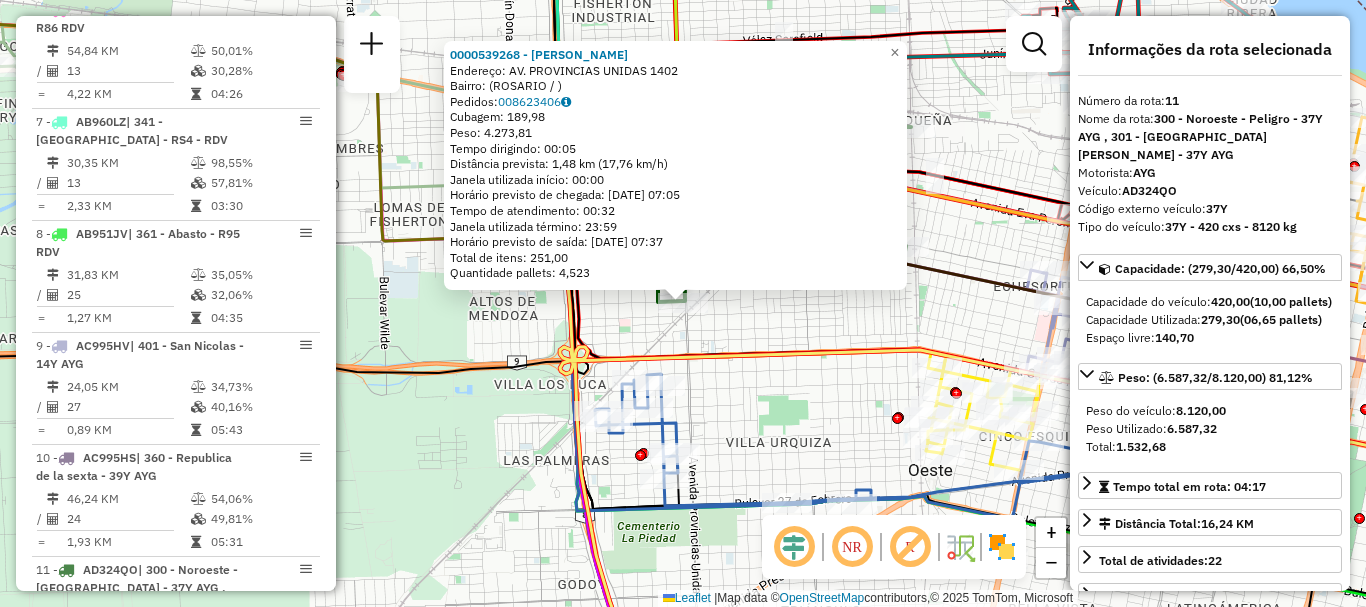 scroll, scrollTop: 1861, scrollLeft: 0, axis: vertical 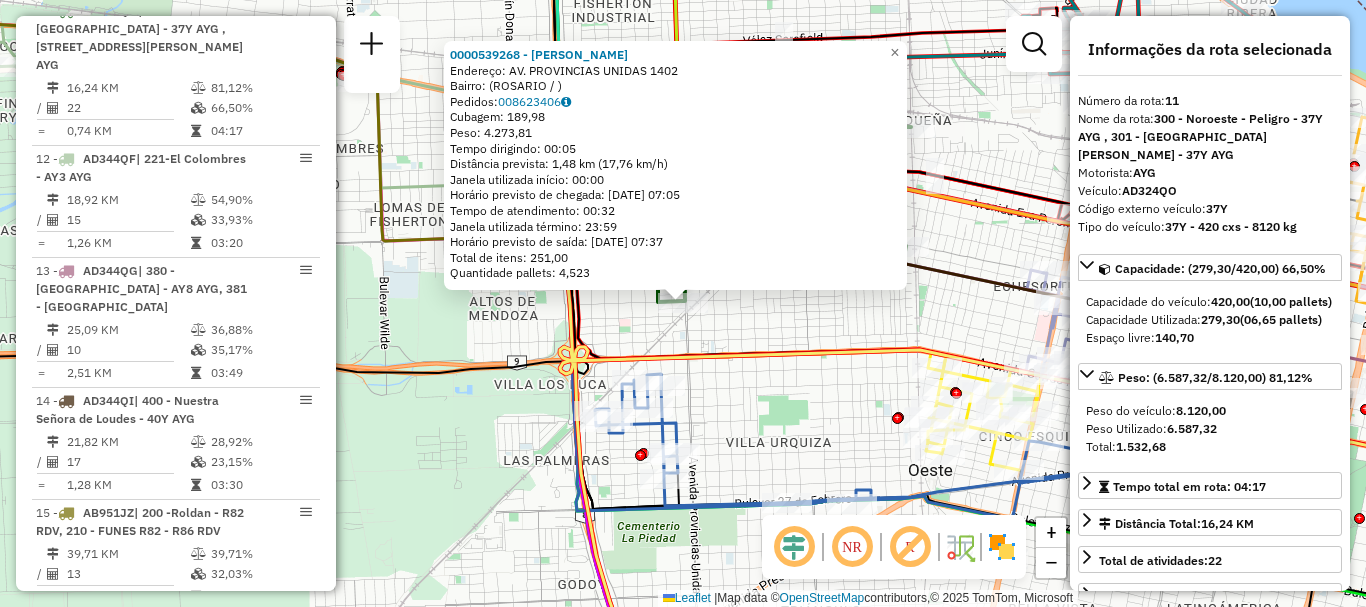 click on "Quantidade pallets: 4,523" 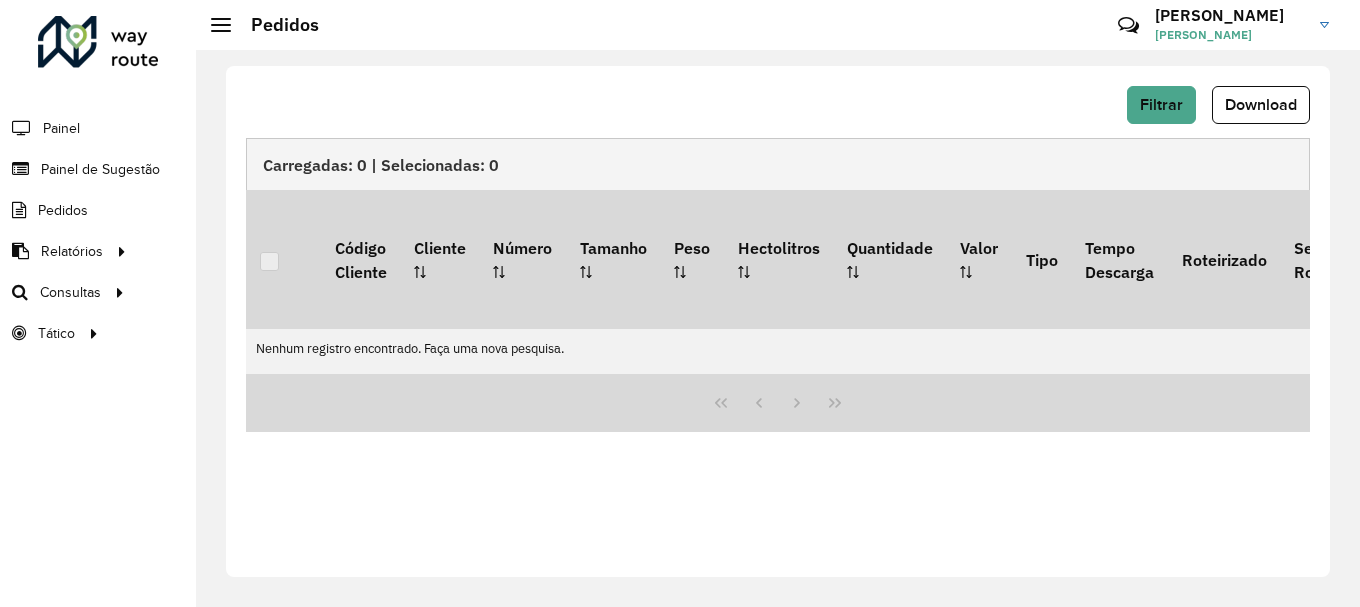 scroll, scrollTop: 0, scrollLeft: 0, axis: both 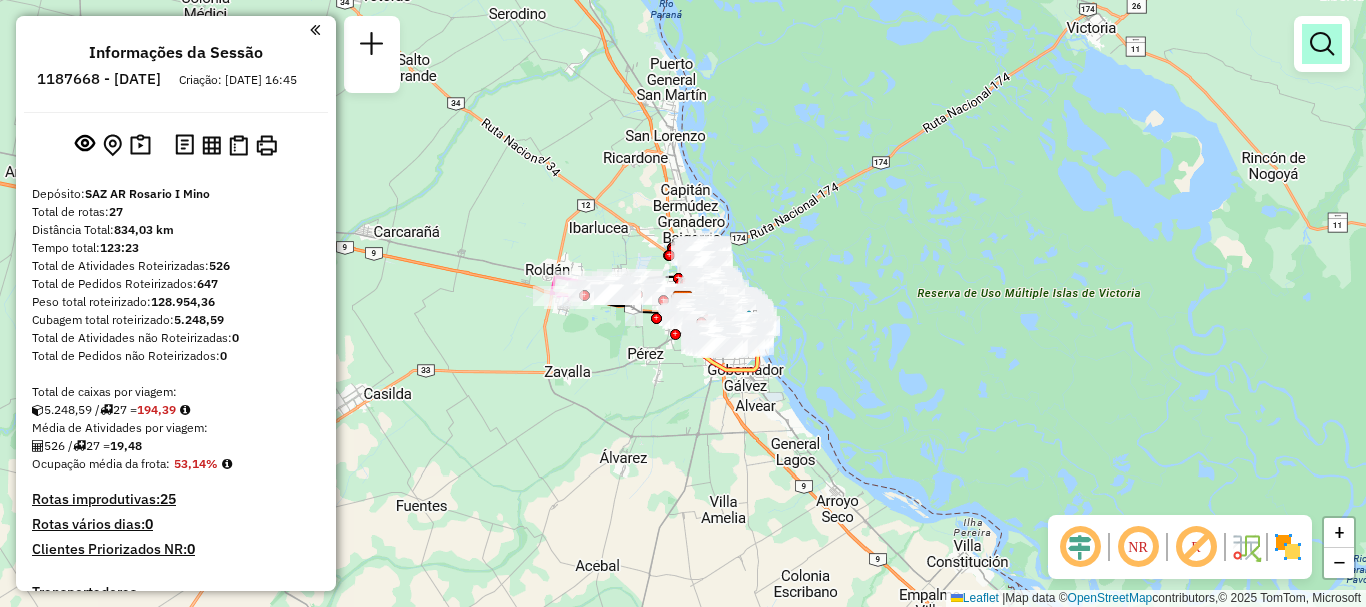 click at bounding box center [1322, 44] 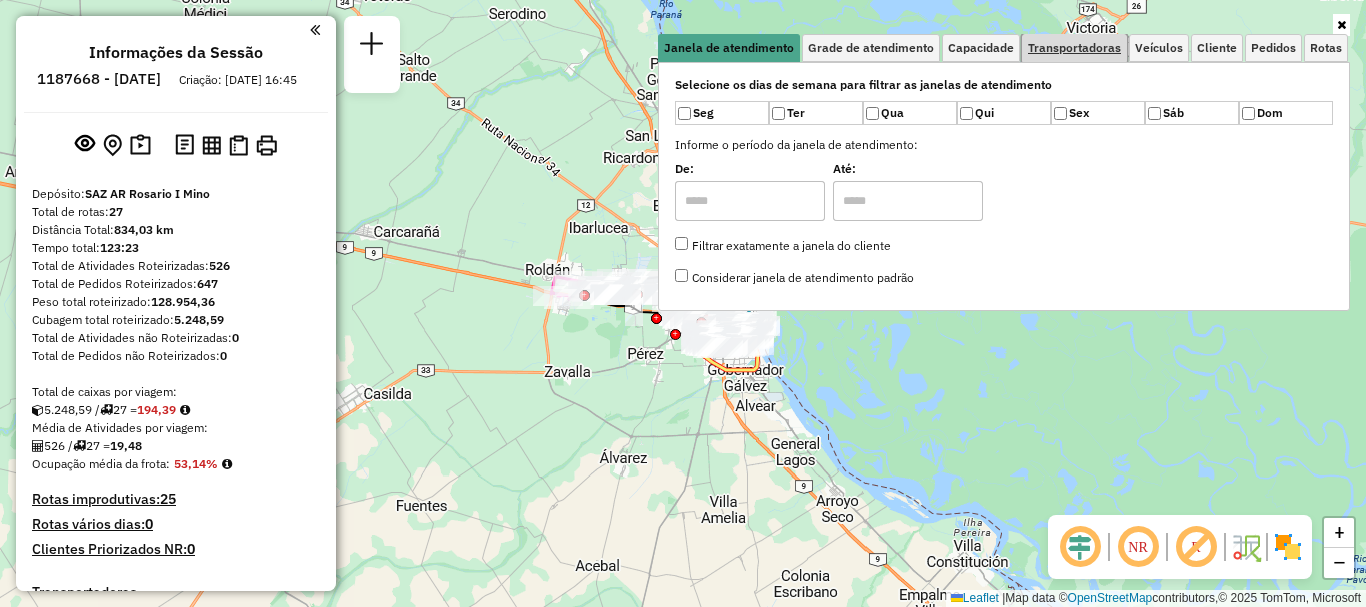 click on "Transportadoras" at bounding box center (1074, 48) 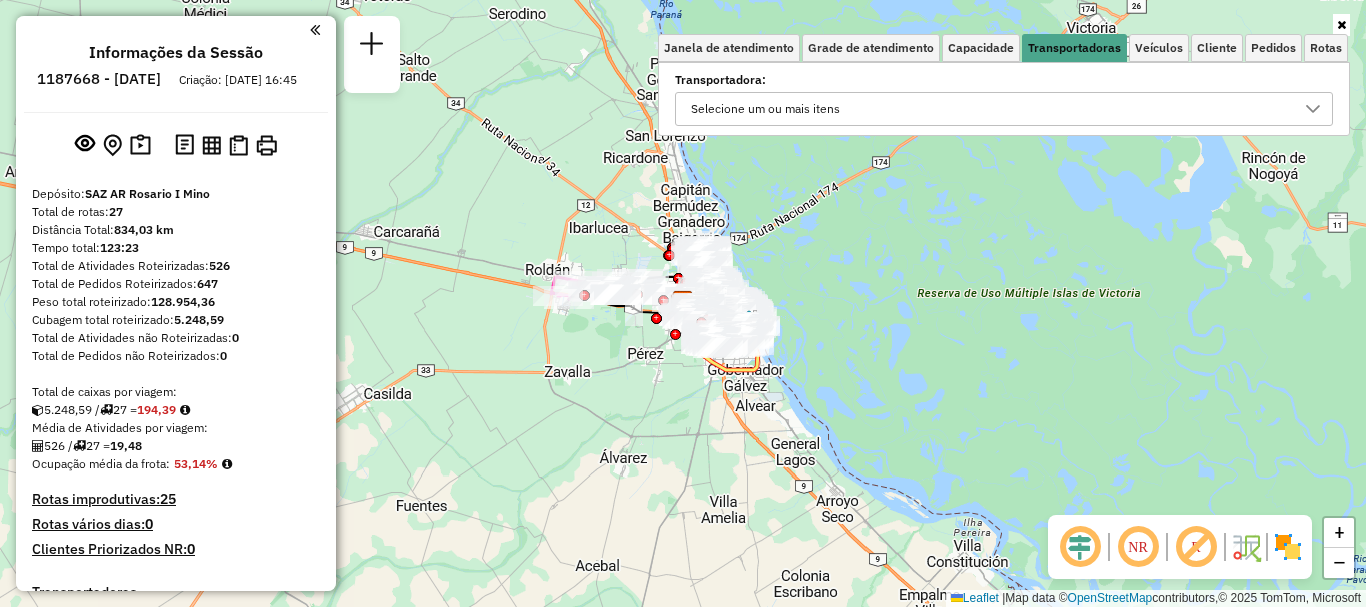 click 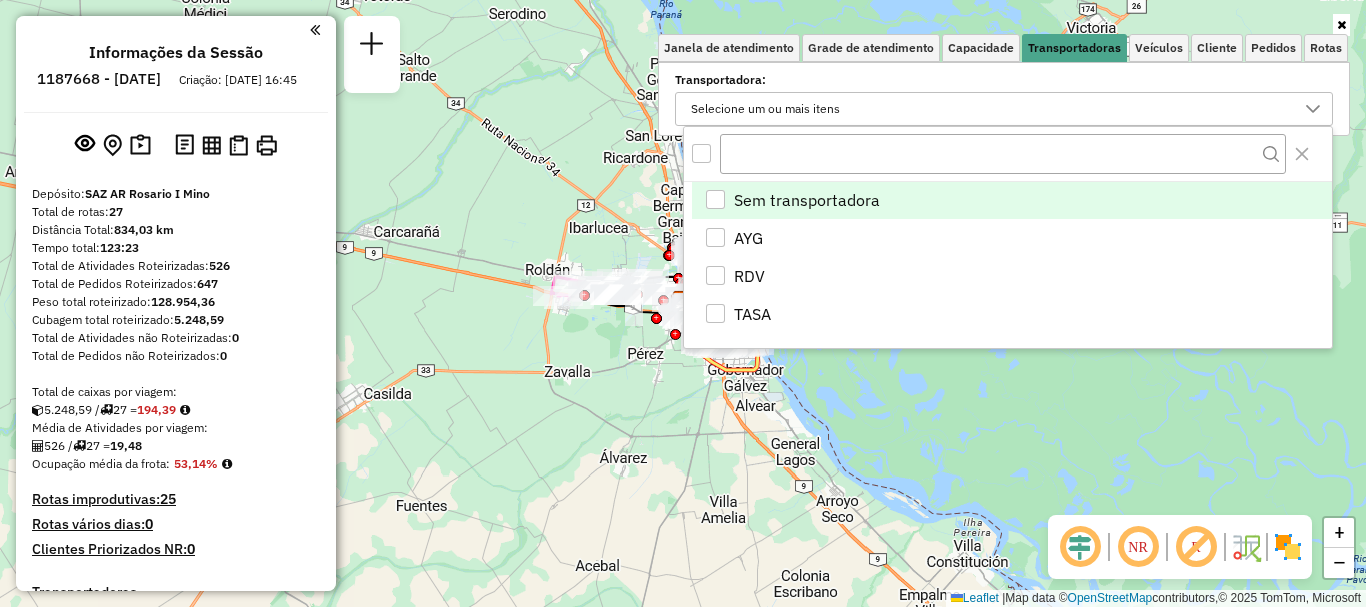 scroll, scrollTop: 12, scrollLeft: 69, axis: both 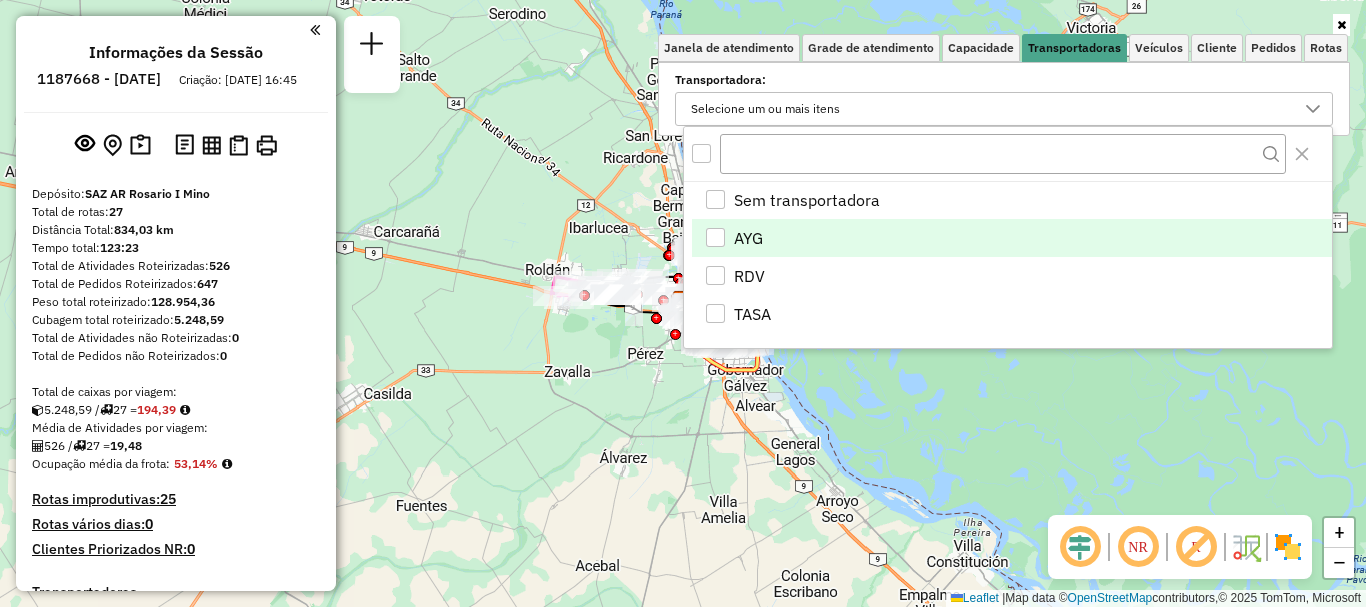 click at bounding box center (715, 237) 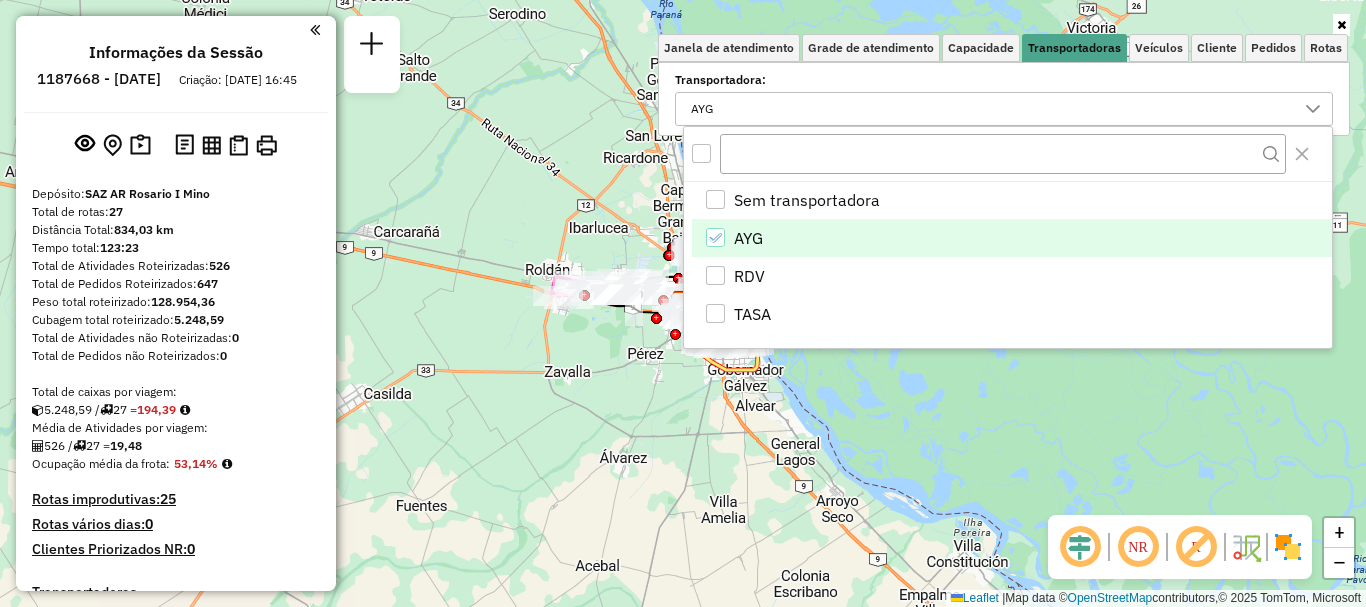 click on "Janela de atendimento Grade de atendimento Capacidade Transportadoras Veículos Cliente Pedidos  Rotas Selecione os dias de semana para filtrar as janelas de atendimento  Seg   Ter   Qua   Qui   Sex   Sáb   Dom  Informe o período da janela de atendimento: De: Até:  Filtrar exatamente a janela do cliente  Considerar janela de atendimento padrão  Selecione os dias de semana para filtrar as grades de atendimento  Seg   Ter   Qua   Qui   Sex   Sáb   Dom   Considerar clientes sem dia de atendimento cadastrado  Clientes fora do dia de atendimento selecionado Filtrar as atividades entre os valores definidos abaixo:  Peso mínimo:   Peso máximo:   Cubagem mínima:   Cubagem máxima:   De:   Até:  Filtrar as atividades entre o tempo de atendimento definido abaixo:  De:   Até:   Considerar capacidade total dos clientes não roteirizados Transportadora: AYG Tipo de veículo: Selecione um ou mais itens Veículo: Selecione um ou mais itens Motorista: Selecione um ou mais itens Nome: Tipo de cliente: Rótulo: Tipo:" 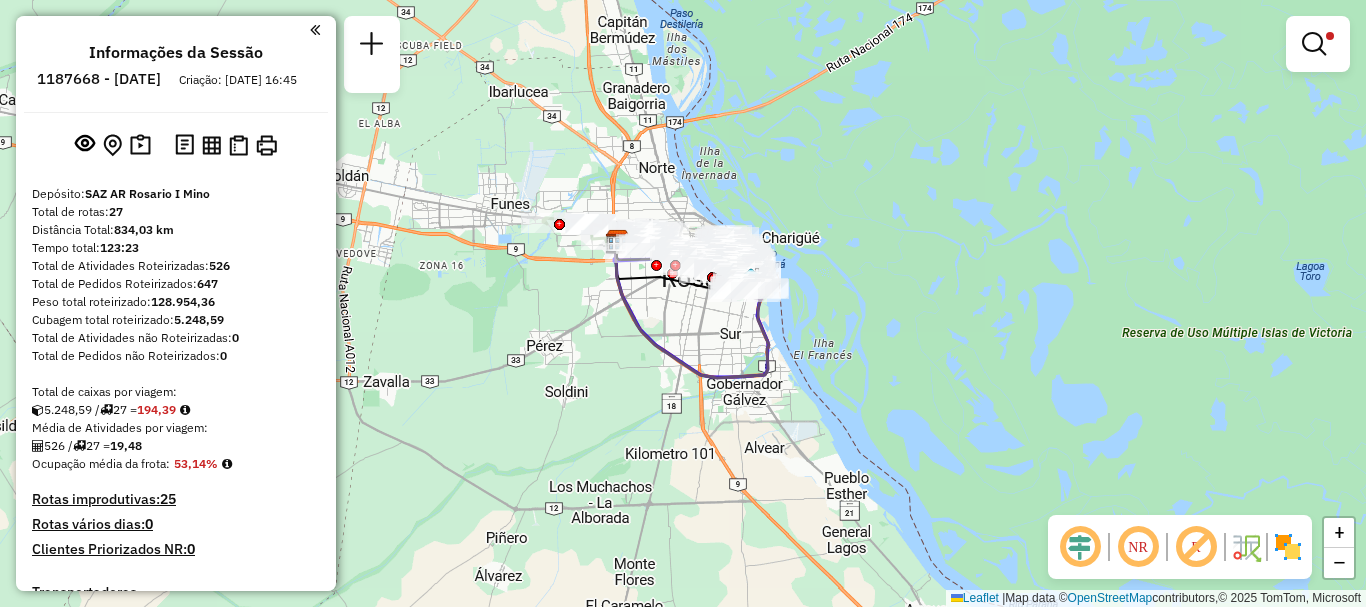 drag, startPoint x: 650, startPoint y: 388, endPoint x: 644, endPoint y: 499, distance: 111.16204 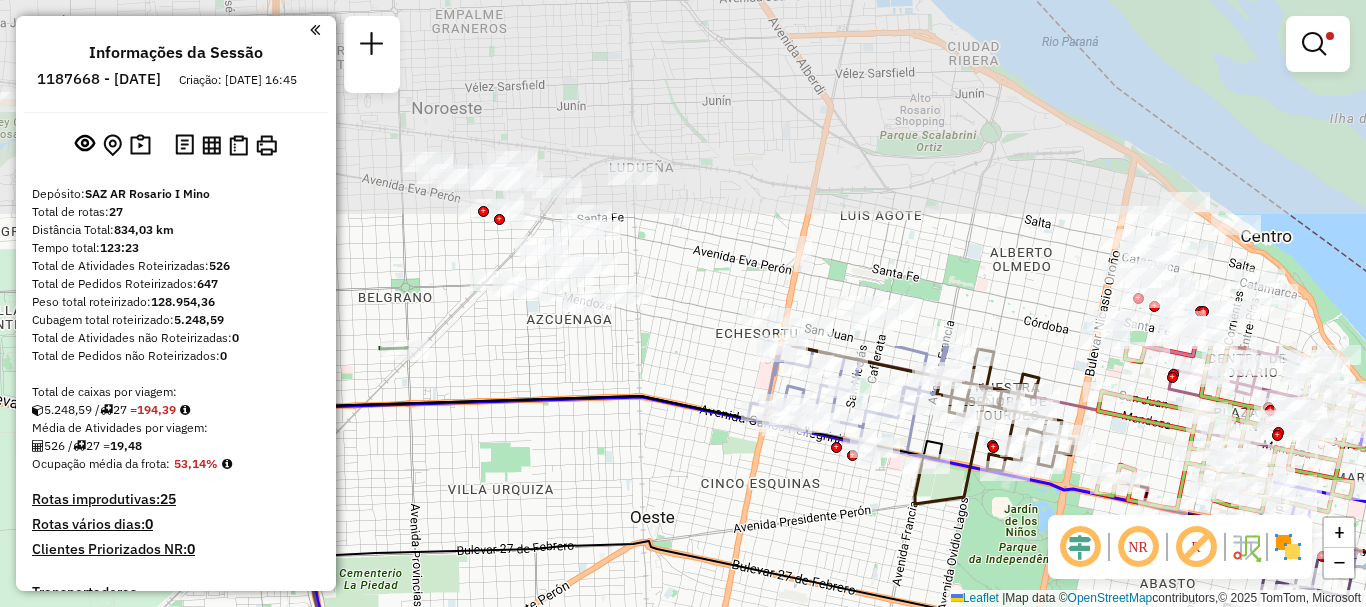 drag, startPoint x: 705, startPoint y: 97, endPoint x: 656, endPoint y: 472, distance: 378.18777 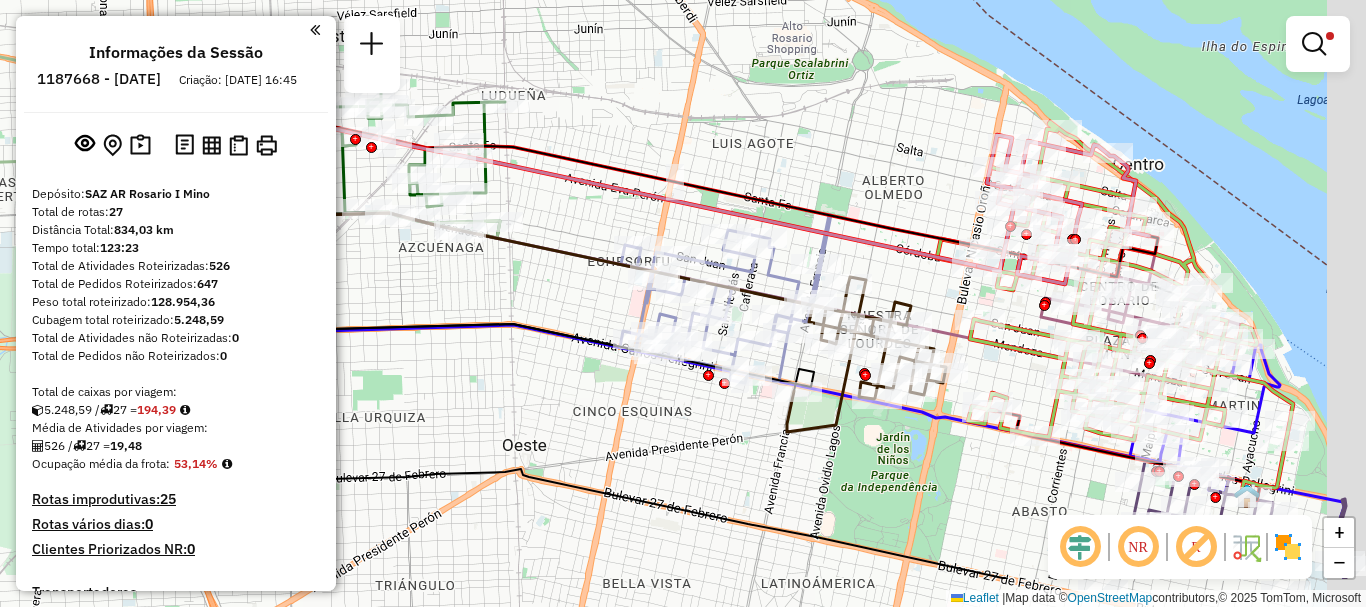 drag, startPoint x: 594, startPoint y: 424, endPoint x: 480, endPoint y: 365, distance: 128.36276 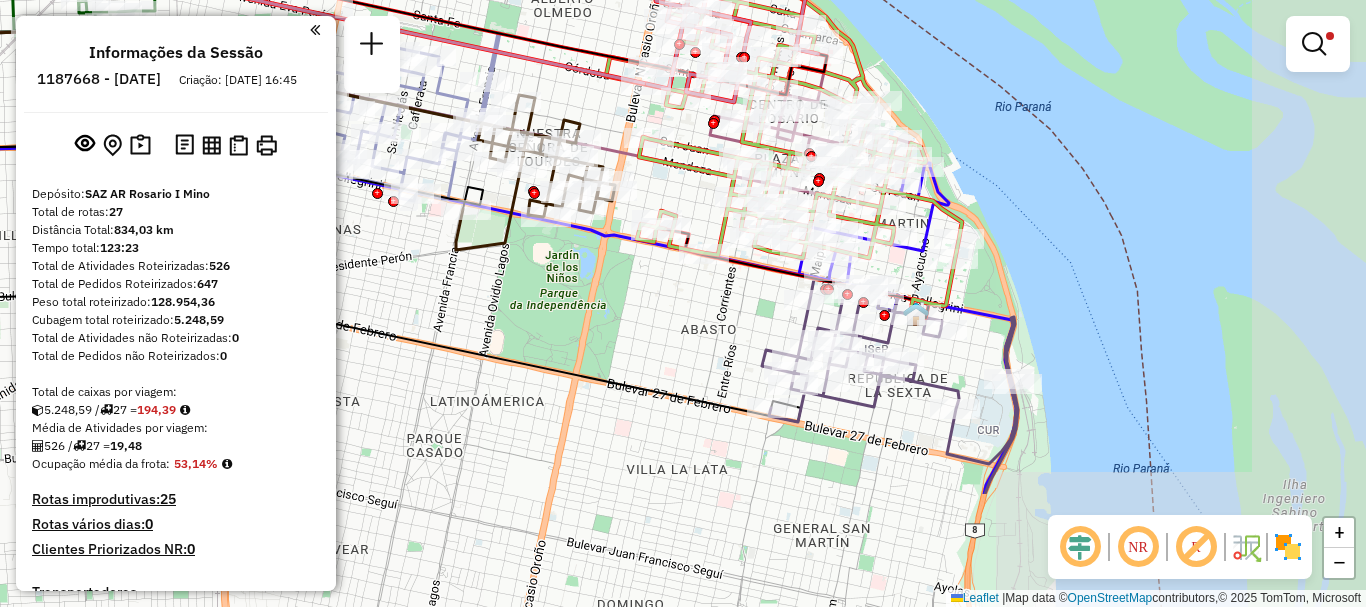 drag, startPoint x: 889, startPoint y: 457, endPoint x: 590, endPoint y: 284, distance: 345.44174 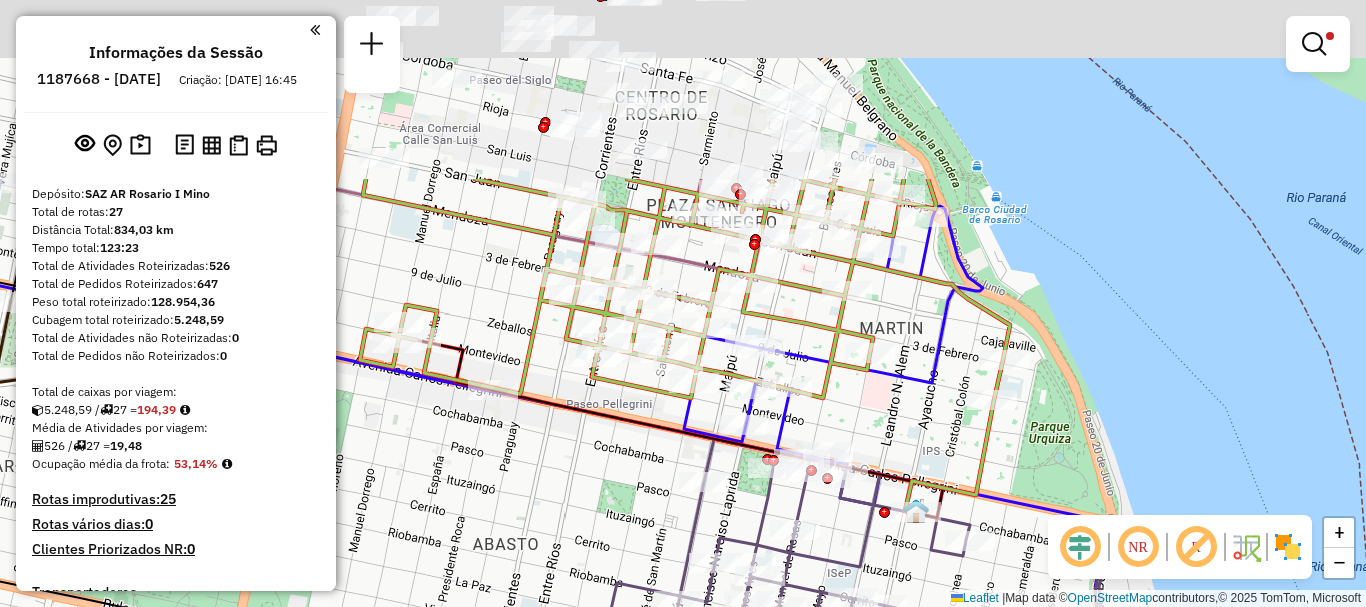 drag, startPoint x: 851, startPoint y: 205, endPoint x: 839, endPoint y: 463, distance: 258.27893 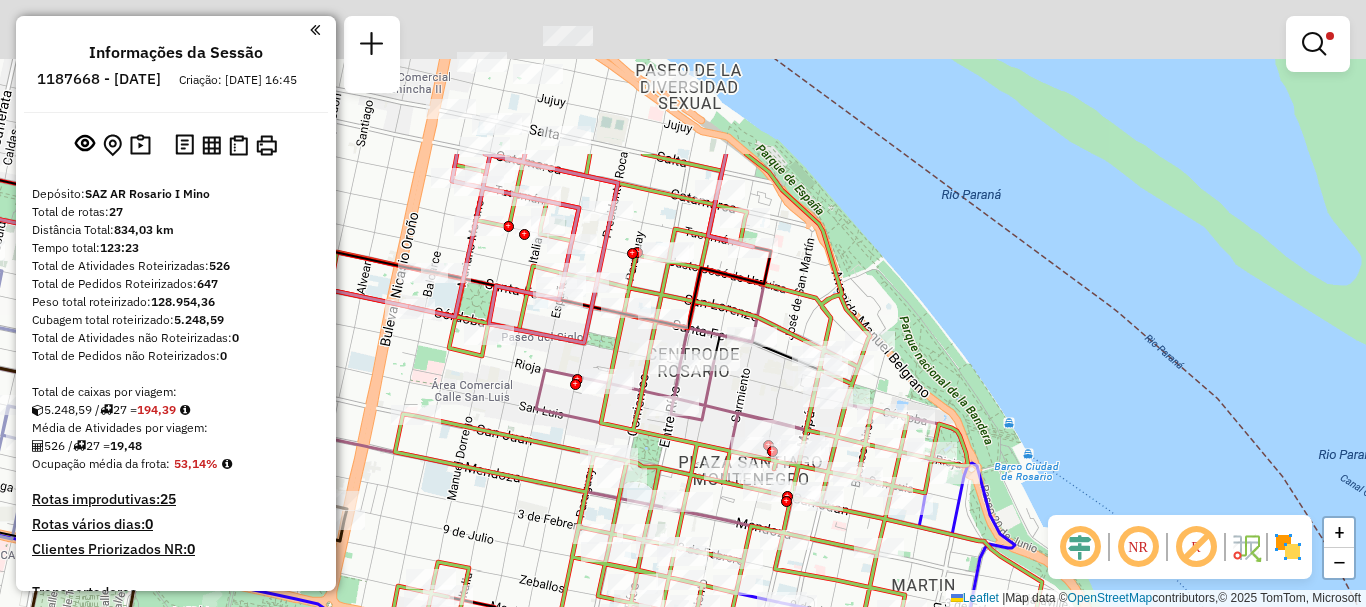 drag, startPoint x: 730, startPoint y: 345, endPoint x: 769, endPoint y: 568, distance: 226.38463 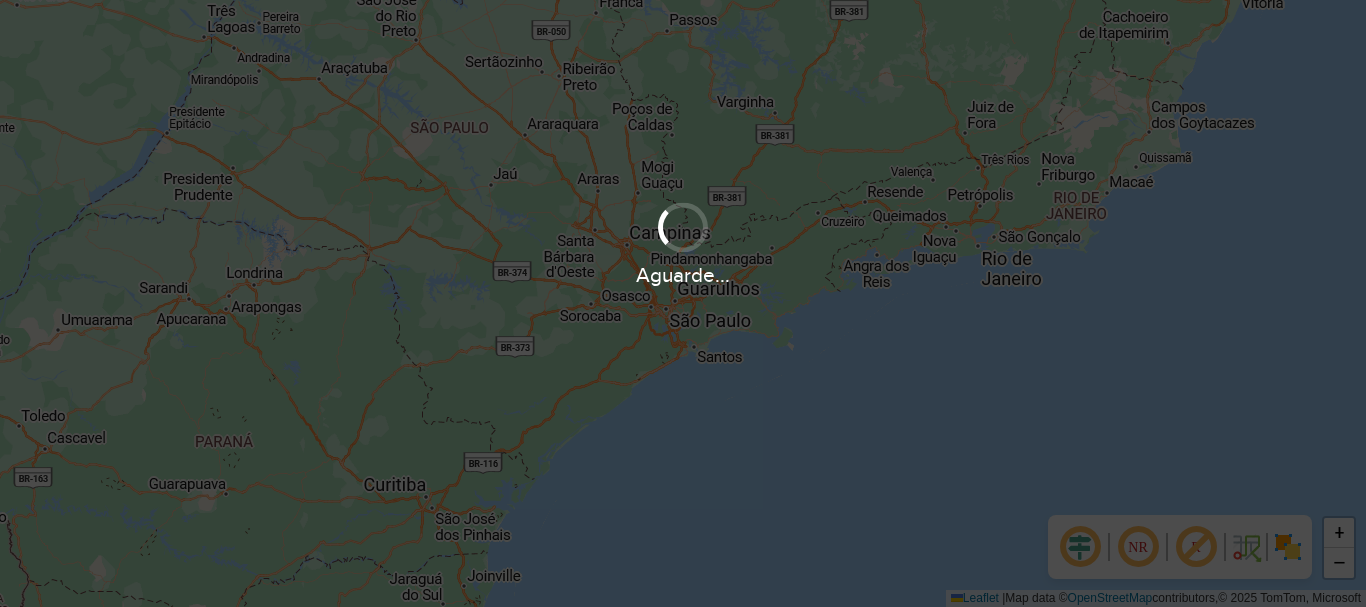scroll, scrollTop: 0, scrollLeft: 0, axis: both 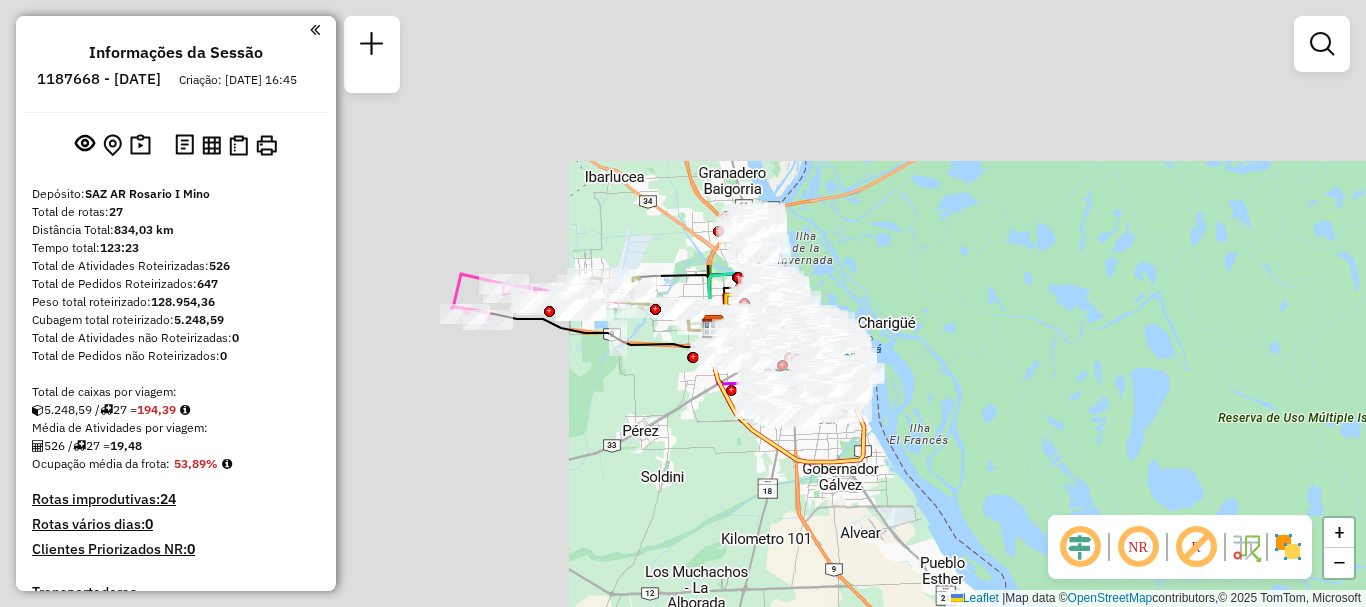 drag, startPoint x: 665, startPoint y: 327, endPoint x: 1365, endPoint y: 646, distance: 769.26 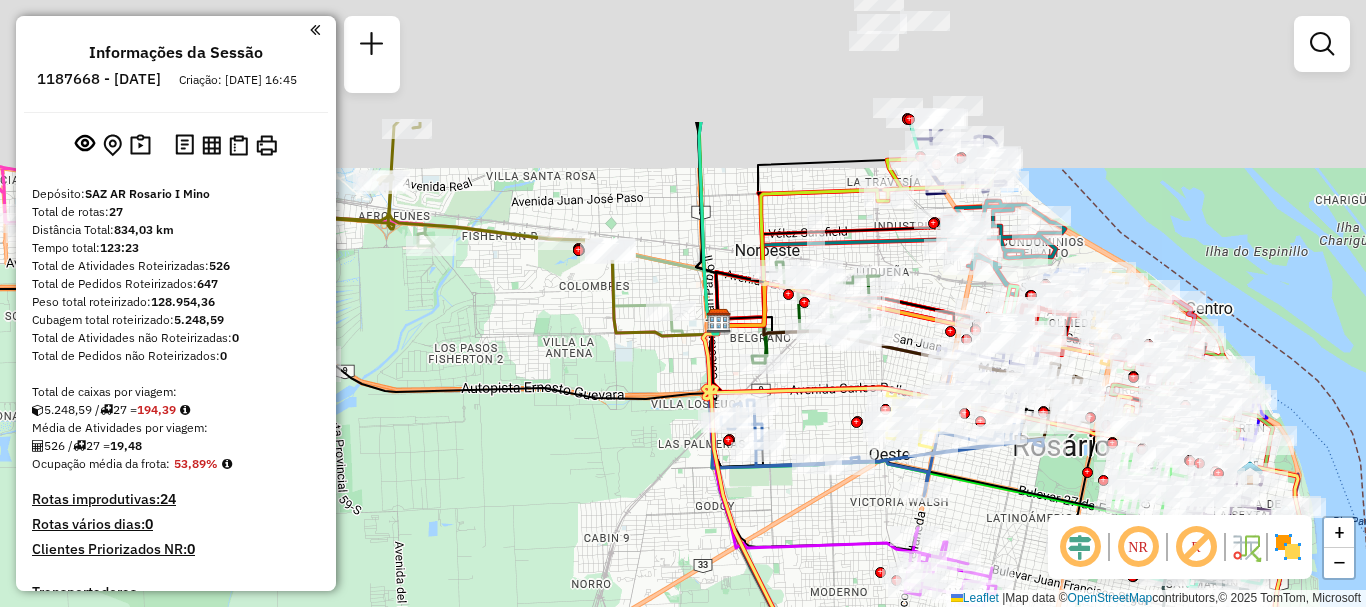 drag, startPoint x: 1031, startPoint y: 425, endPoint x: 951, endPoint y: 522, distance: 125.73385 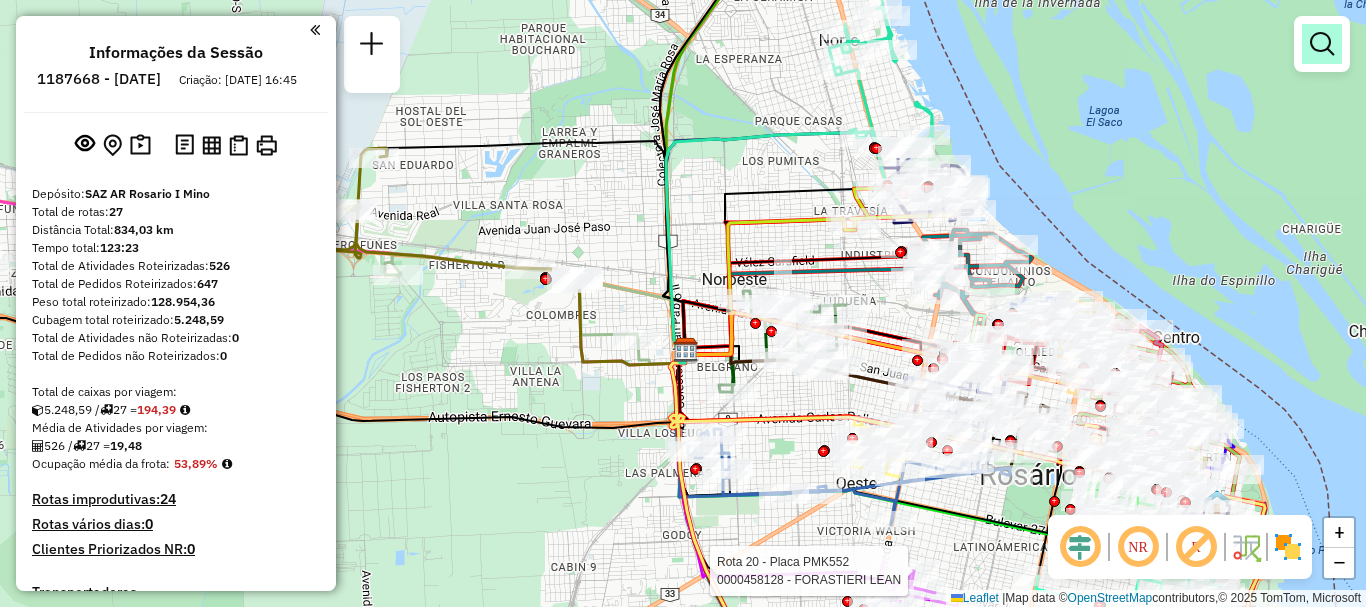 click at bounding box center (1322, 44) 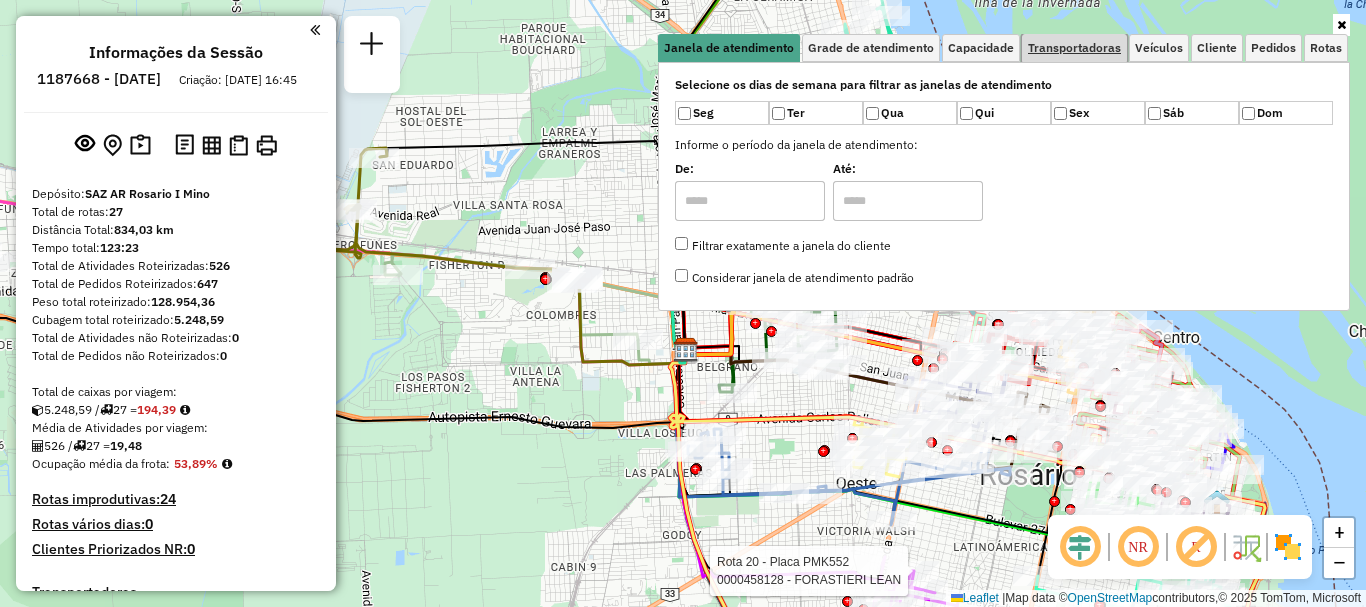 click on "Transportadoras" at bounding box center (1074, 48) 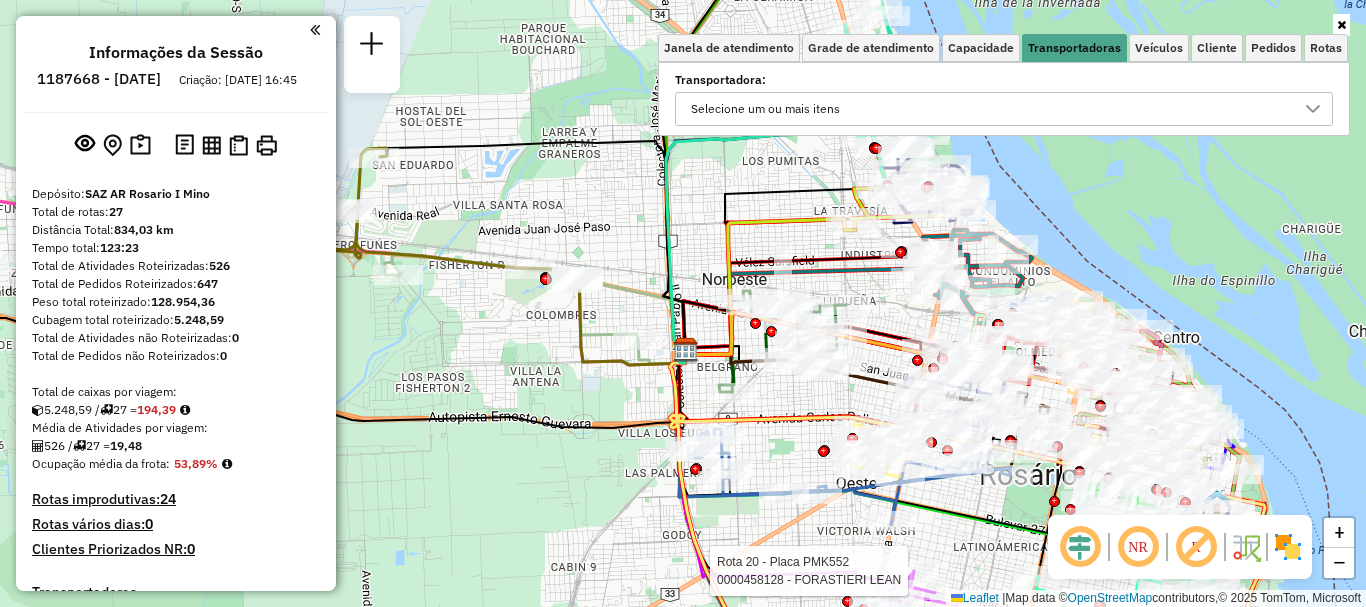 click 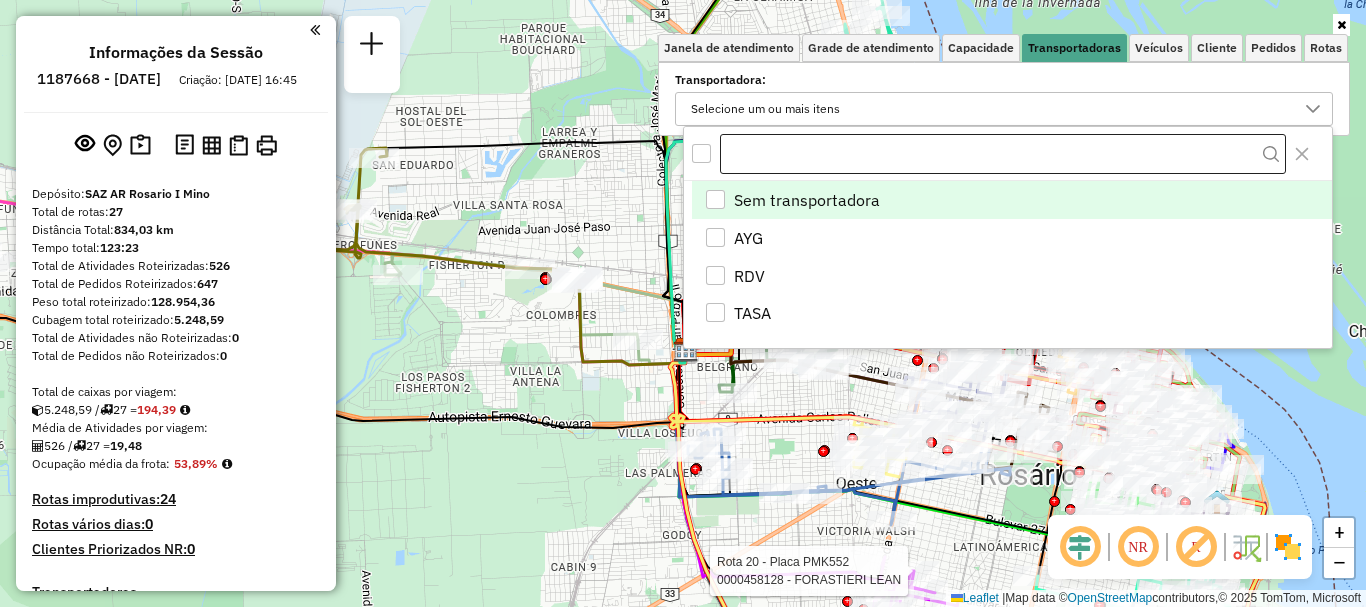 scroll, scrollTop: 12, scrollLeft: 69, axis: both 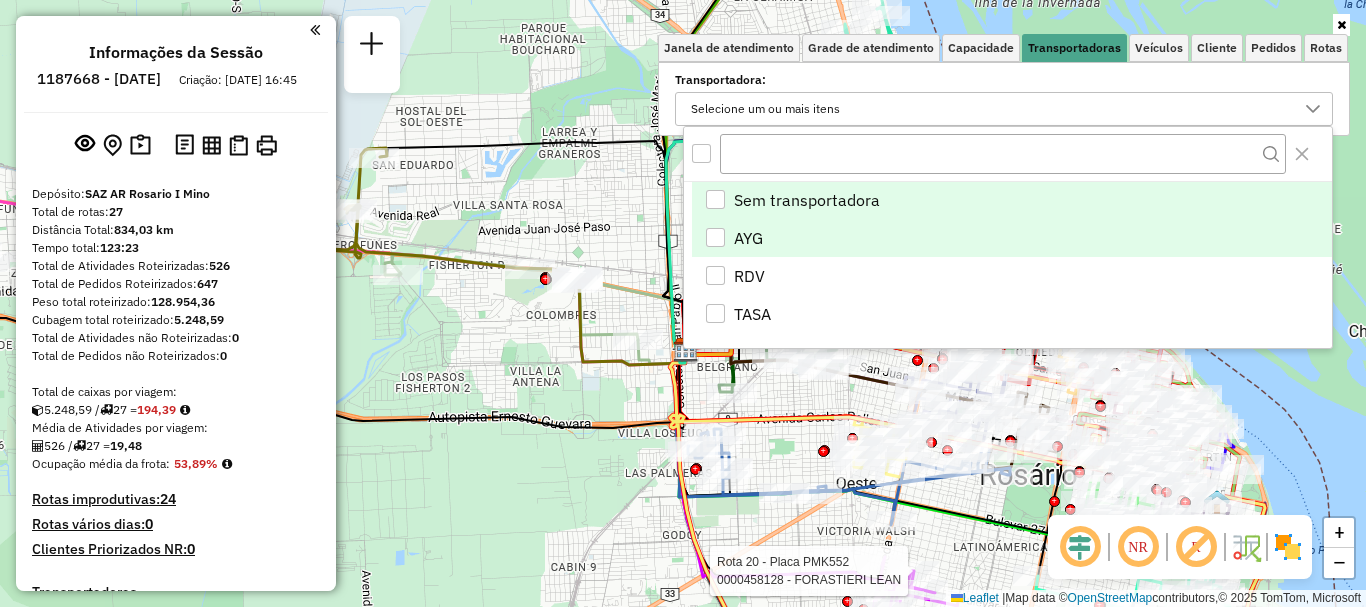 click at bounding box center (715, 237) 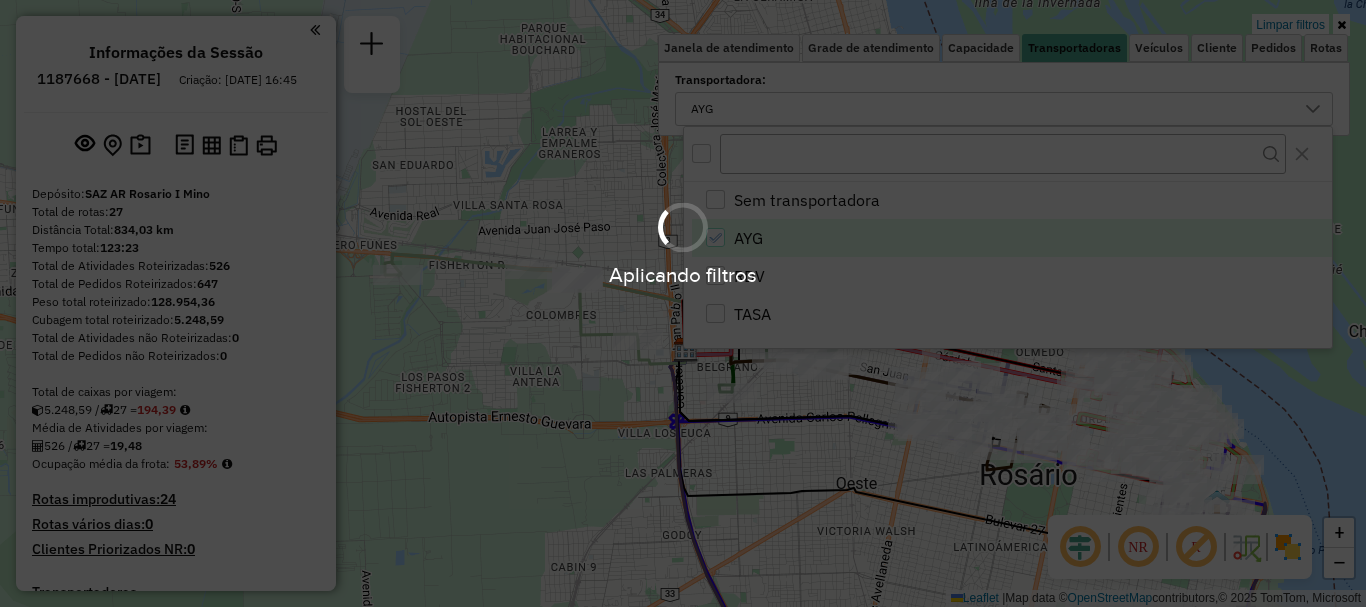 click on "Aplicando filtros  Pop-up bloqueado!  Seu navegador bloqueou automáticamente a abertura de uma nova janela.   Acesse as configurações e adicione o endereço do sistema a lista de permissão.   Fechar  Informações da Sessão 1187668 - 11/07/2025  Criação: 10/07/2025 16:45   Depósito:  SAZ AR Rosario I Mino  Total de rotas:  27  Distância Total:  834,03 km  Tempo total:  123:23  Total de Atividades Roteirizadas:  526  Total de Pedidos Roteirizados:  647  Peso total roteirizado:  128.954,36  Cubagem total roteirizado:  5.248,59  Total de Atividades não Roteirizadas:  0  Total de Pedidos não Roteirizados:  0 Total de caixas por viagem:  5.248,59 /   27 =  194,39 Média de Atividades por viagem:  526 /   27 =  19,48 Ocupação média da frota:  53,89%   Rotas improdutivas:  24  Rotas vários dias:  0  Clientes Priorizados NR:  0  Transportadoras  Rotas  Recargas: 1   Ver rotas   Ver veículos   5 -       AD324QN   | 370- Martin - 35Y AYG  56,42 KM   36,45%  /  11   34,83%     =  5,13 KM   04:13   9 -" at bounding box center [683, 303] 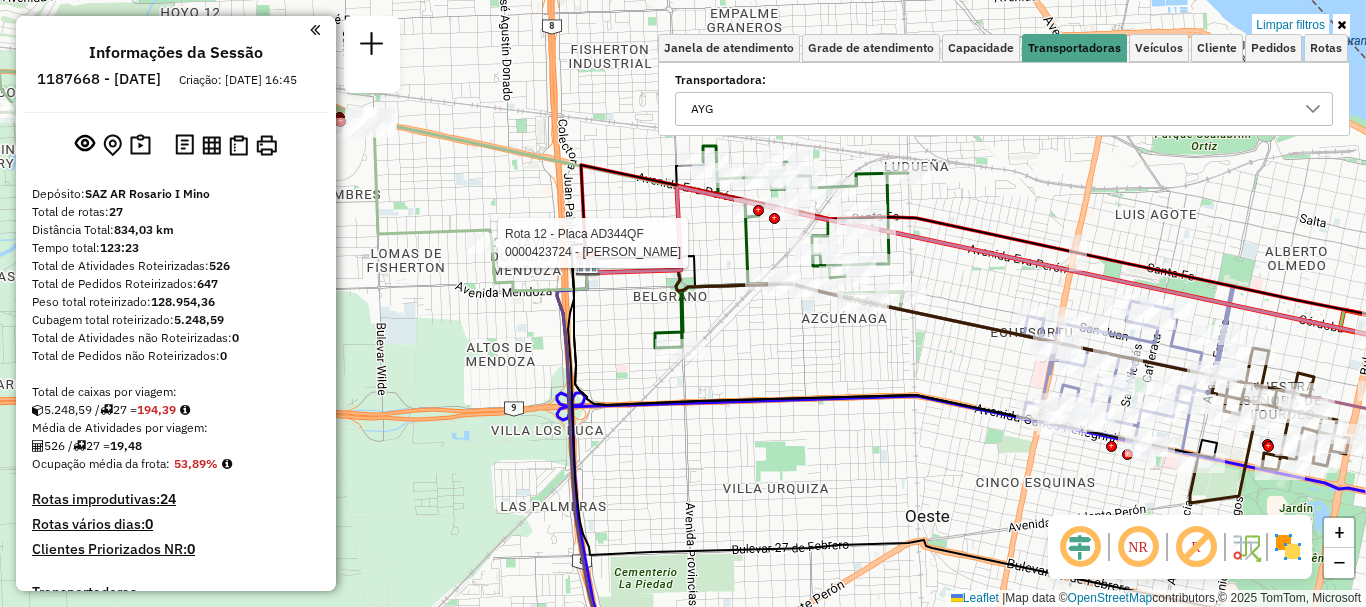 select on "**********" 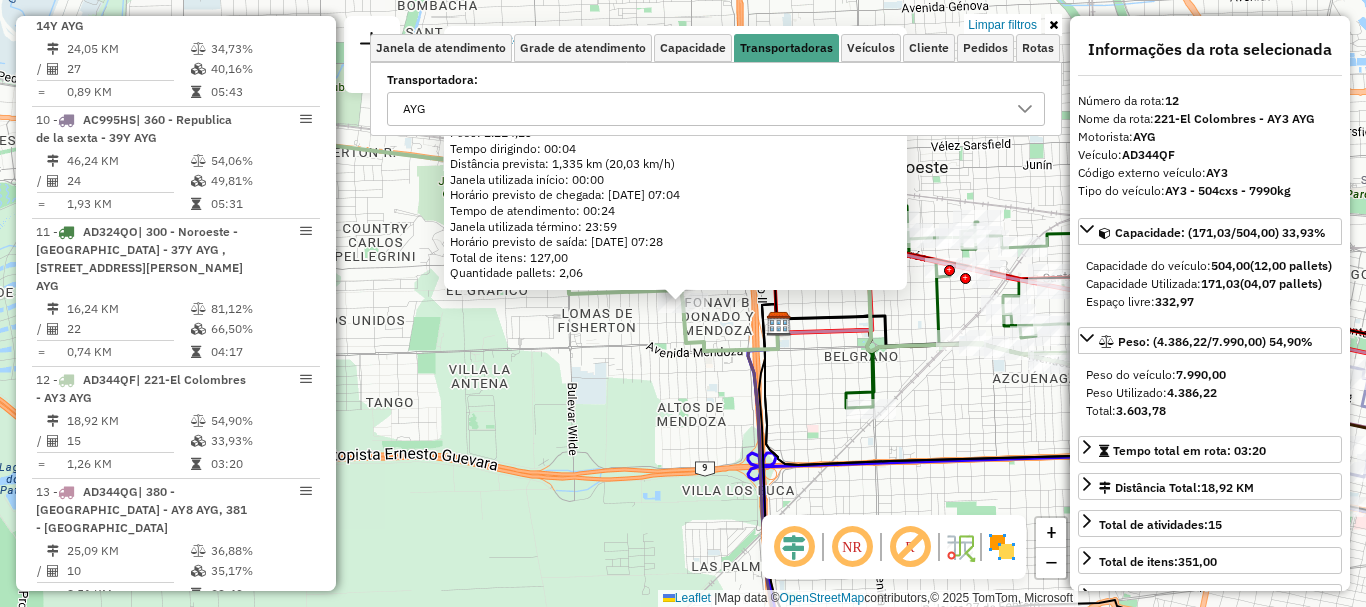 scroll, scrollTop: 1171, scrollLeft: 0, axis: vertical 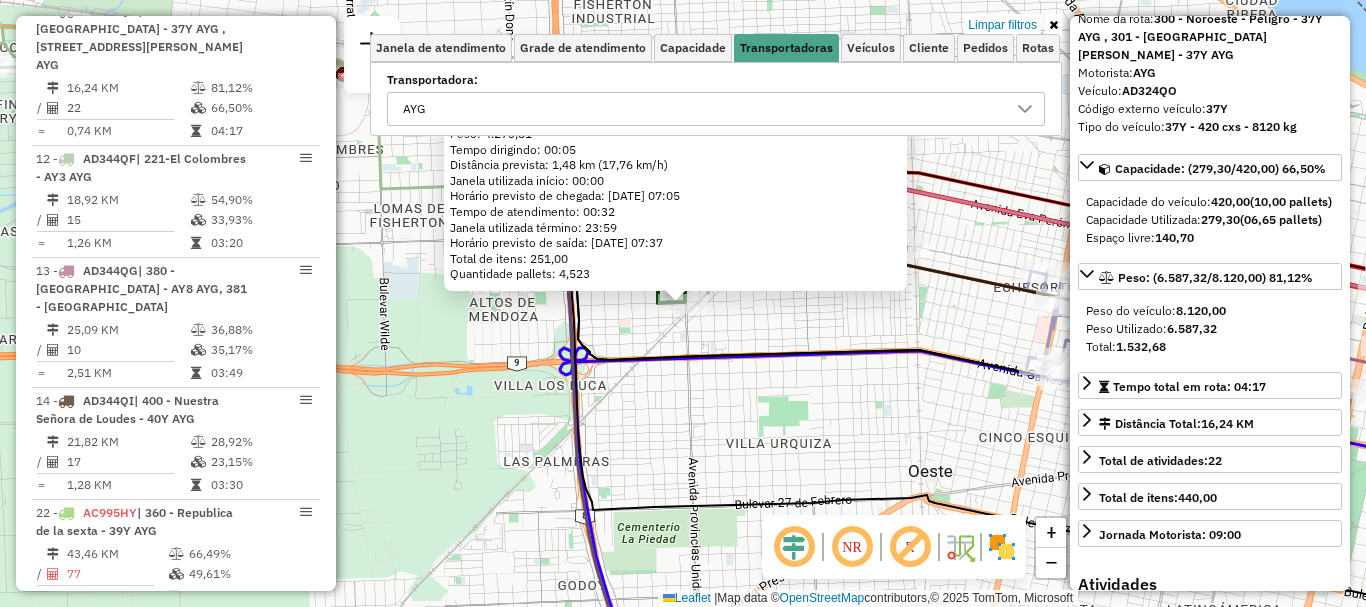 click on "0000539268 - AGOSTINA LAURA  Endereço: AV. PROVINCIAS UNIDAS 1402   Bairro:  (ROSARIO / )   Pedidos:  008623406   Cubagem: 189,98  Peso: 4.273,81  Tempo dirigindo: 00:05   Distância prevista: 1,48 km (17,76 km/h)   Janela utilizada início: 00:00   Horário previsto de chegada: 11/07/2025 07:05   Tempo de atendimento: 00:32   Janela utilizada término: 23:59   Horário previsto de saída: 11/07/2025 07:37   Total de itens: 251,00   Quantidade pallets: 4,523  × Limpar filtros Janela de atendimento Grade de atendimento Capacidade Transportadoras Veículos Cliente Pedidos  Rotas Selecione os dias de semana para filtrar as janelas de atendimento  Seg   Ter   Qua   Qui   Sex   Sáb   Dom  Informe o período da janela de atendimento: De: Até:  Filtrar exatamente a janela do cliente  Considerar janela de atendimento padrão  Selecione os dias de semana para filtrar as grades de atendimento  Seg   Ter   Qua   Qui   Sex   Sáb   Dom   Considerar clientes sem dia de atendimento cadastrado  Peso mínimo:   De:  AYG" 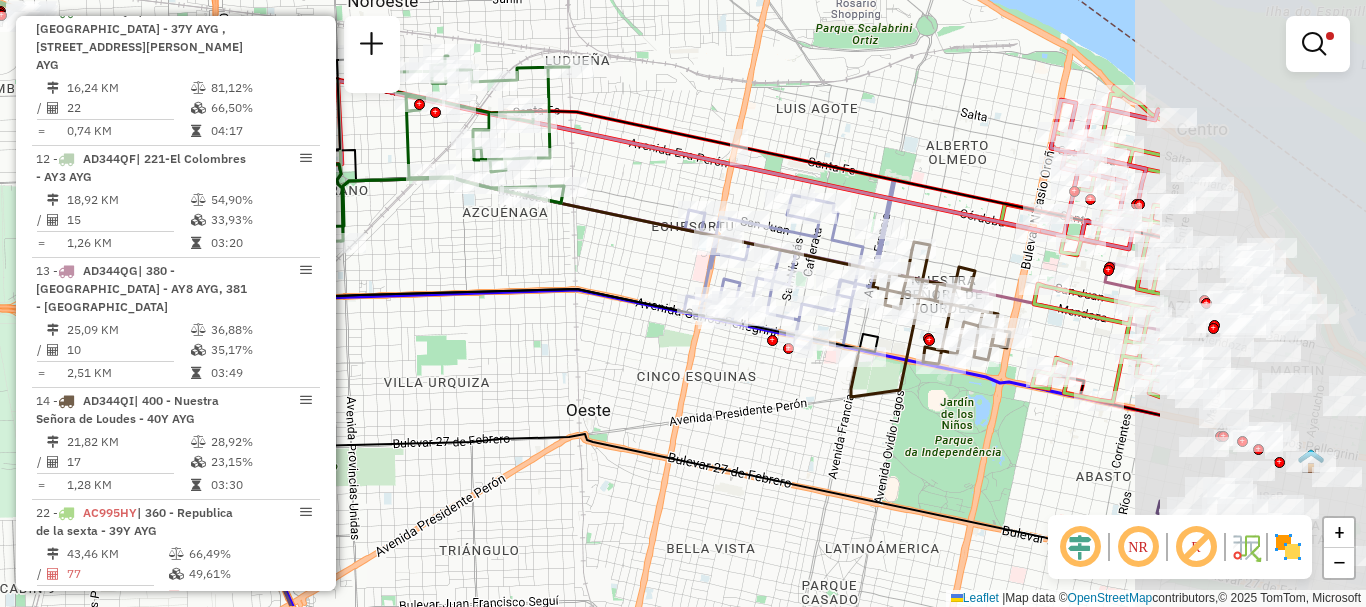 drag, startPoint x: 976, startPoint y: 438, endPoint x: 498, endPoint y: 370, distance: 482.8126 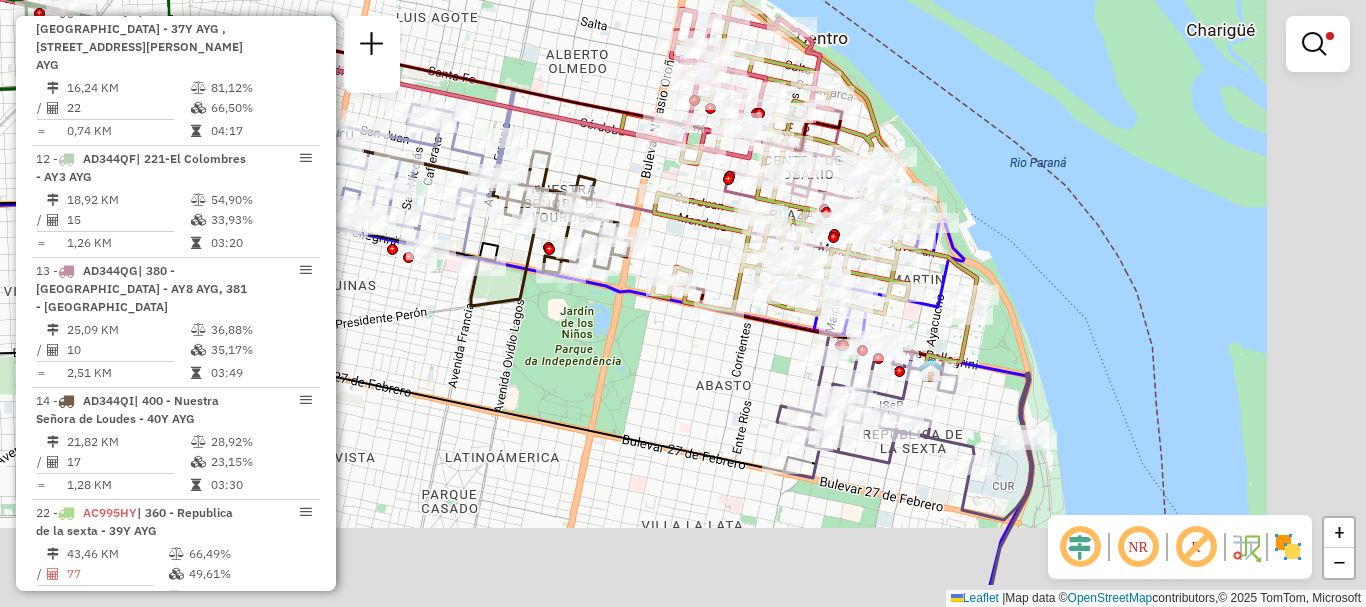 drag, startPoint x: 766, startPoint y: 416, endPoint x: 514, endPoint y: 331, distance: 265.94925 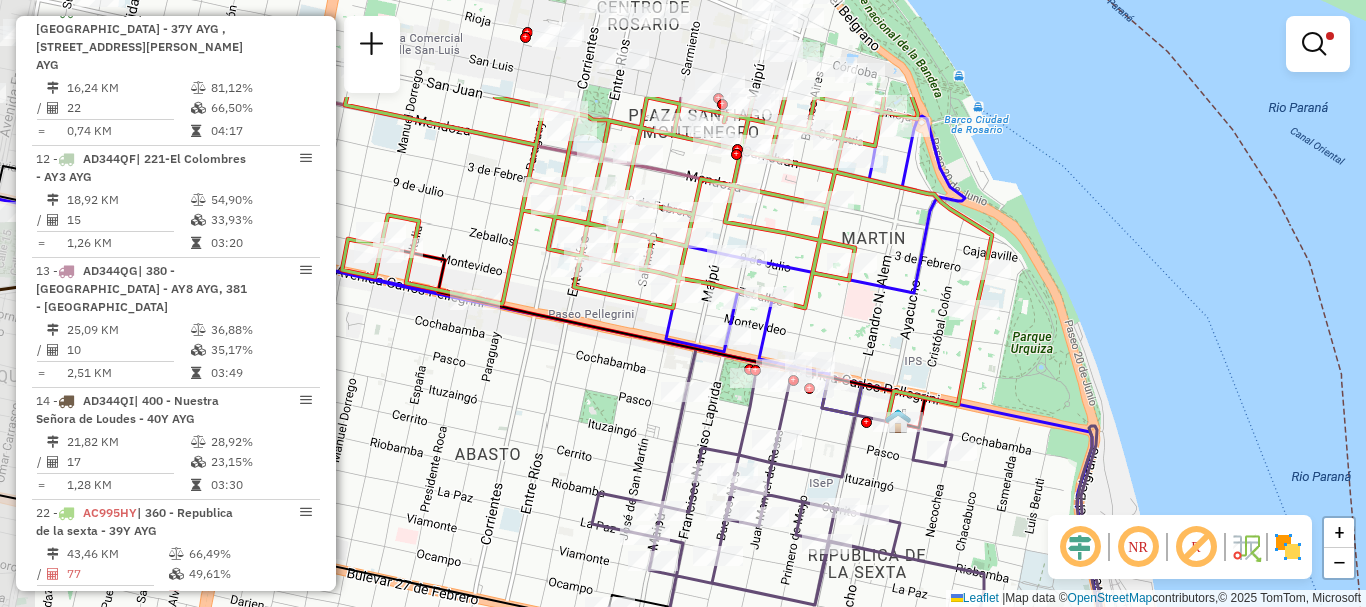 drag, startPoint x: 826, startPoint y: 327, endPoint x: 865, endPoint y: 465, distance: 143.40501 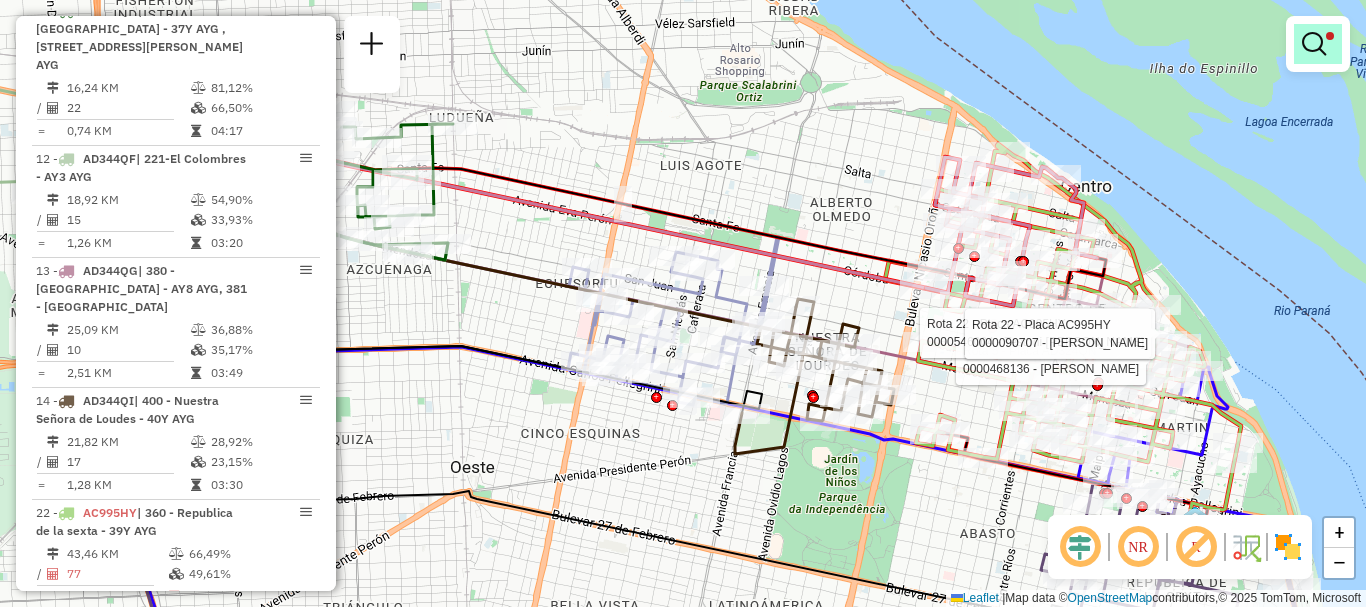 click at bounding box center [1314, 44] 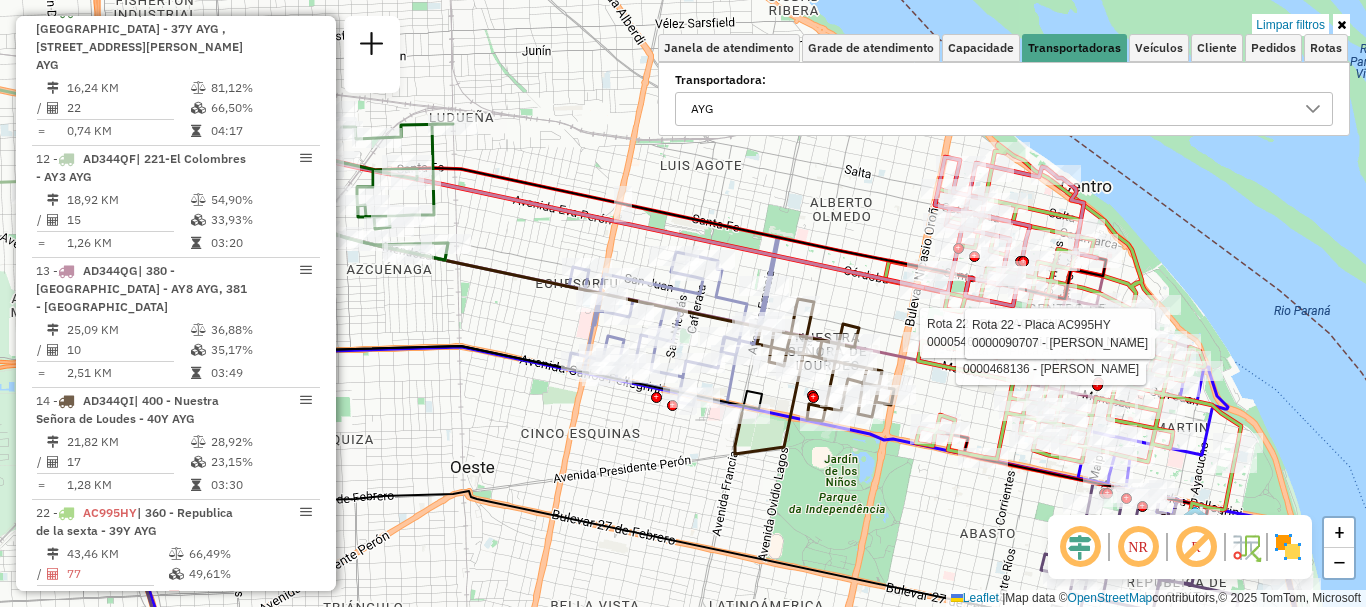 click 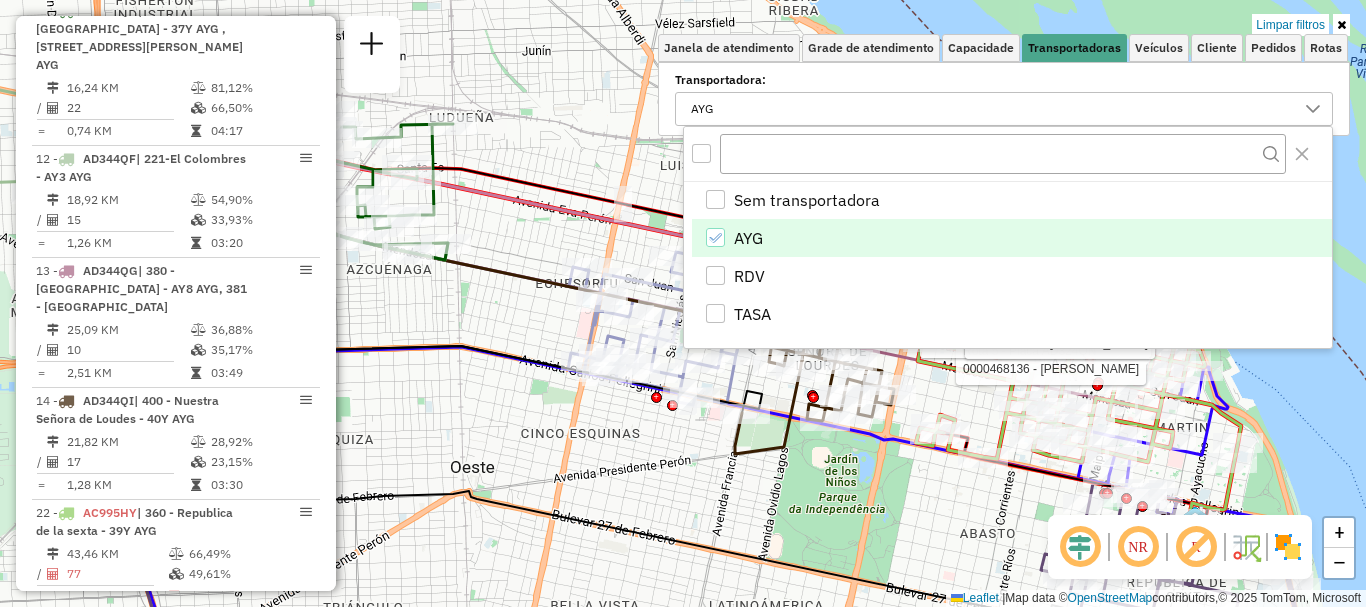 click 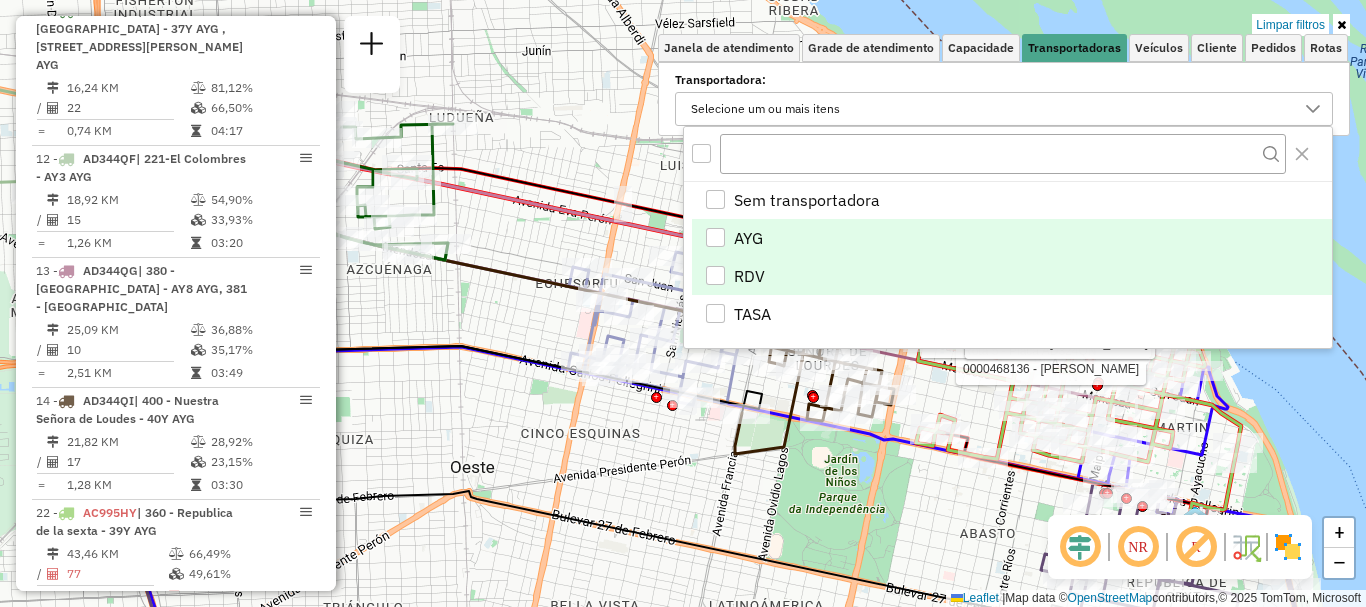 click at bounding box center [715, 275] 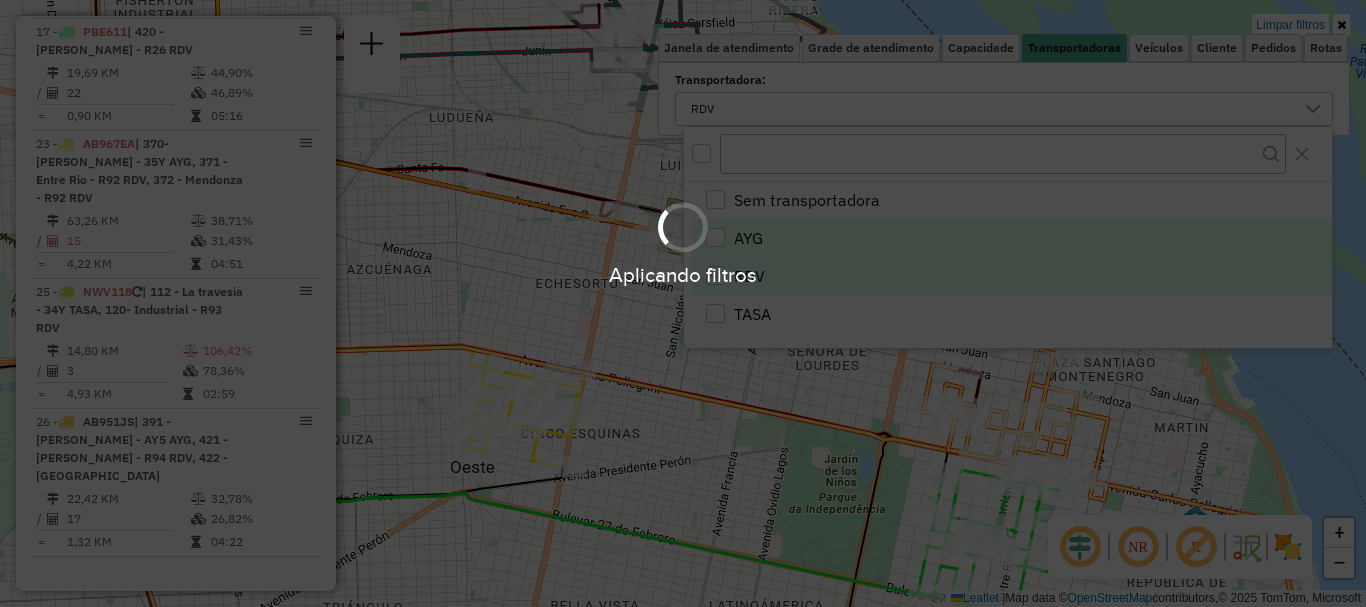 scroll, scrollTop: 1041, scrollLeft: 0, axis: vertical 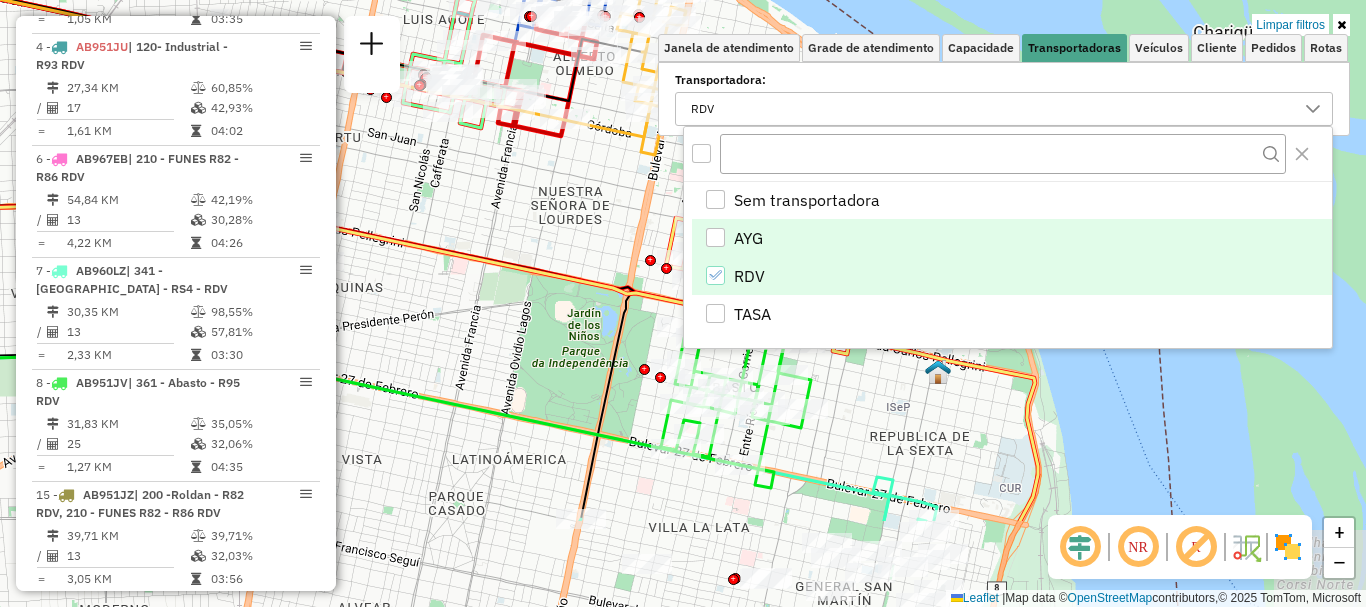 drag, startPoint x: 718, startPoint y: 491, endPoint x: 462, endPoint y: 378, distance: 279.8303 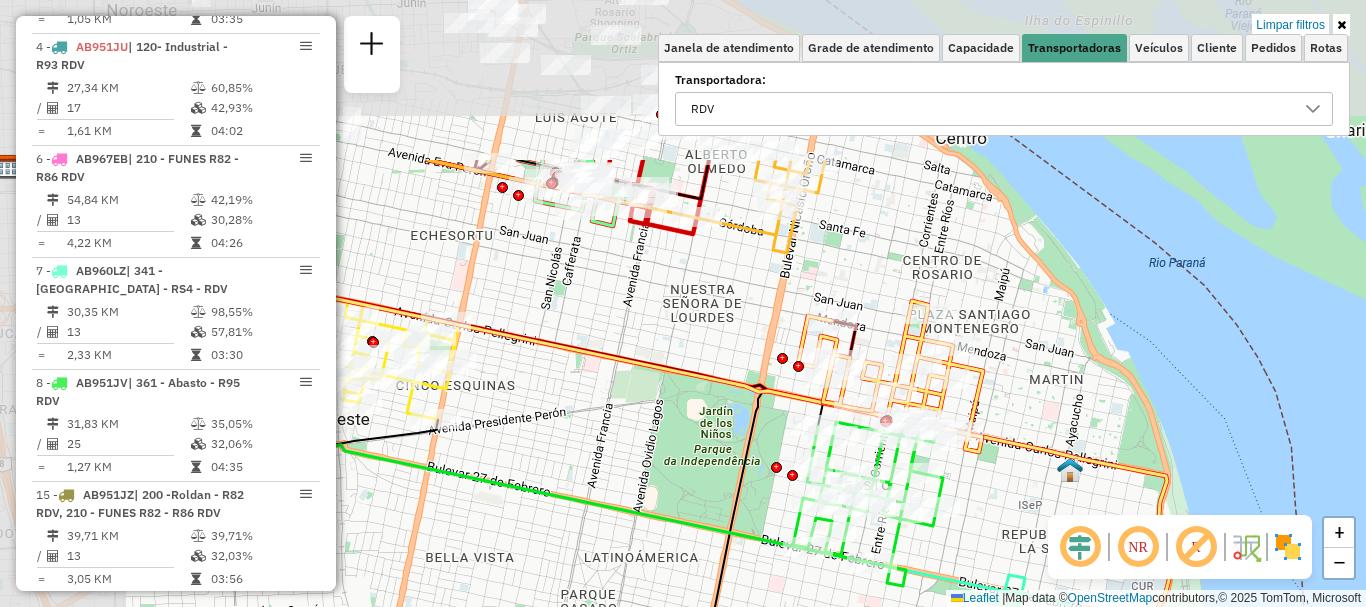 drag, startPoint x: 400, startPoint y: 429, endPoint x: 769, endPoint y: 646, distance: 428.0771 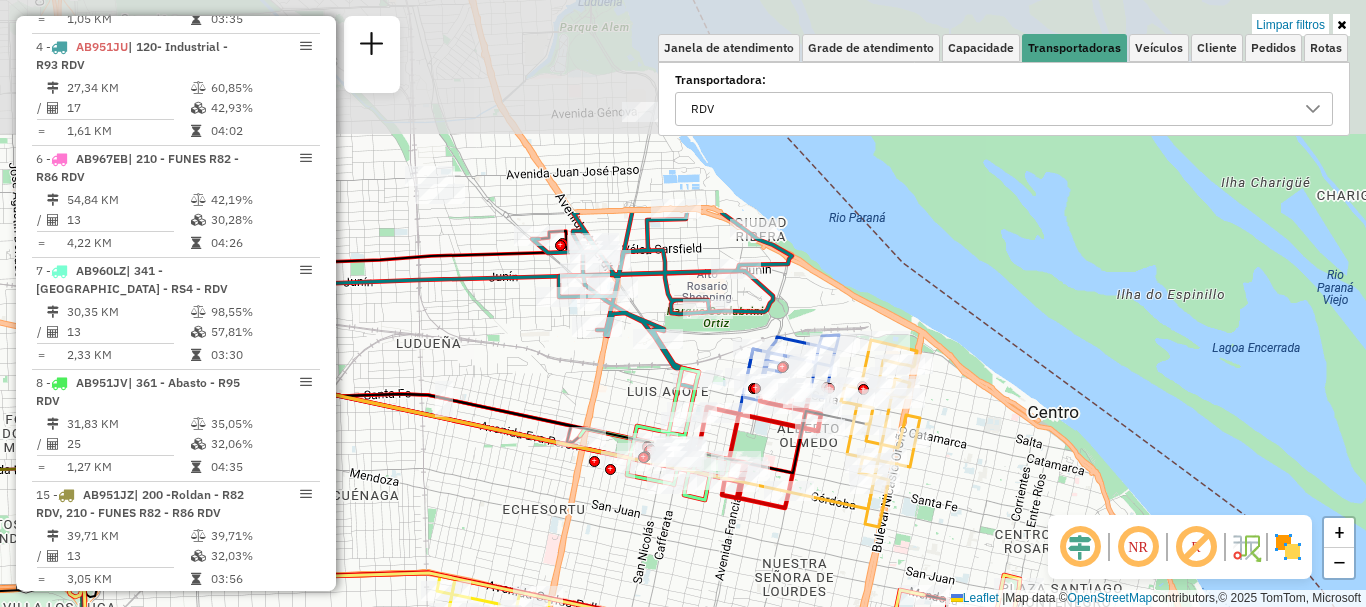 drag, startPoint x: 625, startPoint y: 378, endPoint x: 704, endPoint y: 646, distance: 279.40115 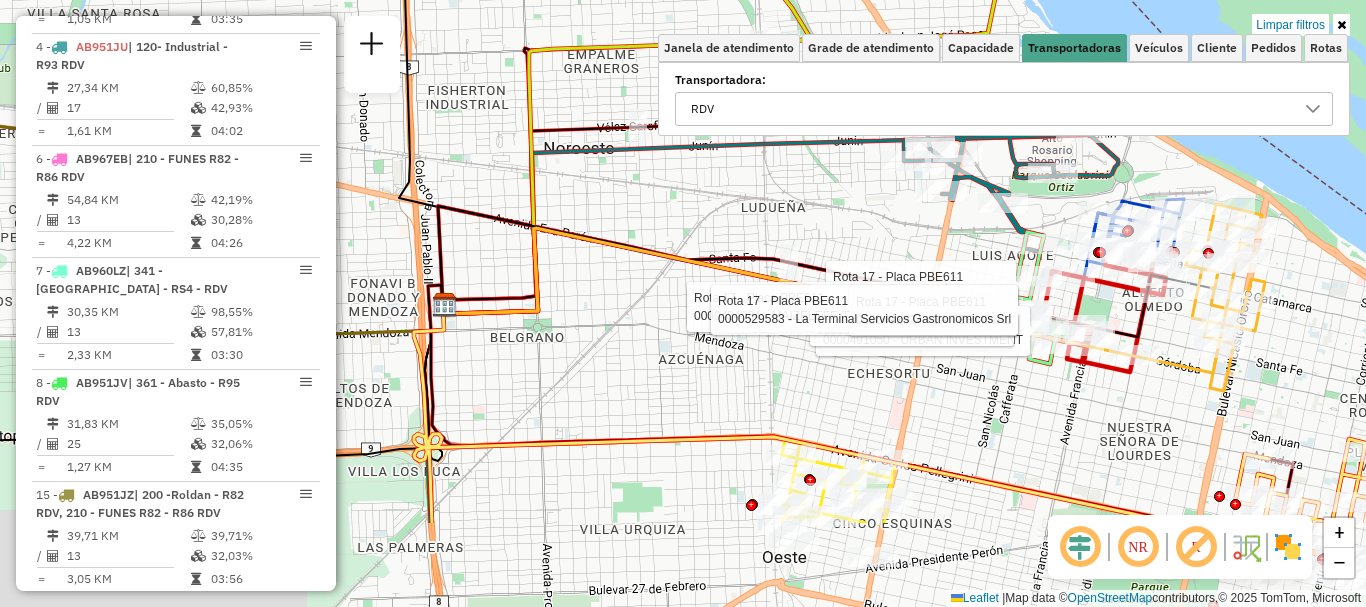 drag, startPoint x: 885, startPoint y: 446, endPoint x: 900, endPoint y: 173, distance: 273.41177 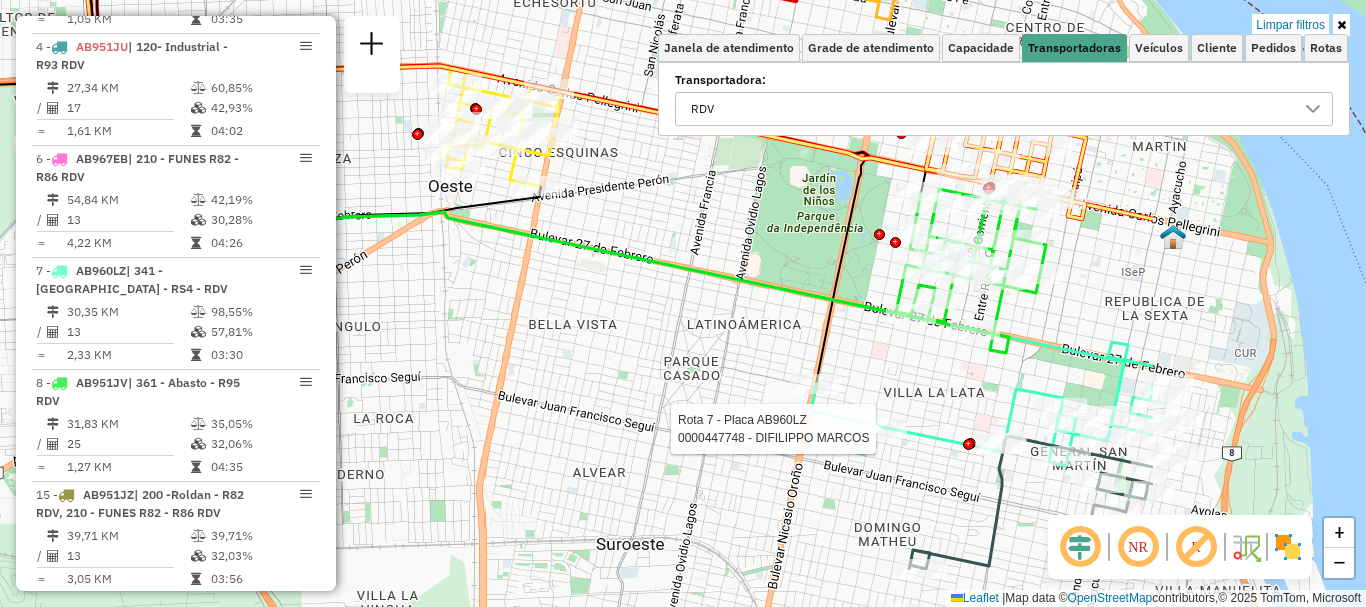 drag, startPoint x: 1012, startPoint y: 444, endPoint x: 663, endPoint y: 347, distance: 362.22922 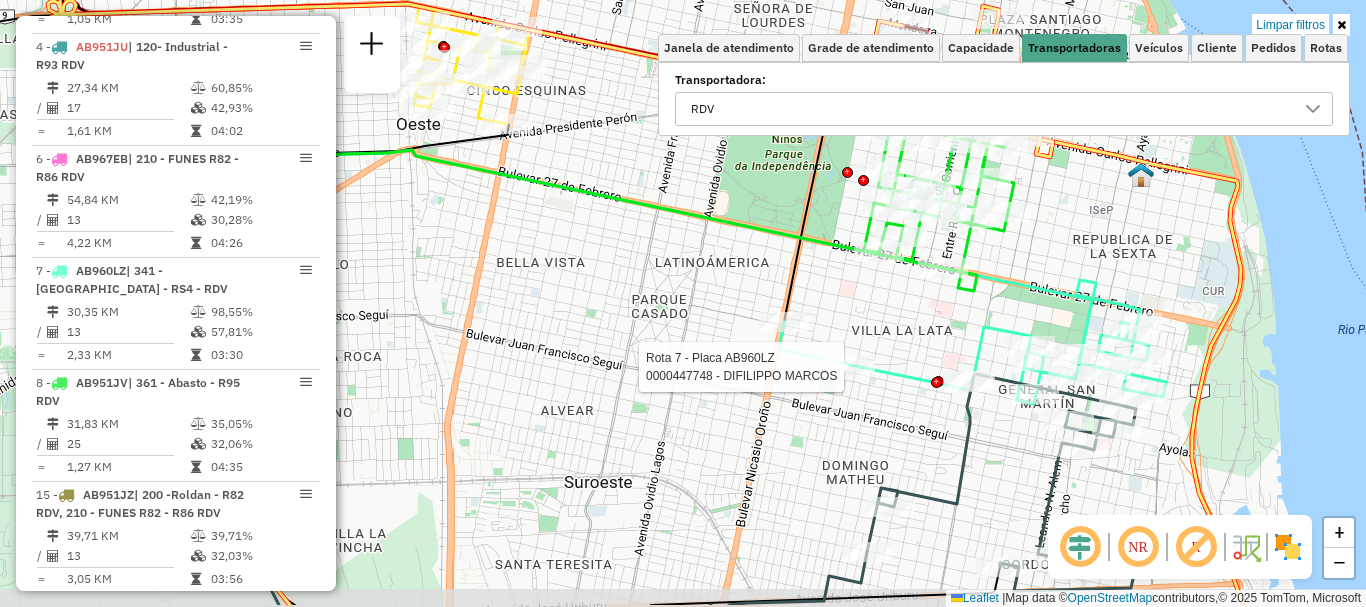 drag, startPoint x: 962, startPoint y: 443, endPoint x: 938, endPoint y: 333, distance: 112.587746 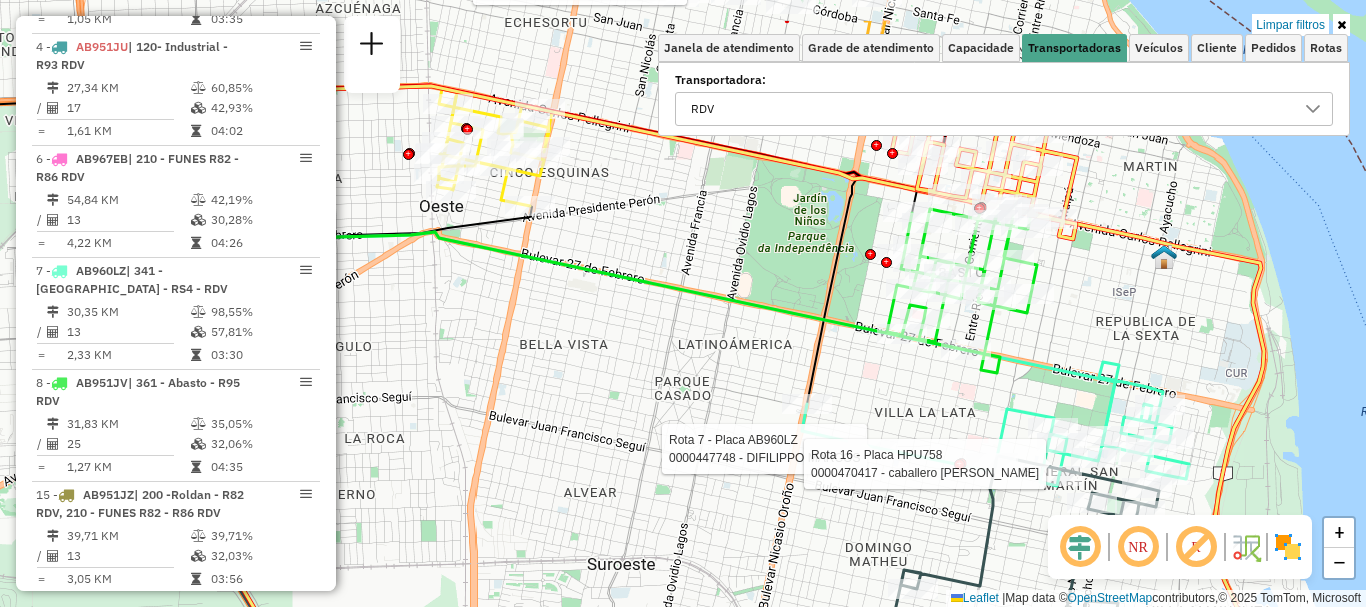 drag, startPoint x: 1012, startPoint y: 532, endPoint x: 1195, endPoint y: 646, distance: 215.6038 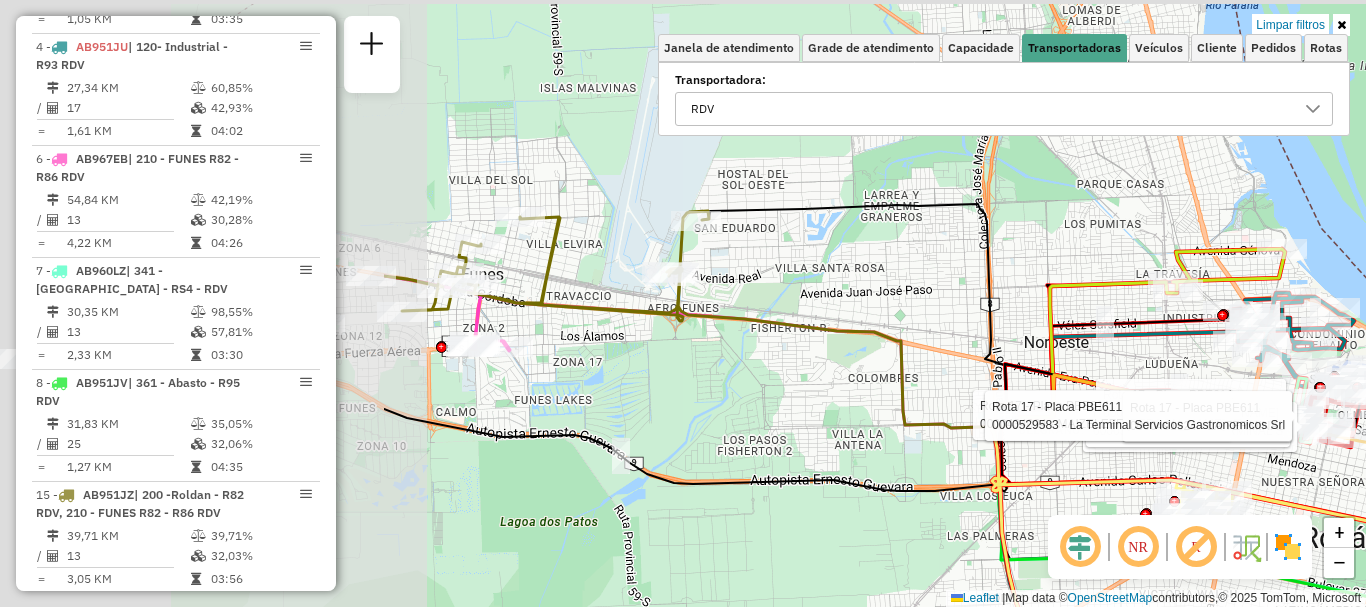 drag, startPoint x: 637, startPoint y: 433, endPoint x: 1205, endPoint y: 615, distance: 596.44617 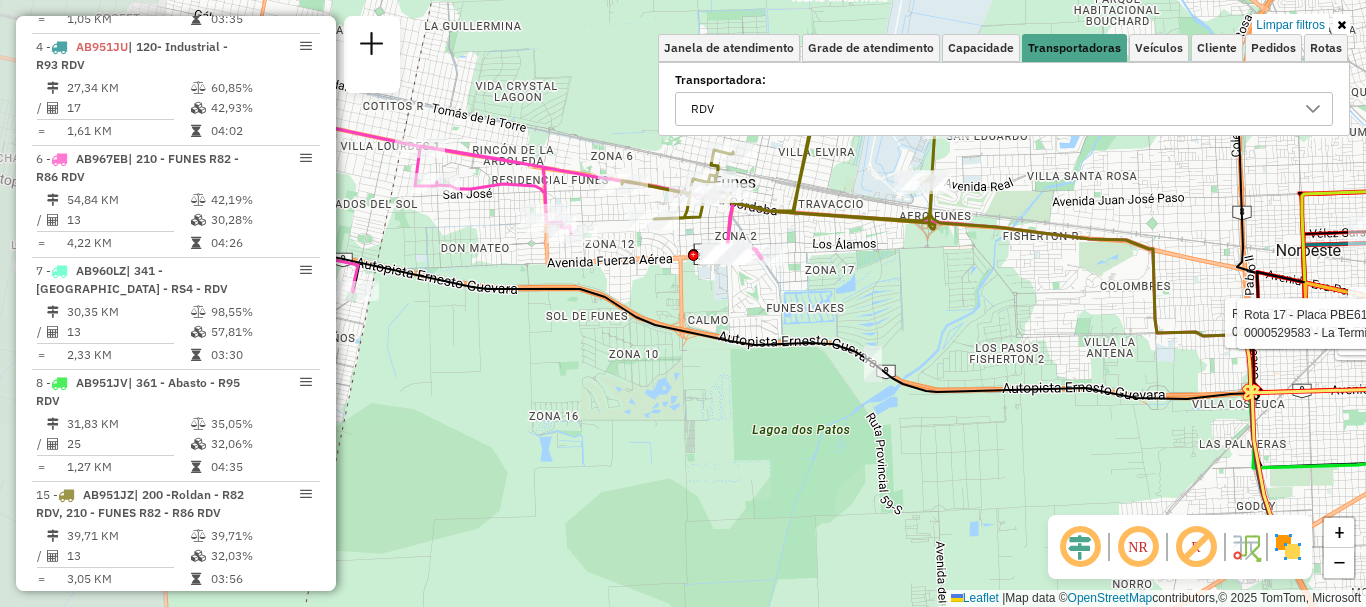 drag, startPoint x: 876, startPoint y: 606, endPoint x: 1081, endPoint y: 514, distance: 224.69757 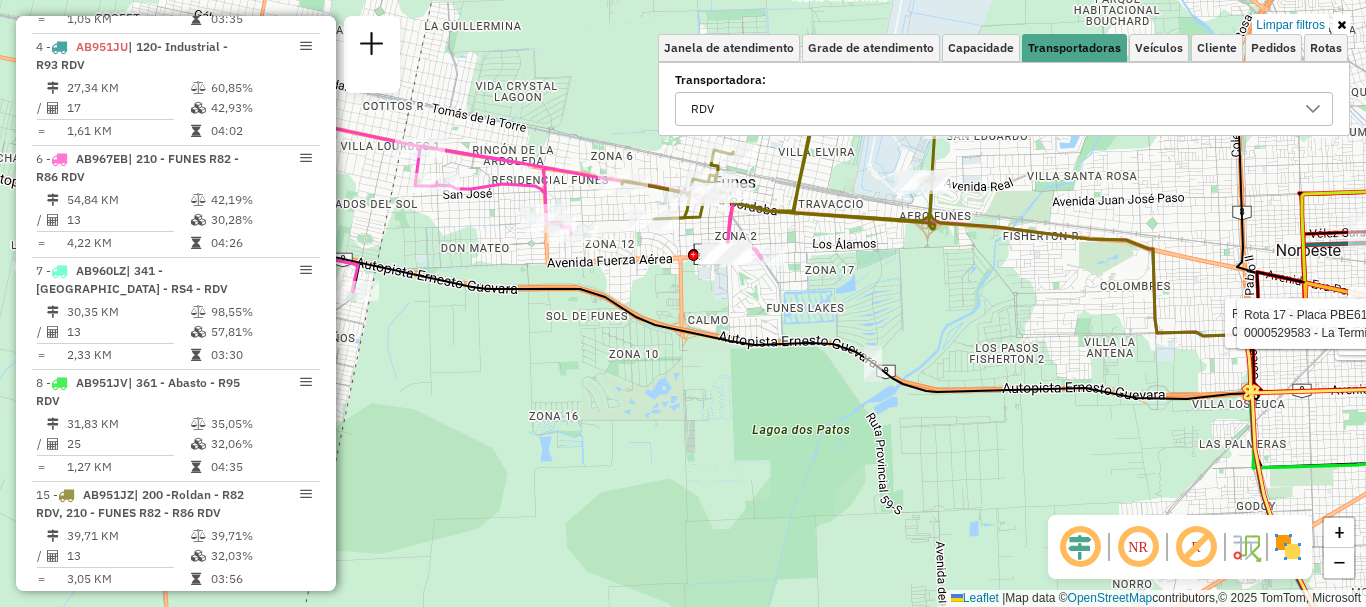 click 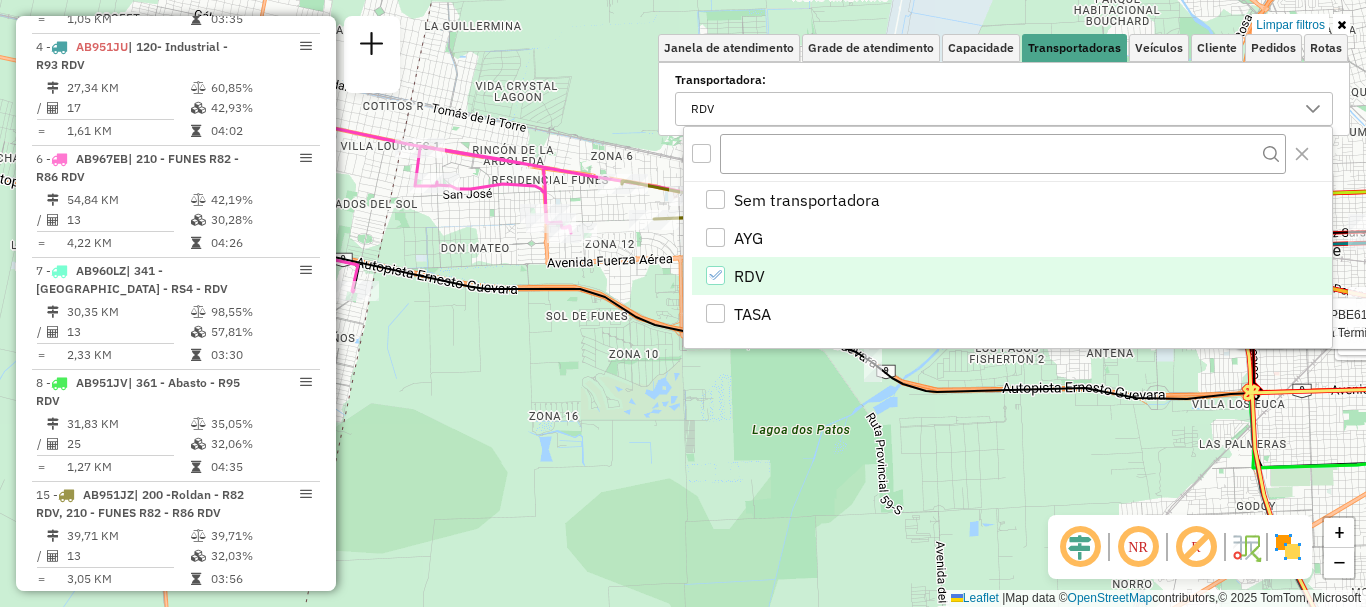 click 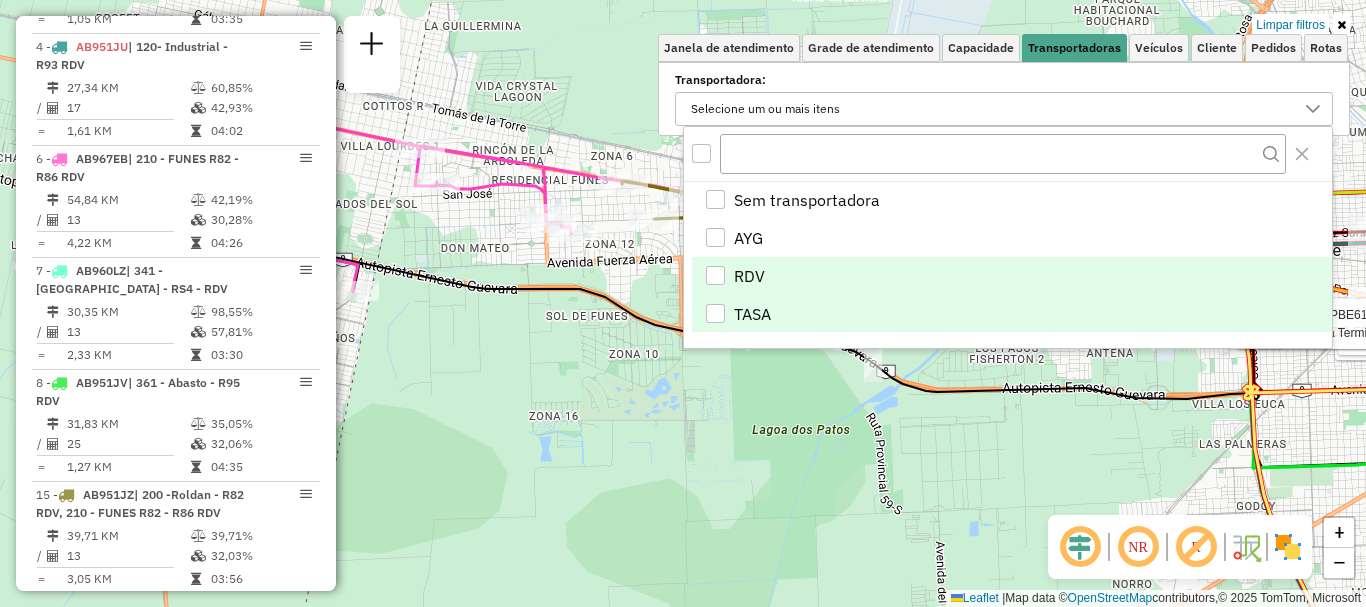 click at bounding box center (715, 313) 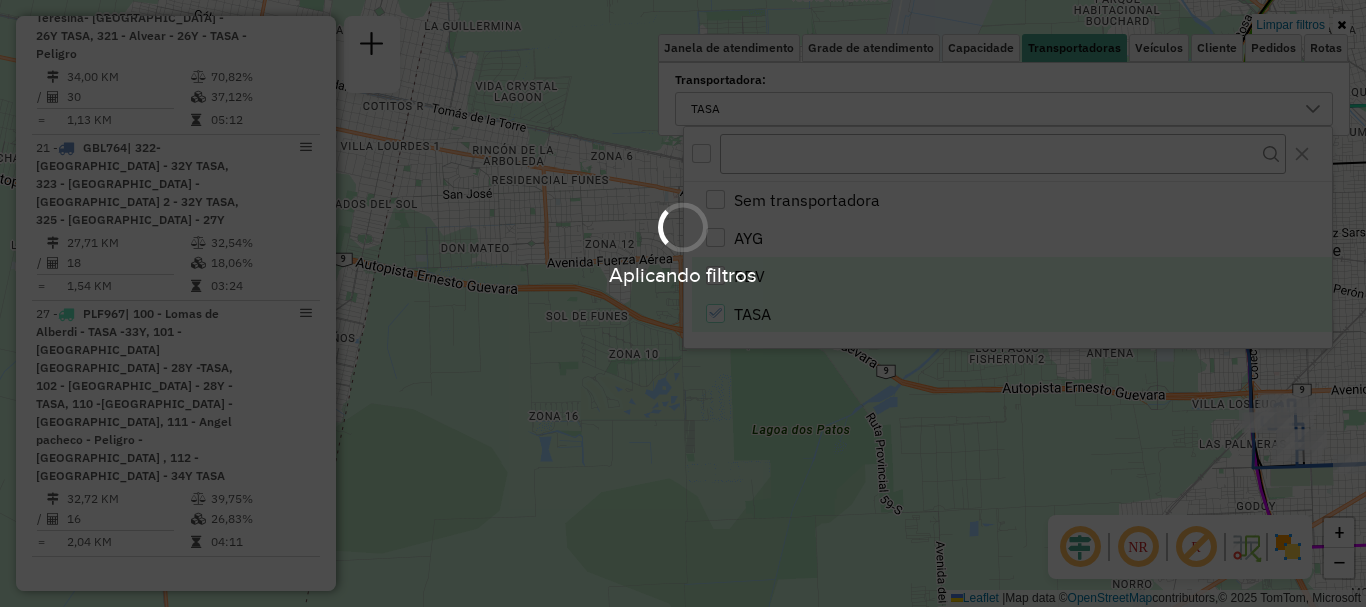 scroll, scrollTop: 886, scrollLeft: 0, axis: vertical 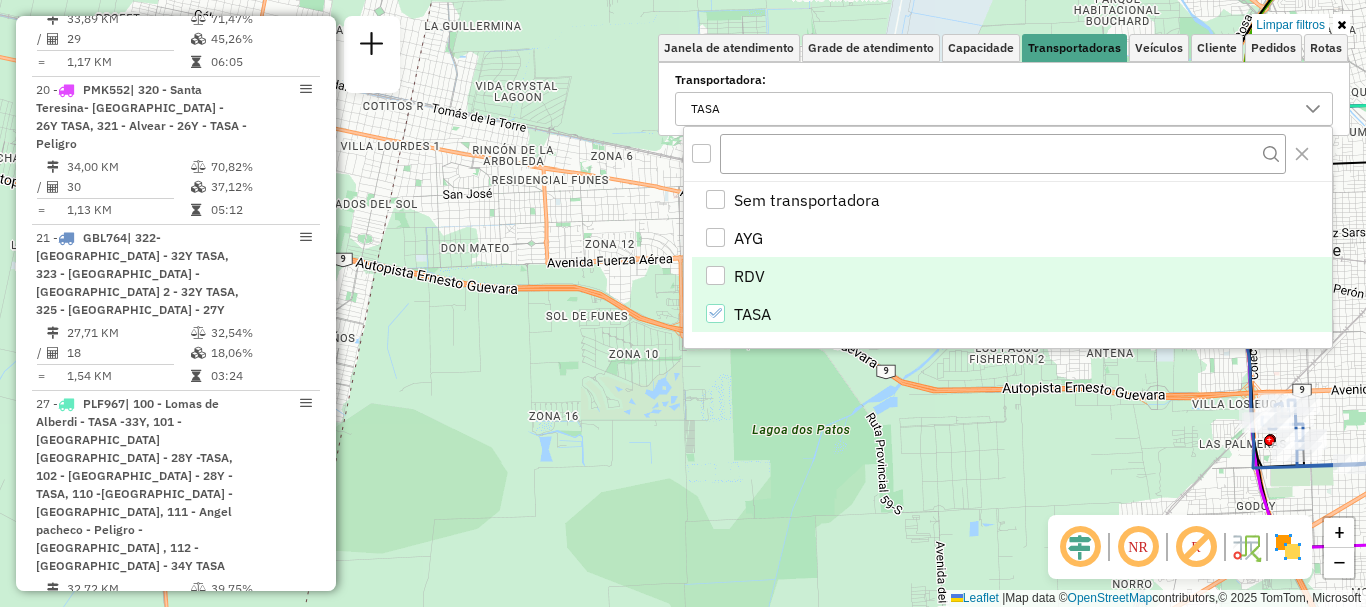 click on "Limpar filtros Janela de atendimento Grade de atendimento Capacidade Transportadoras Veículos Cliente Pedidos  Rotas Selecione os dias de semana para filtrar as janelas de atendimento  Seg   Ter   Qua   Qui   Sex   Sáb   Dom  Informe o período da janela de atendimento: De: Até:  Filtrar exatamente a janela do cliente  Considerar janela de atendimento padrão  Selecione os dias de semana para filtrar as grades de atendimento  Seg   Ter   Qua   Qui   Sex   Sáb   Dom   Considerar clientes sem dia de atendimento cadastrado  Clientes fora do dia de atendimento selecionado Filtrar as atividades entre os valores definidos abaixo:  Peso mínimo:   Peso máximo:   Cubagem mínima:   Cubagem máxima:   De:   Até:  Filtrar as atividades entre o tempo de atendimento definido abaixo:  De:   Até:   Considerar capacidade total dos clientes não roteirizados Transportadora: TASA Tipo de veículo: Selecione um ou mais itens Veículo: Selecione um ou mais itens Motorista: Selecione um ou mais itens Nome: Rótulo: Setor:" 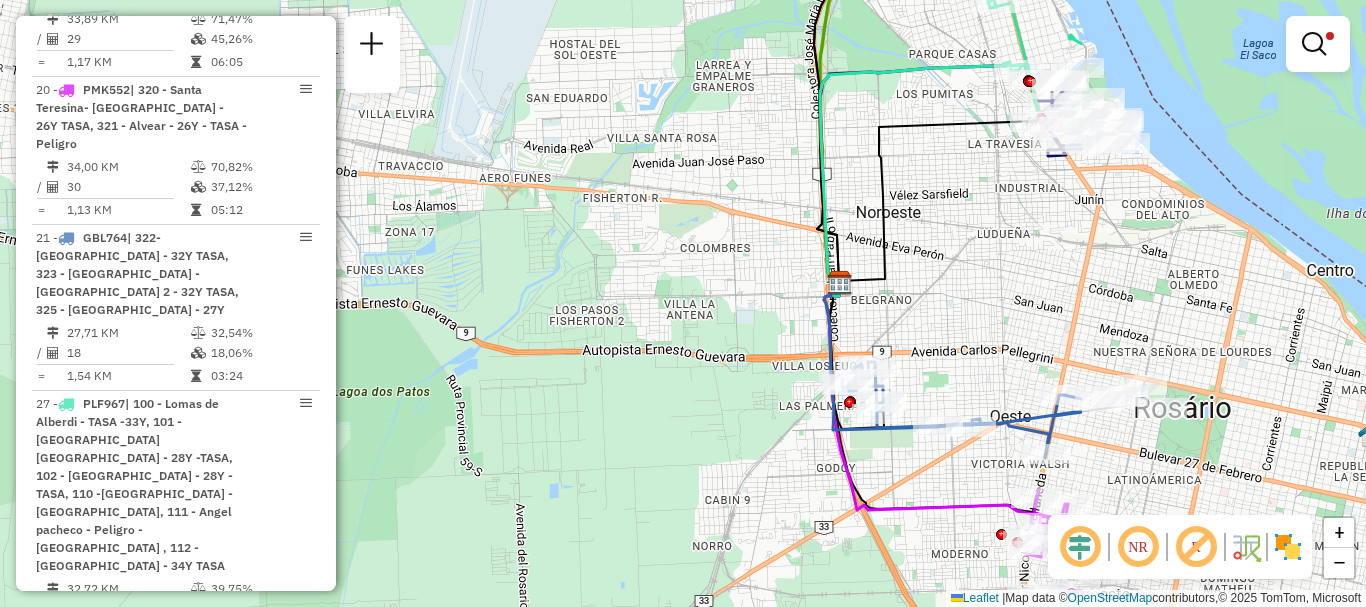 drag, startPoint x: 1090, startPoint y: 395, endPoint x: 667, endPoint y: 356, distance: 424.79407 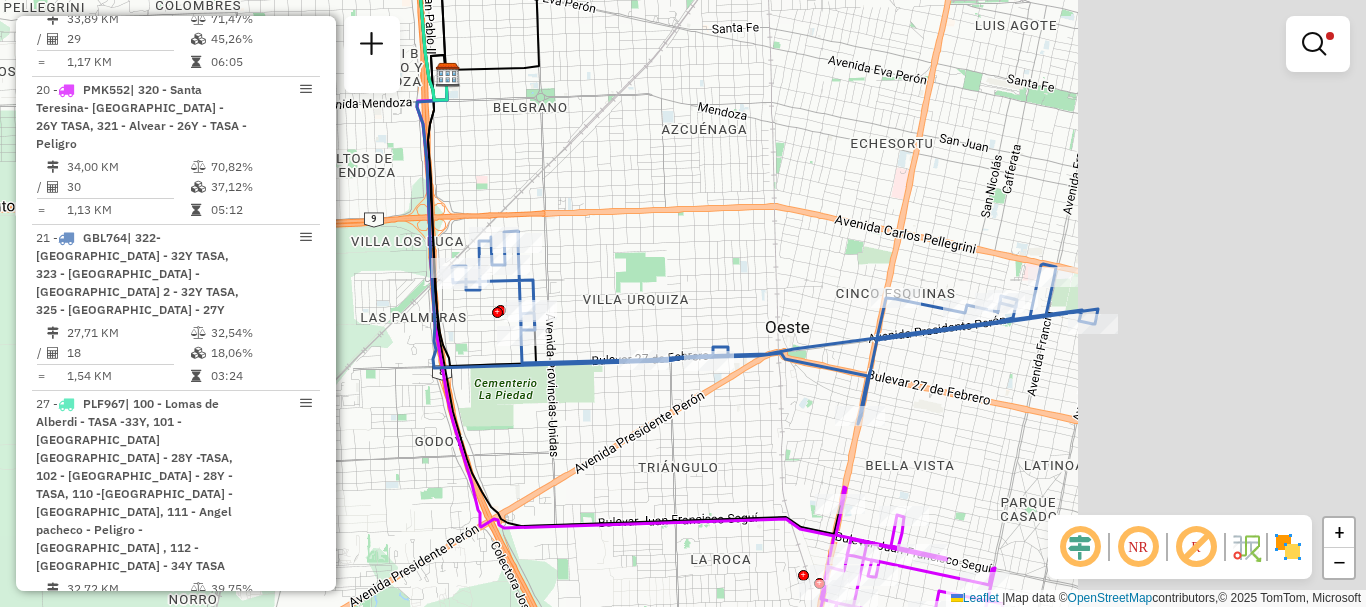 drag, startPoint x: 1006, startPoint y: 426, endPoint x: 543, endPoint y: 399, distance: 463.7866 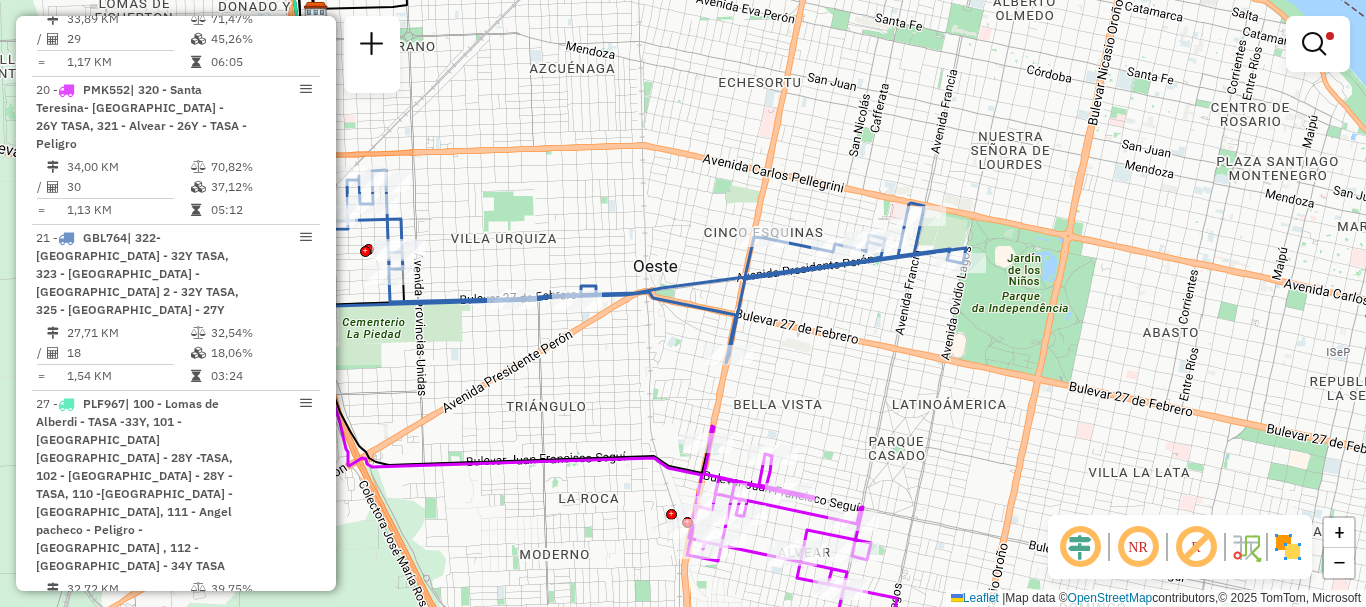 drag, startPoint x: 614, startPoint y: 436, endPoint x: 535, endPoint y: 292, distance: 164.24677 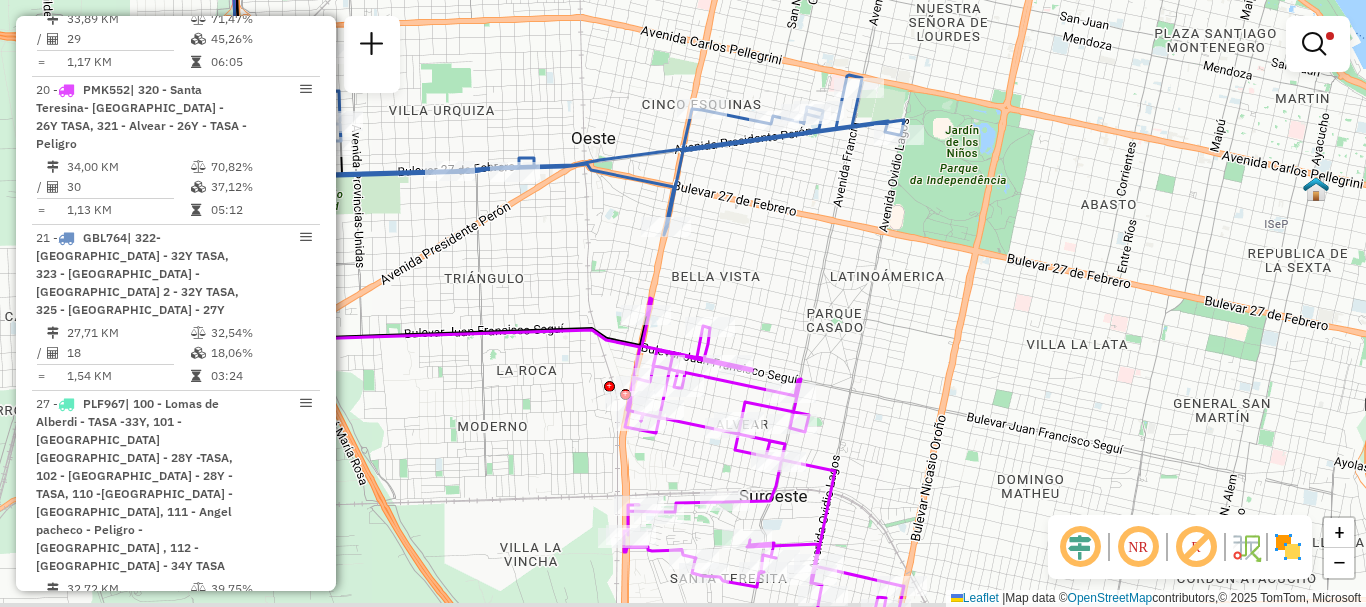 drag, startPoint x: 633, startPoint y: 475, endPoint x: 597, endPoint y: 348, distance: 132.00378 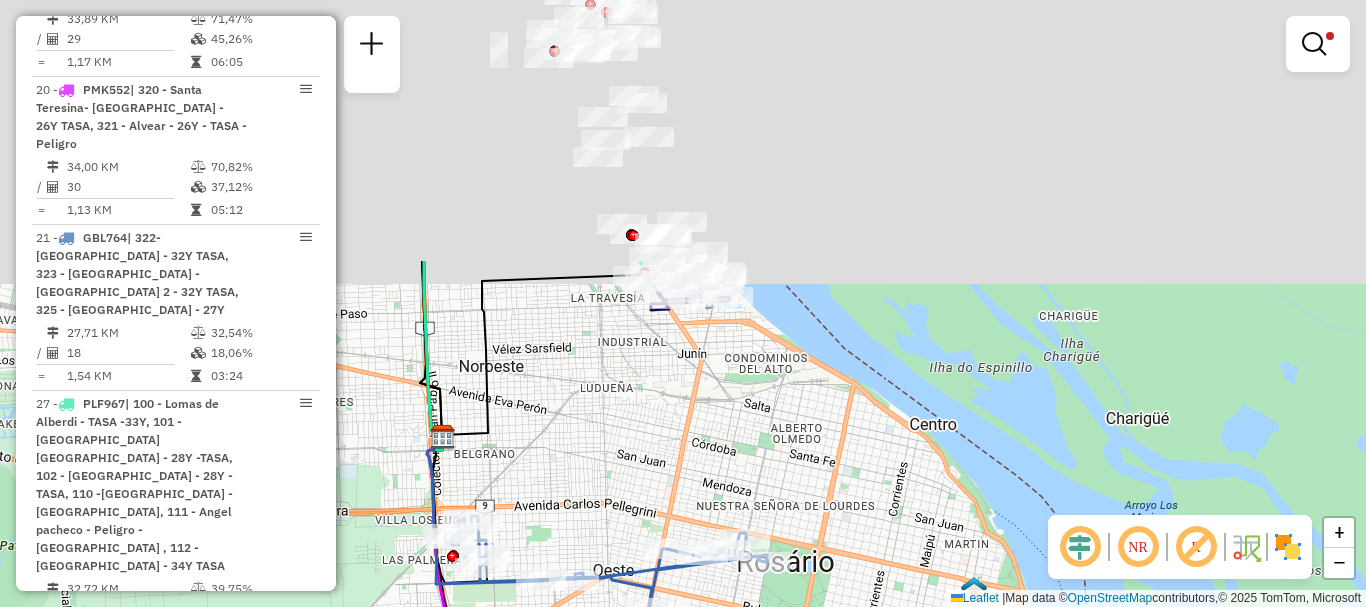 drag, startPoint x: 801, startPoint y: 324, endPoint x: 837, endPoint y: 646, distance: 324.00616 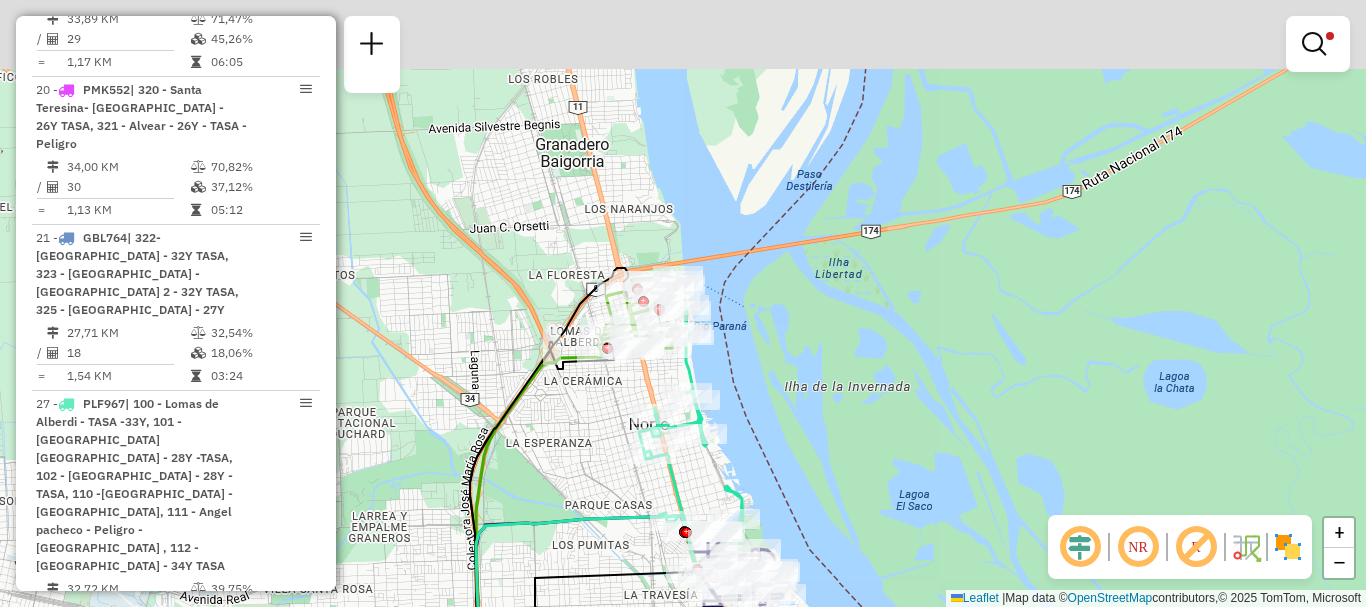 drag, startPoint x: 738, startPoint y: 491, endPoint x: 752, endPoint y: 629, distance: 138.70833 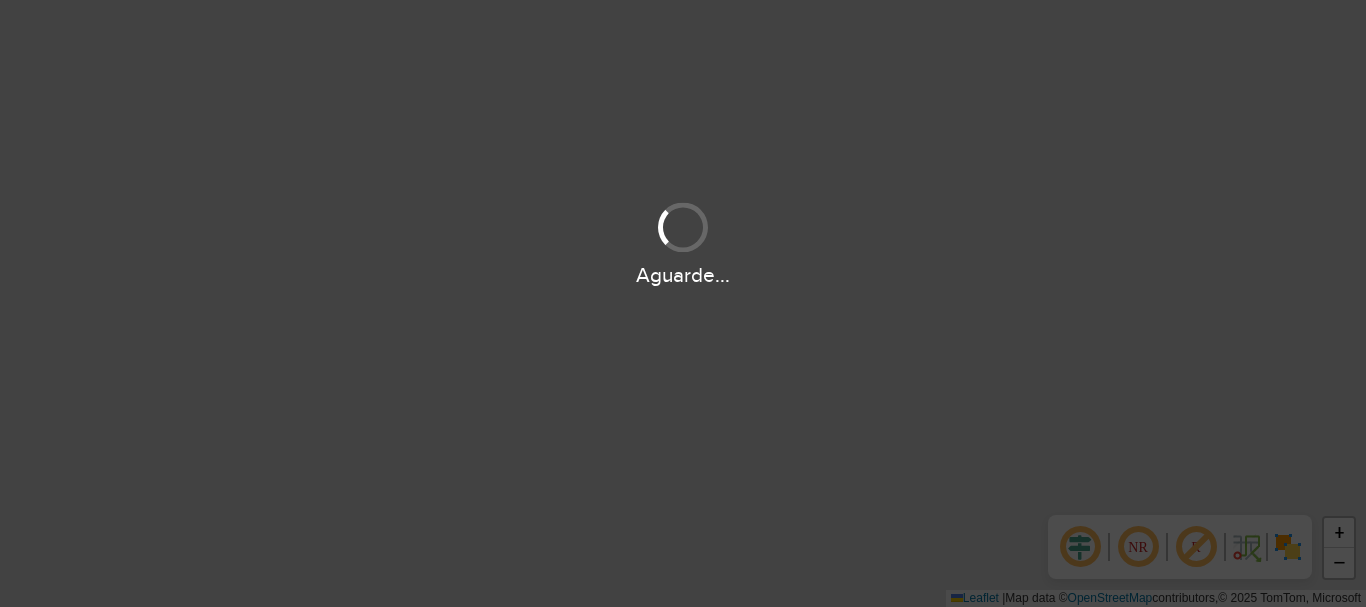 scroll, scrollTop: 0, scrollLeft: 0, axis: both 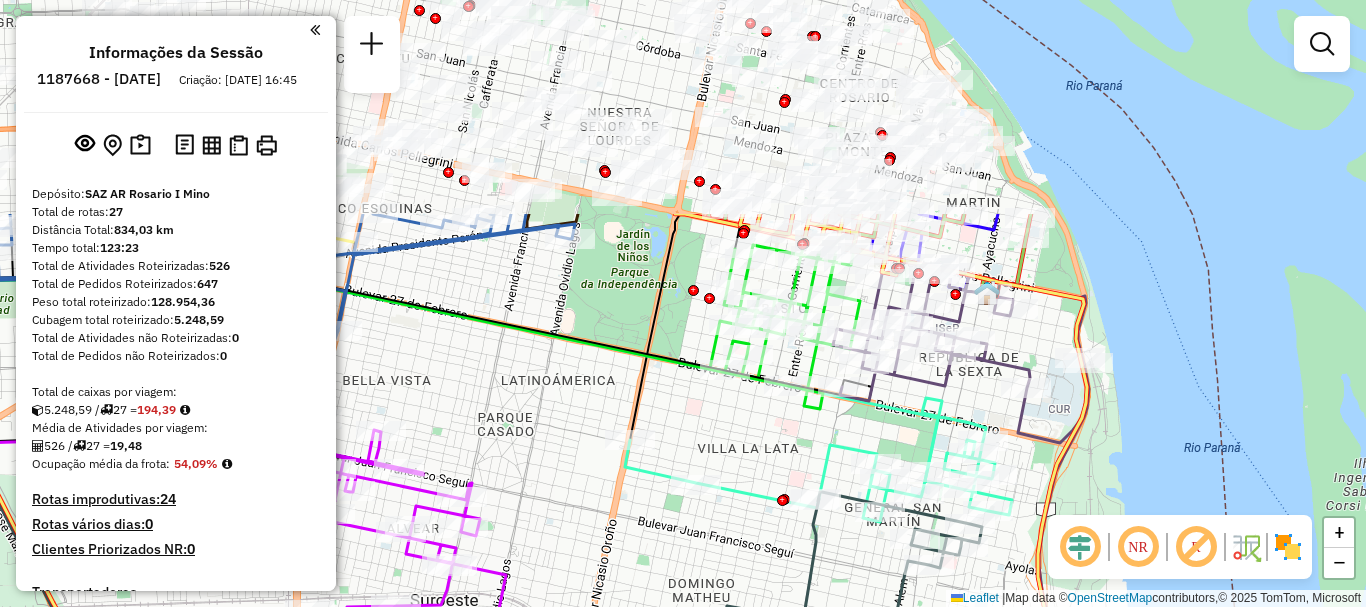 drag, startPoint x: 726, startPoint y: 295, endPoint x: 754, endPoint y: 560, distance: 266.47513 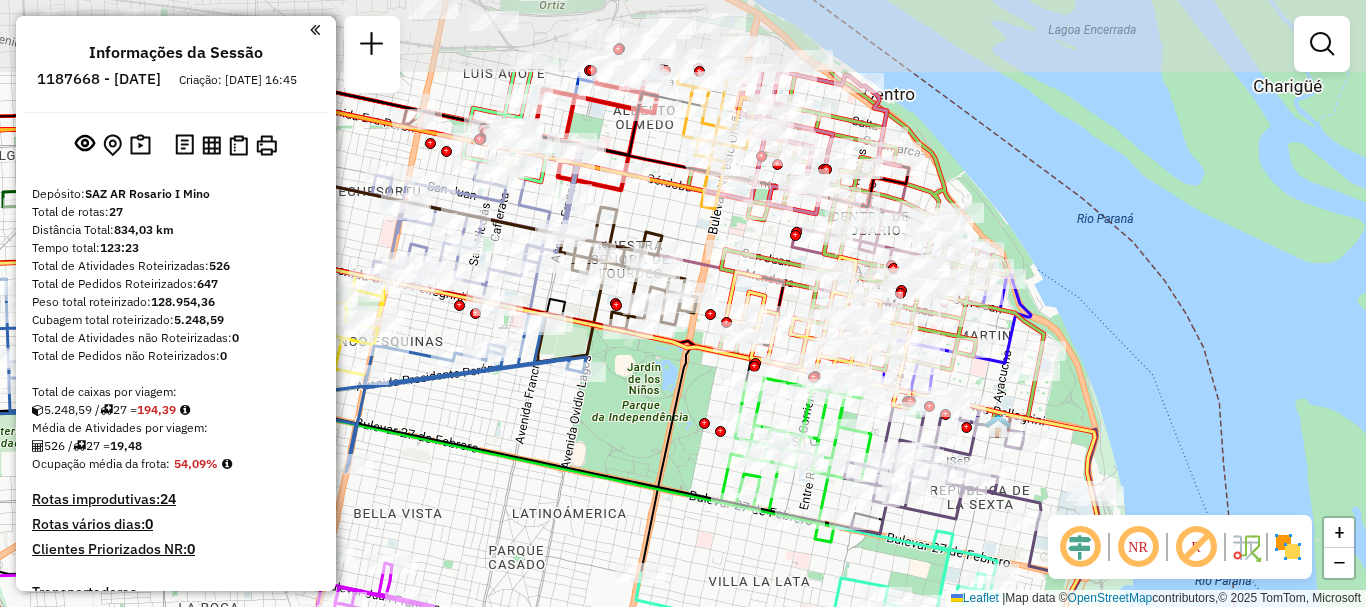 drag, startPoint x: 782, startPoint y: 447, endPoint x: 793, endPoint y: 580, distance: 133.45412 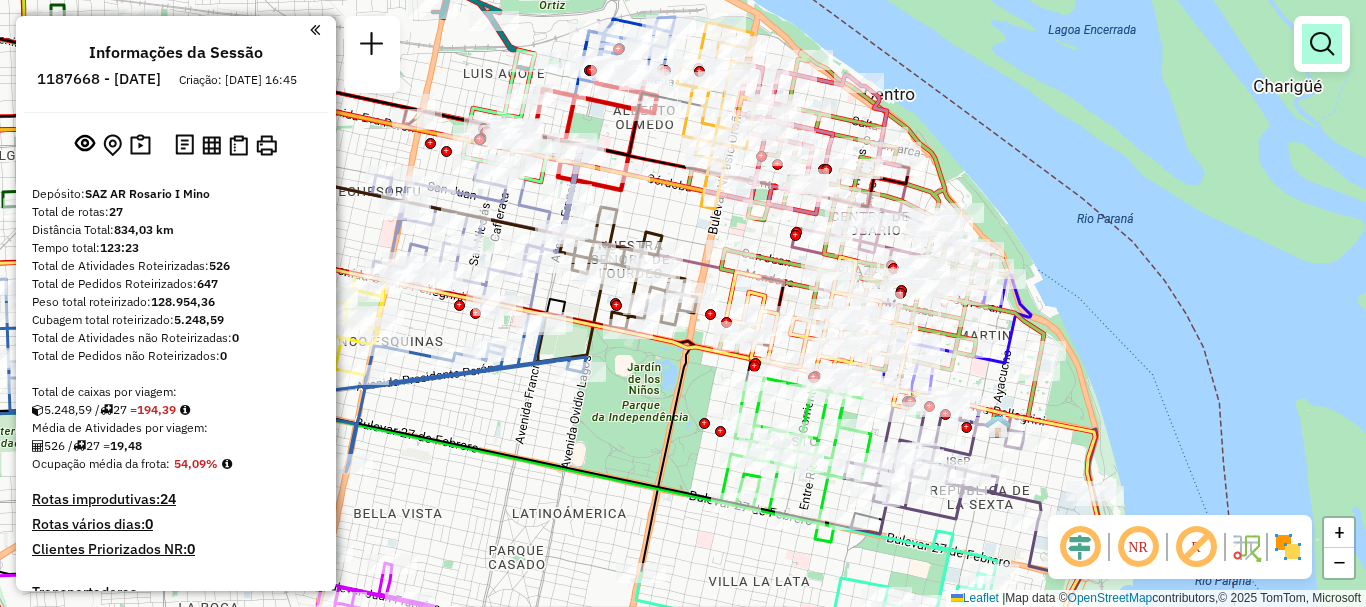 click at bounding box center [1322, 44] 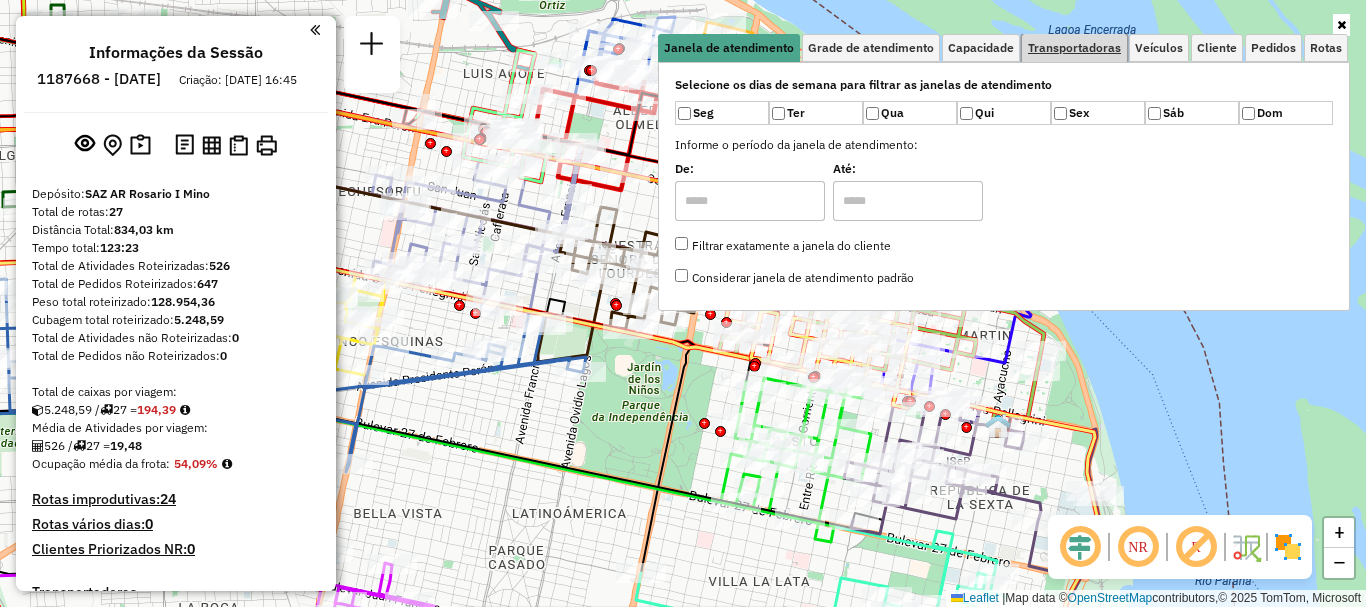 click on "Transportadoras" at bounding box center (1074, 48) 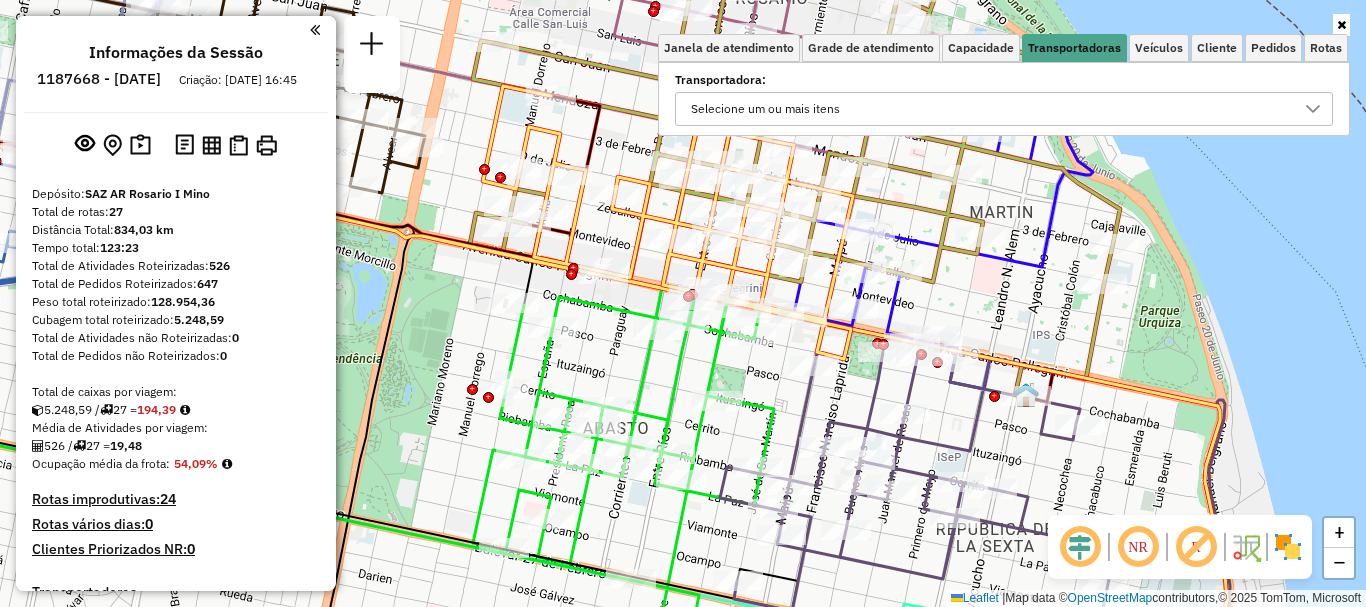 click 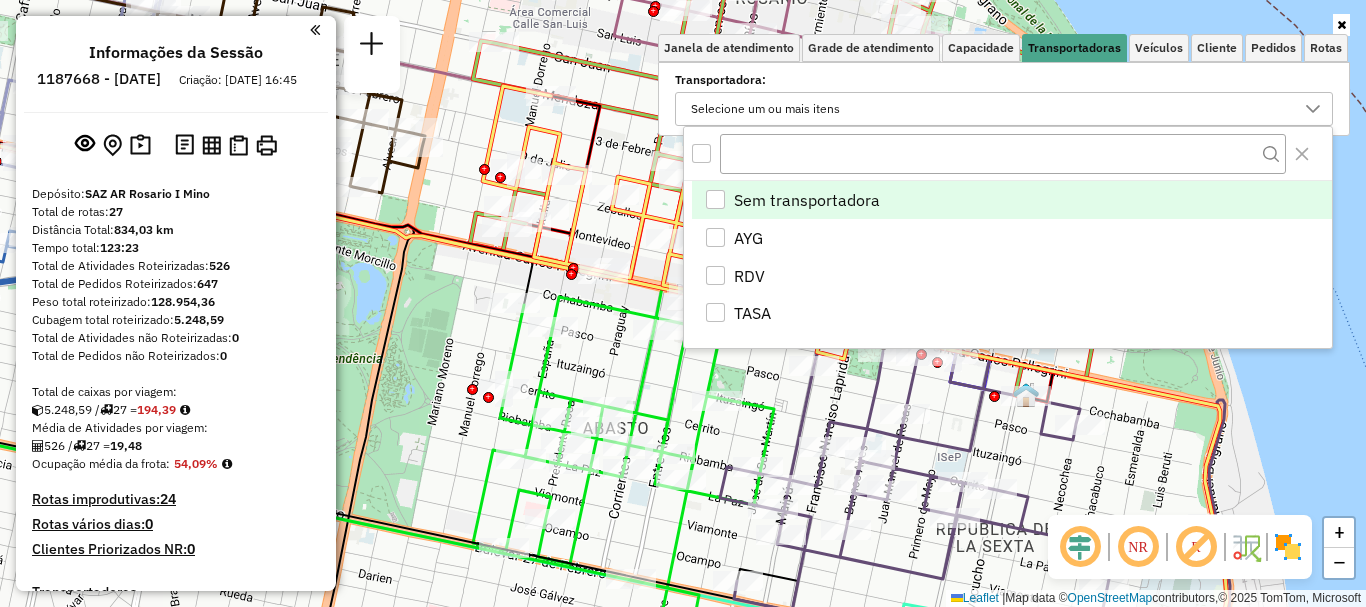 scroll, scrollTop: 12, scrollLeft: 69, axis: both 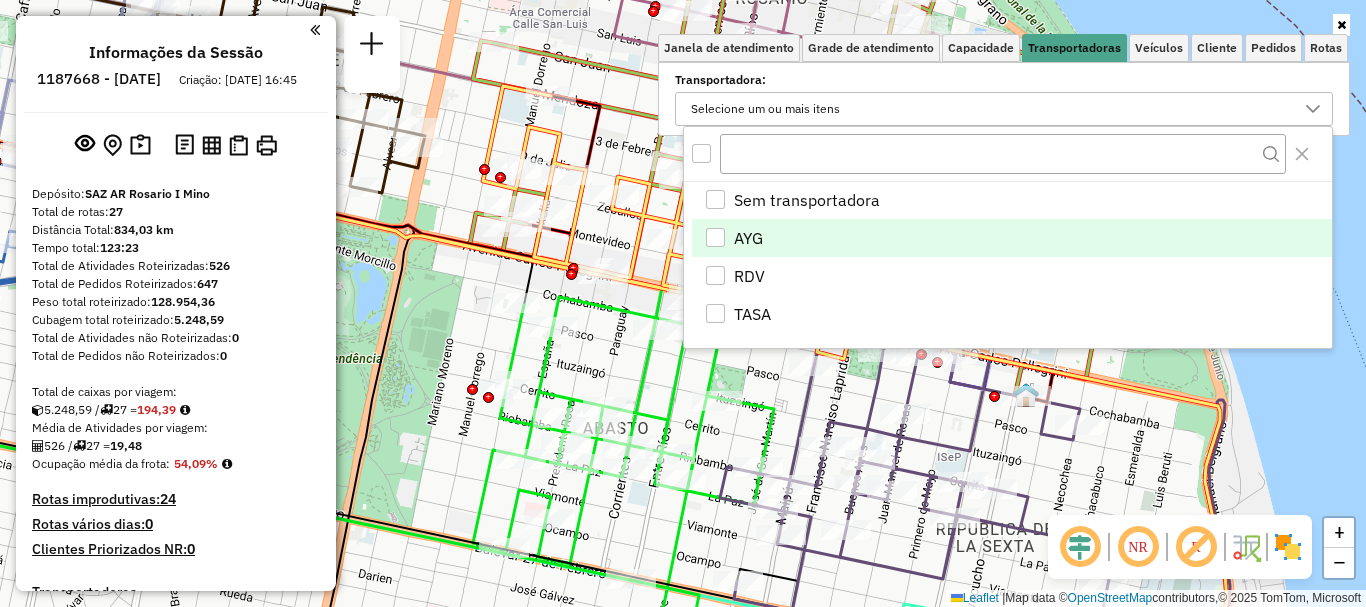 click at bounding box center (715, 237) 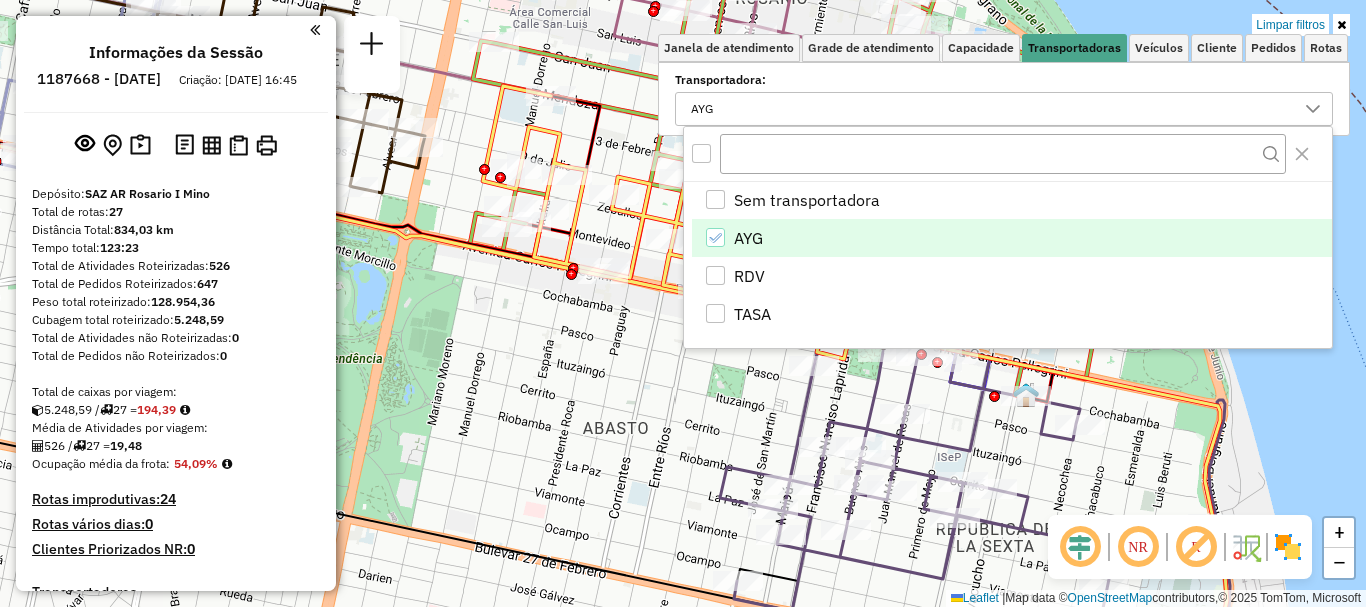 click on "Limpar filtros Janela de atendimento Grade de atendimento Capacidade Transportadoras Veículos Cliente Pedidos  Rotas Selecione os dias de semana para filtrar as janelas de atendimento  Seg   Ter   Qua   Qui   Sex   Sáb   Dom  Informe o período da janela de atendimento: De: Até:  Filtrar exatamente a janela do cliente  Considerar janela de atendimento padrão  Selecione os dias de semana para filtrar as grades de atendimento  Seg   Ter   Qua   Qui   Sex   Sáb   Dom   Considerar clientes sem dia de atendimento cadastrado  Clientes fora do dia de atendimento selecionado Filtrar as atividades entre os valores definidos abaixo:  Peso mínimo:   Peso máximo:   Cubagem mínima:   Cubagem máxima:   De:   Até:  Filtrar as atividades entre o tempo de atendimento definido abaixo:  De:   Até:   Considerar capacidade total dos clientes não roteirizados Transportadora: AYG Tipo de veículo: Selecione um ou mais itens Veículo: Selecione um ou mais itens Motorista: Selecione um ou mais itens Nome: Tipo de cliente:" 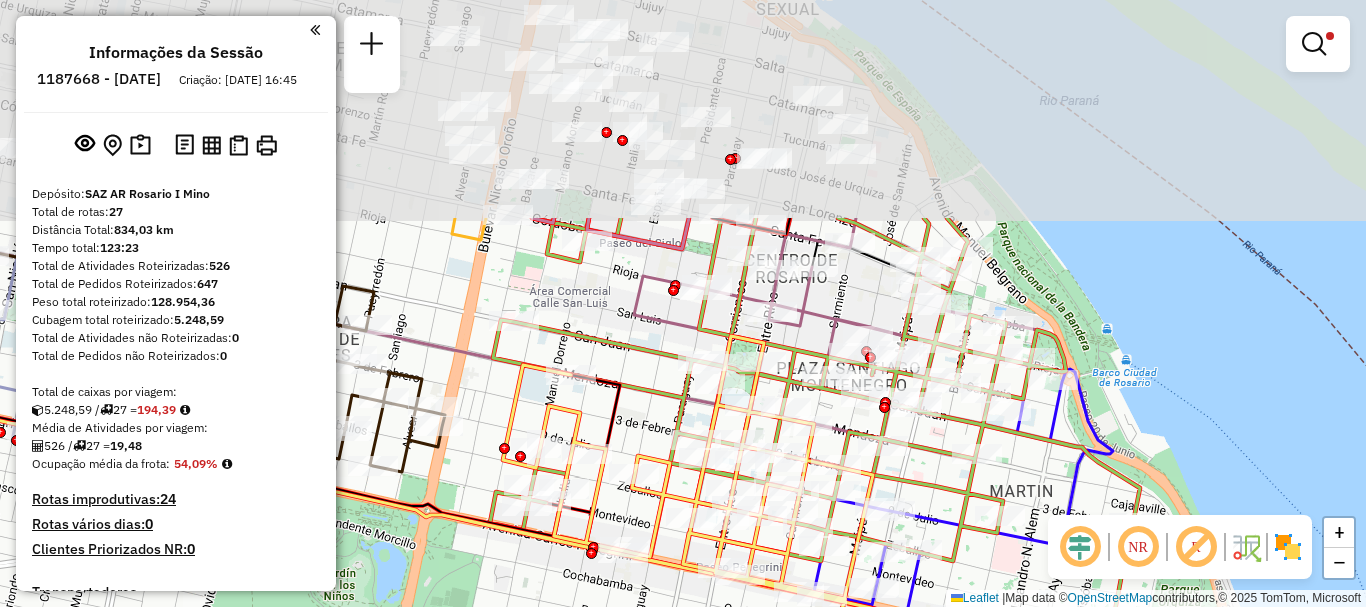 drag, startPoint x: 651, startPoint y: 378, endPoint x: 671, endPoint y: 646, distance: 268.74524 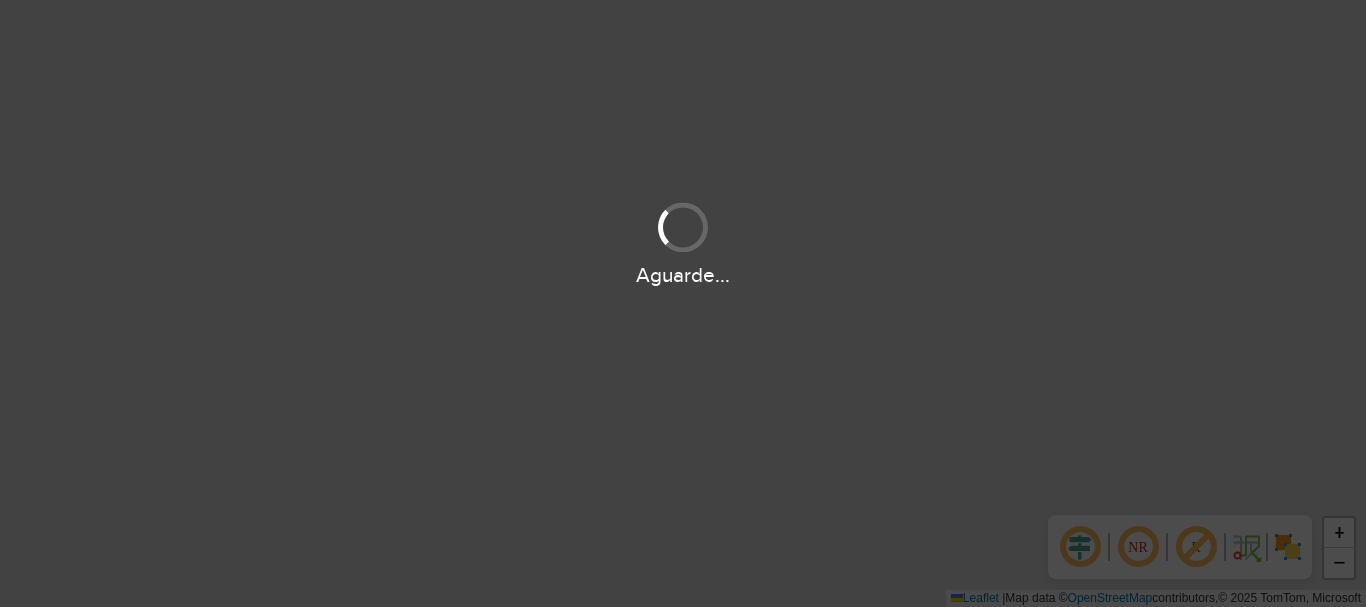 scroll, scrollTop: 0, scrollLeft: 0, axis: both 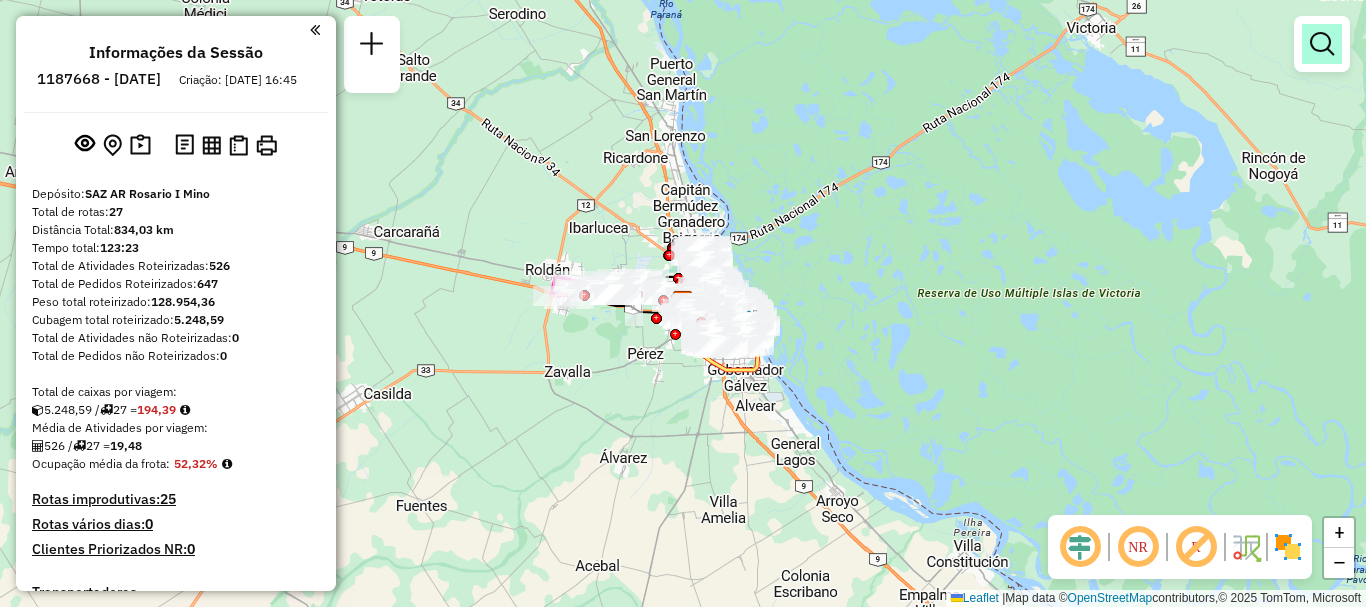 click at bounding box center [1322, 44] 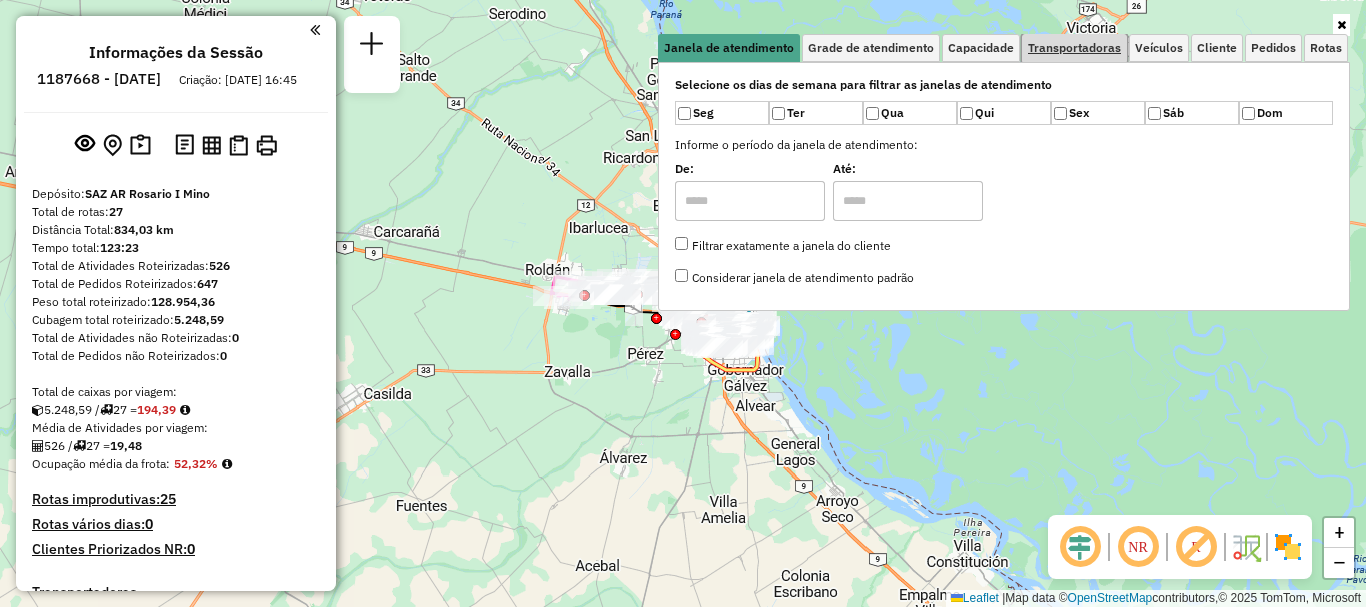 click on "Transportadoras" at bounding box center (1074, 48) 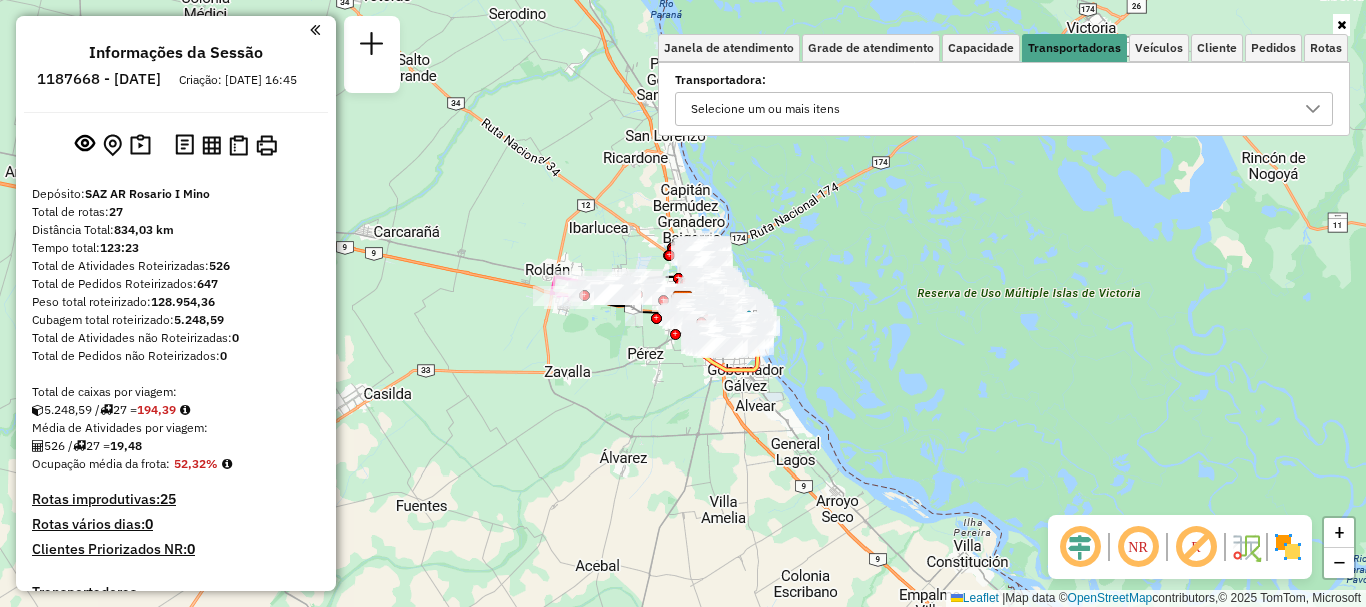 click 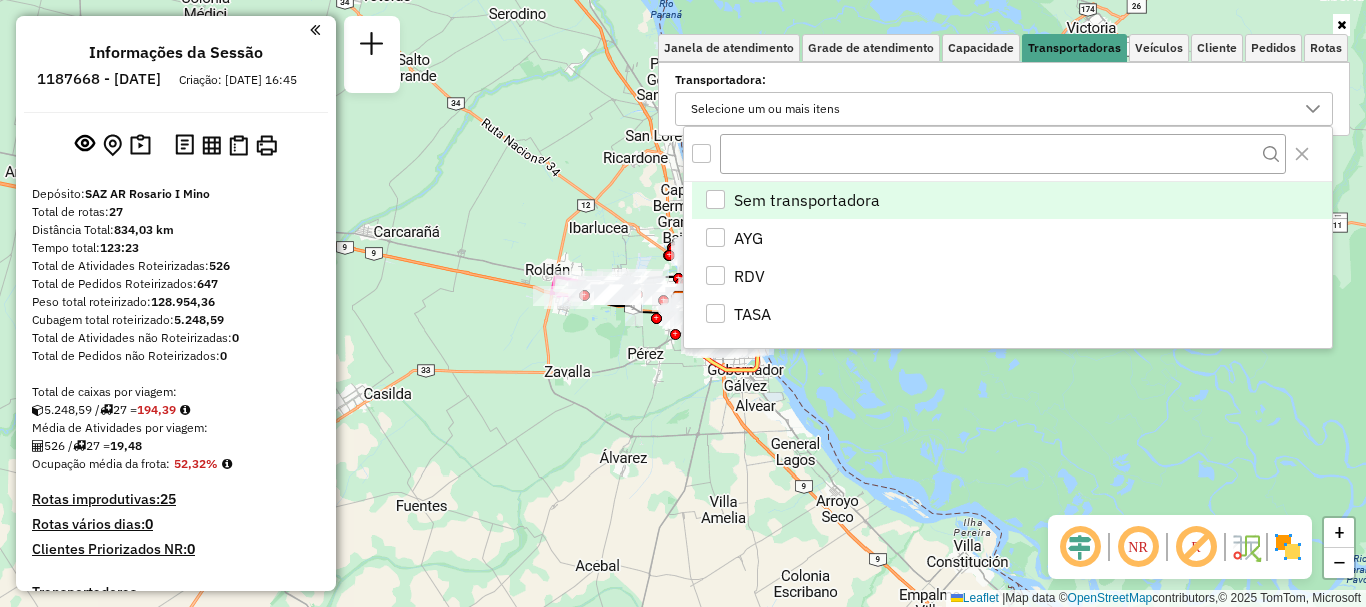 scroll, scrollTop: 12, scrollLeft: 69, axis: both 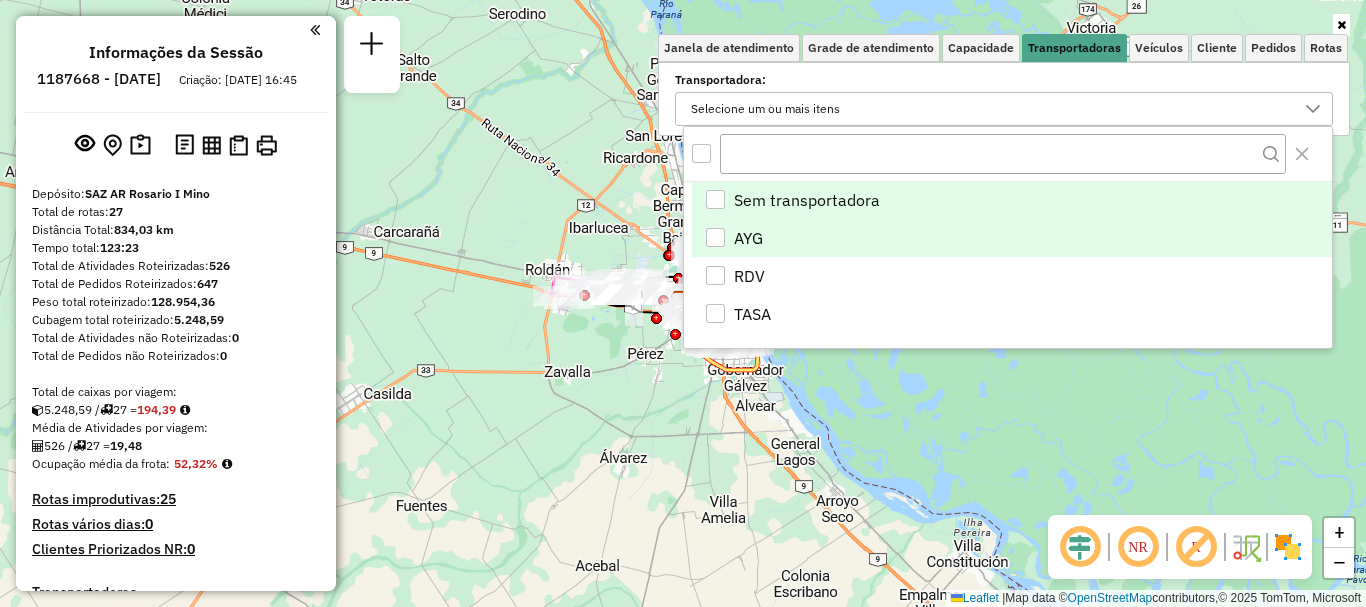 click at bounding box center [715, 237] 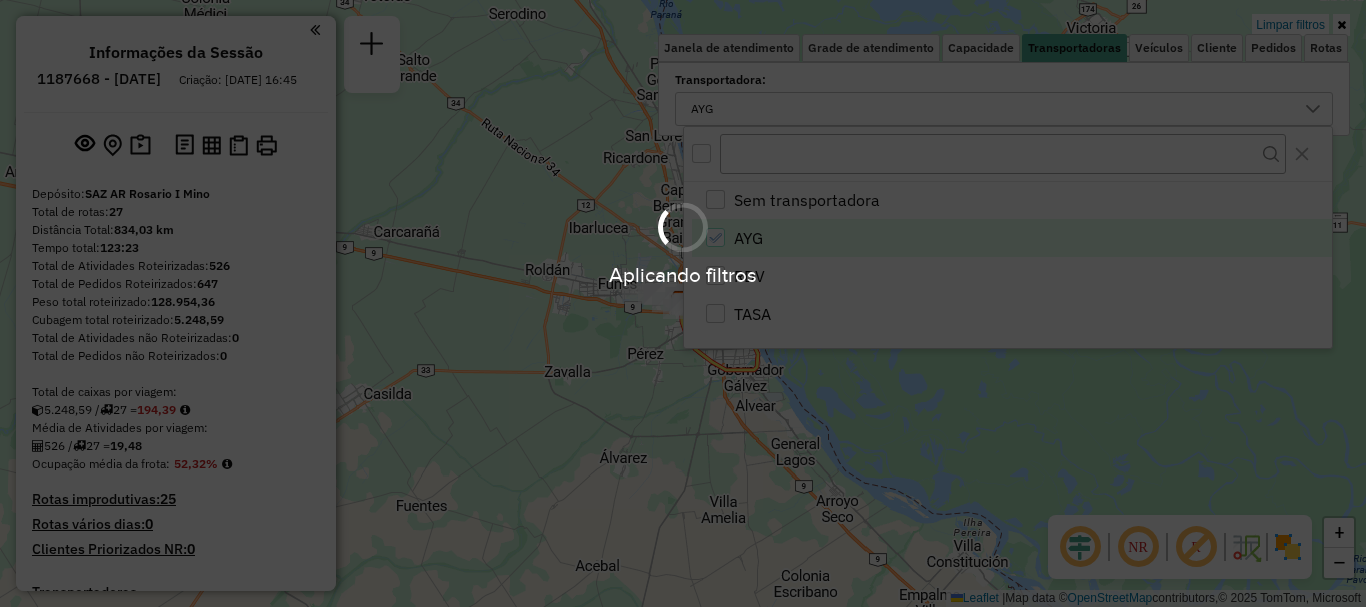 click on "Aplicando filtros  Pop-up bloqueado!  Seu navegador bloqueou automáticamente a abertura de uma nova janela.   Acesse as configurações e adicione o endereço do sistema a lista de permissão.   Fechar  Informações da Sessão 1187668 - 11/07/2025  Criação: 10/07/2025 16:45   Depósito:  SAZ AR Rosario I Mino  Total de rotas:  27  Distância Total:  834,03 km  Tempo total:  123:23  Total de Atividades Roteirizadas:  526  Total de Pedidos Roteirizados:  647  Peso total roteirizado:  128.954,36  Cubagem total roteirizado:  5.248,59  Total de Atividades não Roteirizadas:  0  Total de Pedidos não Roteirizados:  0 Total de caixas por viagem:  5.248,59 /   27 =  194,39 Média de Atividades por viagem:  526 /   27 =  19,48 Ocupação média da frota:  52,32%   Rotas improdutivas:  25  Rotas vários dias:  0  Clientes Priorizados NR:  0  Transportadoras  Rotas  Recargas: 0   Ver rotas   Ver veículos   5 -       AD324QN   | 370- Martin - 35Y AYG  56,42 KM   36,45%  /  11   34,83%     =  5,13 KM   04:13   9 -" at bounding box center [683, 303] 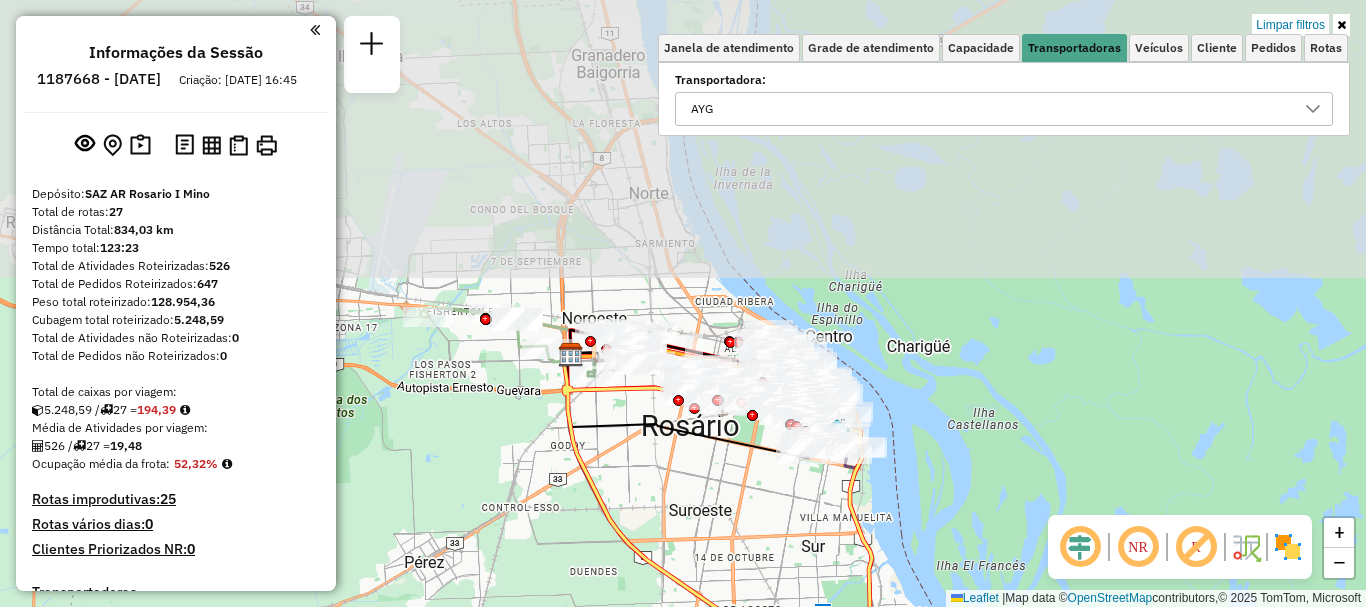 drag, startPoint x: 859, startPoint y: 334, endPoint x: 847, endPoint y: 646, distance: 312.23068 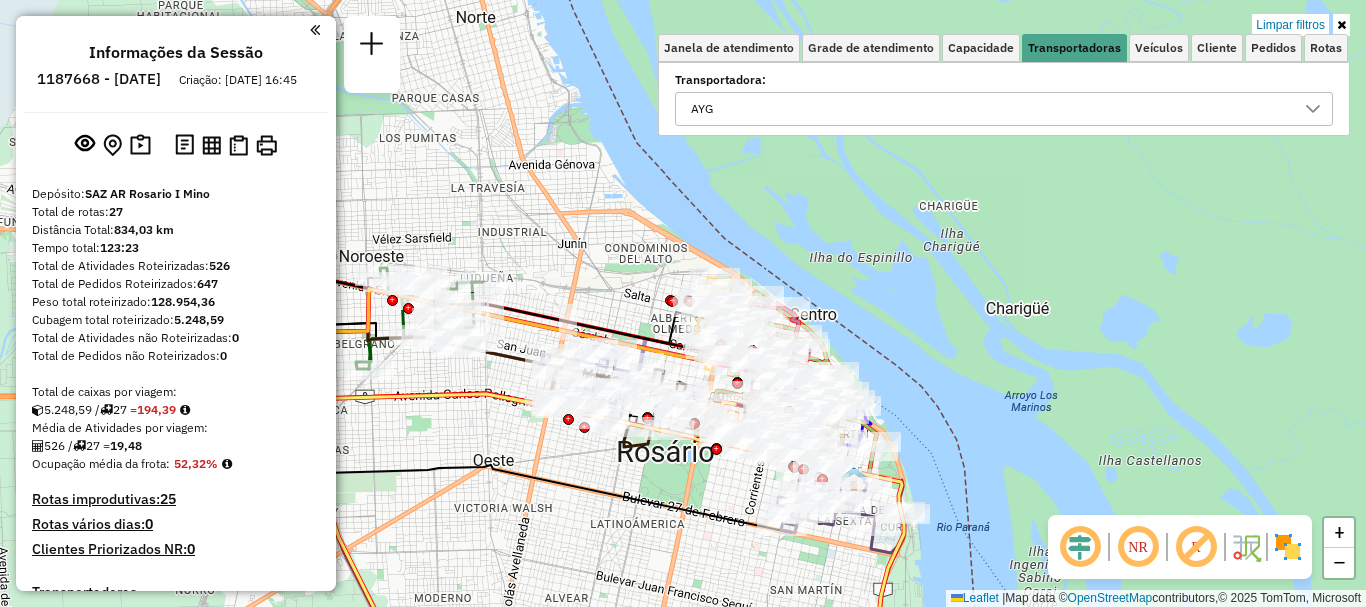 drag, startPoint x: 814, startPoint y: 528, endPoint x: 795, endPoint y: 646, distance: 119.519875 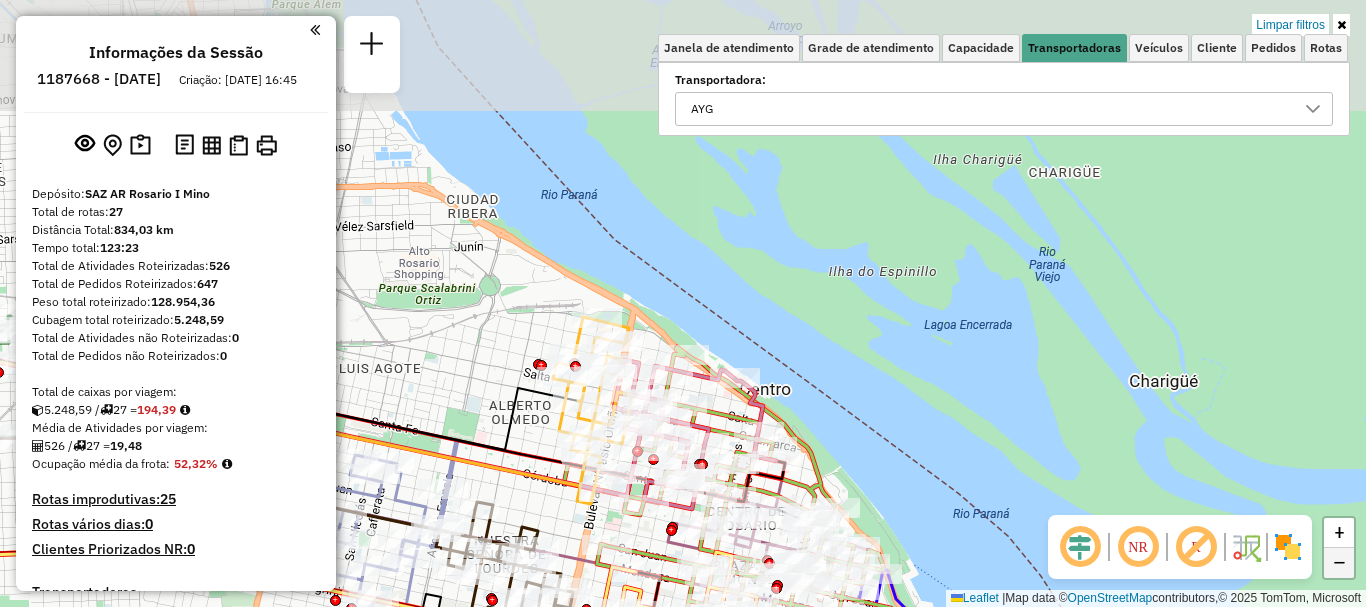 drag, startPoint x: 1343, startPoint y: 439, endPoint x: 1327, endPoint y: 548, distance: 110.16805 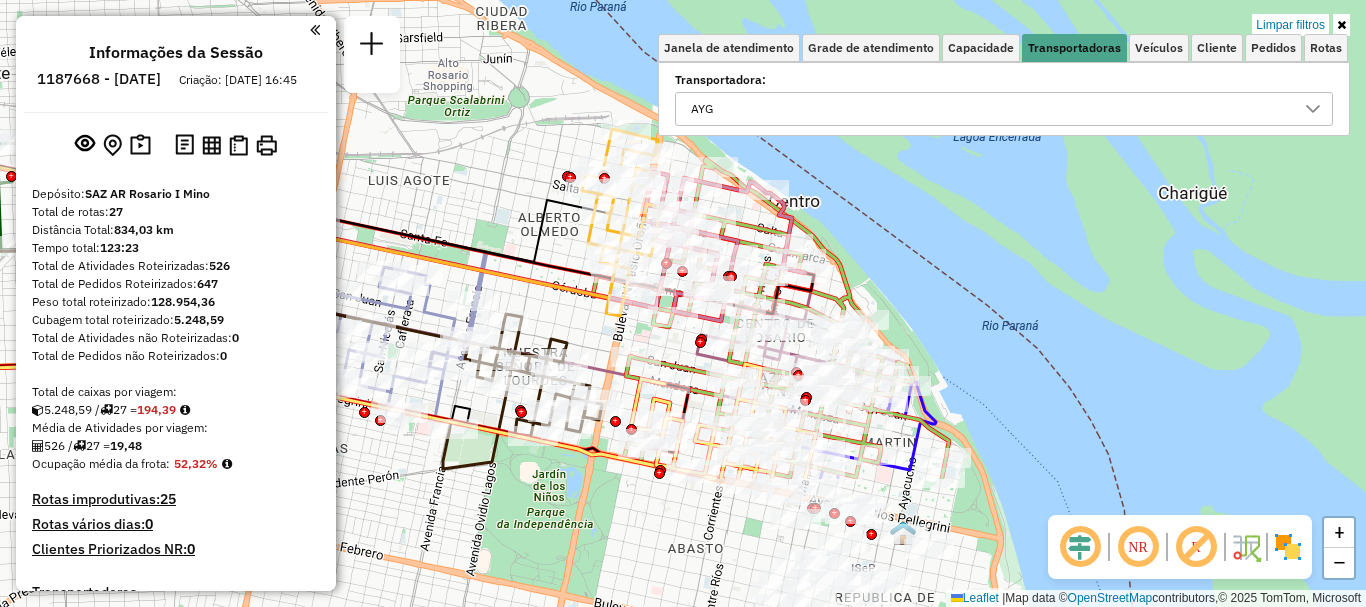 drag, startPoint x: 946, startPoint y: 368, endPoint x: 980, endPoint y: 139, distance: 231.51025 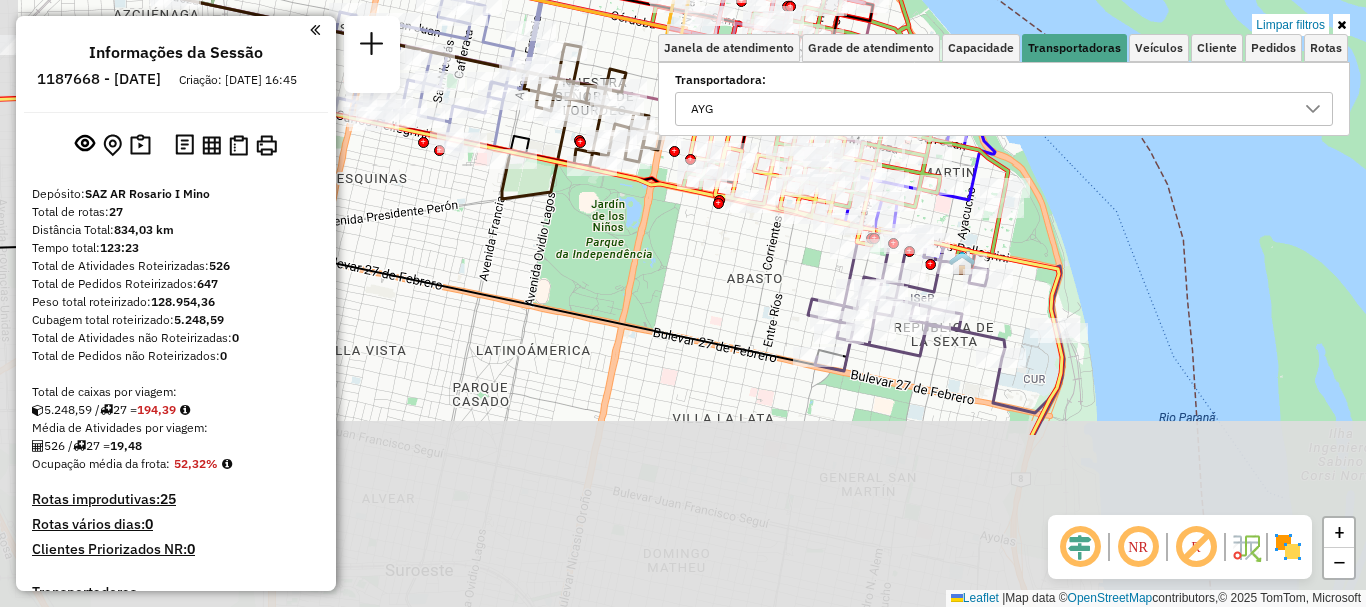 drag, startPoint x: 1044, startPoint y: 453, endPoint x: 1098, endPoint y: 218, distance: 241.12445 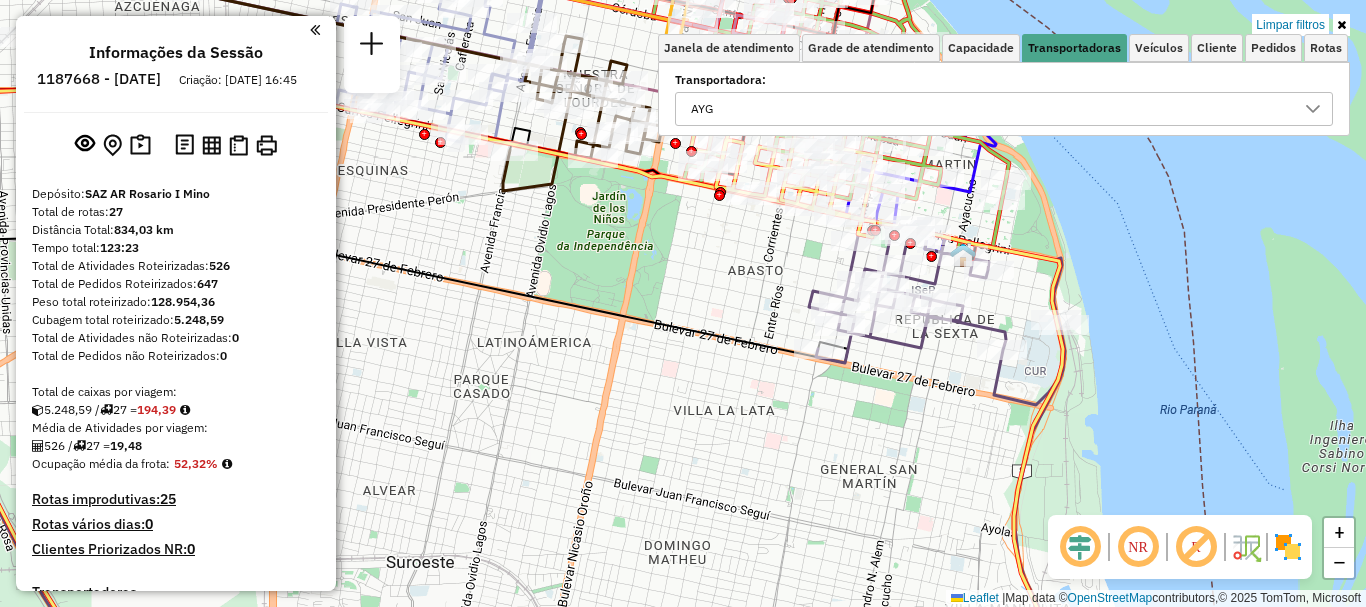 click 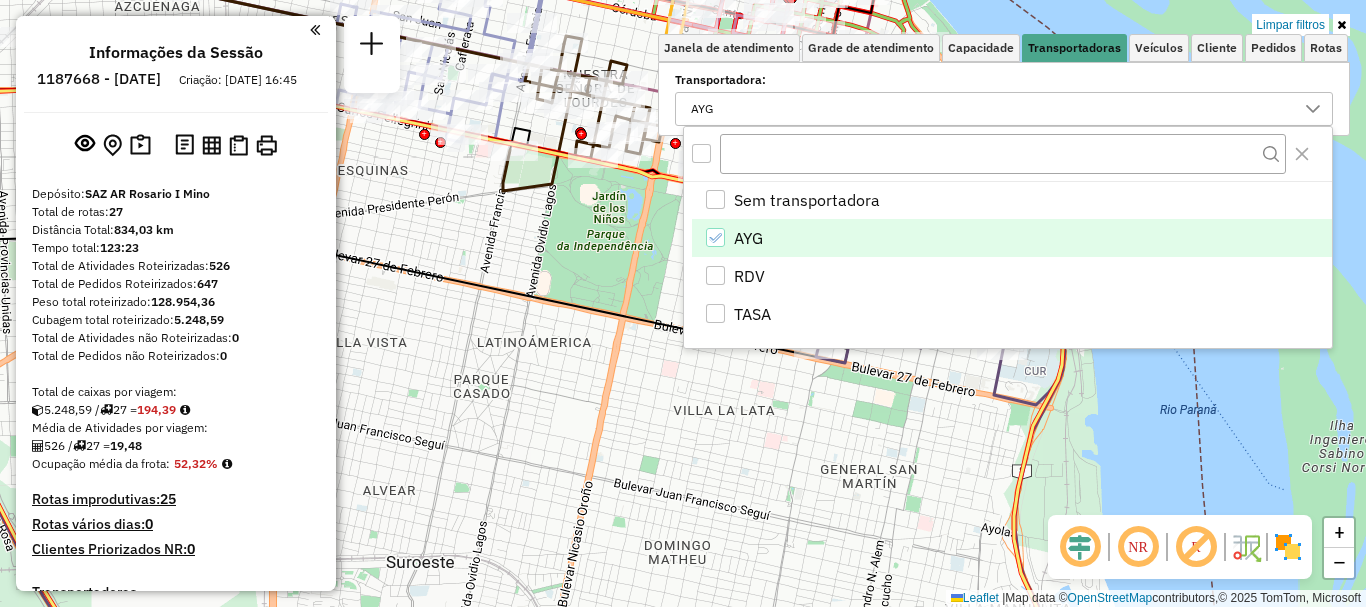 click 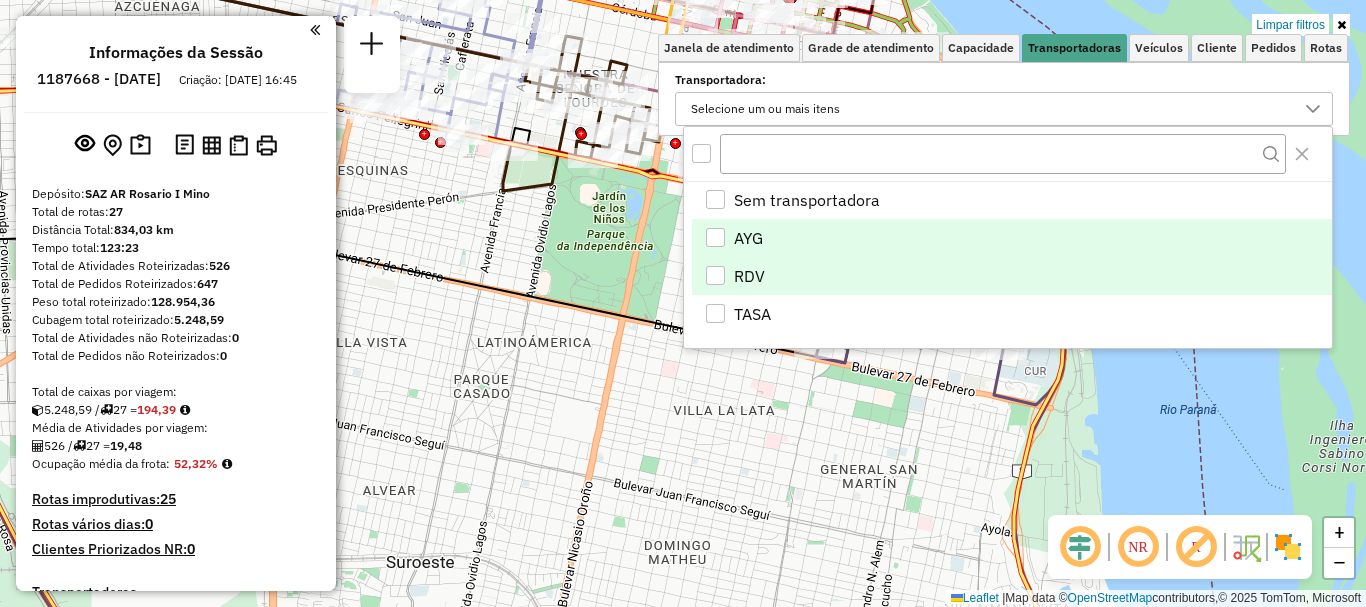 click at bounding box center [715, 275] 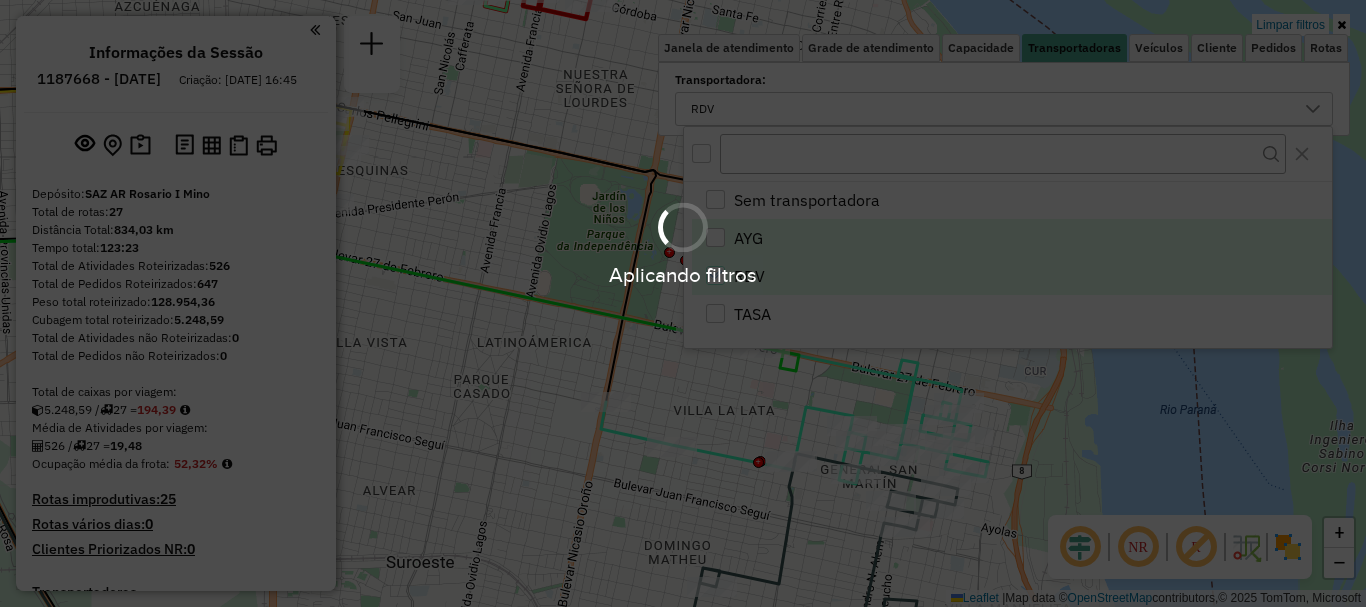 click on "Aplicando filtros  Pop-up bloqueado!  Seu navegador bloqueou automáticamente a abertura de uma nova janela.   Acesse as configurações e adicione o endereço do sistema a lista de permissão.   Fechar  Informações da Sessão 1187668 - 11/07/2025  Criação: 10/07/2025 16:45   Depósito:  SAZ AR Rosario I Mino  Total de rotas:  27  Distância Total:  834,03 km  Tempo total:  123:23  Total de Atividades Roteirizadas:  526  Total de Pedidos Roteirizados:  647  Peso total roteirizado:  128.954,36  Cubagem total roteirizado:  5.248,59  Total de Atividades não Roteirizadas:  0  Total de Pedidos não Roteirizados:  0 Total de caixas por viagem:  5.248,59 /   27 =  194,39 Média de Atividades por viagem:  526 /   27 =  19,48 Ocupação média da frota:  52,32%   Rotas improdutivas:  25  Rotas vários dias:  0  Clientes Priorizados NR:  0  Transportadoras  Rotas  Recargas: 0   Ver rotas   Ver veículos   1 -       AB951JL   | 422 - Parque Norte - R84 RDV  20,91 KM   52,53%  /  18   37,79%     =  1,16 KM   2 -" at bounding box center [683, 303] 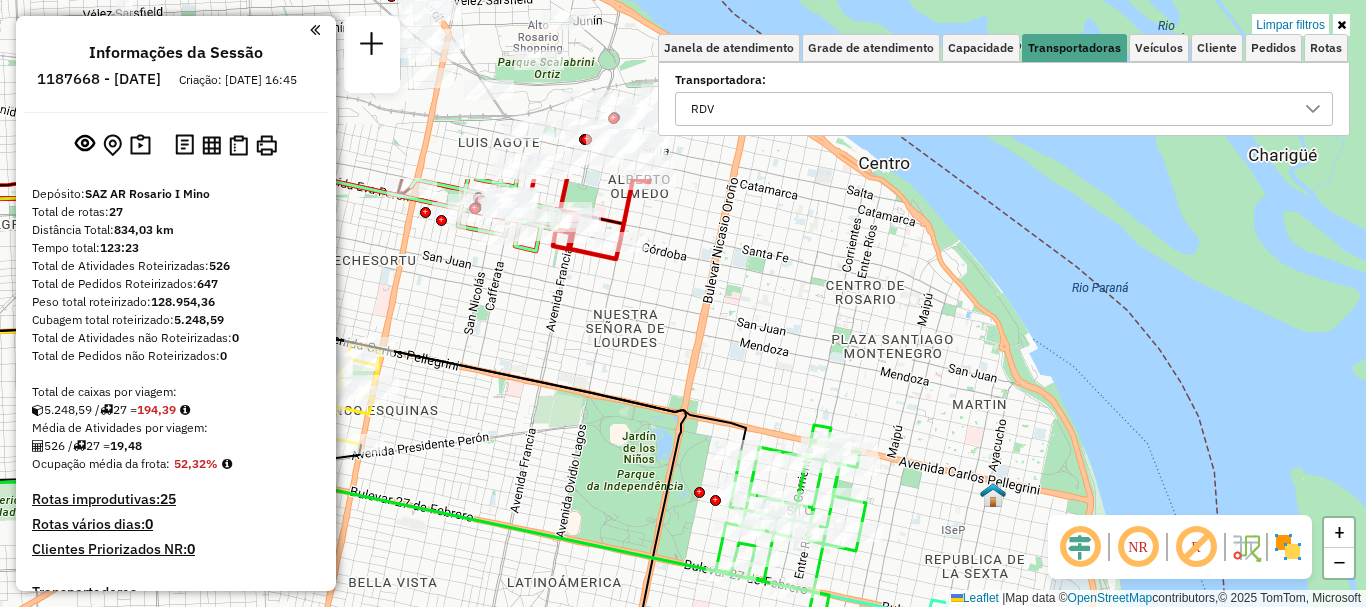 drag, startPoint x: 1077, startPoint y: 333, endPoint x: 1104, endPoint y: 561, distance: 229.59312 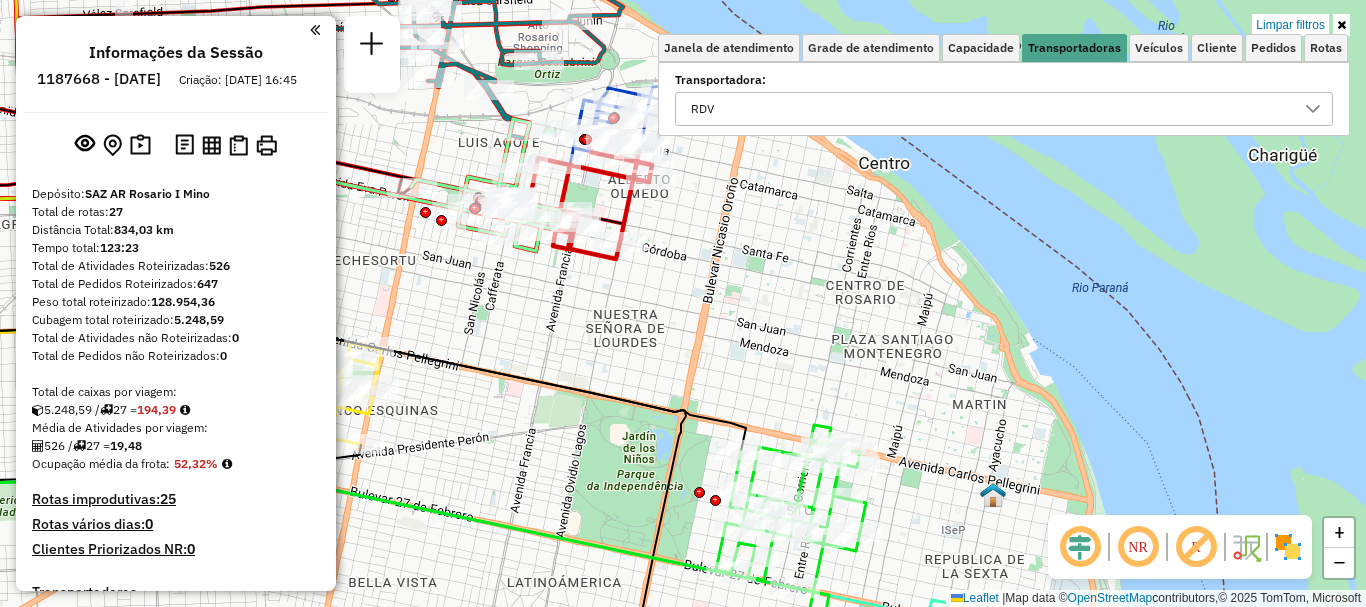 click 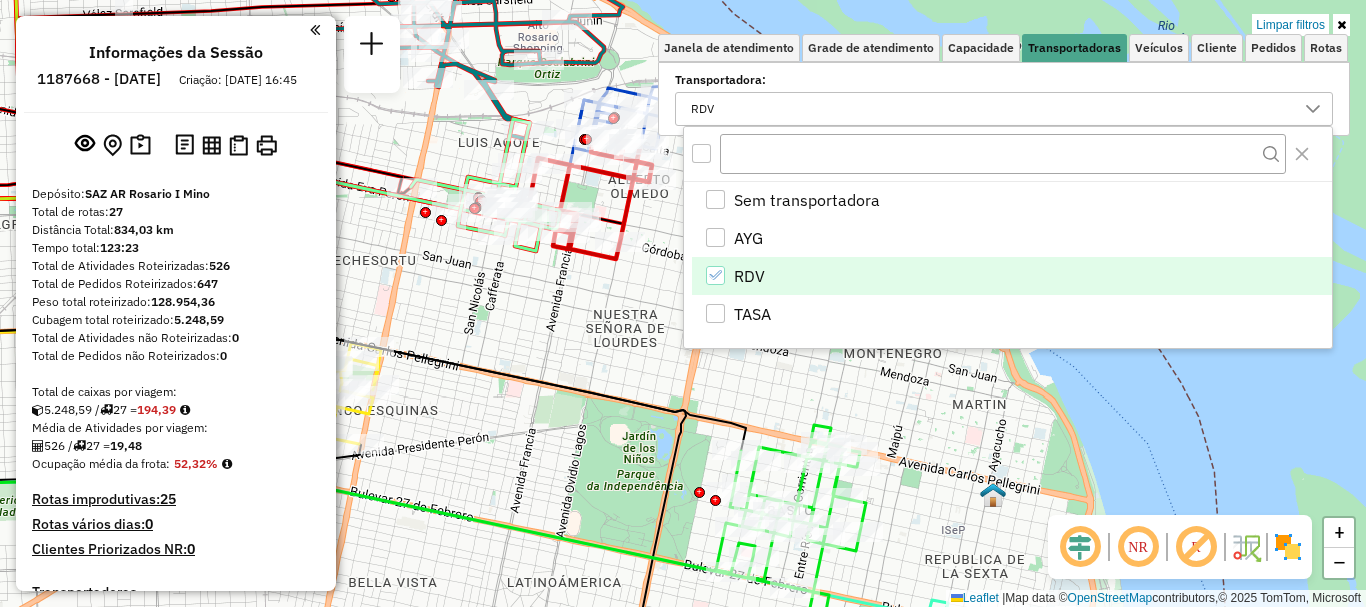 click 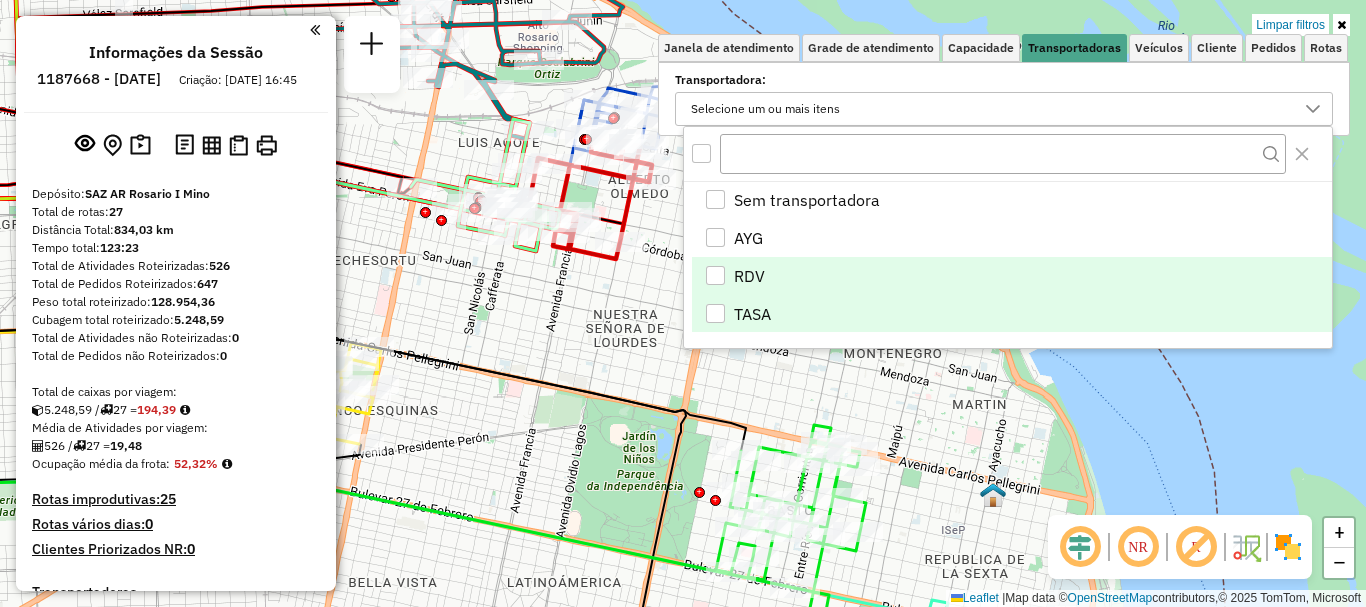 click at bounding box center (715, 313) 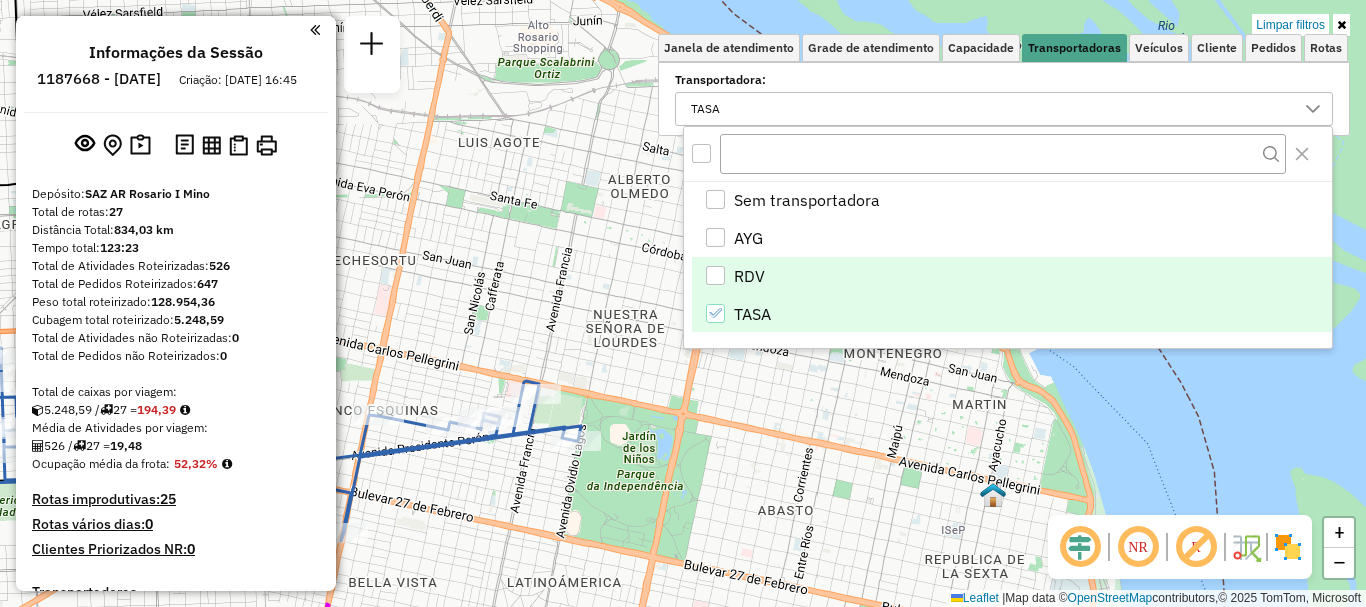 click on "Limpar filtros Janela de atendimento Grade de atendimento Capacidade Transportadoras Veículos Cliente Pedidos  Rotas Selecione os dias de semana para filtrar as janelas de atendimento  Seg   Ter   Qua   Qui   Sex   Sáb   Dom  Informe o período da janela de atendimento: De: Até:  Filtrar exatamente a janela do cliente  Considerar janela de atendimento padrão  Selecione os dias de semana para filtrar as grades de atendimento  Seg   Ter   Qua   Qui   Sex   Sáb   Dom   Considerar clientes sem dia de atendimento cadastrado  Clientes fora do dia de atendimento selecionado Filtrar as atividades entre os valores definidos abaixo:  Peso mínimo:   Peso máximo:   Cubagem mínima:   Cubagem máxima:   De:   Até:  Filtrar as atividades entre o tempo de atendimento definido abaixo:  De:   Até:   Considerar capacidade total dos clientes não roteirizados Transportadora: TASA Tipo de veículo: Selecione um ou mais itens Veículo: Selecione um ou mais itens Motorista: Selecione um ou mais itens Nome: Rótulo: Setor:" 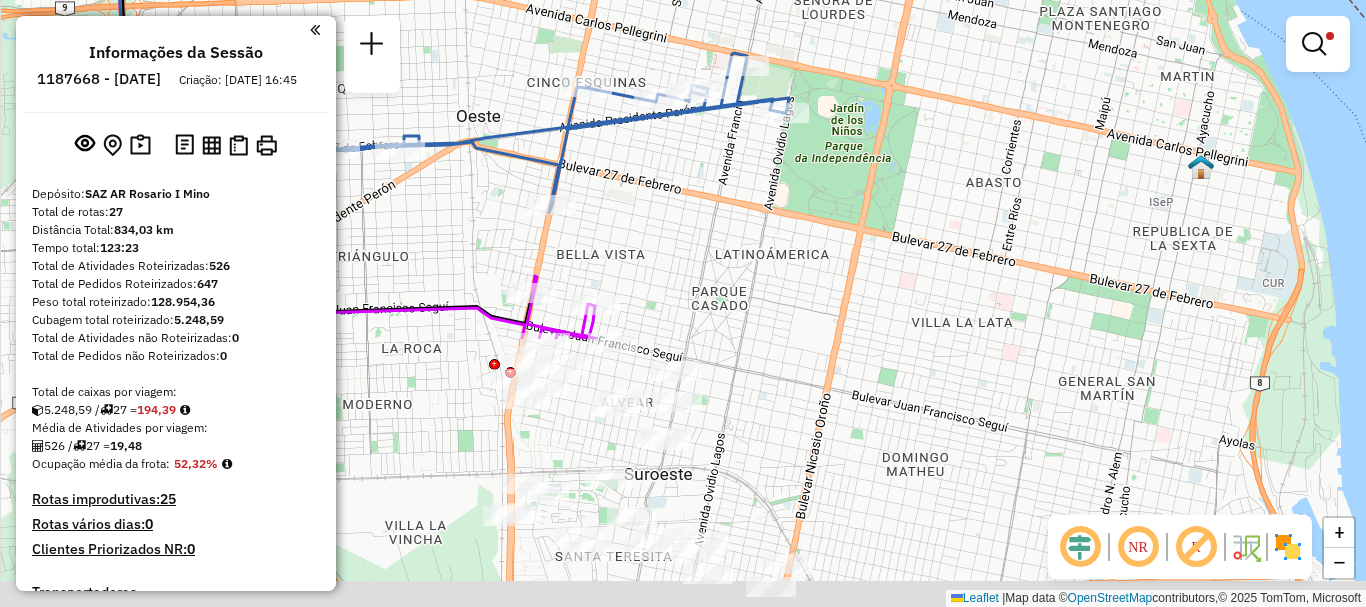drag, startPoint x: 1157, startPoint y: 419, endPoint x: 1357, endPoint y: 101, distance: 375.66473 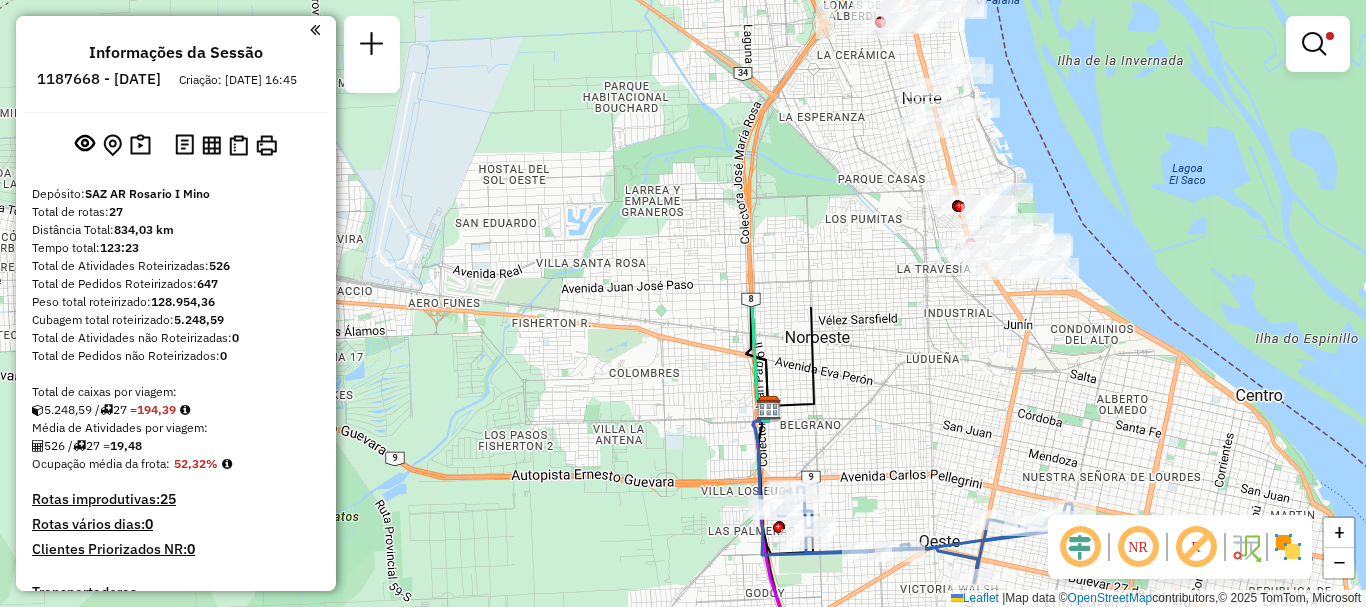 drag, startPoint x: 1112, startPoint y: 274, endPoint x: 1156, endPoint y: 604, distance: 332.9204 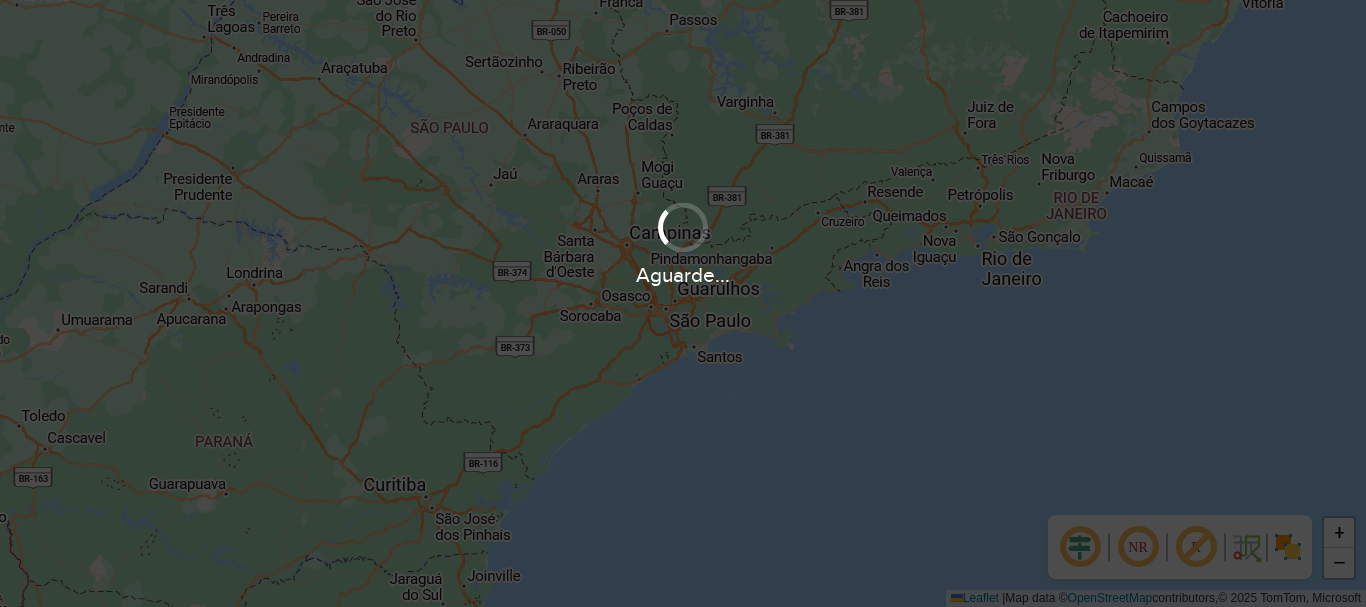 scroll, scrollTop: 0, scrollLeft: 0, axis: both 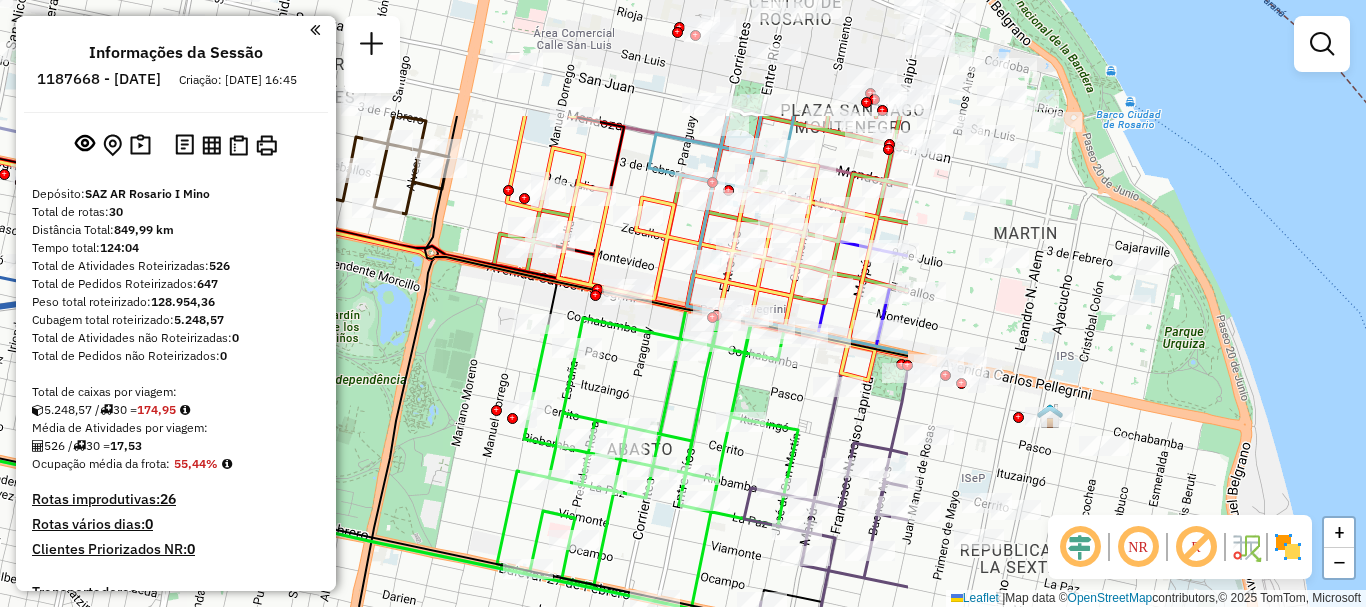 drag, startPoint x: 1051, startPoint y: 349, endPoint x: 450, endPoint y: 542, distance: 631.22894 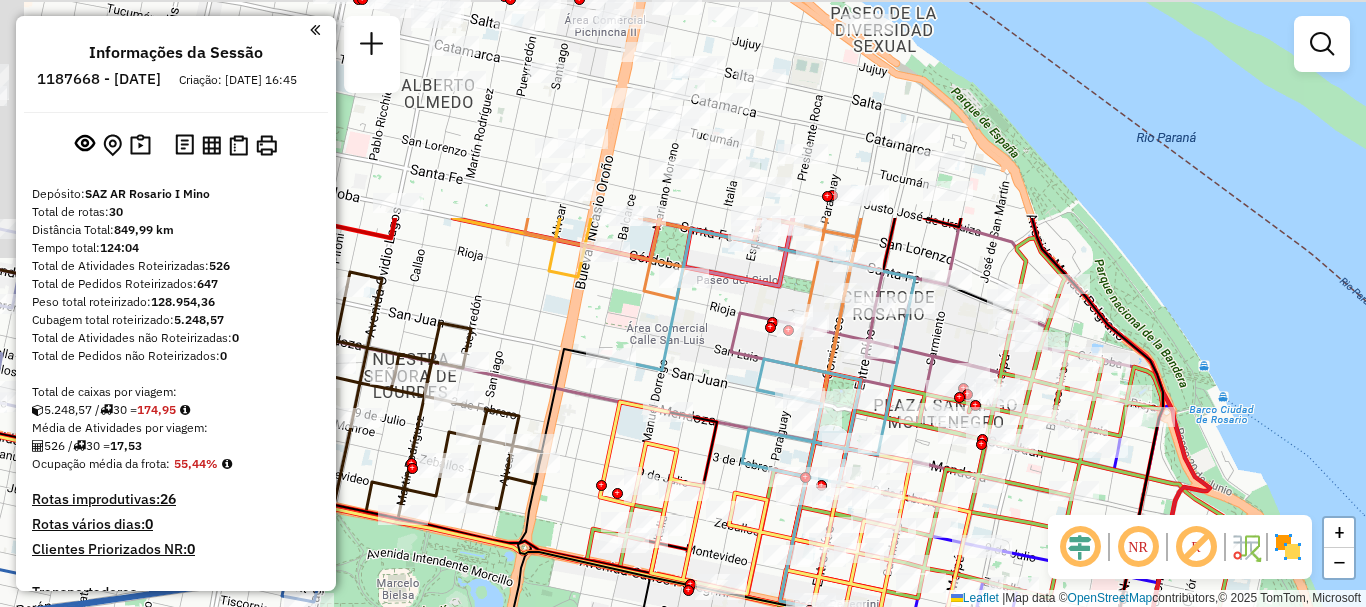 click on "Aguarde...  Pop-up bloqueado!  Seu navegador bloqueou automáticamente a abertura de uma nova janela.   Acesse as configurações e adicione o endereço do sistema a lista de permissão.   Fechar  Informações da Sessão 1187668 - [DATE]  Criação: [DATE] 16:45   Depósito:  SAZ AR Rosario I Mino  Total de rotas:  30  Distância Total:  849,99 km  Tempo total:  124:04  Total de Atividades Roteirizadas:  526  Total de Pedidos Roteirizados:  647  Peso total roteirizado:  128.954,36  Cubagem total roteirizado:  5.248,57  Total de Atividades não Roteirizadas:  0  Total de Pedidos não Roteirizados:  0 Total de caixas por viagem:  5.248,57 /   30 =  174,95 Média de Atividades por viagem:  526 /   30 =  17,53 Ocupação média da frota:  55,44%   Rotas improdutivas:  26  Rotas vários dias:  0  Clientes Priorizados NR:  0  Transportadoras  Rotas  Recargas: 2   Ver rotas   Ver veículos   1 -       AB951JL   | 422 - Parque Norte - R84 RDV  20,91 KM   52,53%  /  18   37,79%     =  1,16 KM  /" at bounding box center (683, 303) 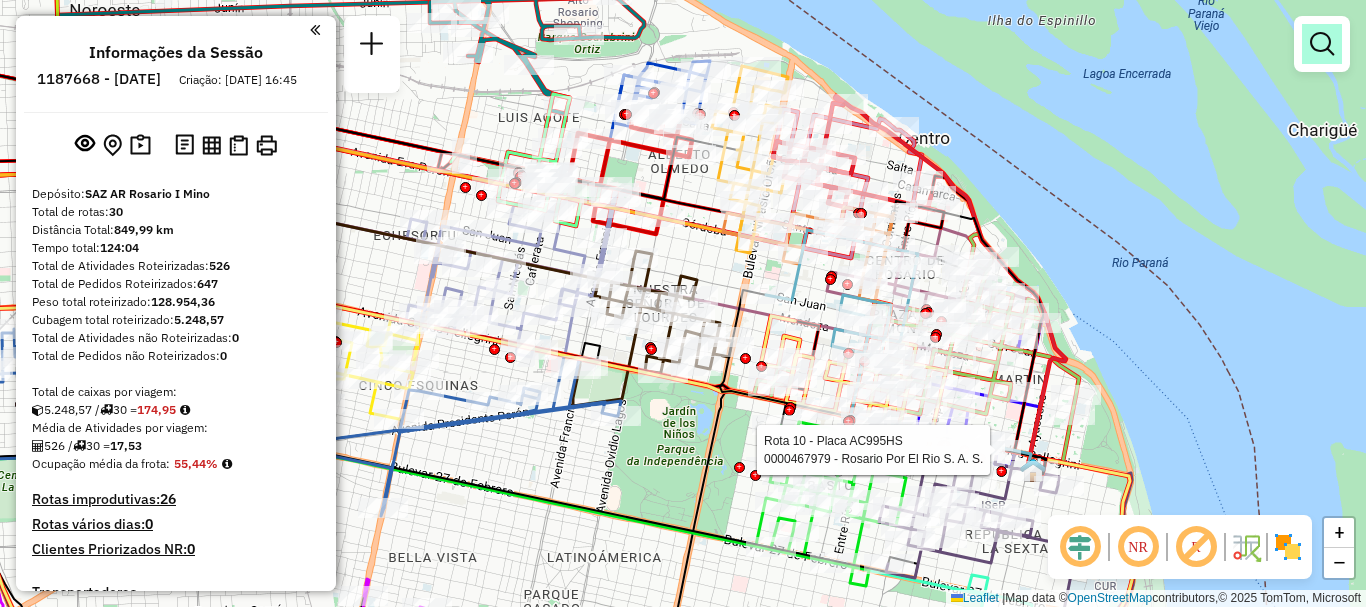 click at bounding box center (1322, 44) 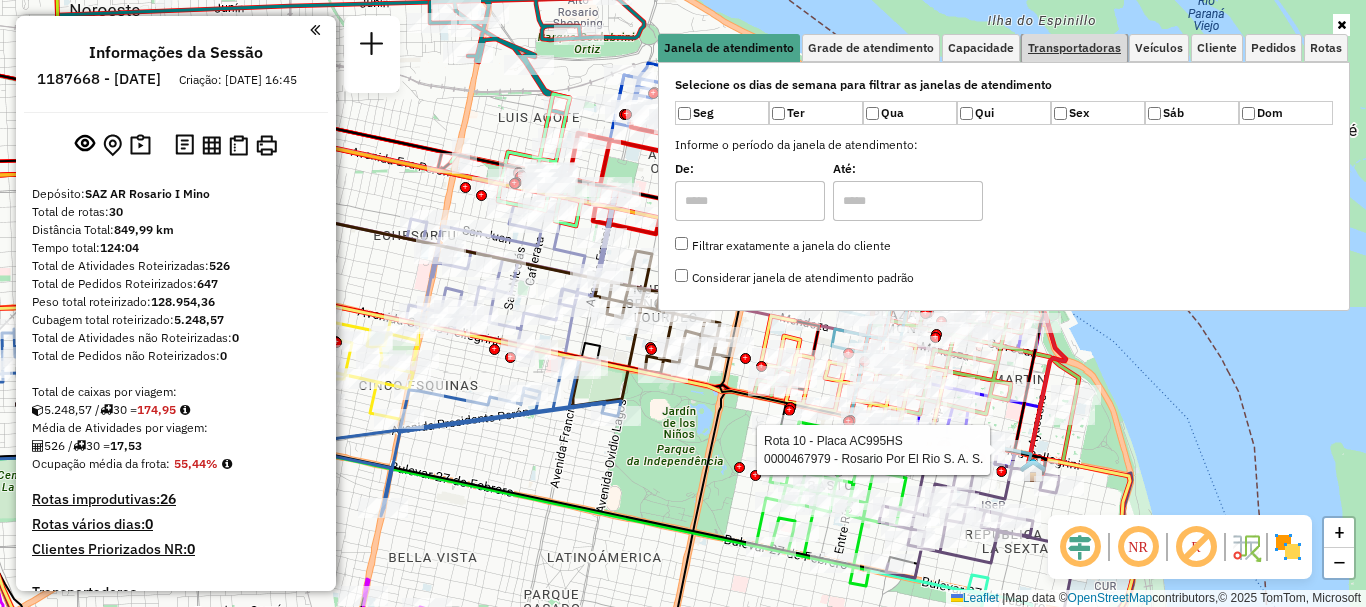 click on "Transportadoras" at bounding box center [1074, 48] 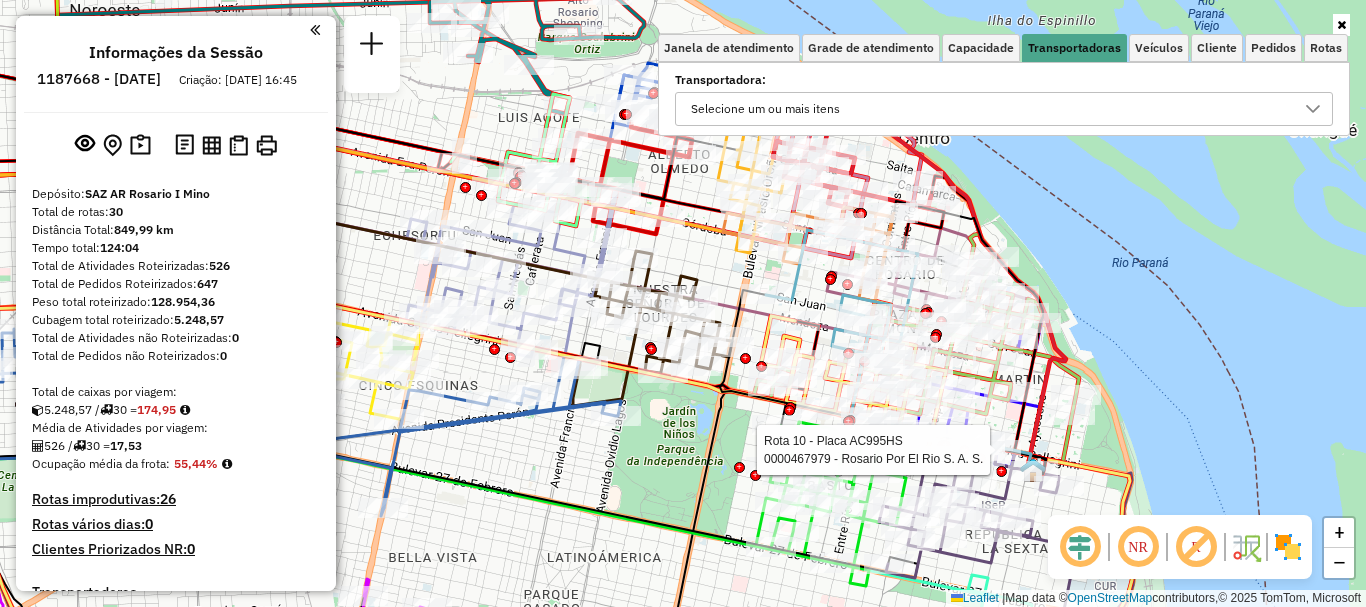 click 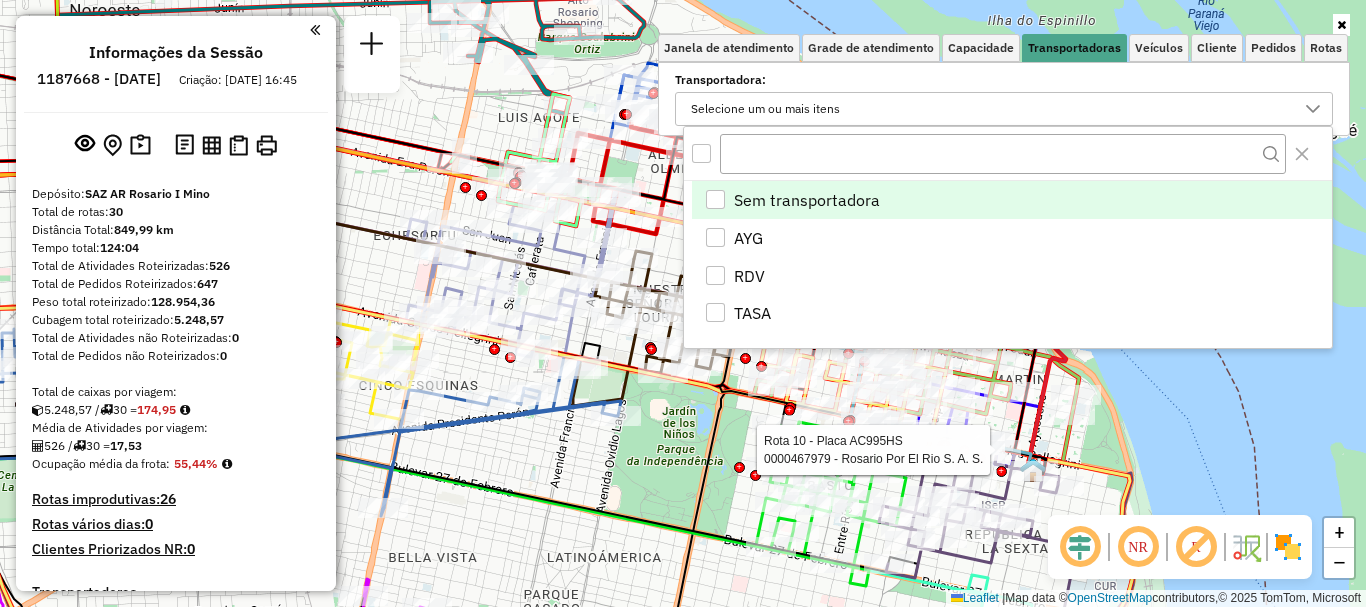 scroll, scrollTop: 12, scrollLeft: 69, axis: both 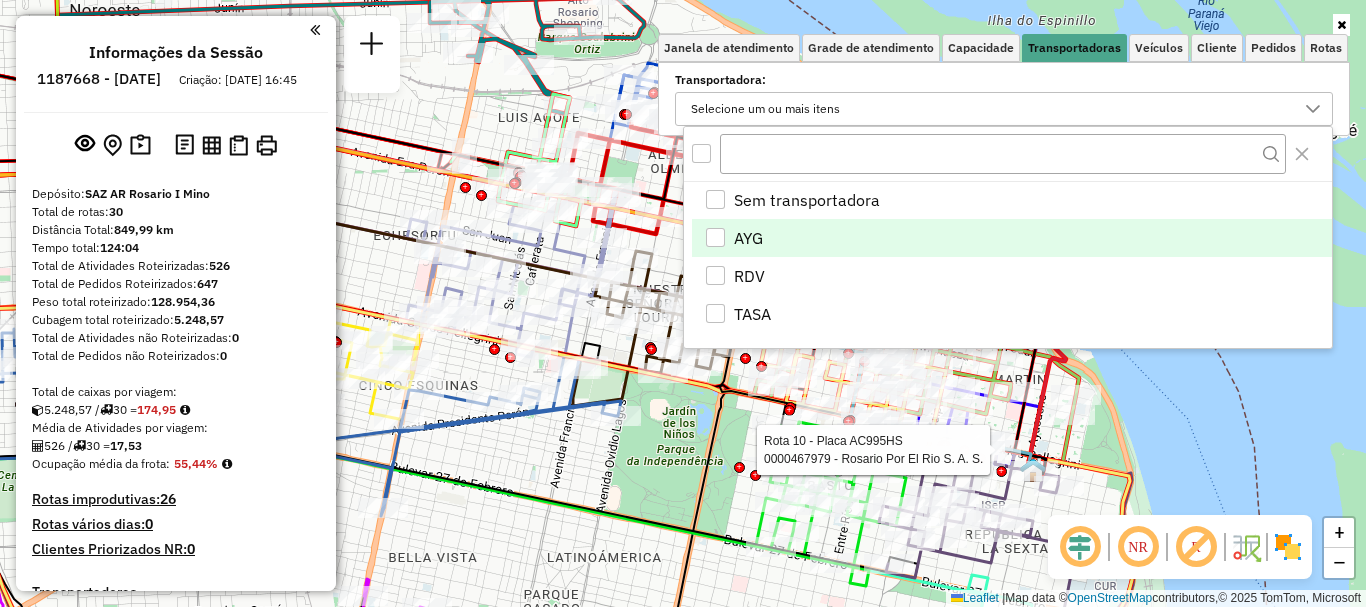 click at bounding box center [715, 237] 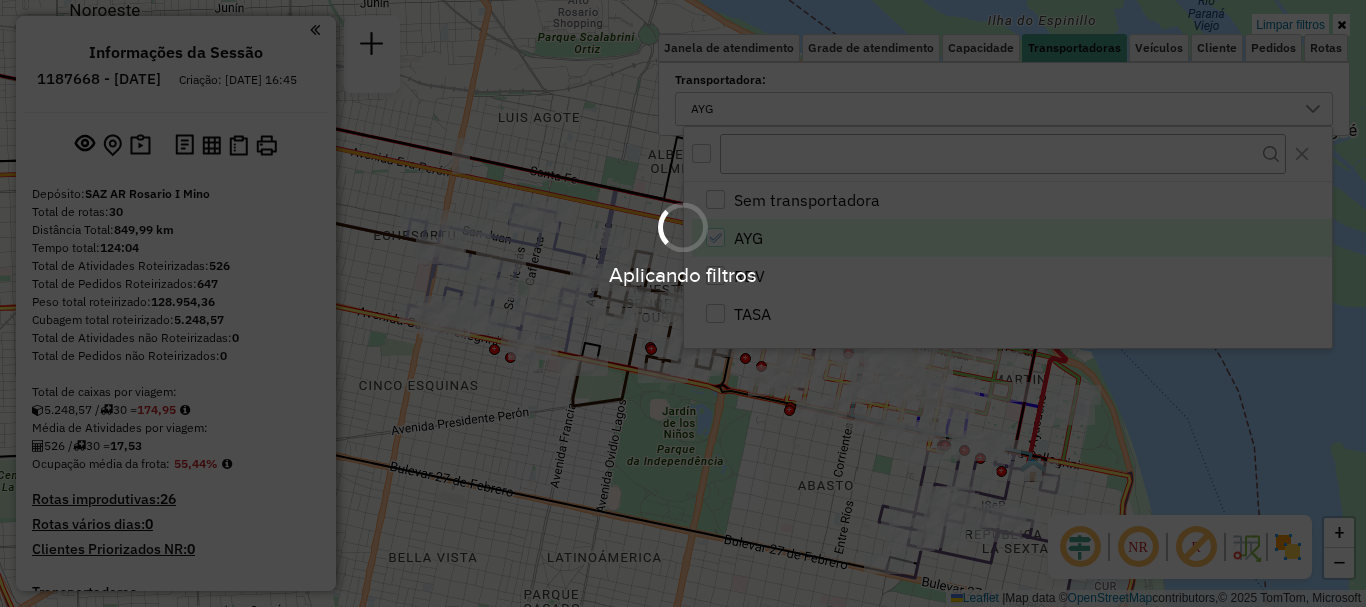 click on "Aplicando filtros" at bounding box center [683, 303] 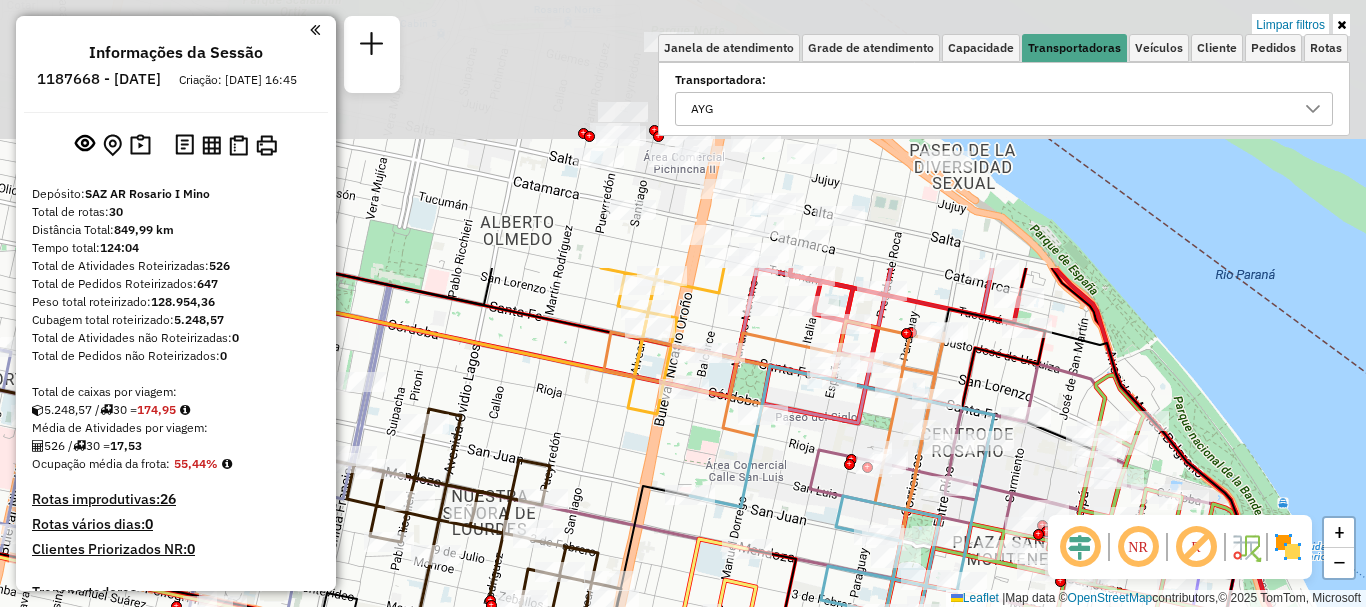 drag, startPoint x: 974, startPoint y: 426, endPoint x: 971, endPoint y: 646, distance: 220.02045 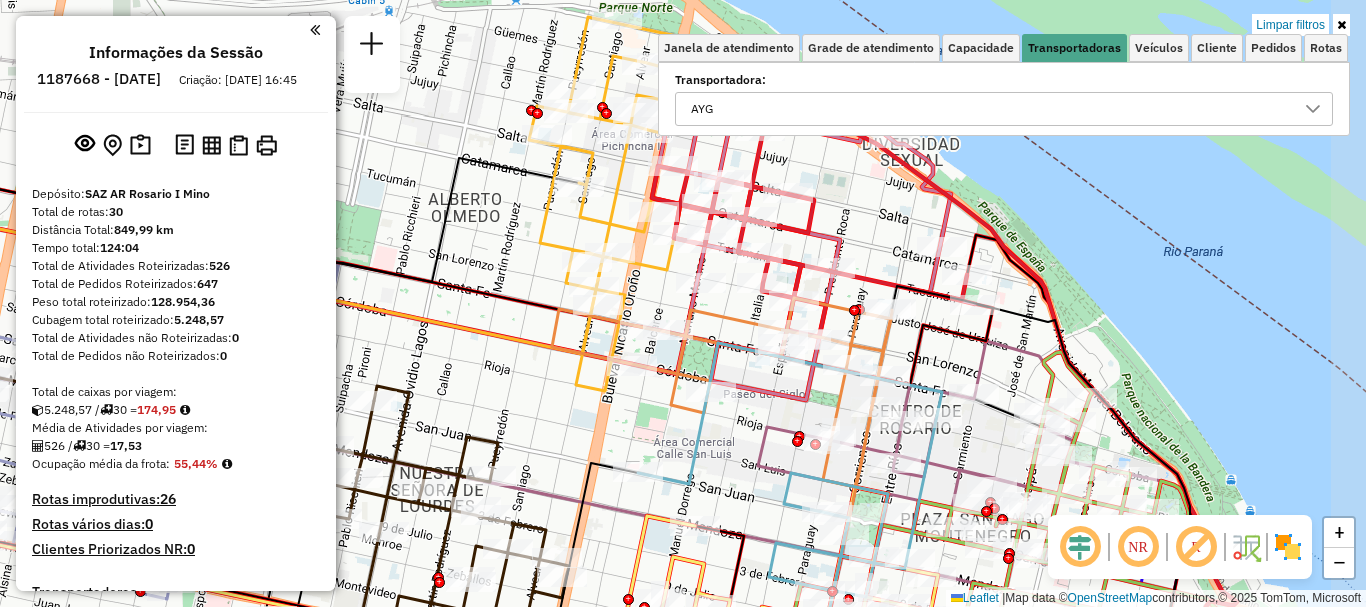 drag, startPoint x: 682, startPoint y: 302, endPoint x: 630, endPoint y: 279, distance: 56.859474 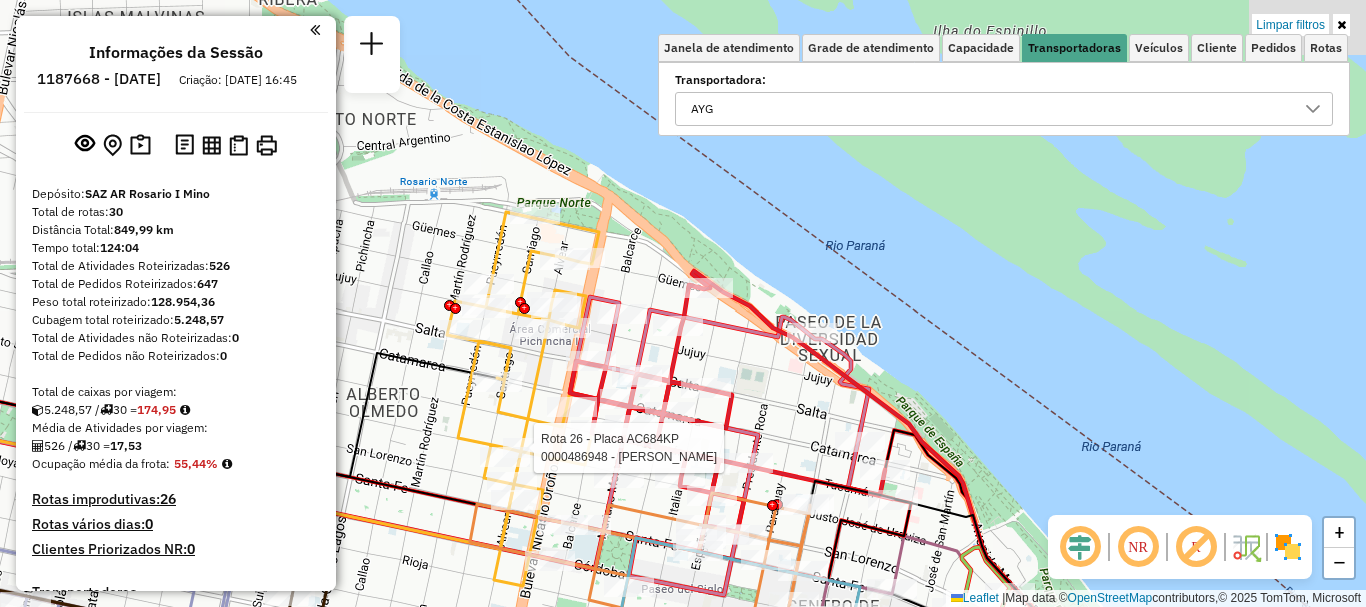 drag, startPoint x: 869, startPoint y: 291, endPoint x: 785, endPoint y: 454, distance: 183.37122 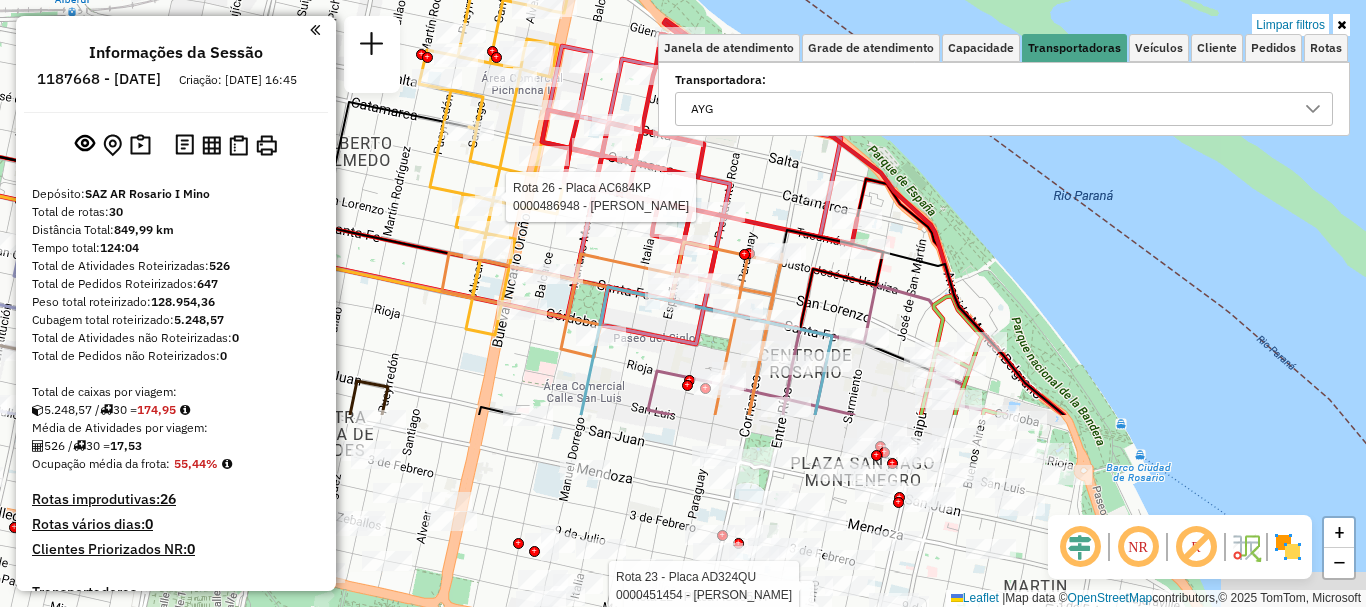 drag, startPoint x: 798, startPoint y: 388, endPoint x: 765, endPoint y: 68, distance: 321.69705 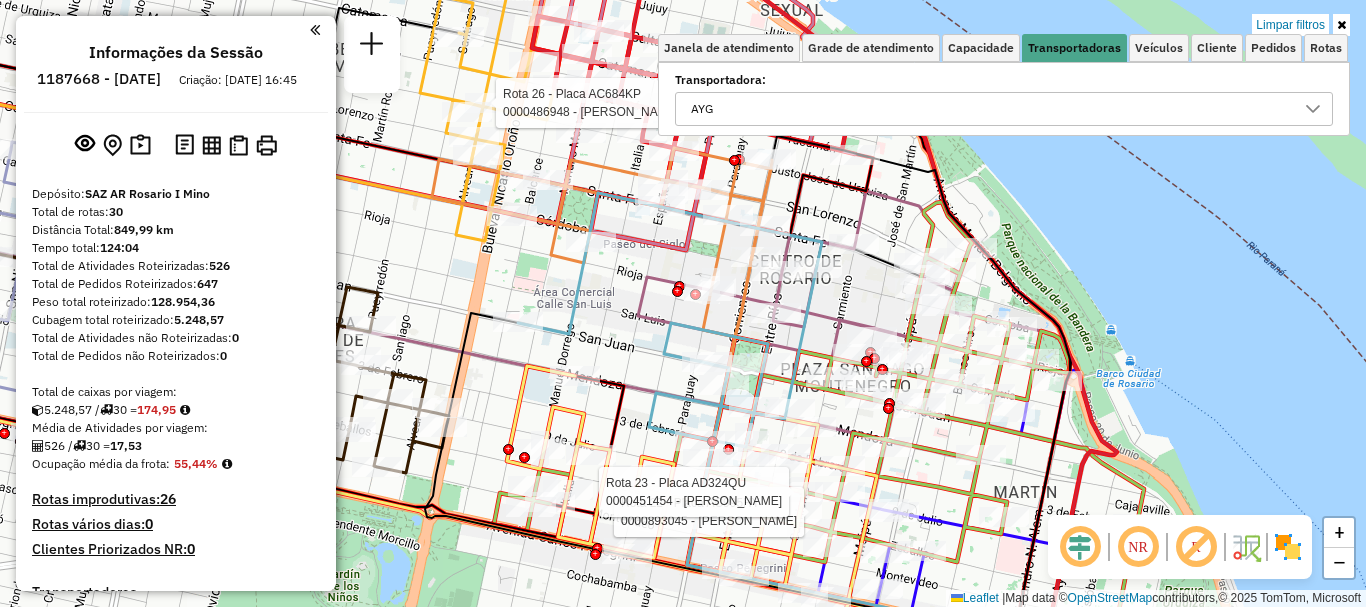 drag, startPoint x: 808, startPoint y: 372, endPoint x: 794, endPoint y: 174, distance: 198.49434 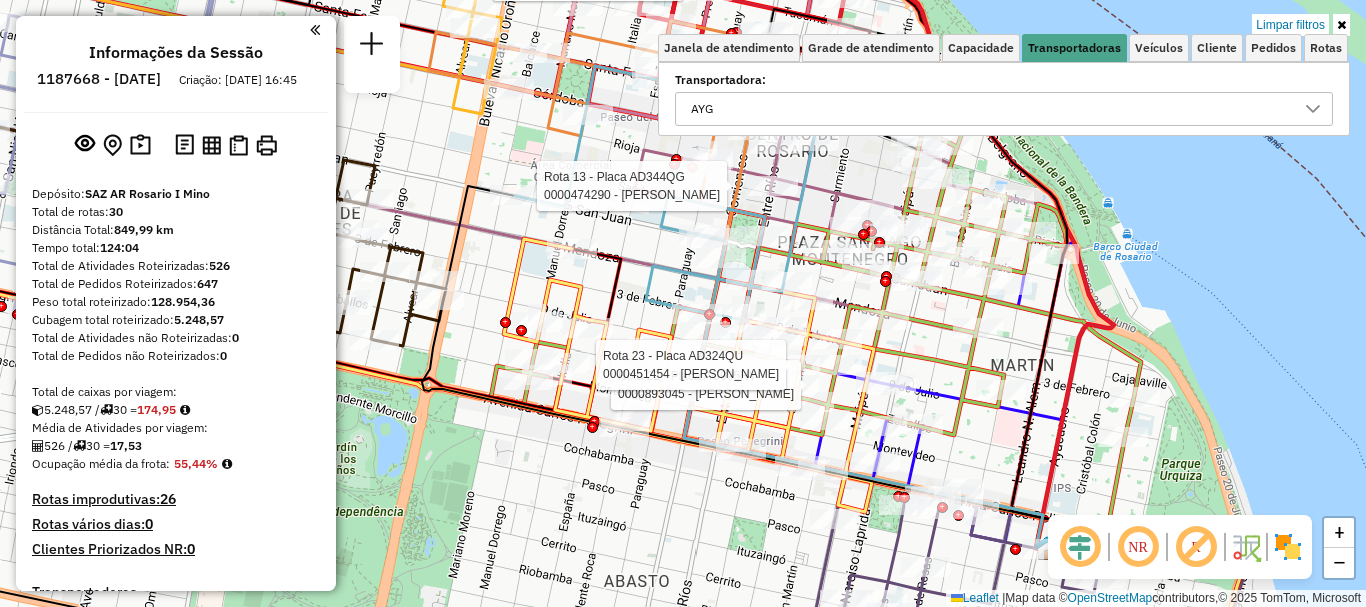 drag, startPoint x: 937, startPoint y: 528, endPoint x: 953, endPoint y: 564, distance: 39.39543 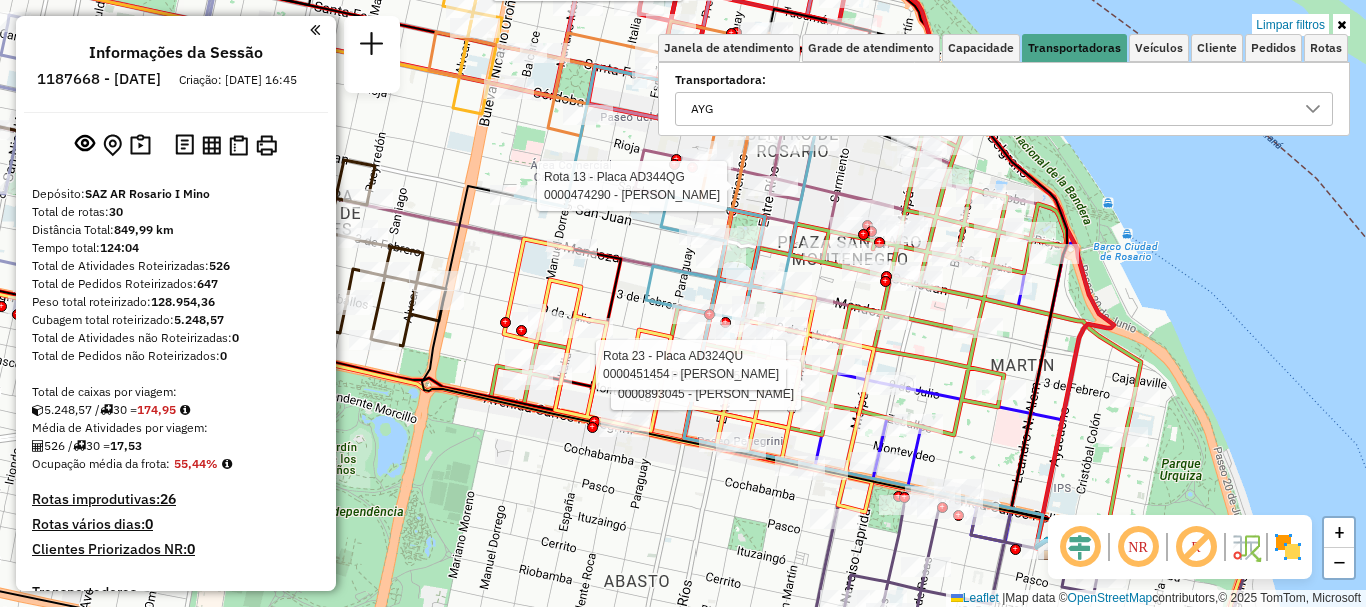 click on "Rota 22 - Placa AC995HY  0000893045 - LOPEZ DANIEL Rota 23 - Placa AD324QU  0000451454 - AUDANO JULIETA Rota 26 - Placa AC684KP  0000486948 - MOYANO MAURO TOMAS Rota 13 - Placa AD344QG  0000474290 - ORTIZ MARIA DOLORES Limpar filtros Janela de atendimento Grade de atendimento Capacidade Transportadoras Veículos Cliente Pedidos  Rotas Selecione os dias de semana para filtrar as janelas de atendimento  Seg   Ter   Qua   Qui   Sex   Sáb   Dom  Informe o período da janela de atendimento: De: Até:  Filtrar exatamente a janela do cliente  Considerar janela de atendimento padrão  Selecione os dias de semana para filtrar as grades de atendimento  Seg   Ter   Qua   Qui   Sex   Sáb   Dom   Considerar clientes sem dia de atendimento cadastrado  Clientes fora do dia de atendimento selecionado Filtrar as atividades entre os valores definidos abaixo:  Peso mínimo:   Peso máximo:   Cubagem mínima:   Cubagem máxima:   De:   Até:  Filtrar as atividades entre o tempo de atendimento definido abaixo:  De:   Até:  AYG" 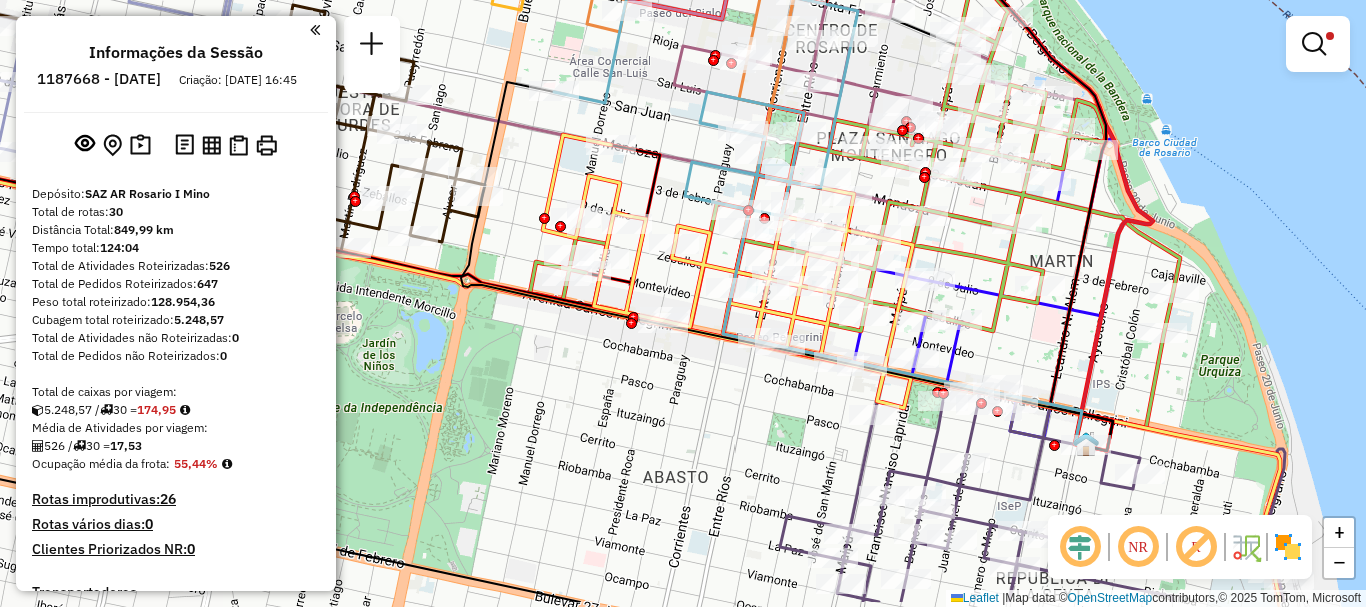 drag, startPoint x: 780, startPoint y: 504, endPoint x: 756, endPoint y: 439, distance: 69.289246 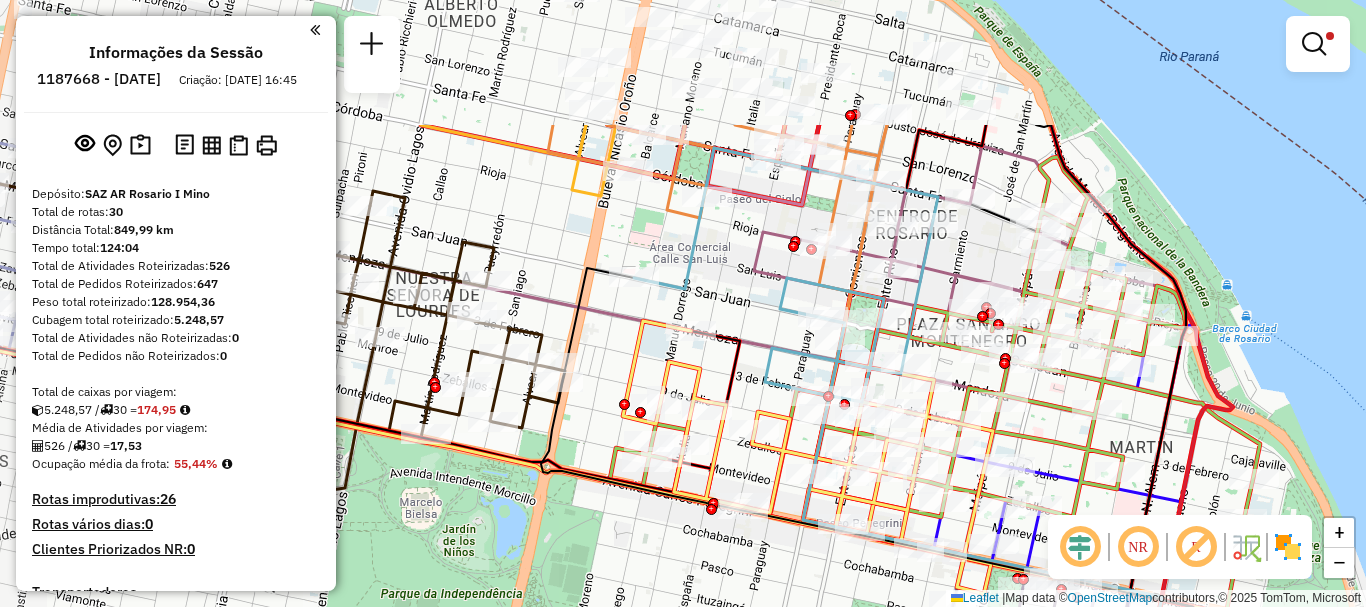 drag, startPoint x: 749, startPoint y: 509, endPoint x: 821, endPoint y: 646, distance: 154.76756 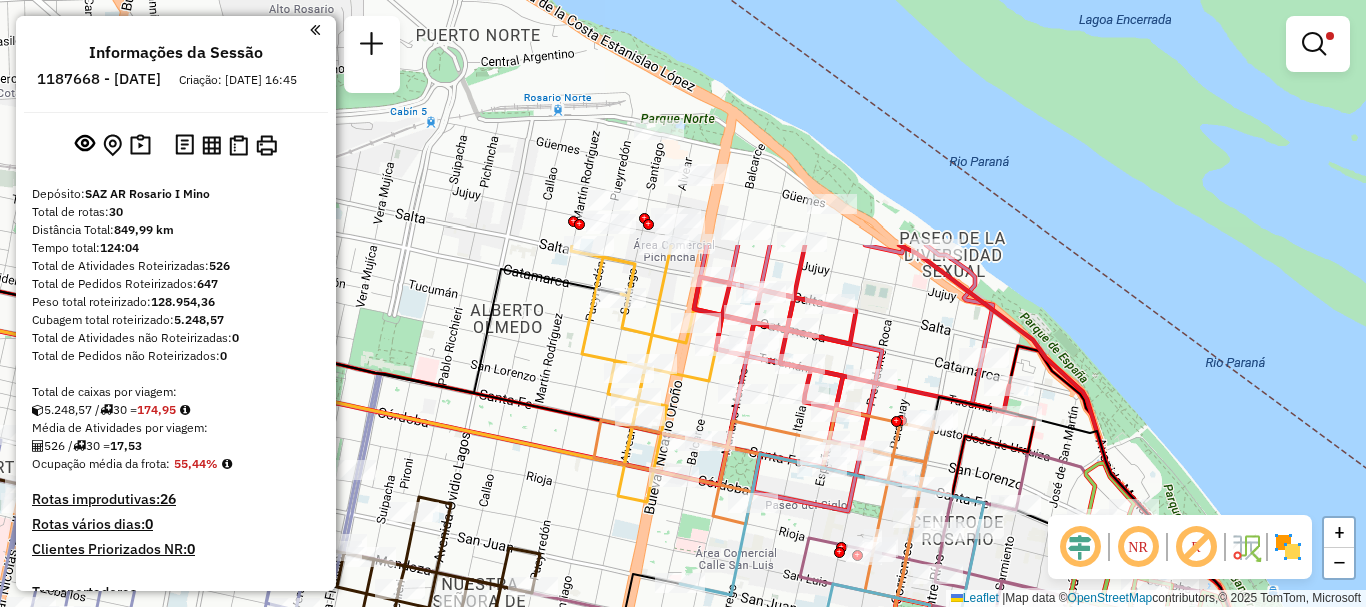 drag, startPoint x: 767, startPoint y: 531, endPoint x: 775, endPoint y: 595, distance: 64.49806 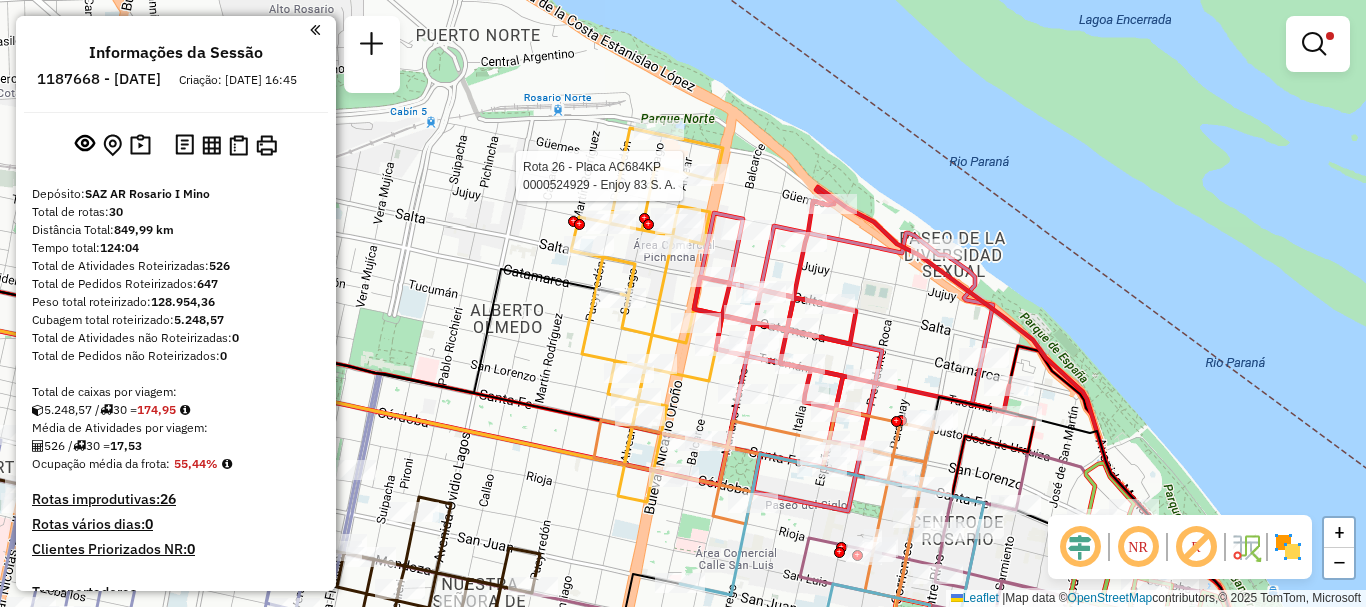 select on "**********" 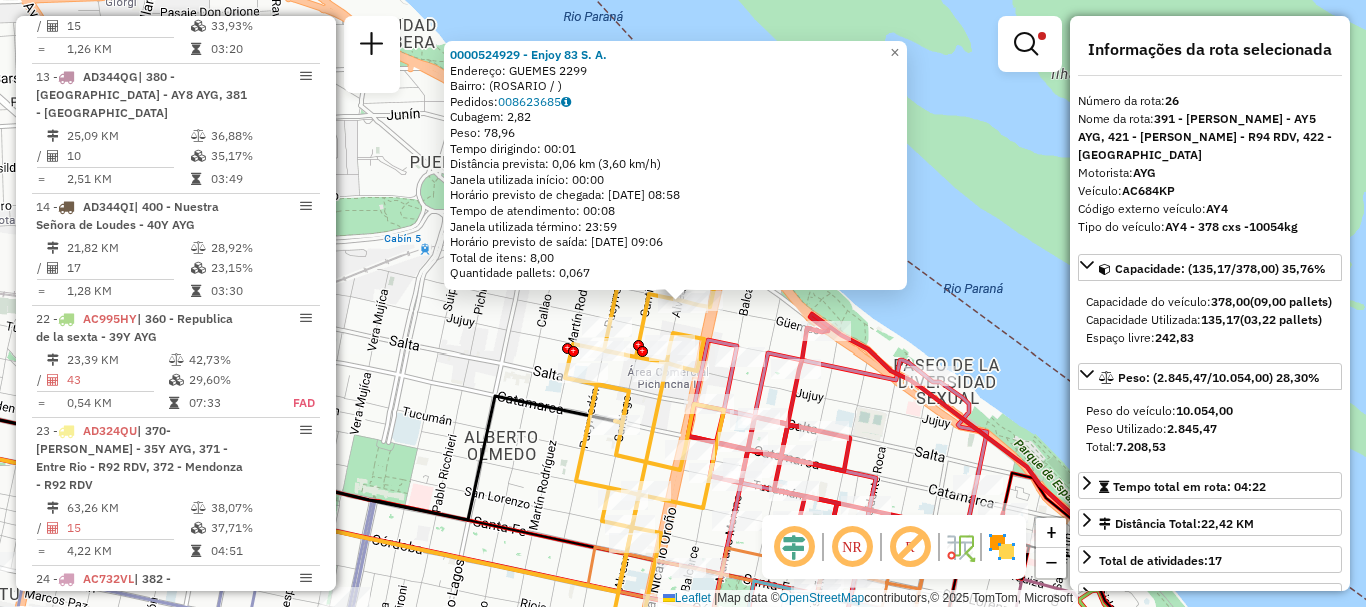 scroll, scrollTop: 1897, scrollLeft: 0, axis: vertical 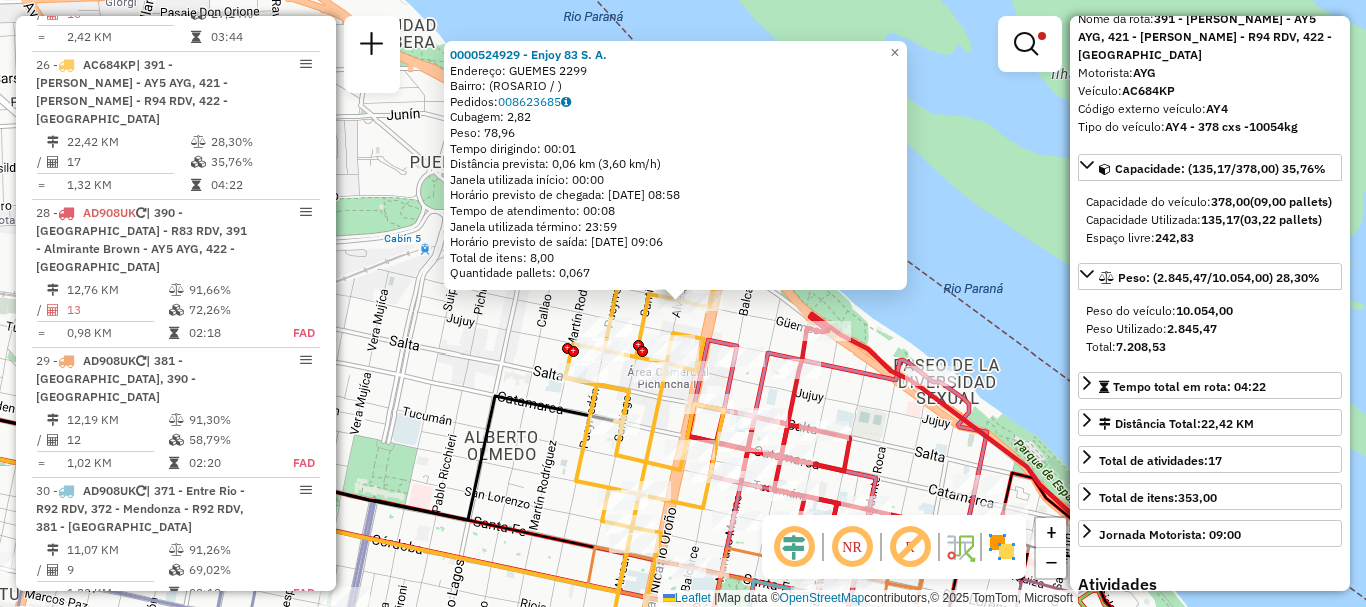 click 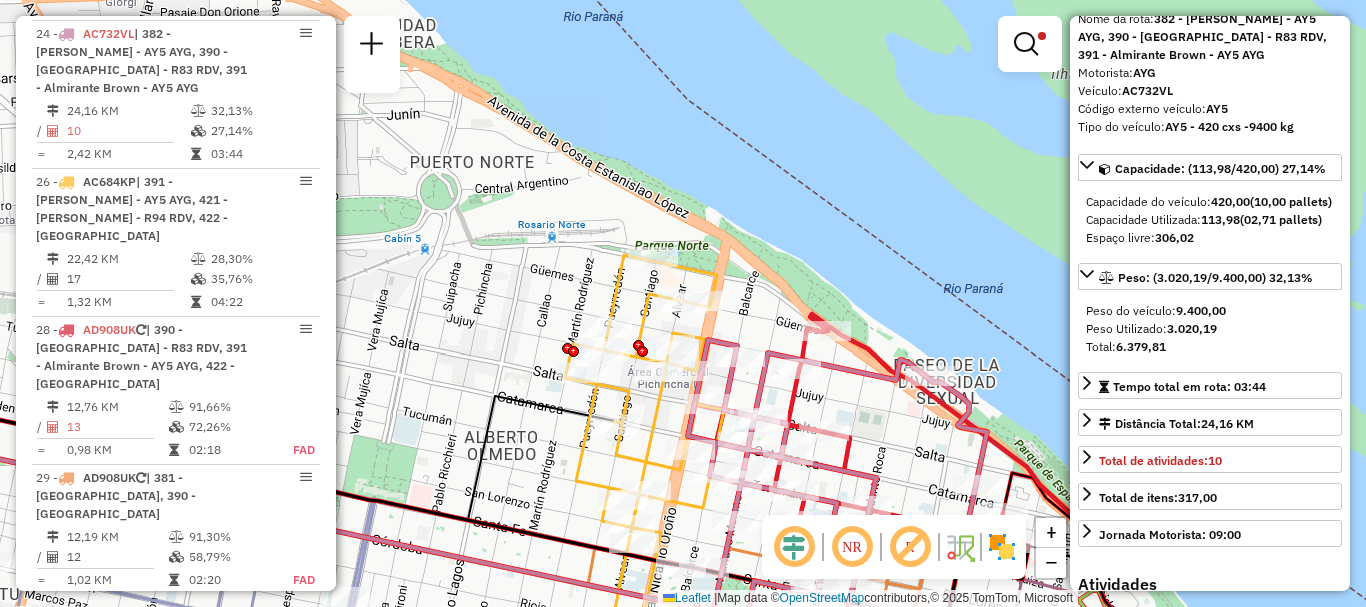 scroll, scrollTop: 1767, scrollLeft: 0, axis: vertical 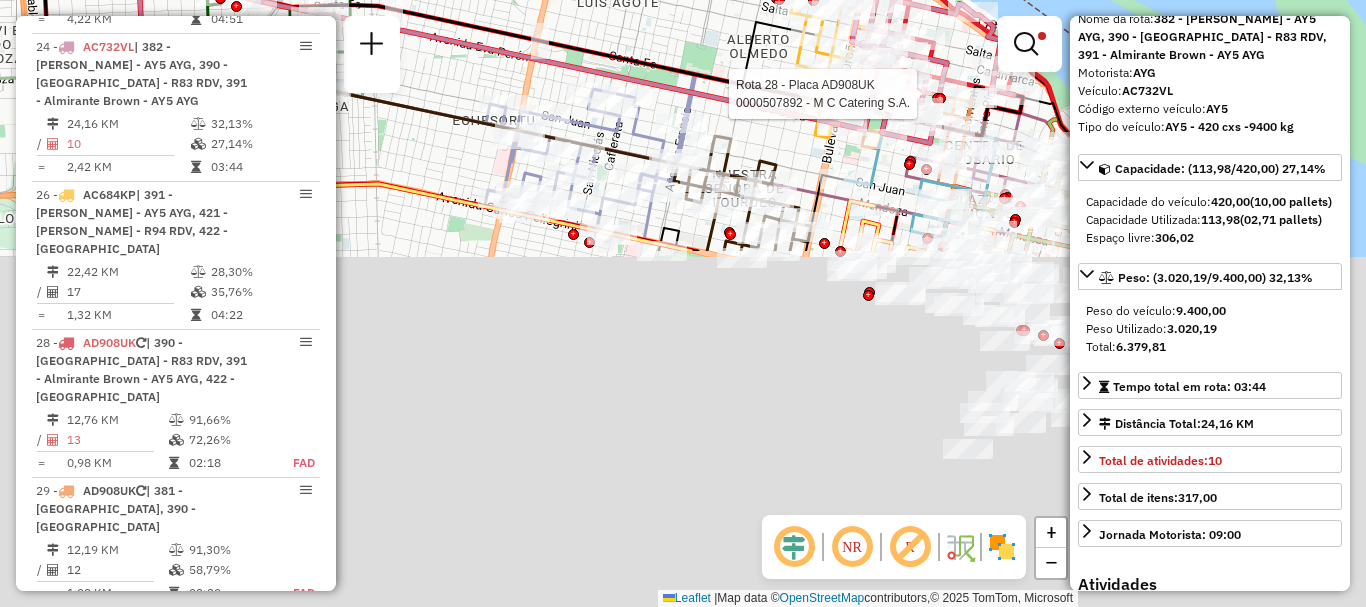 click on "Aplicando filtros  Pop-up bloqueado!  Seu navegador bloqueou automáticamente a abertura de uma nova janela.   Acesse as configurações e adicione o endereço do sistema a lista de permissão.   Fechar  Informações da Sessão 1187668 - 11/07/2025  Criação: 10/07/2025 16:45   Depósito:  SAZ AR Rosario I Mino  Total de rotas:  30  Distância Total:  849,99 km  Tempo total:  124:04  Total de Atividades Roteirizadas:  526  Total de Pedidos Roteirizados:  647  Peso total roteirizado:  128.954,36  Cubagem total roteirizado:  5.248,57  Total de Atividades não Roteirizadas:  0  Total de Pedidos não Roteirizados:  0 Total de caixas por viagem:  5.248,57 /   30 =  174,95 Média de Atividades por viagem:  526 /   30 =  17,53 Ocupação média da frota:  55,44%   Rotas improdutivas:  26  Rotas vários dias:  0  Clientes Priorizados NR:  0  Transportadoras  Rotas  Recargas: 2   Ver rotas   Ver veículos   5 -       AD324QN   | 370- Martin - 35Y AYG  56,42 KM   36,45%  /  11   34,83%     =  5,13 KM  /" at bounding box center [683, 303] 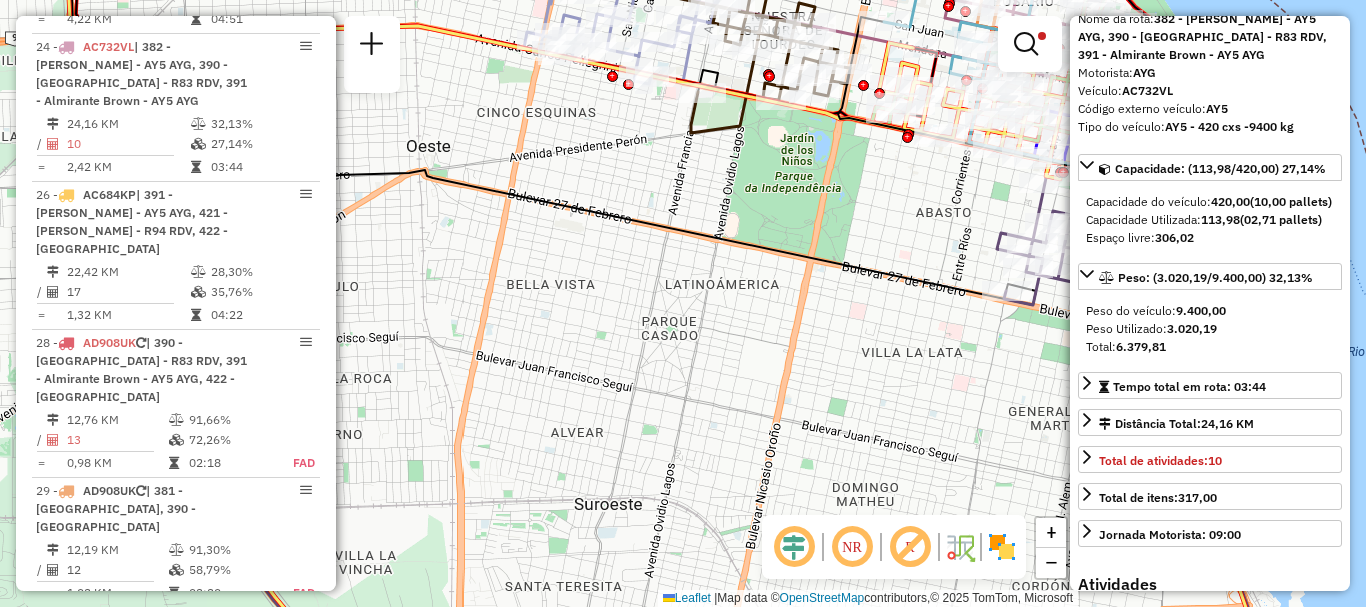 drag, startPoint x: 919, startPoint y: 282, endPoint x: 845, endPoint y: 406, distance: 144.40222 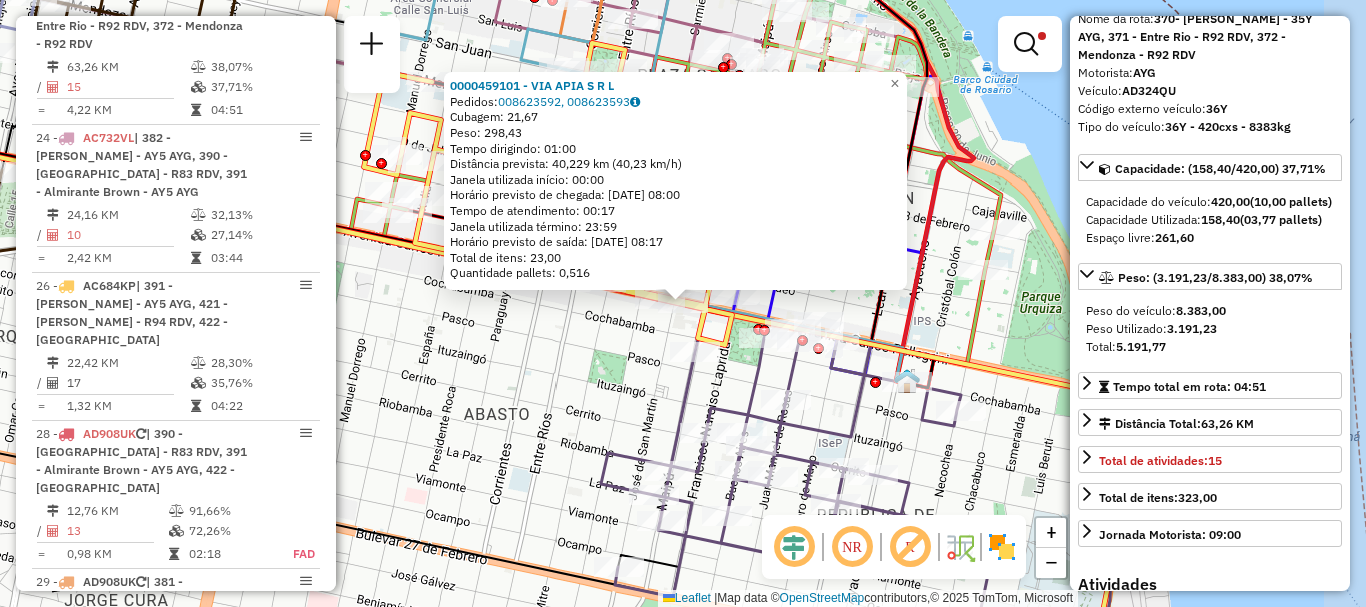 scroll, scrollTop: 1637, scrollLeft: 0, axis: vertical 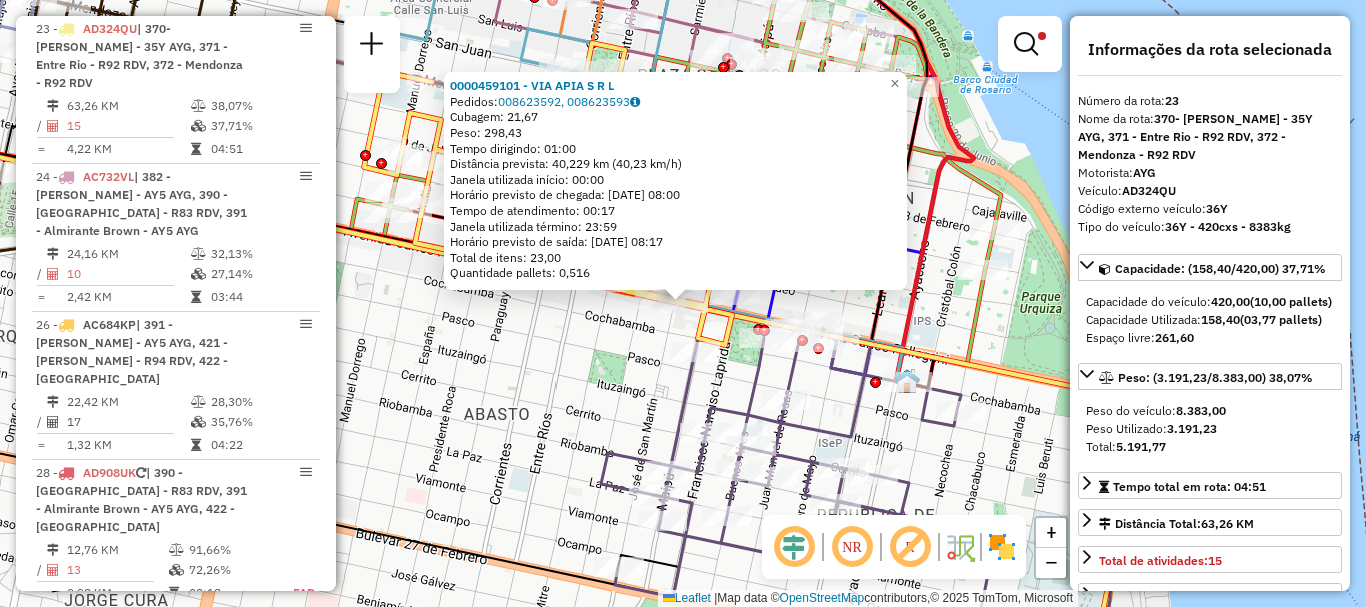 click on "0000459101 - VIA APIA S R L  Pedidos:  008623592, 008623593   Cubagem: 21,67  Peso: 298,43  Tempo dirigindo: 01:00   Distância prevista: 40,229 km (40,23 km/h)   Janela utilizada início: 00:00   Horário previsto de chegada: 11/07/2025 08:00   Tempo de atendimento: 00:17   Janela utilizada término: 23:59   Horário previsto de saída: 11/07/2025 08:17   Total de itens: 23,00   Quantidade pallets: 0,516  × Limpar filtros Janela de atendimento Grade de atendimento Capacidade Transportadoras Veículos Cliente Pedidos  Rotas Selecione os dias de semana para filtrar as janelas de atendimento  Seg   Ter   Qua   Qui   Sex   Sáb   Dom  Informe o período da janela de atendimento: De: Até:  Filtrar exatamente a janela do cliente  Considerar janela de atendimento padrão  Selecione os dias de semana para filtrar as grades de atendimento  Seg   Ter   Qua   Qui   Sex   Sáb   Dom   Considerar clientes sem dia de atendimento cadastrado  Clientes fora do dia de atendimento selecionado  Peso mínimo:   Peso máximo:" 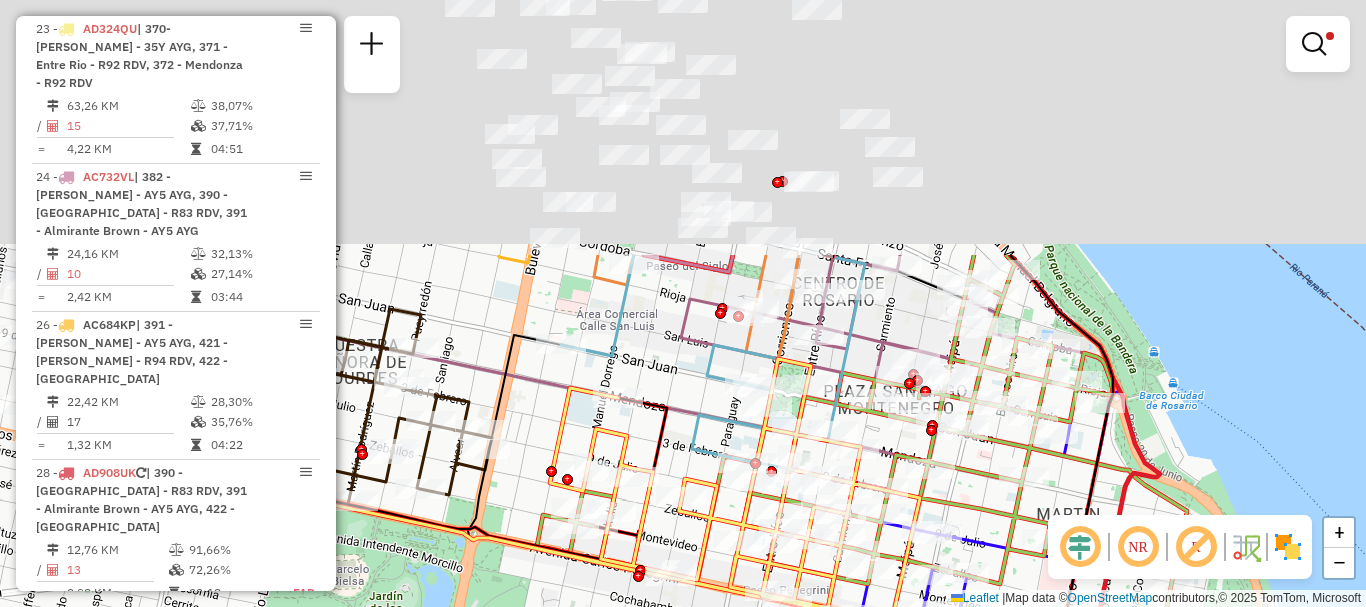 drag, startPoint x: 988, startPoint y: 593, endPoint x: 1163, endPoint y: 646, distance: 182.84967 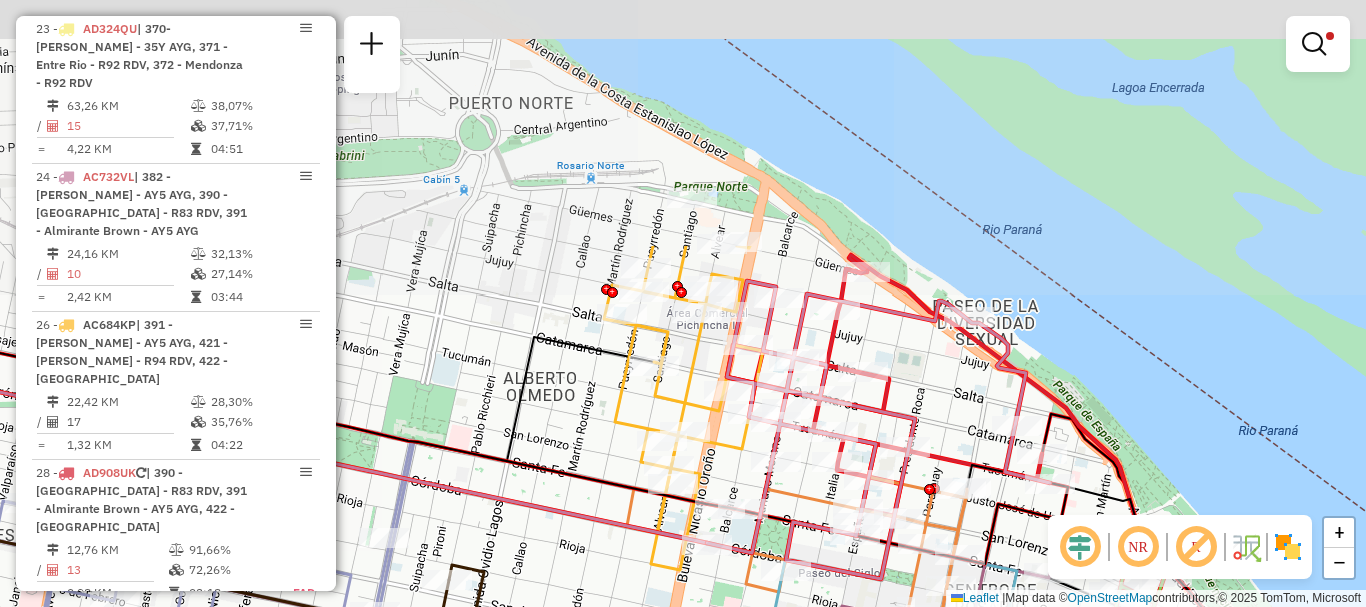click on "Aplicando filtros  Pop-up bloqueado!  Seu navegador bloqueou automáticamente a abertura de uma nova janela.   Acesse as configurações e adicione o endereço do sistema a lista de permissão.   Fechar  Informações da Sessão 1187668 - 11/07/2025  Criação: 10/07/2025 16:45   Depósito:  SAZ AR Rosario I Mino  Total de rotas:  30  Distância Total:  849,99 km  Tempo total:  124:04  Total de Atividades Roteirizadas:  526  Total de Pedidos Roteirizados:  647  Peso total roteirizado:  128.954,36  Cubagem total roteirizado:  5.248,57  Total de Atividades não Roteirizadas:  0  Total de Pedidos não Roteirizados:  0 Total de caixas por viagem:  5.248,57 /   30 =  174,95 Média de Atividades por viagem:  526 /   30 =  17,53 Ocupação média da frota:  55,44%   Rotas improdutivas:  26  Rotas vários dias:  0  Clientes Priorizados NR:  0  Transportadoras  Rotas  Recargas: 2   Ver rotas   Ver veículos   5 -       AD324QN   | 370- Martin - 35Y AYG  56,42 KM   36,45%  /  11   34,83%     =  5,13 KM  /" at bounding box center (683, 303) 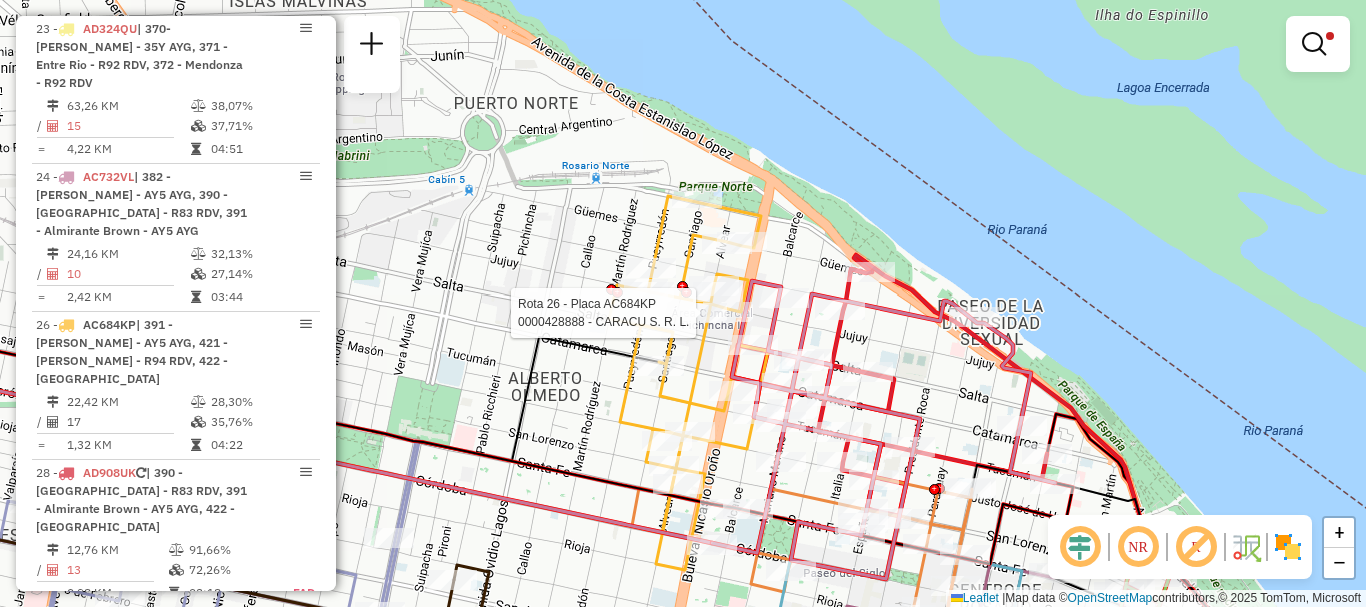 select on "**********" 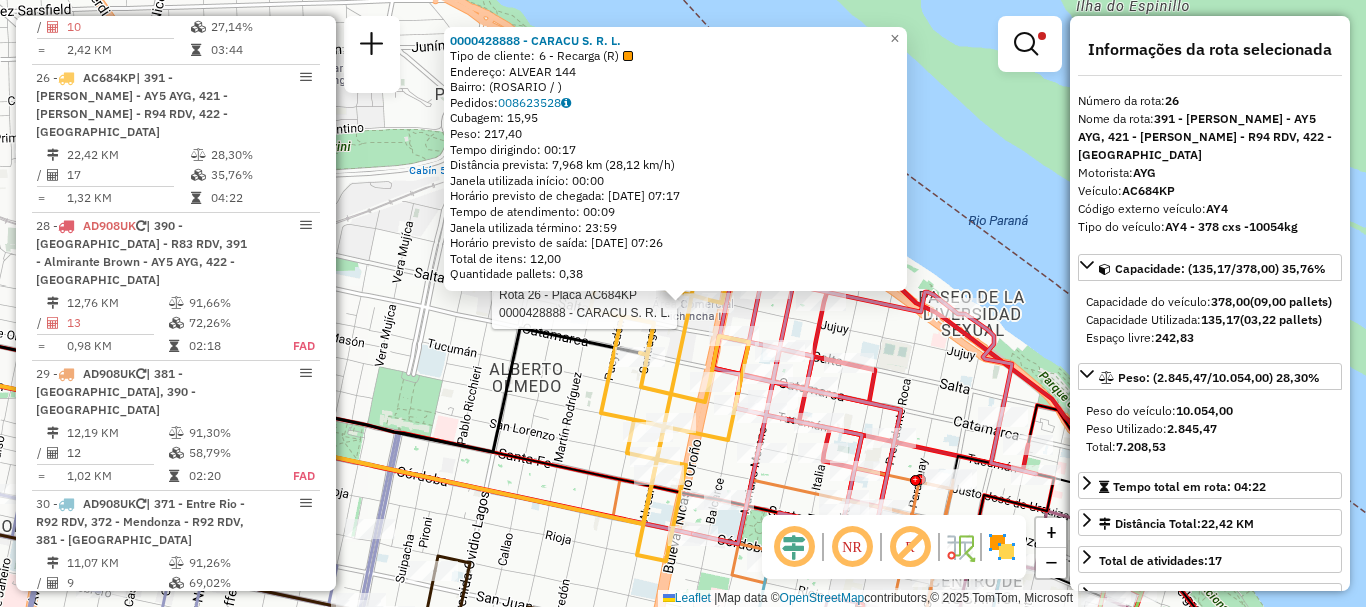 scroll, scrollTop: 1897, scrollLeft: 0, axis: vertical 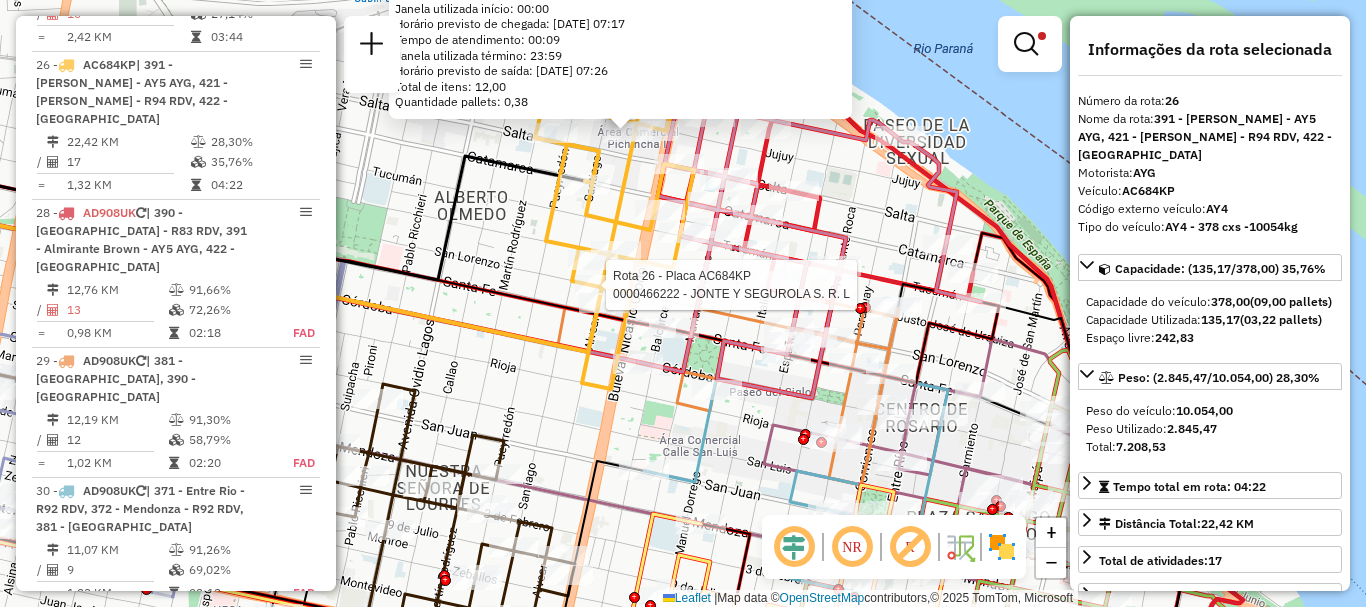 click on "Rota 26 - Placa AC684KP  0000466222 - JONTE Y SEGUROLA S. R. L 0000428888 - CARACU S. R. L.  Tipo de cliente:   6 - Recarga (R)   Endereço: ALVEAR   144   Bairro:  (ROSARIO / )   Pedidos:  008623528   Cubagem: 15,95  Peso: 217,40  Tempo dirigindo: 00:17   Distância prevista: 7,968 km (28,12 km/h)   Janela utilizada início: 00:00   Horário previsto de chegada: 11/07/2025 07:17   Tempo de atendimento: 00:09   Janela utilizada término: 23:59   Horário previsto de saída: 11/07/2025 07:26   Total de itens: 12,00   Quantidade pallets: 0,38  × Limpar filtros Janela de atendimento Grade de atendimento Capacidade Transportadoras Veículos Cliente Pedidos  Rotas Selecione os dias de semana para filtrar as janelas de atendimento  Seg   Ter   Qua   Qui   Sex   Sáb   Dom  Informe o período da janela de atendimento: De: Até:  Filtrar exatamente a janela do cliente  Considerar janela de atendimento padrão  Selecione os dias de semana para filtrar as grades de atendimento  Seg   Ter   Qua   Qui   Sex   Sáb  AYG" 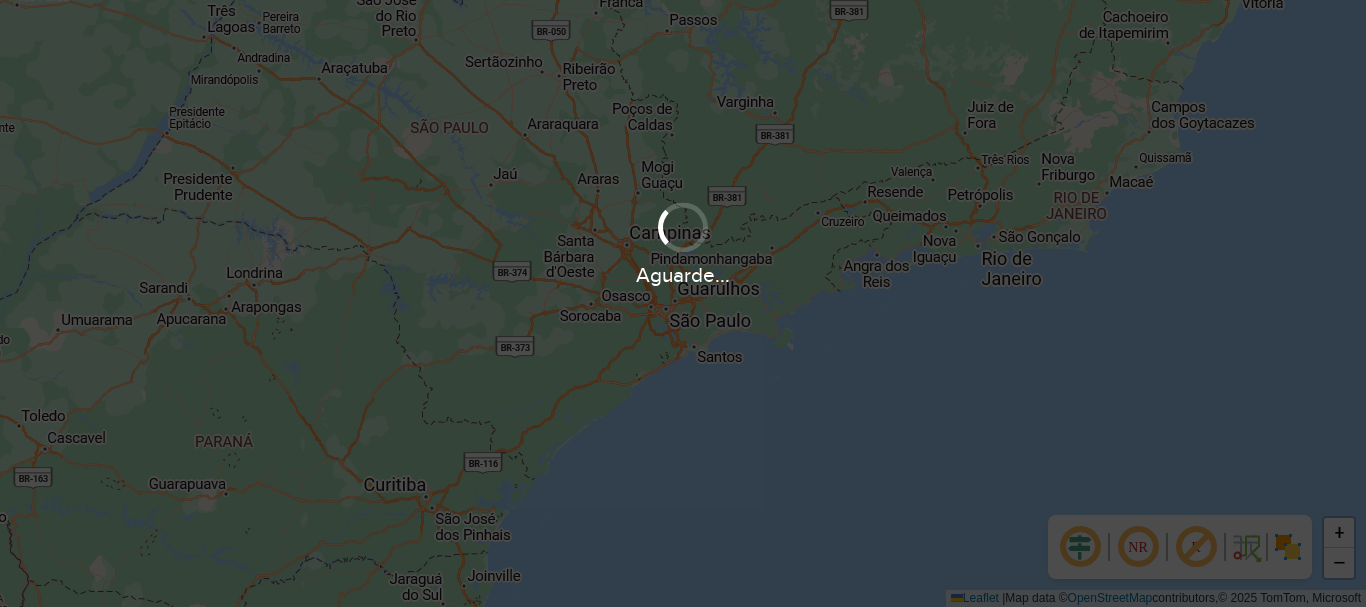 scroll, scrollTop: 0, scrollLeft: 0, axis: both 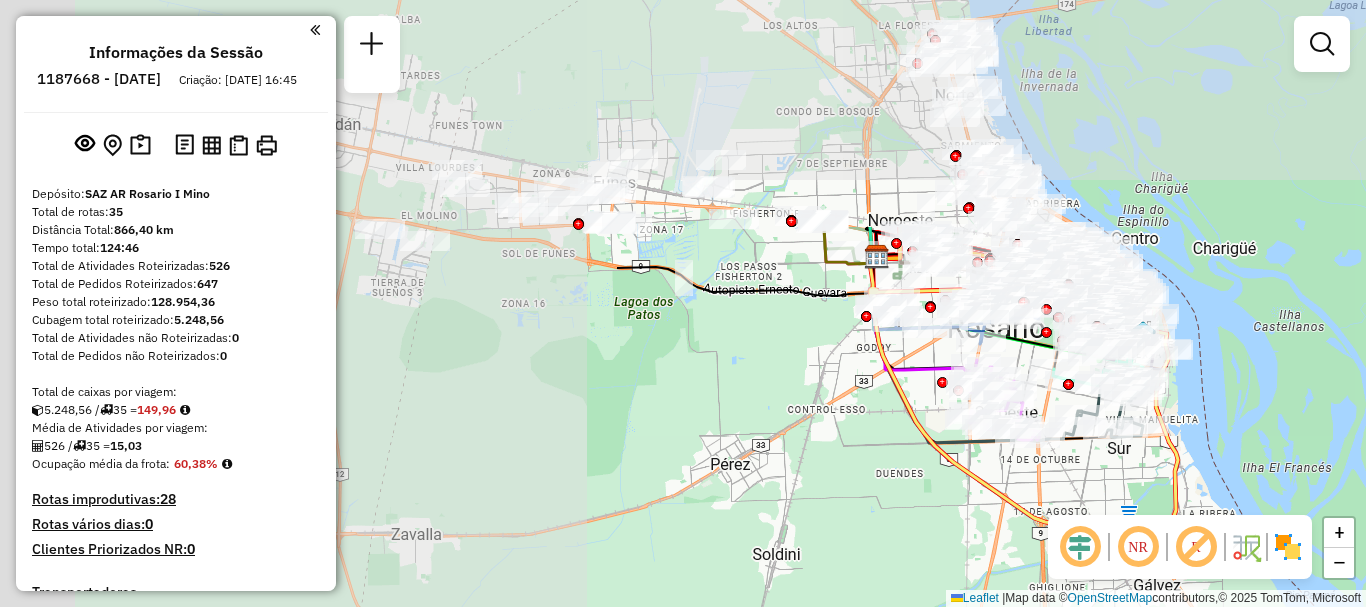drag, startPoint x: 1279, startPoint y: 525, endPoint x: 1266, endPoint y: 555, distance: 32.695564 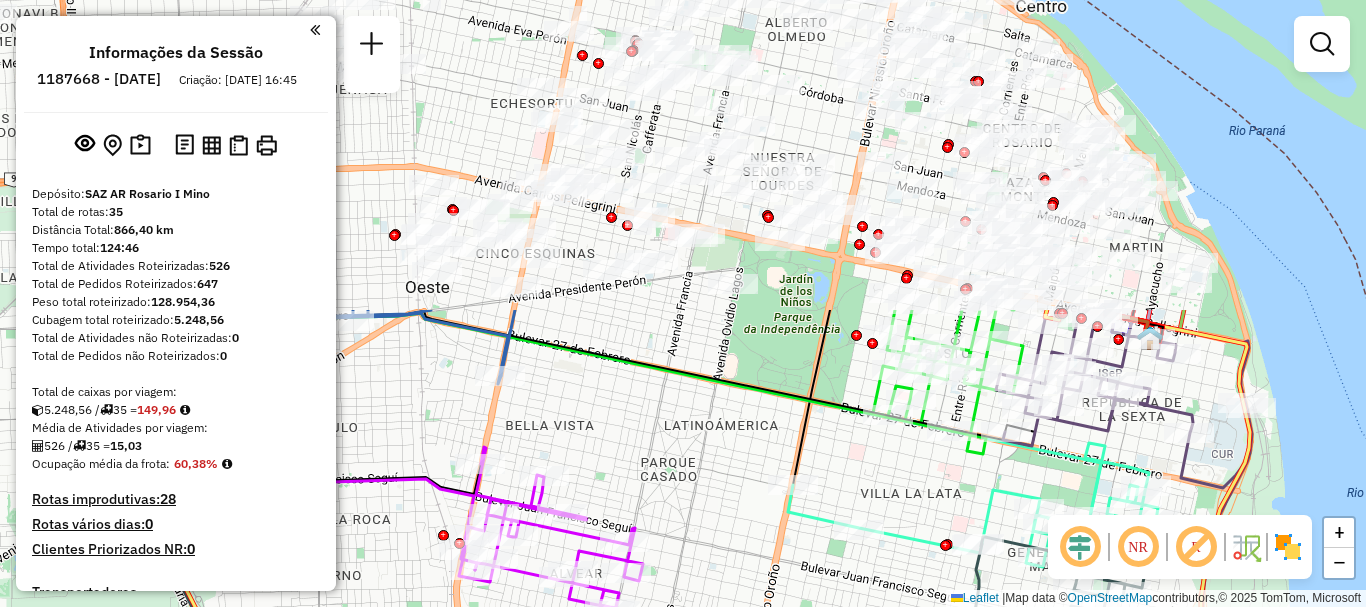 drag, startPoint x: 907, startPoint y: 280, endPoint x: 900, endPoint y: 646, distance: 366.06693 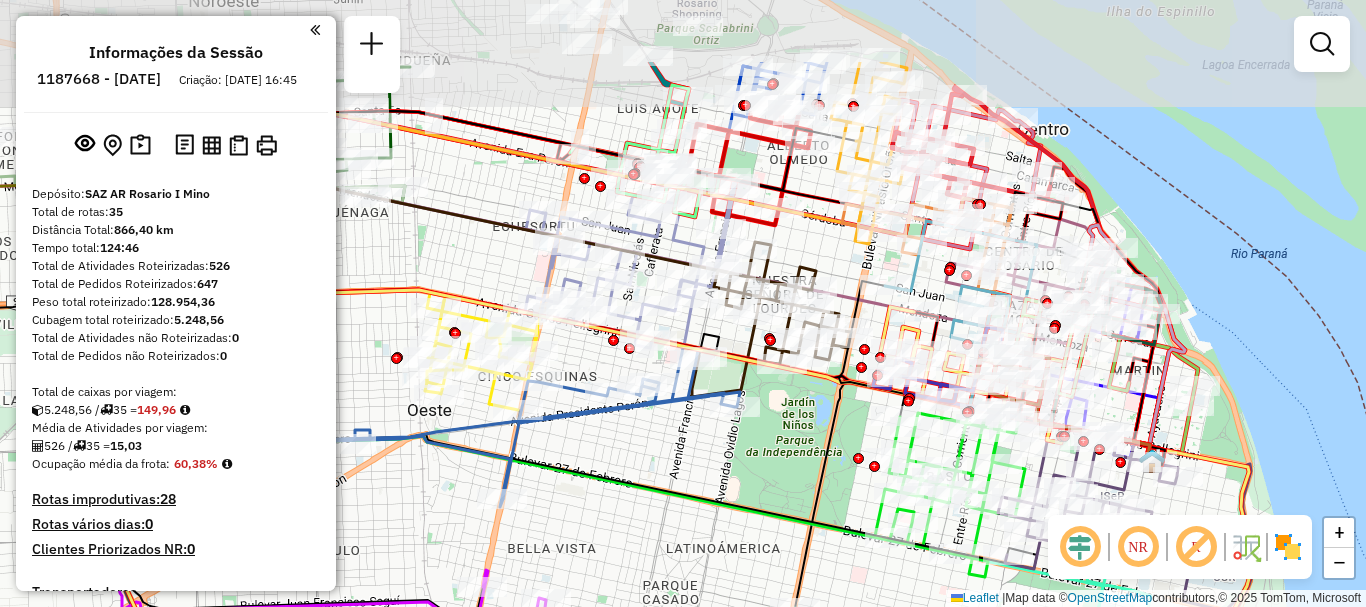 click on "Aguarde...  Pop-up bloqueado!  Seu navegador bloqueou automáticamente a abertura de uma nova janela.   Acesse as configurações e adicione o endereço do sistema a lista de permissão.   Fechar  Informações da Sessão 1187668 - [DATE]  Criação: [DATE] 16:45   Depósito:  SAZ AR Rosario I Mino  Total de rotas:  35  Distância Total:  866,40 km  Tempo total:  124:46  Total de Atividades Roteirizadas:  526  Total de Pedidos Roteirizados:  647  Peso total roteirizado:  128.954,36  Cubagem total roteirizado:  5.248,56  Total de Atividades não Roteirizadas:  0  Total de Pedidos não Roteirizados:  0 Total de caixas por viagem:  5.248,56 /   35 =  149,96 Média de Atividades por viagem:  526 /   35 =  15,03 Ocupação média da frota:  60,38%   Rotas improdutivas:  28  Rotas vários dias:  0  Clientes Priorizados NR:  0  Transportadoras  Rotas  Recargas: 8   Ver rotas   Ver veículos   1 -       AB951JL   | 422 - Parque Norte - R84 RDV  20,91 KM   52,53%  /  18   37,79%     =  1,16 KM  /" at bounding box center (683, 303) 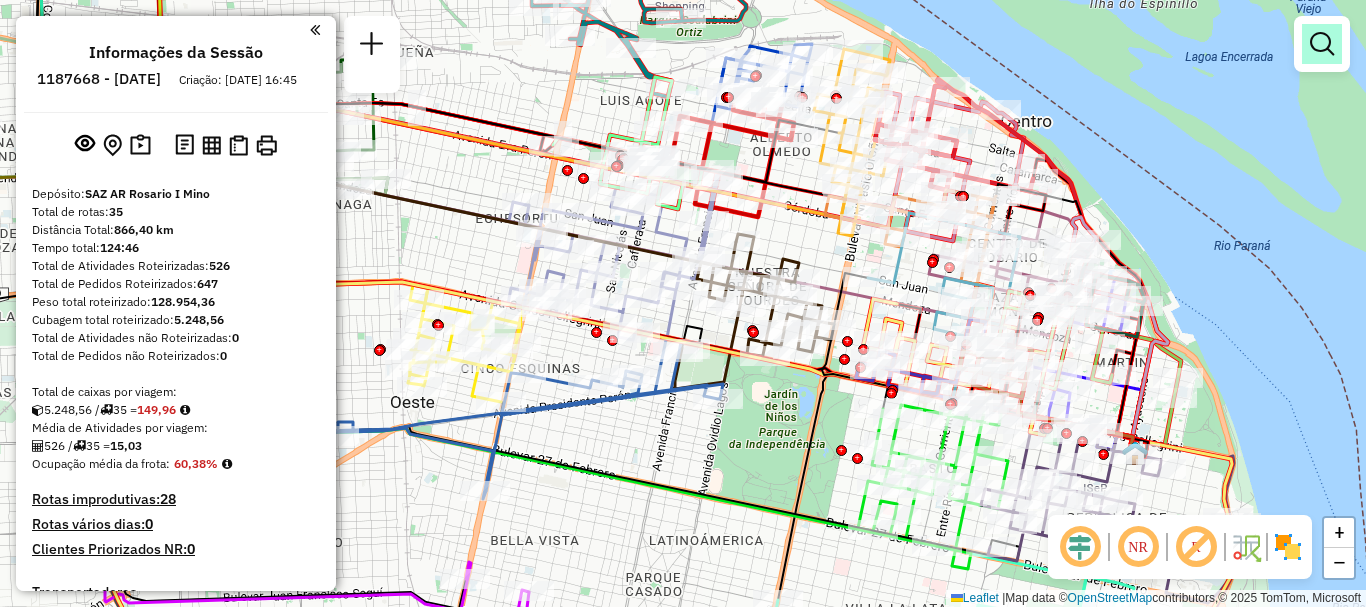 click at bounding box center (1322, 44) 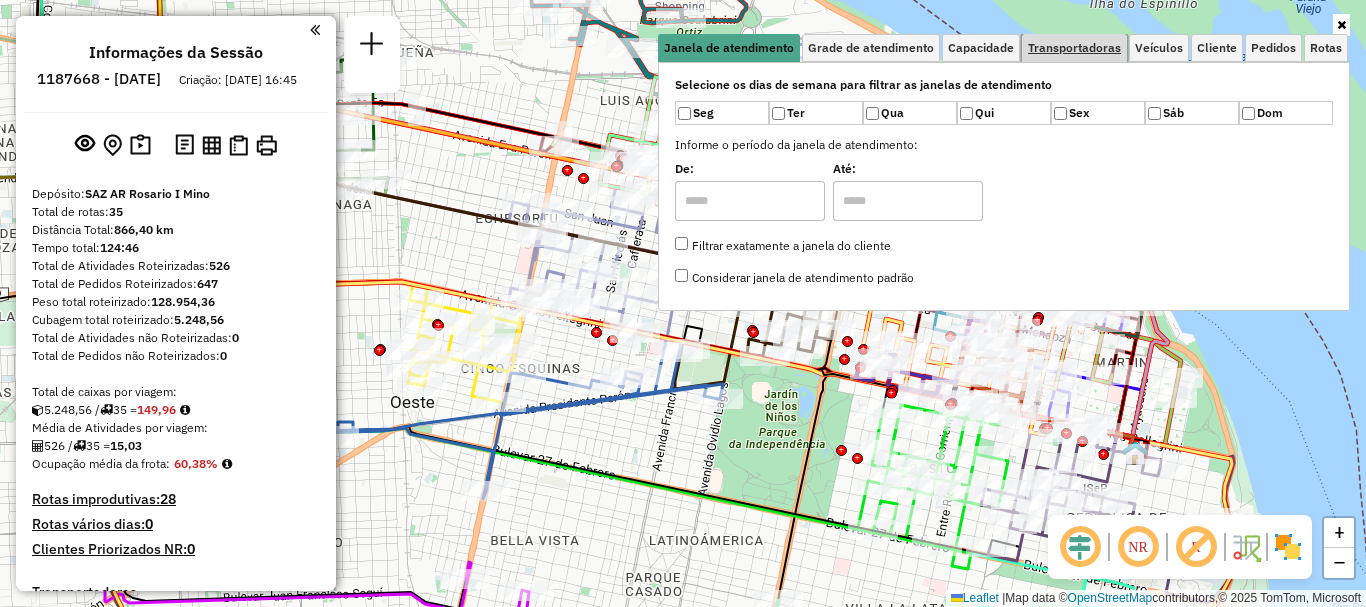 click on "Transportadoras" at bounding box center (1074, 48) 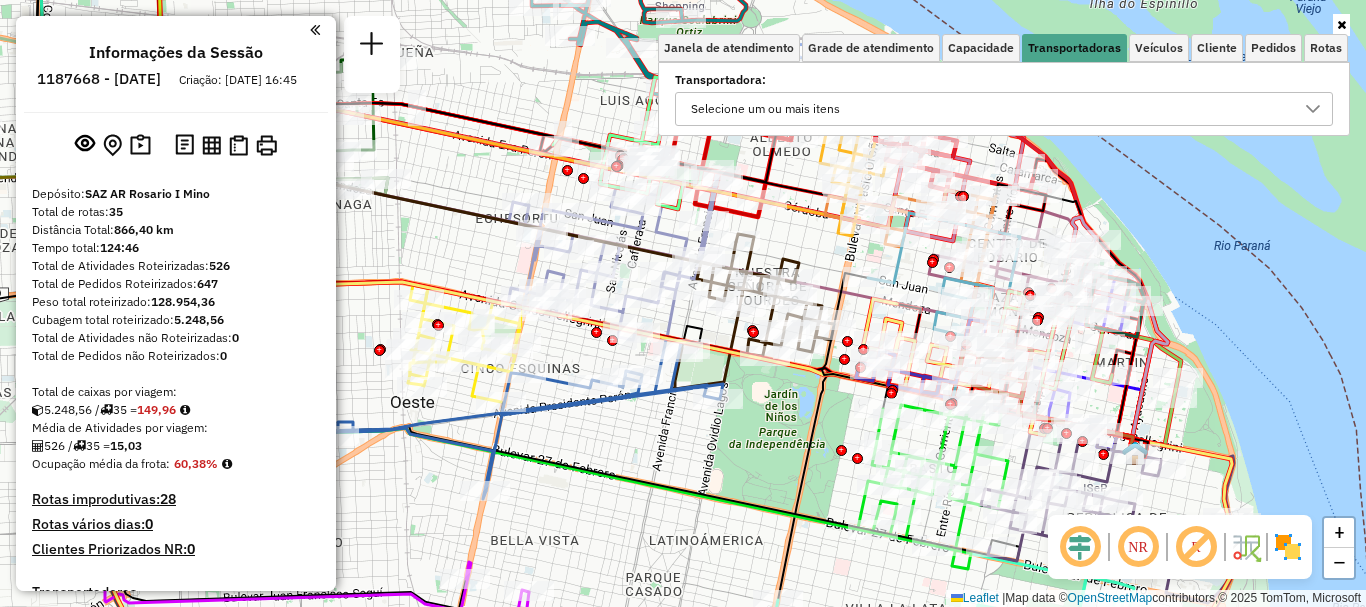 click at bounding box center [1313, 109] 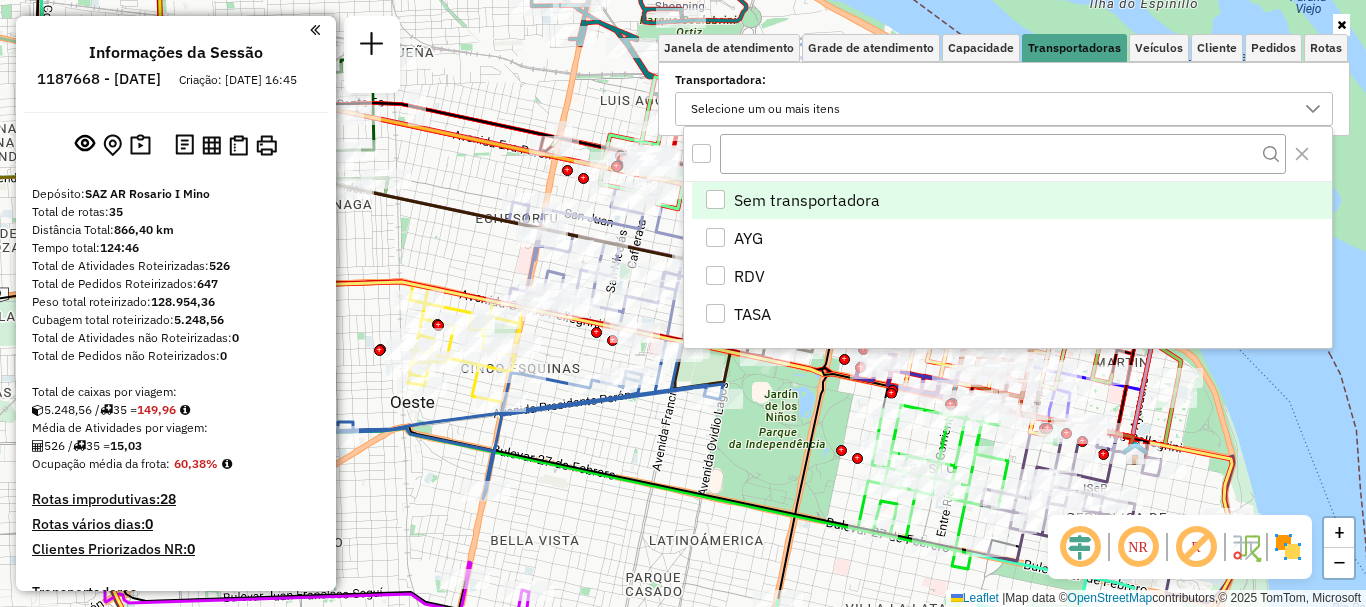 scroll, scrollTop: 12, scrollLeft: 69, axis: both 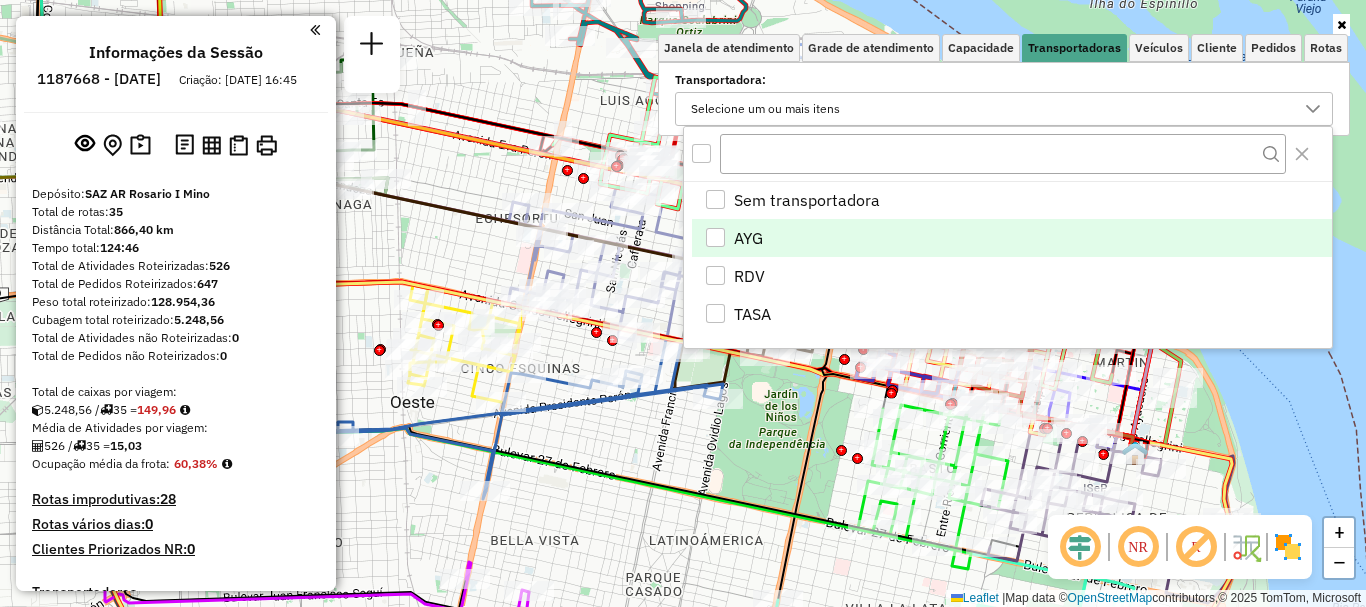 click at bounding box center [715, 237] 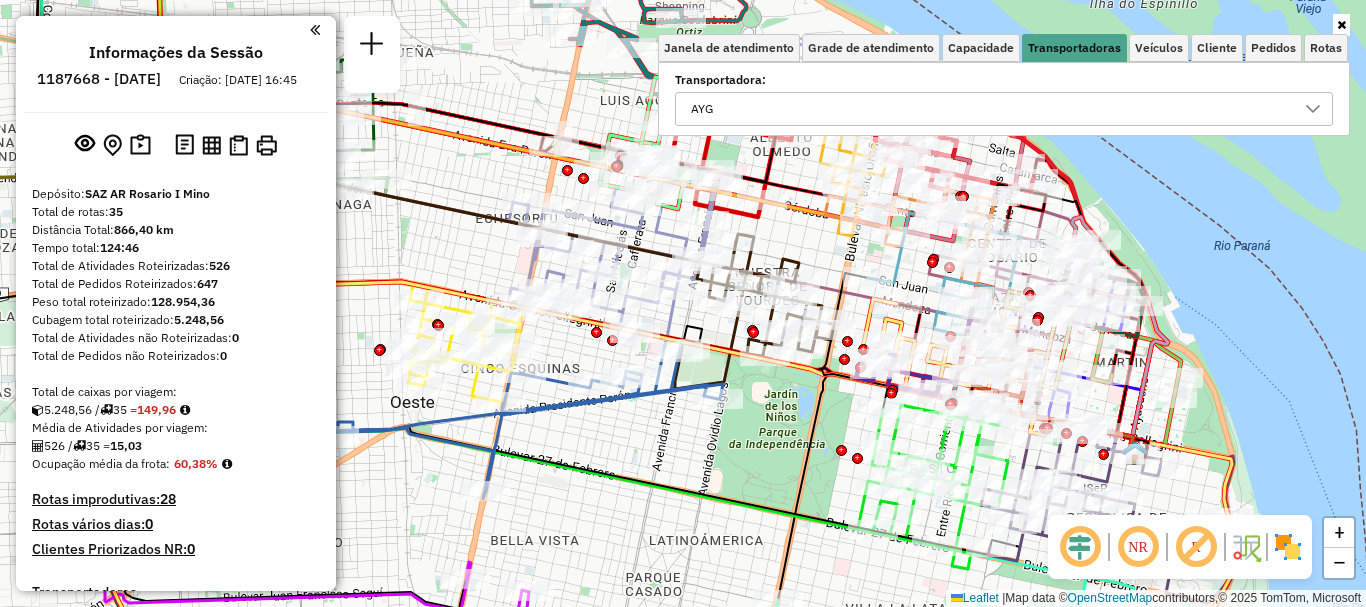 select on "**********" 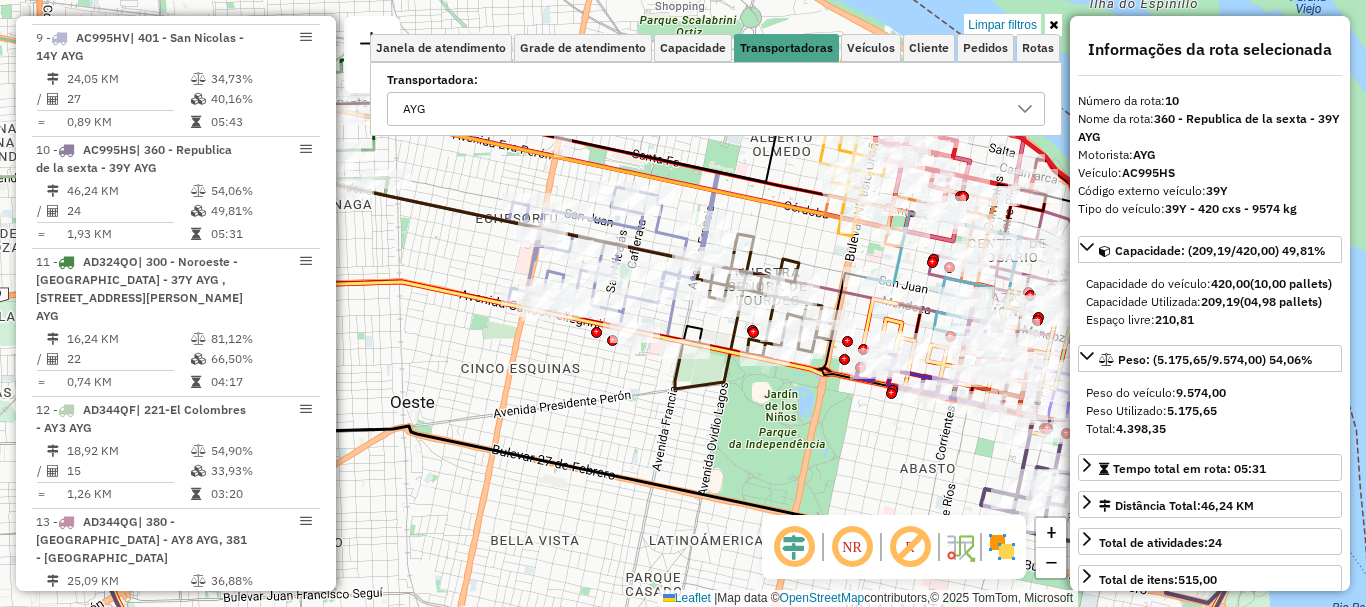 scroll, scrollTop: 929, scrollLeft: 0, axis: vertical 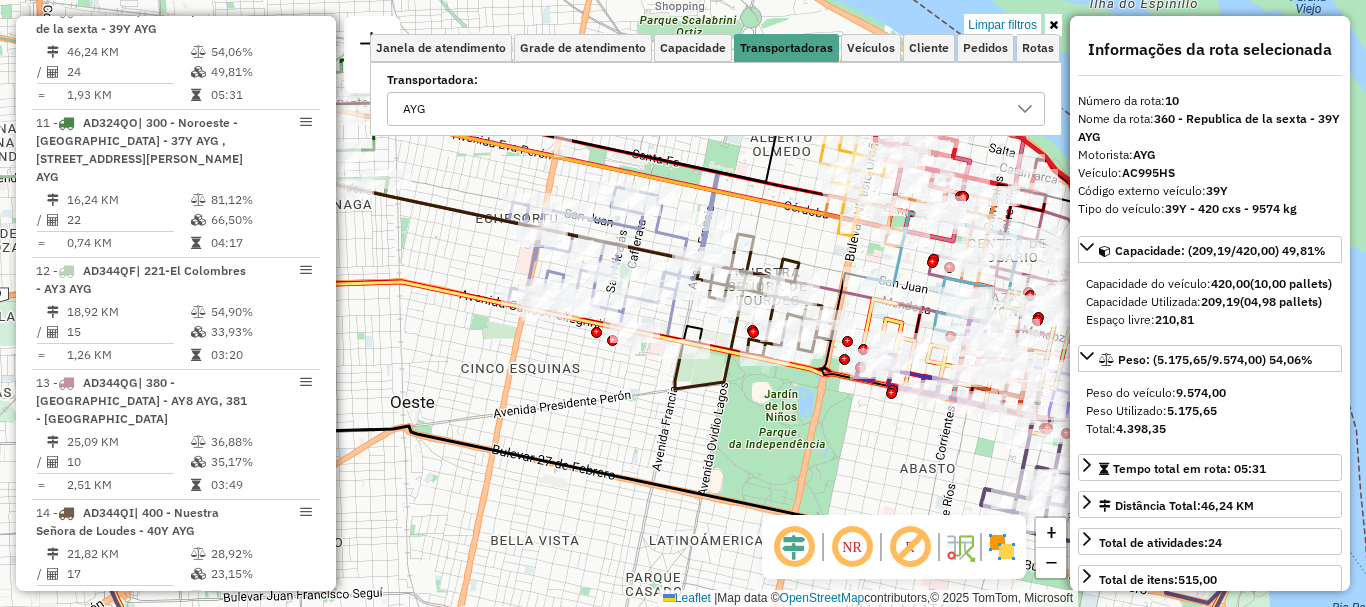 click on "Limpar filtros Janela de atendimento Grade de atendimento Capacidade Transportadoras Veículos Cliente Pedidos  Rotas Selecione os dias de semana para filtrar as janelas de atendimento  Seg   Ter   Qua   Qui   Sex   Sáb   Dom  Informe o período da janela de atendimento: De: Até:  Filtrar exatamente a janela do cliente  Considerar janela de atendimento padrão  Selecione os dias de semana para filtrar as grades de atendimento  Seg   Ter   Qua   Qui   Sex   Sáb   Dom   Considerar clientes sem dia de atendimento cadastrado  Clientes fora do dia de atendimento selecionado Filtrar as atividades entre os valores definidos abaixo:  Peso mínimo:   Peso máximo:   Cubagem mínima:   Cubagem máxima:   De:   Até:  Filtrar as atividades entre o tempo de atendimento definido abaixo:  De:   Até:   Considerar capacidade total dos clientes não roteirizados Transportadora: AYG Tipo de veículo: Selecione um ou mais itens Veículo: Selecione um ou mais itens Motorista: Selecione um ou mais itens Nome: Tipo de cliente:" 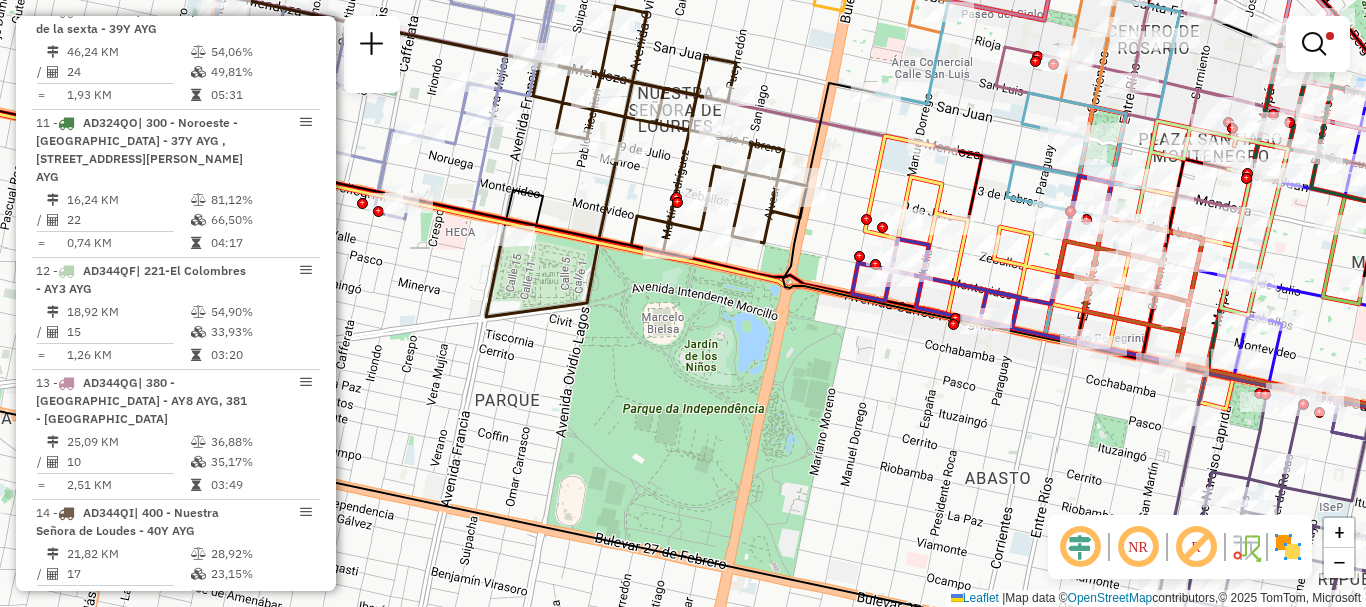 click on "Limpar filtros Janela de atendimento Grade de atendimento Capacidade Transportadoras Veículos Cliente Pedidos  Rotas Selecione os dias de semana para filtrar as janelas de atendimento  Seg   Ter   Qua   Qui   Sex   Sáb   Dom  Informe o período da janela de atendimento: De: Até:  Filtrar exatamente a janela do cliente  Considerar janela de atendimento padrão  Selecione os dias de semana para filtrar as grades de atendimento  Seg   Ter   Qua   Qui   Sex   Sáb   Dom   Considerar clientes sem dia de atendimento cadastrado  Clientes fora do dia de atendimento selecionado Filtrar as atividades entre os valores definidos abaixo:  Peso mínimo:   Peso máximo:   Cubagem mínima:   Cubagem máxima:   De:   Até:  Filtrar as atividades entre o tempo de atendimento definido abaixo:  De:   Até:   Considerar capacidade total dos clientes não roteirizados Transportadora: AYG Tipo de veículo: Selecione um ou mais itens Veículo: Selecione um ou mais itens Motorista: Selecione um ou mais itens Nome: Tipo de cliente:" 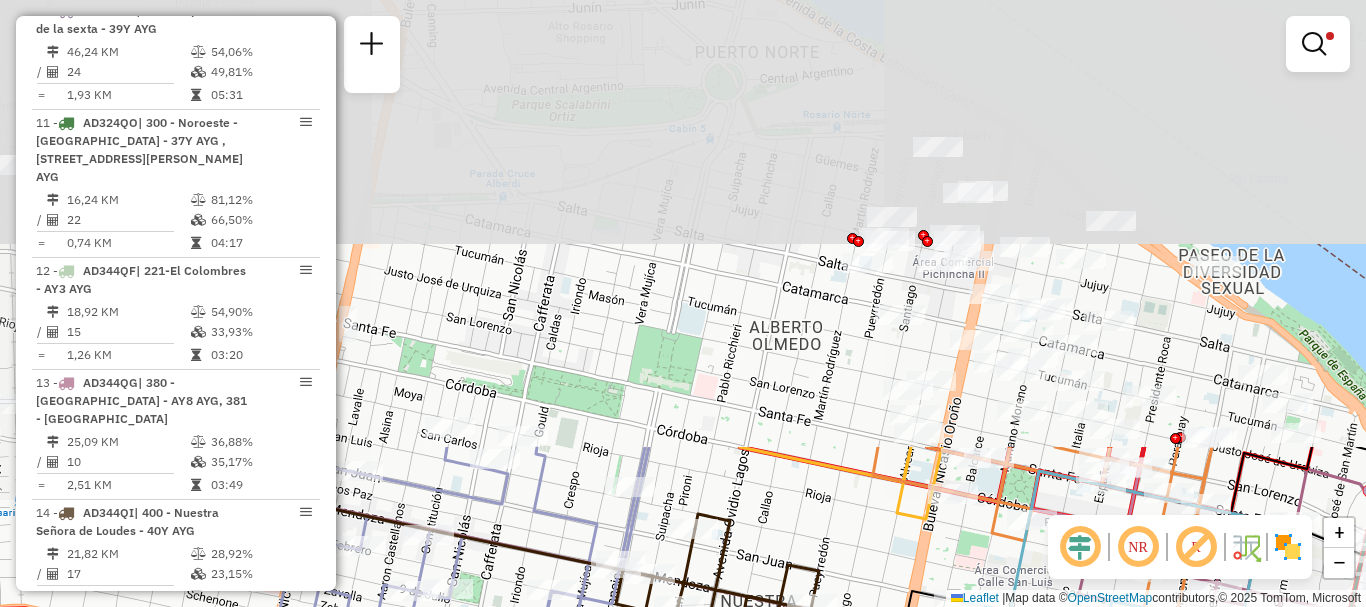 click on "Aplicando filtros  Pop-up bloqueado!  Seu navegador bloqueou automáticamente a abertura de uma nova janela.   Acesse as configurações e adicione o endereço do sistema a lista de permissão.   Fechar  Informações da Sessão 1187668 - [DATE]  Criação: [DATE] 16:45   Depósito:  SAZ AR Rosario I Mino  Total de rotas:  35  Distância Total:  866,40 km  Tempo total:  124:46  Total de Atividades Roteirizadas:  526  Total de Pedidos Roteirizados:  647  Peso total roteirizado:  128.954,36  Cubagem total roteirizado:  5.248,56  Total de Atividades não Roteirizadas:  0  Total de Pedidos não Roteirizados:  0 Total de caixas por viagem:  5.248,56 /   35 =  149,96 Média de Atividades por viagem:  526 /   35 =  15,03 Ocupação média da frota:  60,38%   Rotas improdutivas:  28  Rotas vários dias:  0  Clientes Priorizados NR:  0  Transportadoras  Rotas  Recargas: 8   Ver rotas   Ver veículos   5 -       AD324QN   | 370- Martin - 35Y AYG  56,42 KM   36,45%  /  11   34,83%     =  5,13 KM  /" at bounding box center (683, 303) 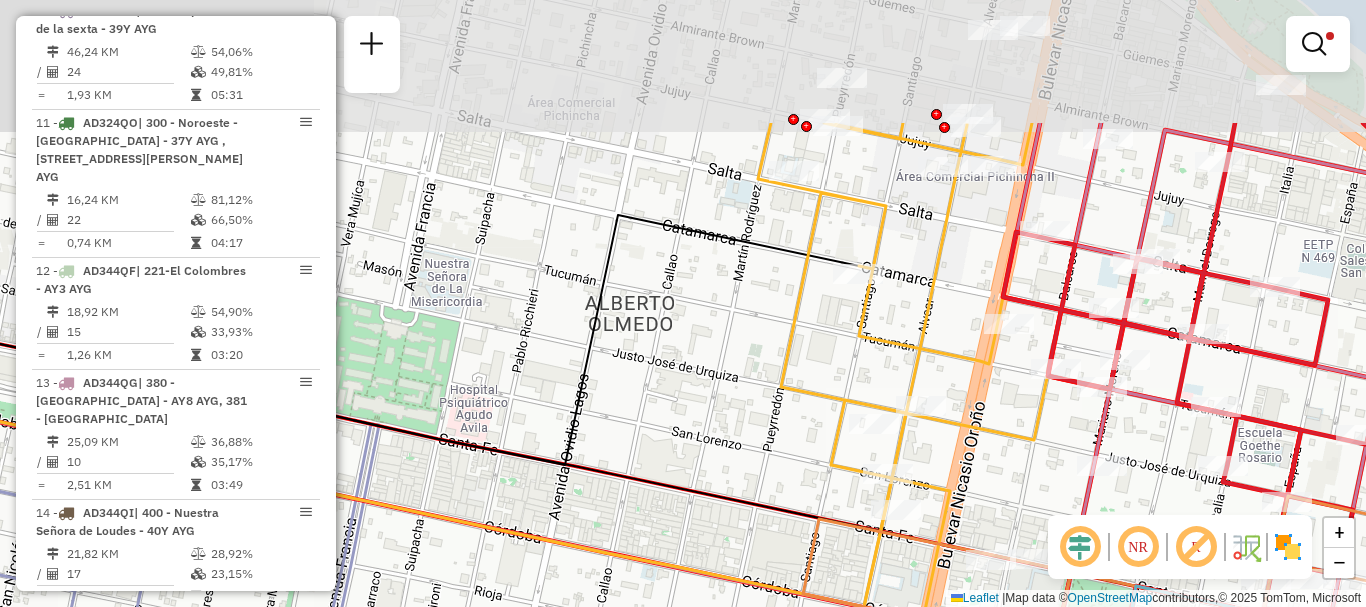drag, startPoint x: 956, startPoint y: 448, endPoint x: 938, endPoint y: 640, distance: 192.8419 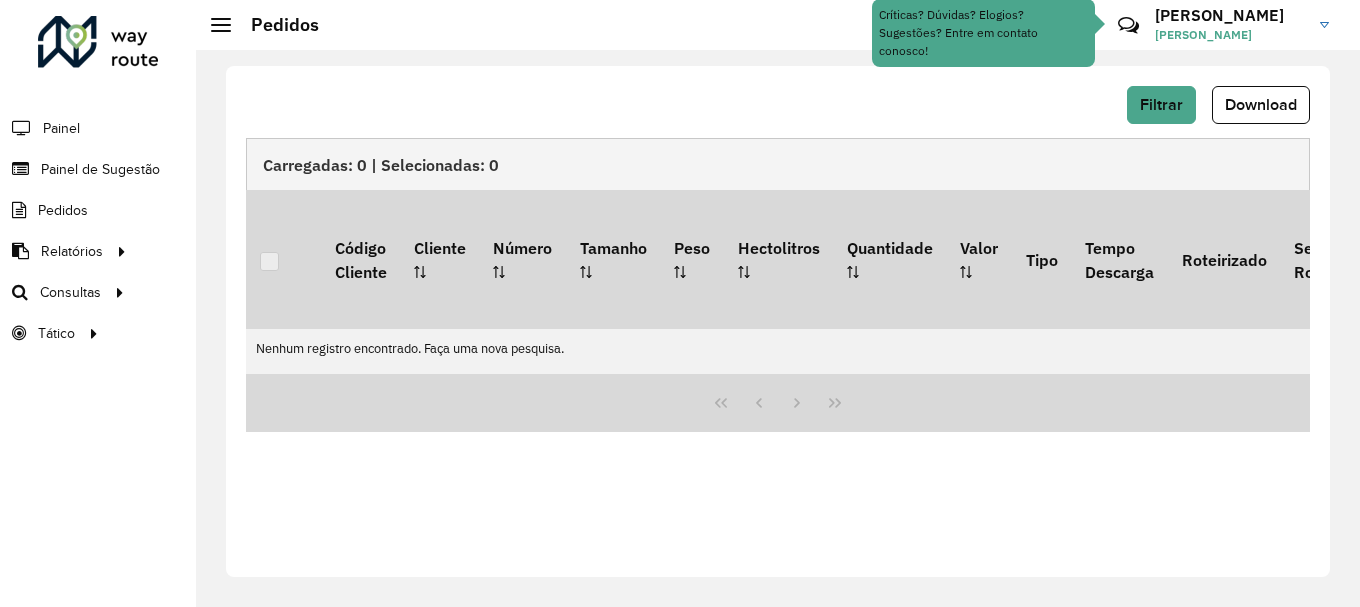 scroll, scrollTop: 0, scrollLeft: 0, axis: both 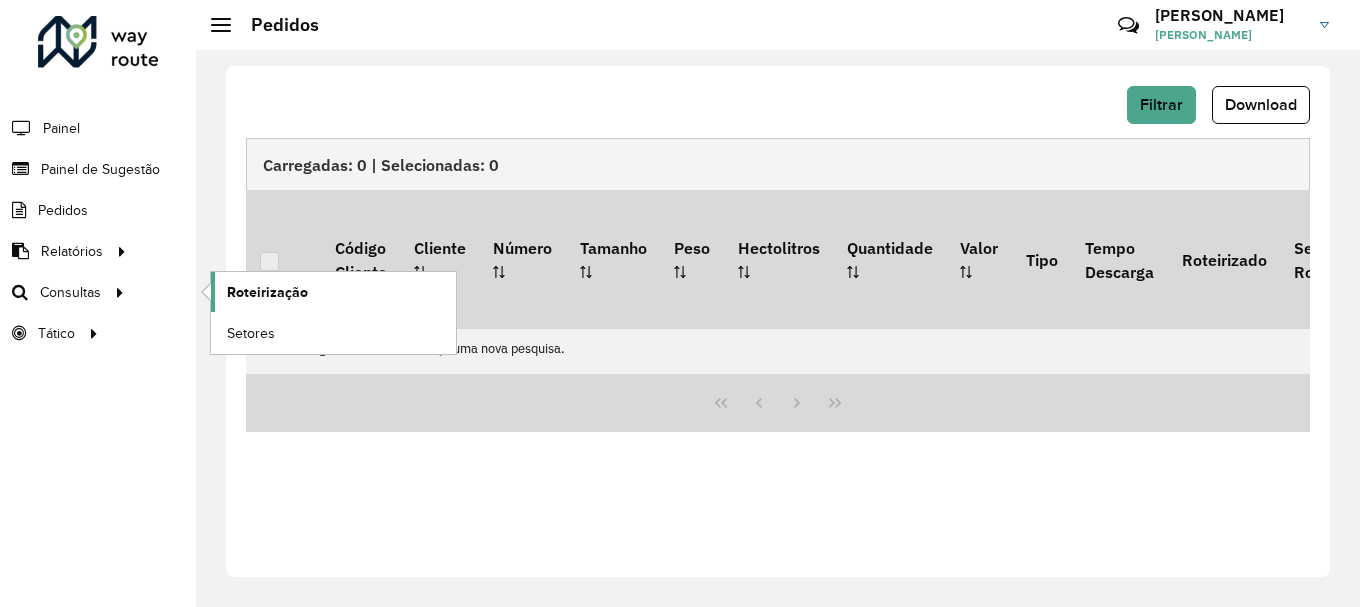 click on "Roteirização" 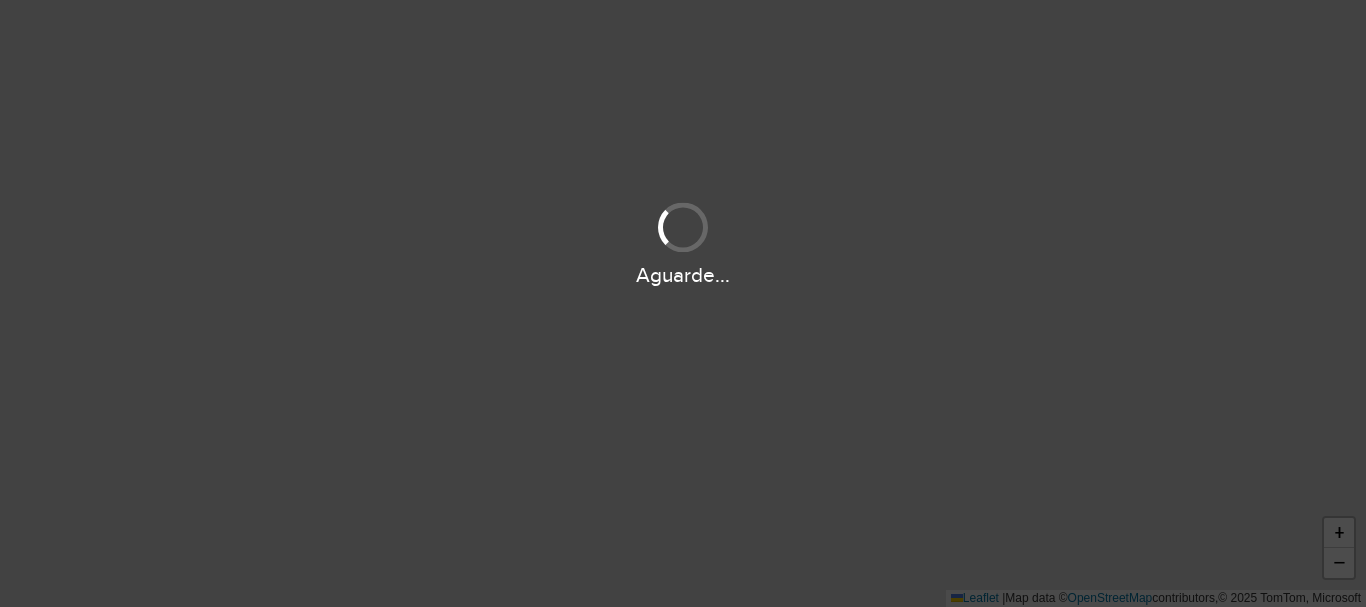 scroll, scrollTop: 0, scrollLeft: 0, axis: both 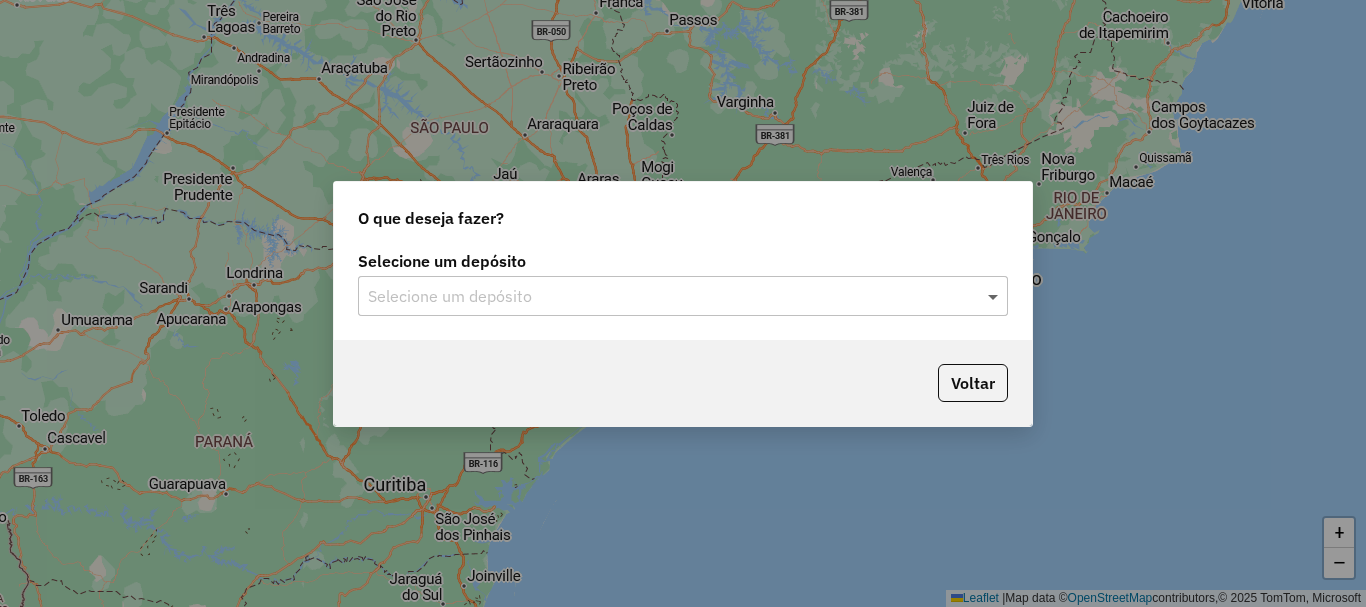 click 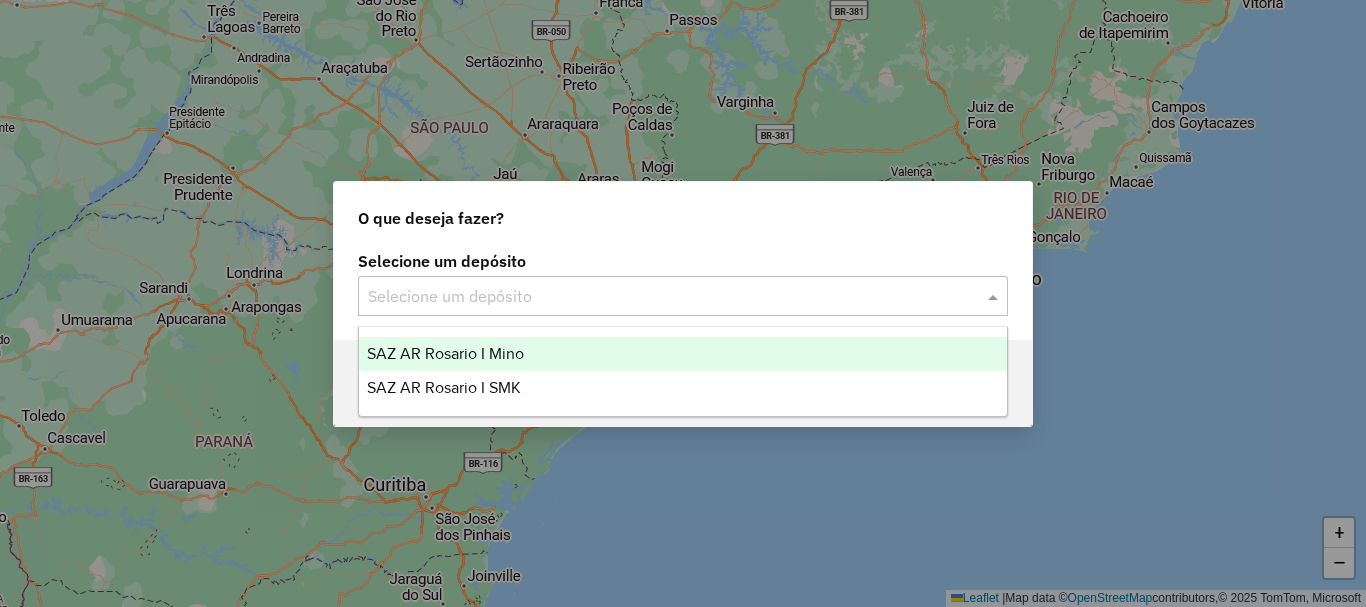 click on "SAZ AR Rosario I Mino" at bounding box center (445, 353) 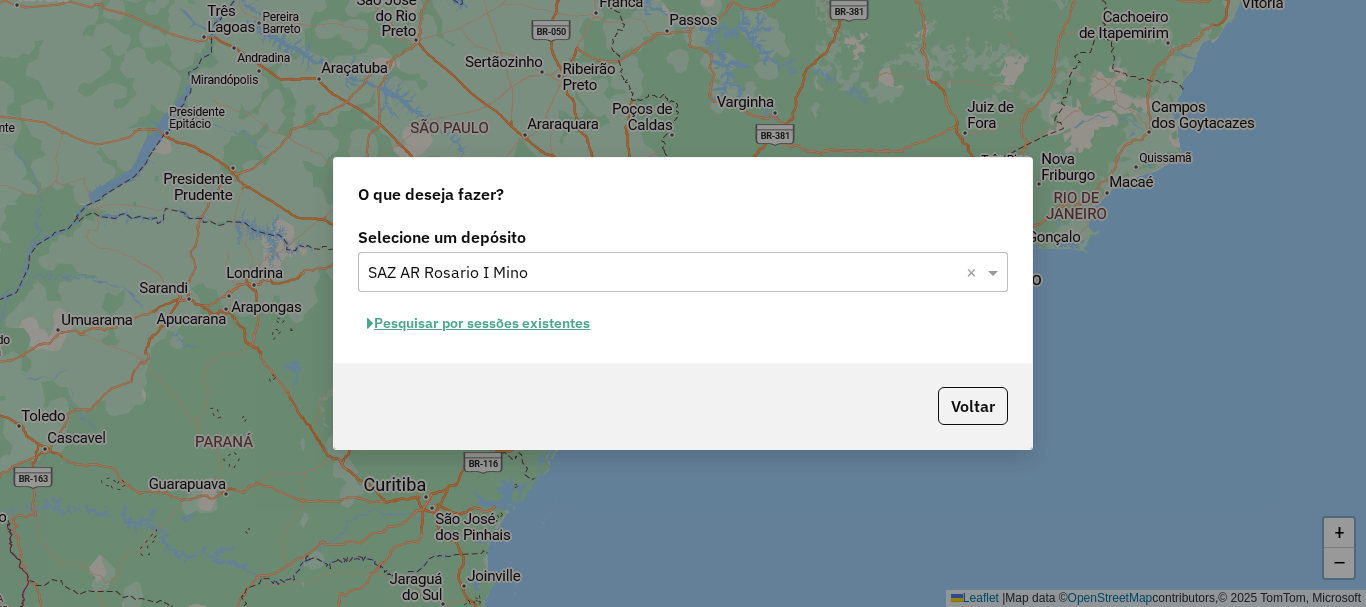 click on "Pesquisar por sessões existentes" 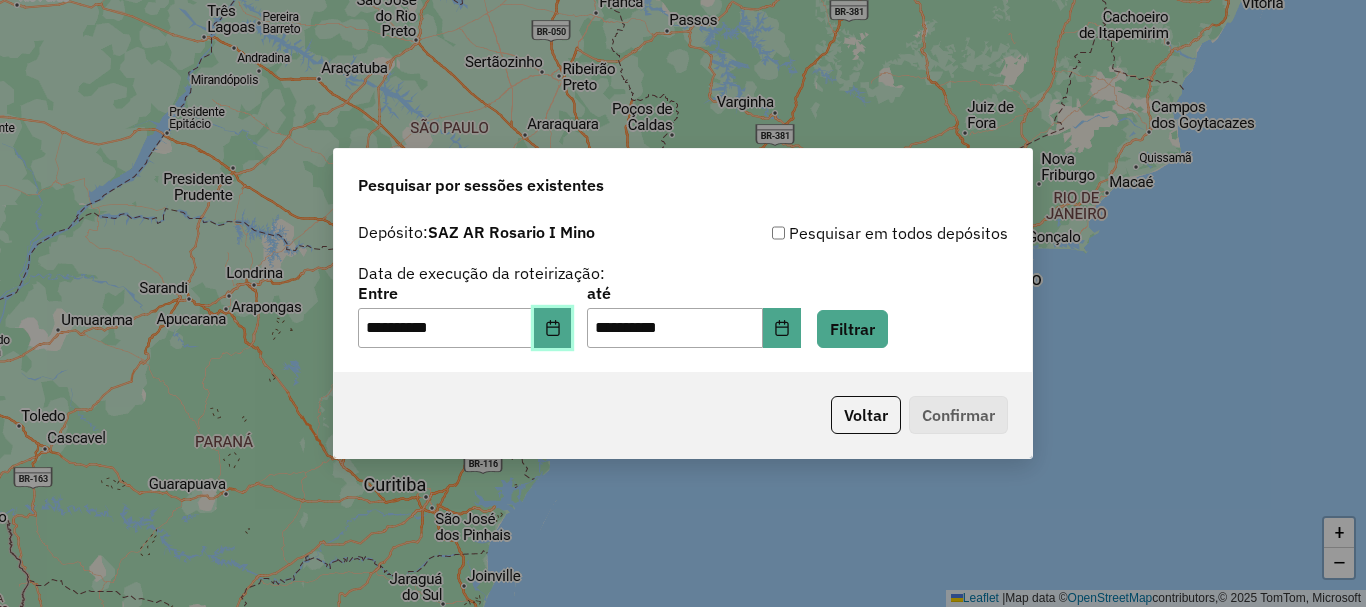 click 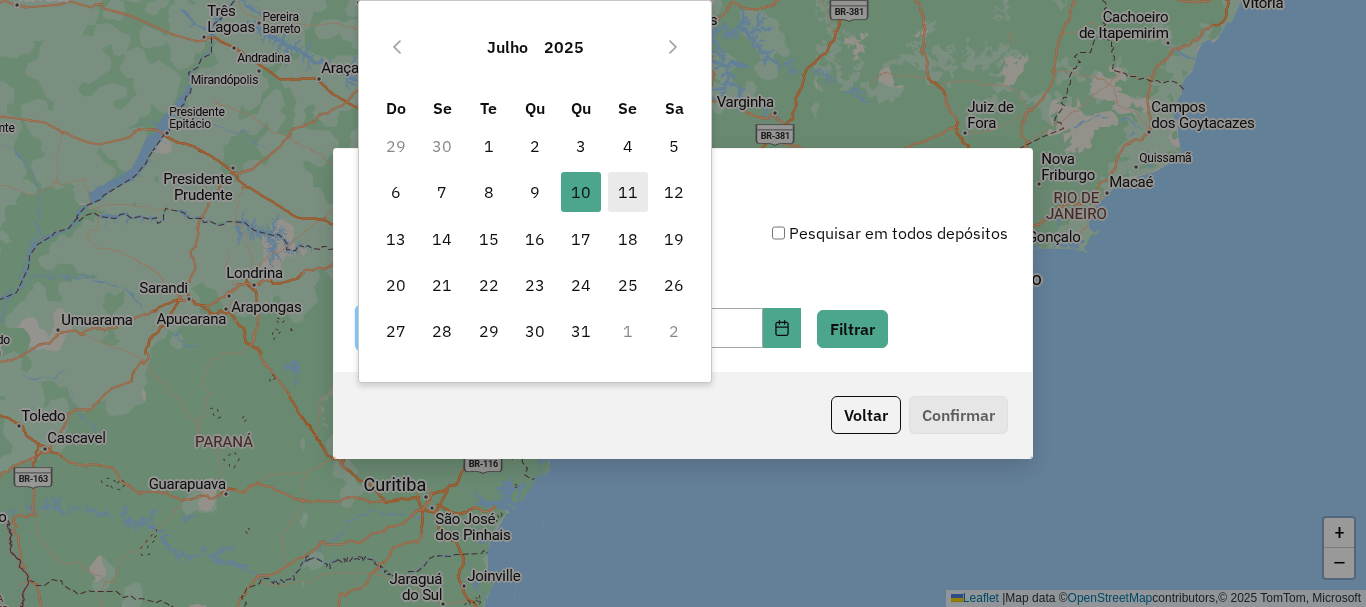 click on "11" at bounding box center (628, 192) 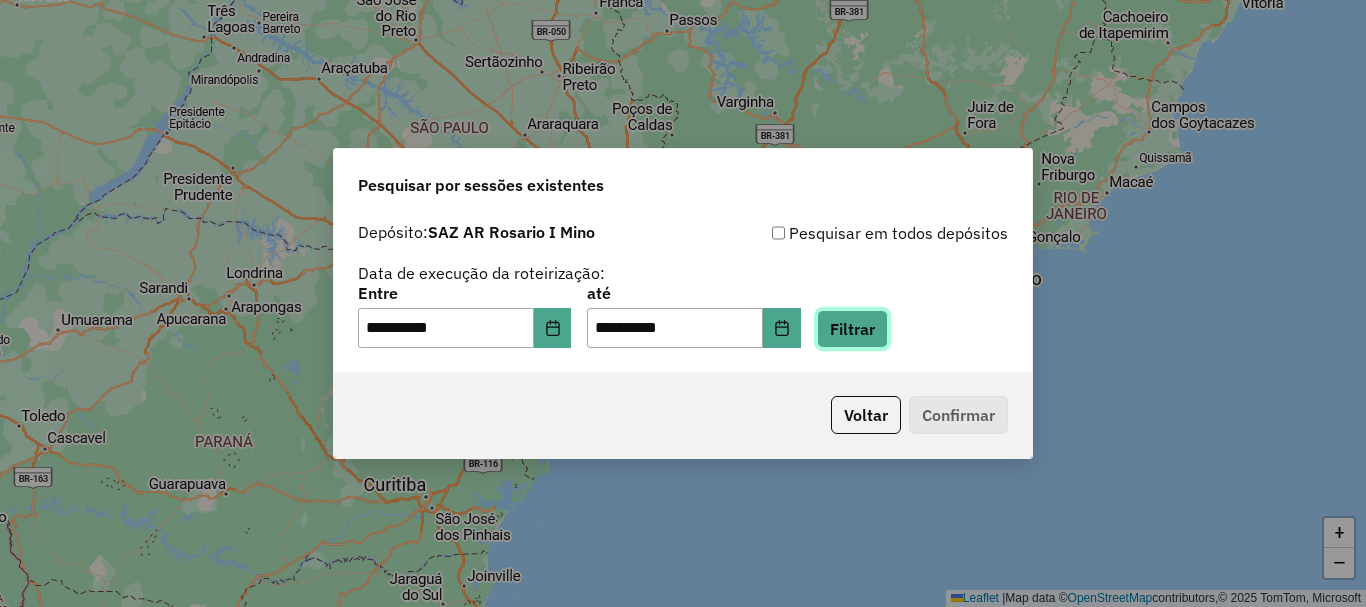 click on "Filtrar" 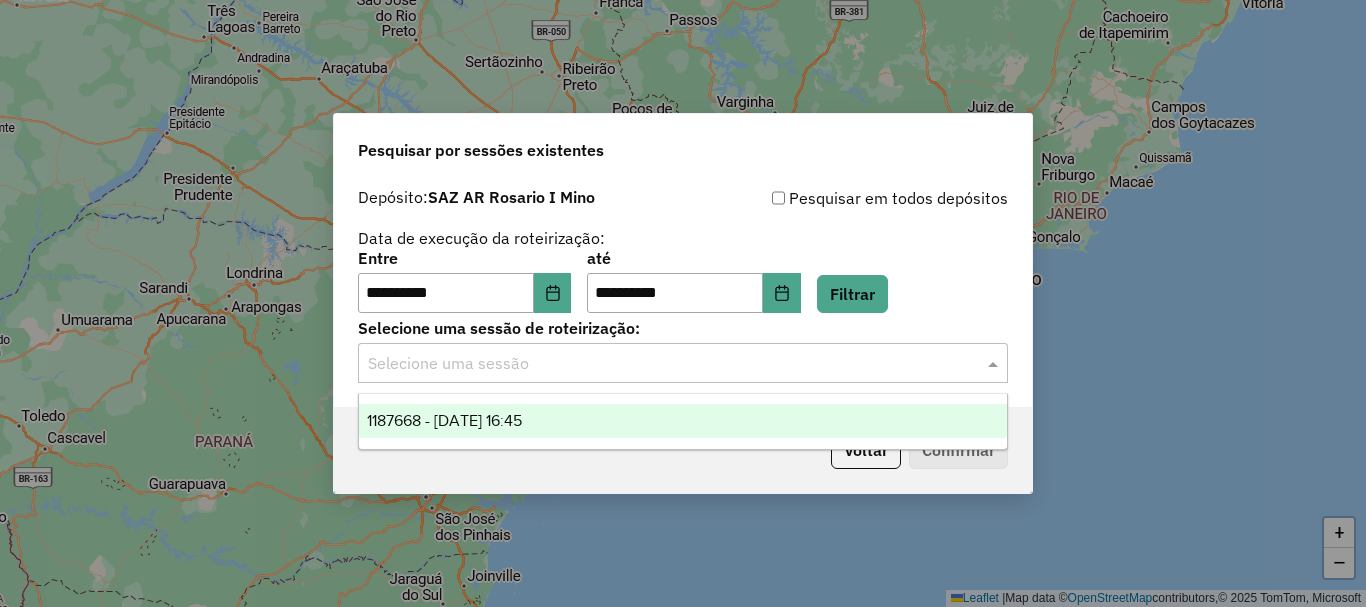 click 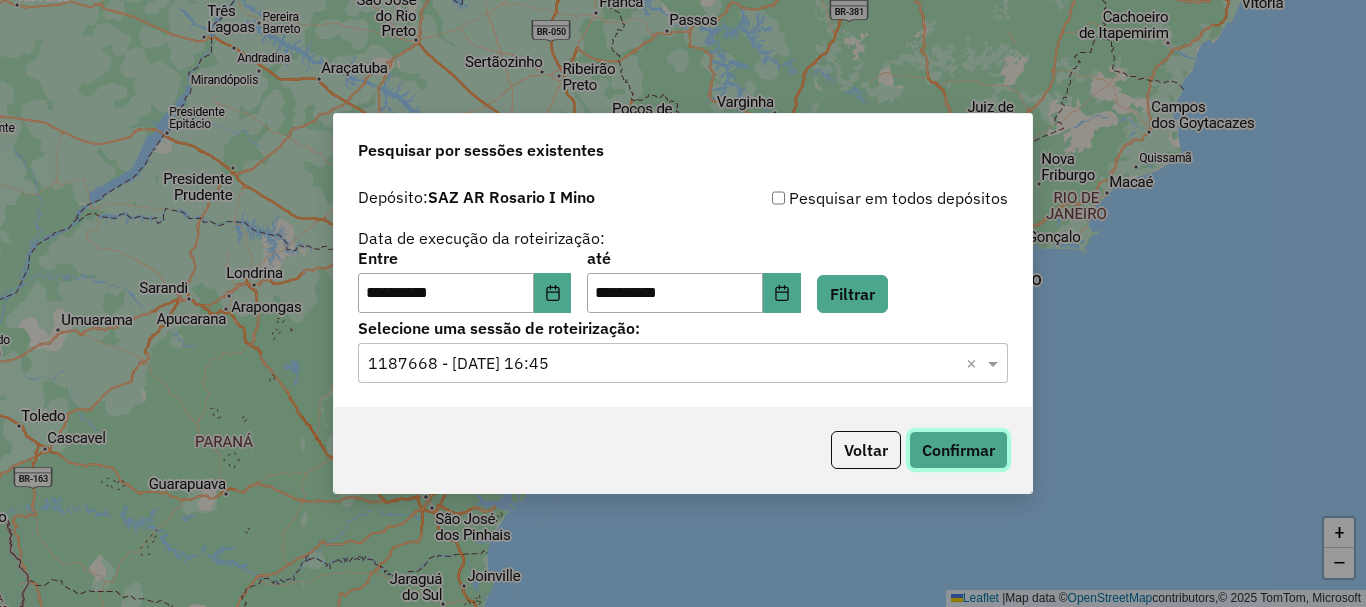 click on "Confirmar" 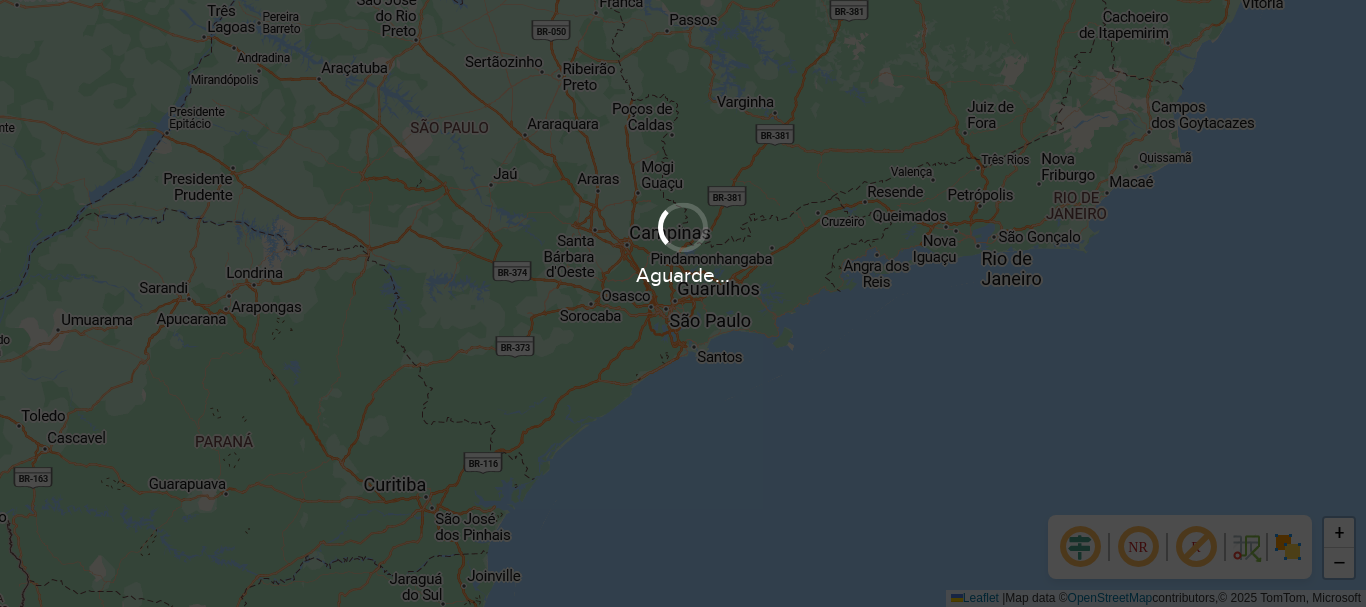 scroll, scrollTop: 0, scrollLeft: 0, axis: both 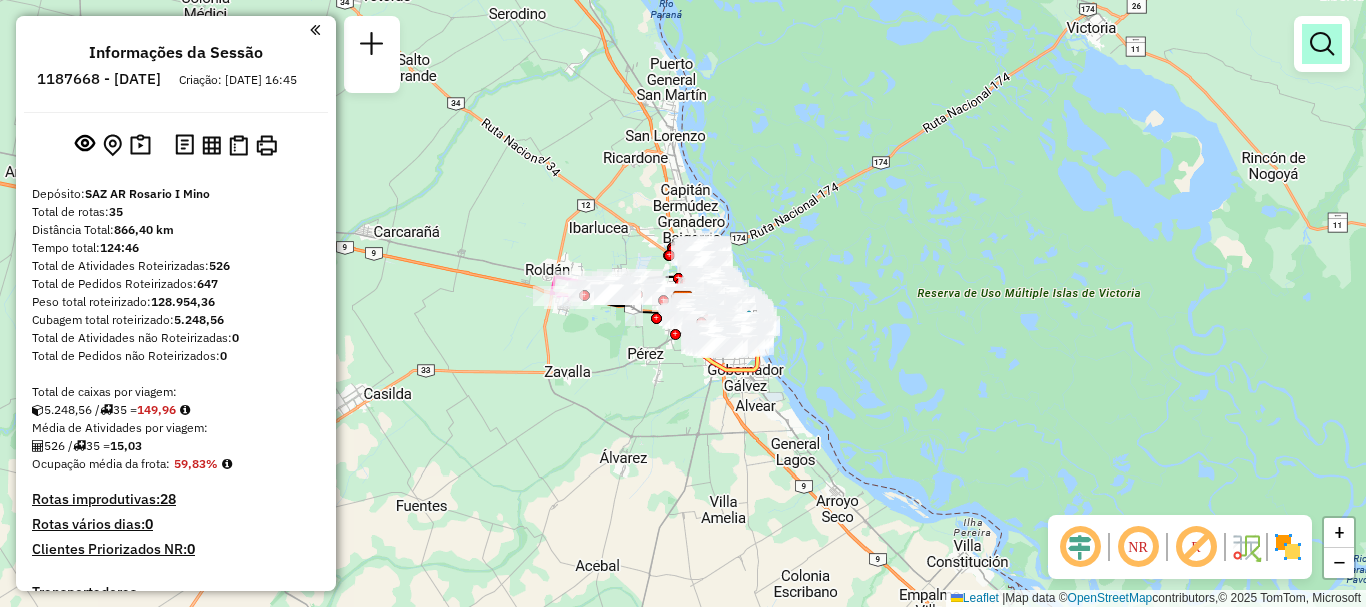 click at bounding box center (1322, 44) 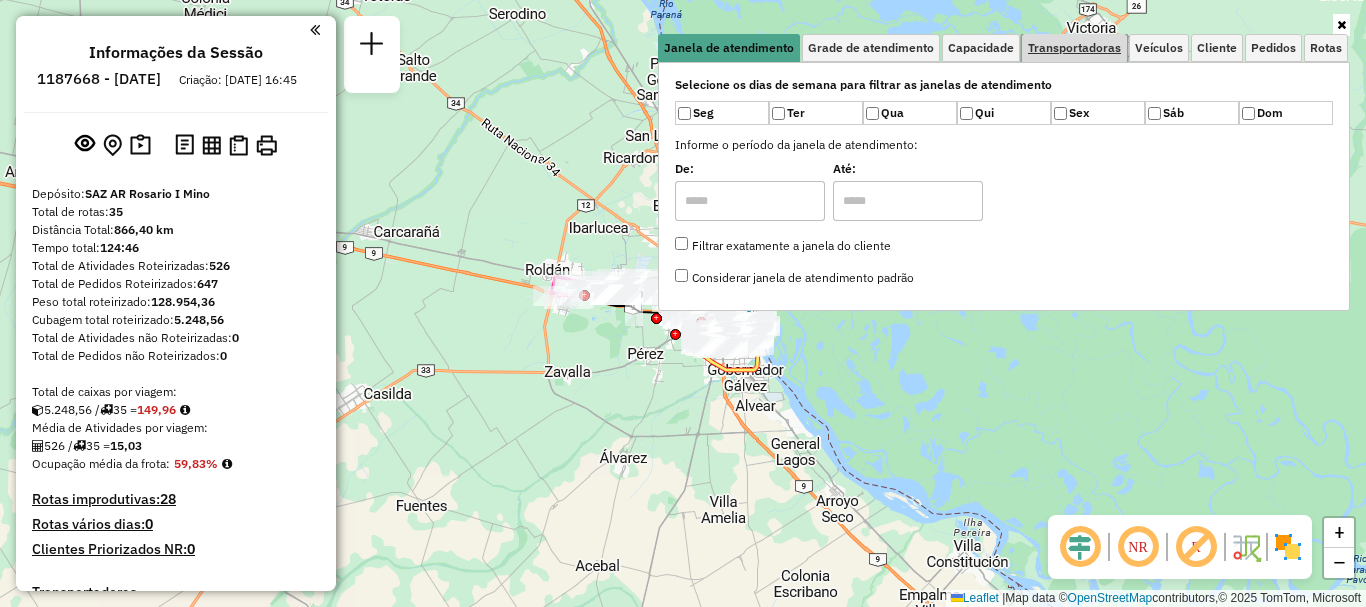 click on "Transportadoras" at bounding box center [1074, 48] 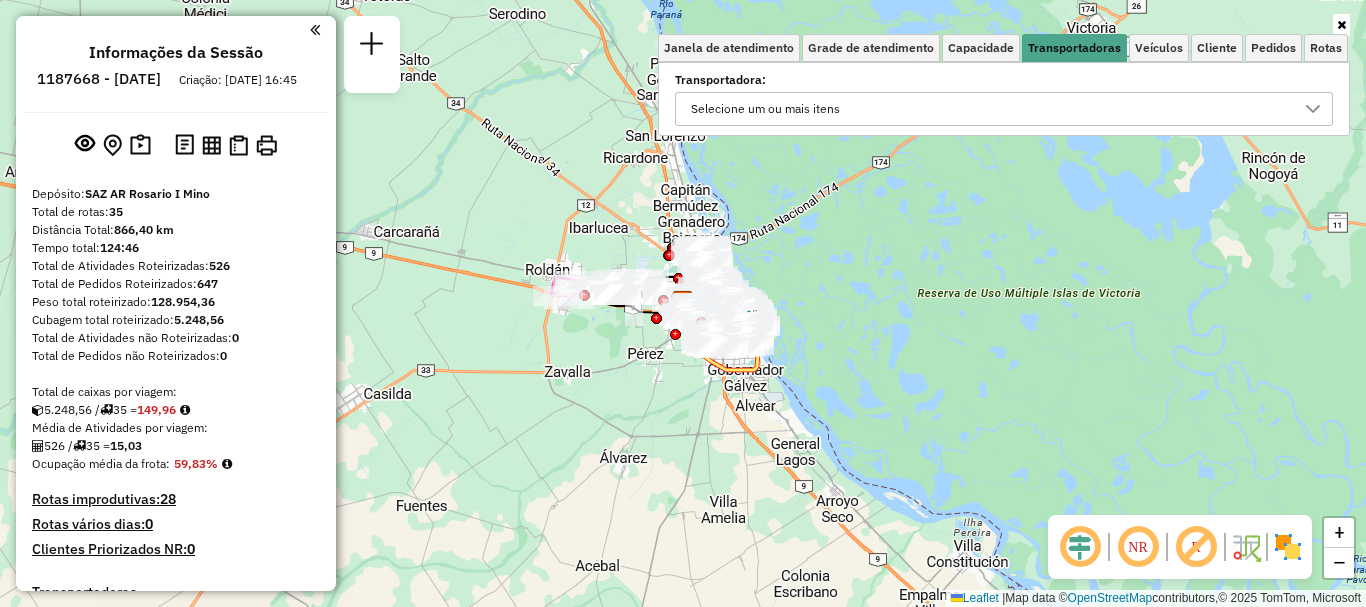 click 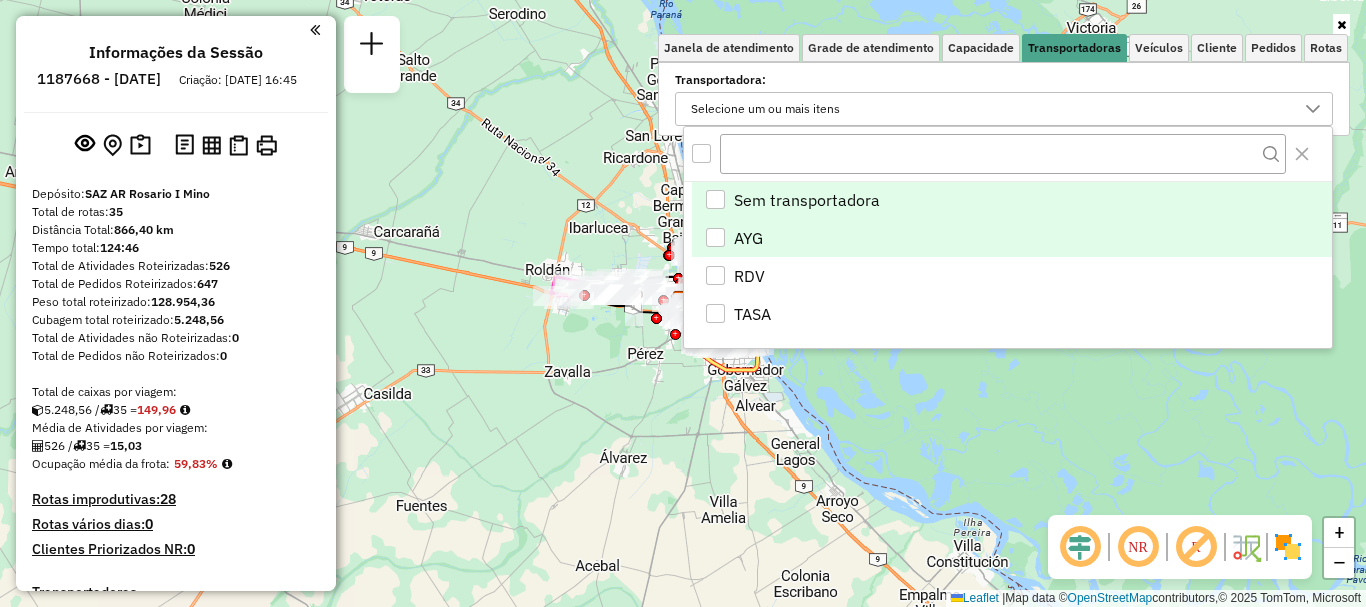 click at bounding box center [715, 237] 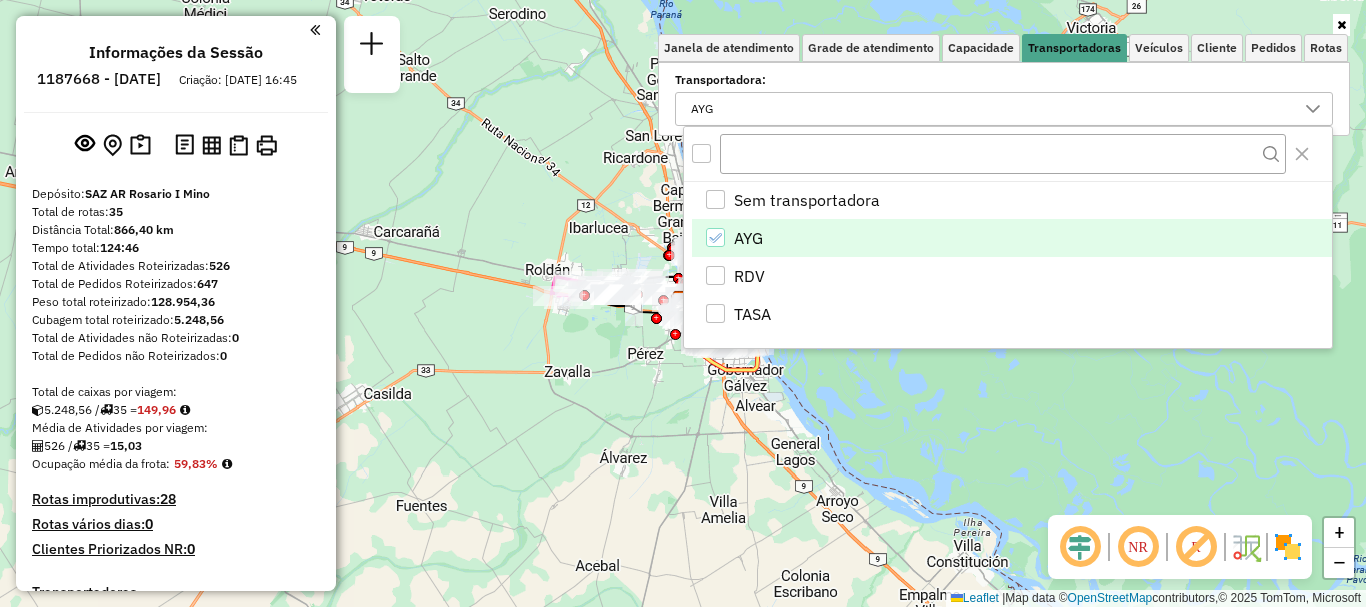 click on "Janela de atendimento Grade de atendimento Capacidade Transportadoras Veículos Cliente Pedidos  Rotas Selecione os dias de semana para filtrar as janelas de atendimento  Seg   Ter   Qua   Qui   Sex   Sáb   Dom  Informe o período da janela de atendimento: De: Até:  Filtrar exatamente a janela do cliente  Considerar janela de atendimento padrão  Selecione os dias de semana para filtrar as grades de atendimento  Seg   Ter   Qua   Qui   Sex   Sáb   Dom   Considerar clientes sem dia de atendimento cadastrado  Clientes fora do dia de atendimento selecionado Filtrar as atividades entre os valores definidos abaixo:  Peso mínimo:   Peso máximo:   Cubagem mínima:   Cubagem máxima:   De:   Até:  Filtrar as atividades entre o tempo de atendimento definido abaixo:  De:   Até:   Considerar capacidade total dos clientes não roteirizados Transportadora: AYG Tipo de veículo: Selecione um ou mais itens Veículo: Selecione um ou mais itens Motorista: Selecione um ou mais itens Nome: Tipo de cliente: Rótulo: Tipo:" 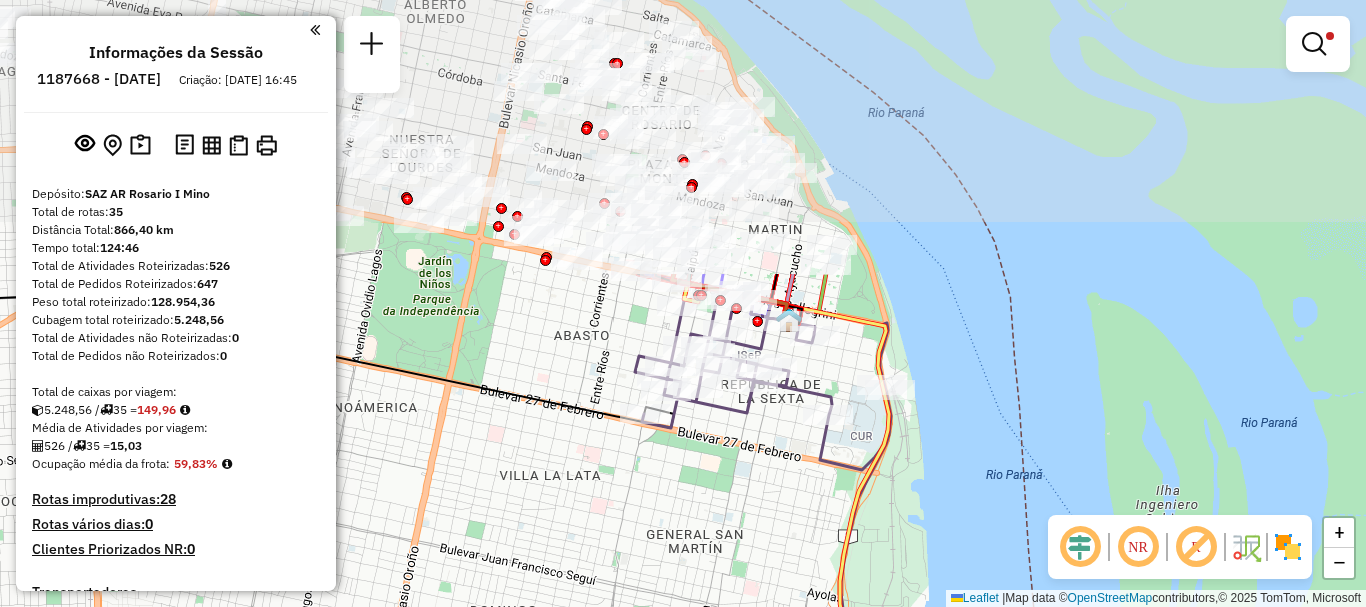 drag, startPoint x: 718, startPoint y: 262, endPoint x: 709, endPoint y: 563, distance: 301.13452 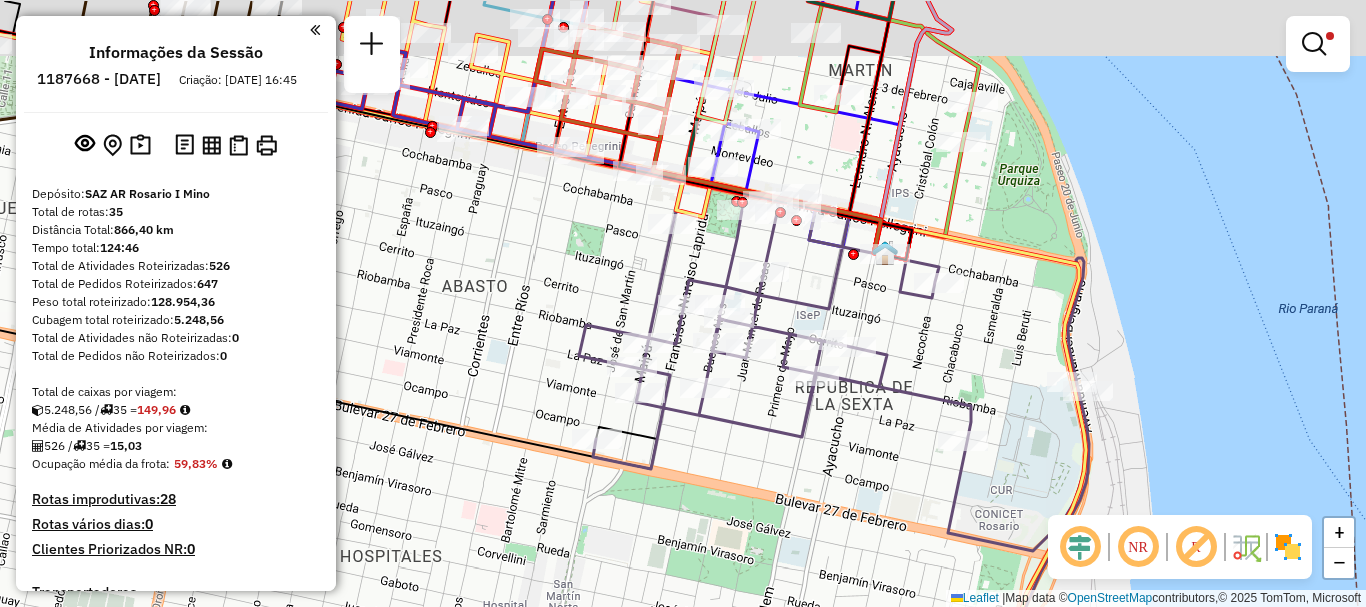 drag, startPoint x: 605, startPoint y: 289, endPoint x: 647, endPoint y: 402, distance: 120.552895 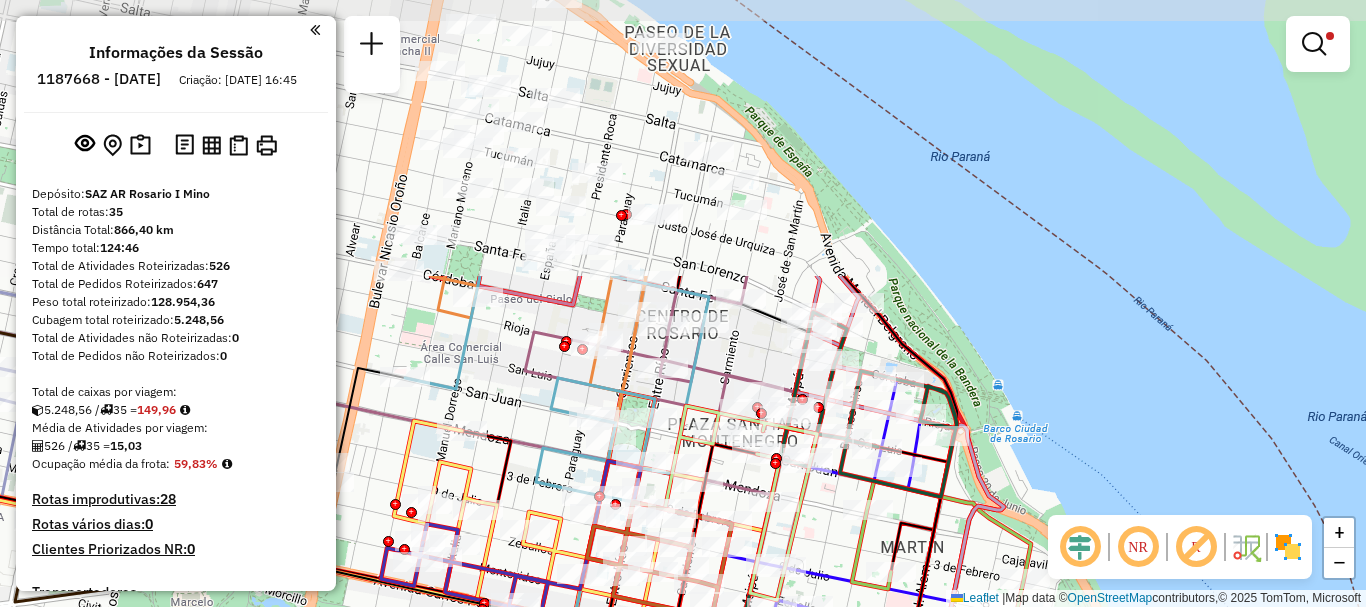 drag, startPoint x: 642, startPoint y: 436, endPoint x: 629, endPoint y: 646, distance: 210.402 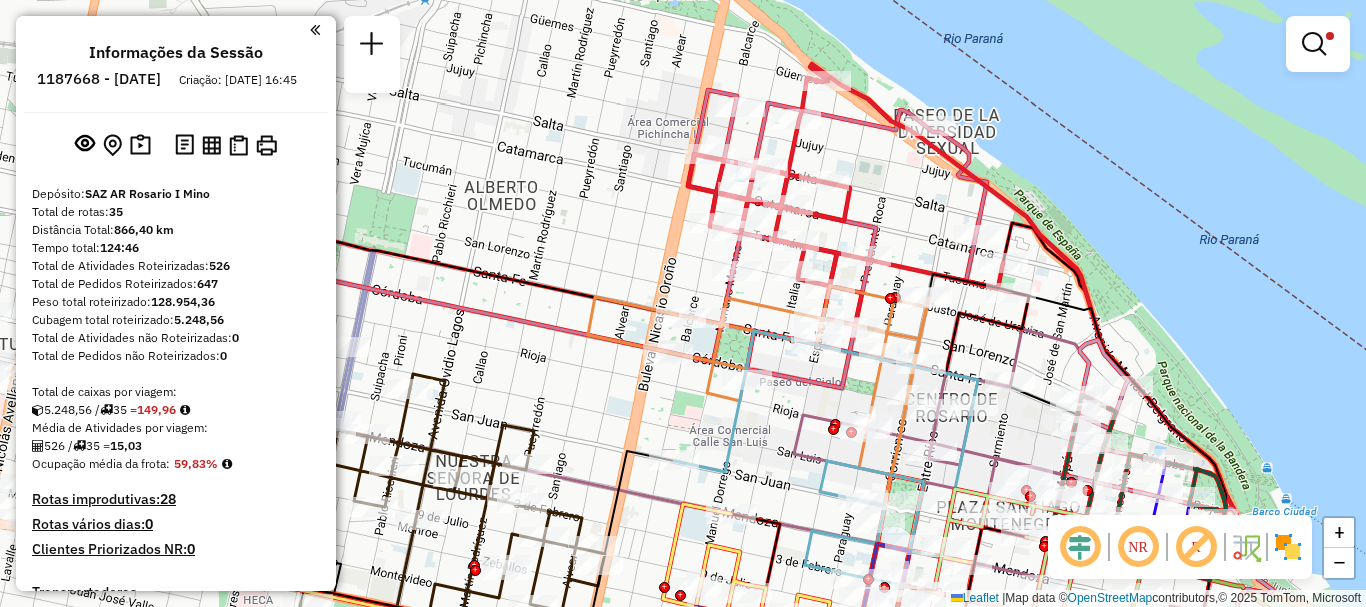 drag, startPoint x: 575, startPoint y: 309, endPoint x: 844, endPoint y: 392, distance: 281.51376 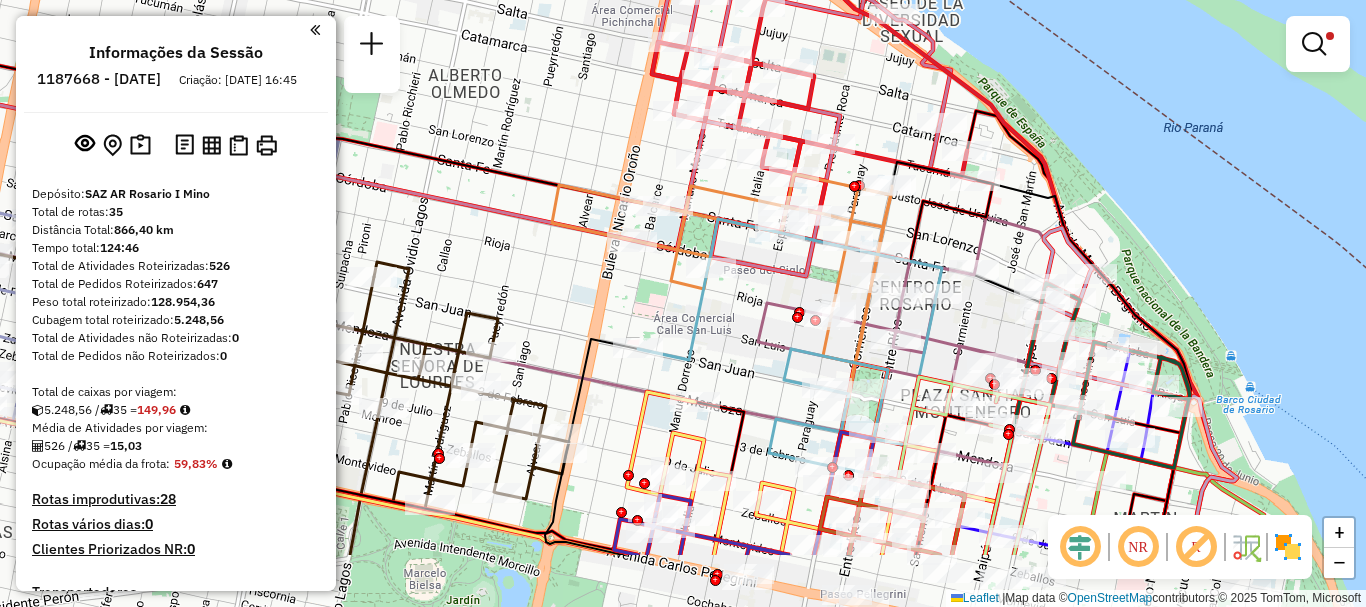 drag, startPoint x: 829, startPoint y: 453, endPoint x: 791, endPoint y: 318, distance: 140.24622 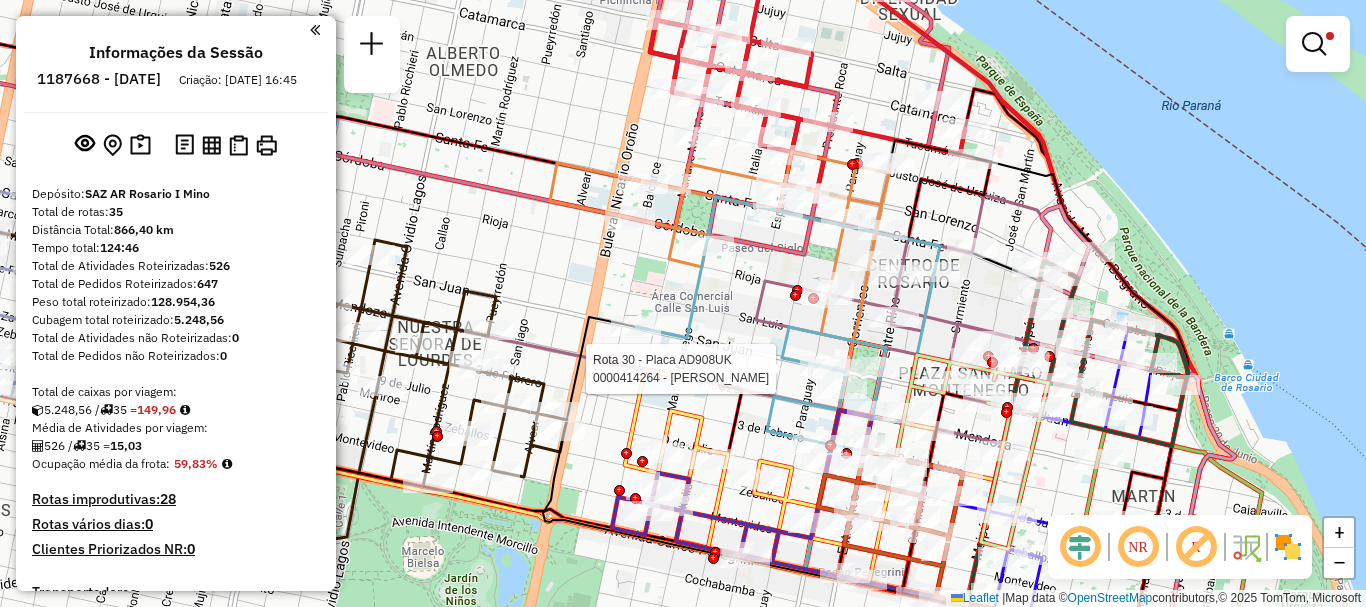 select on "**********" 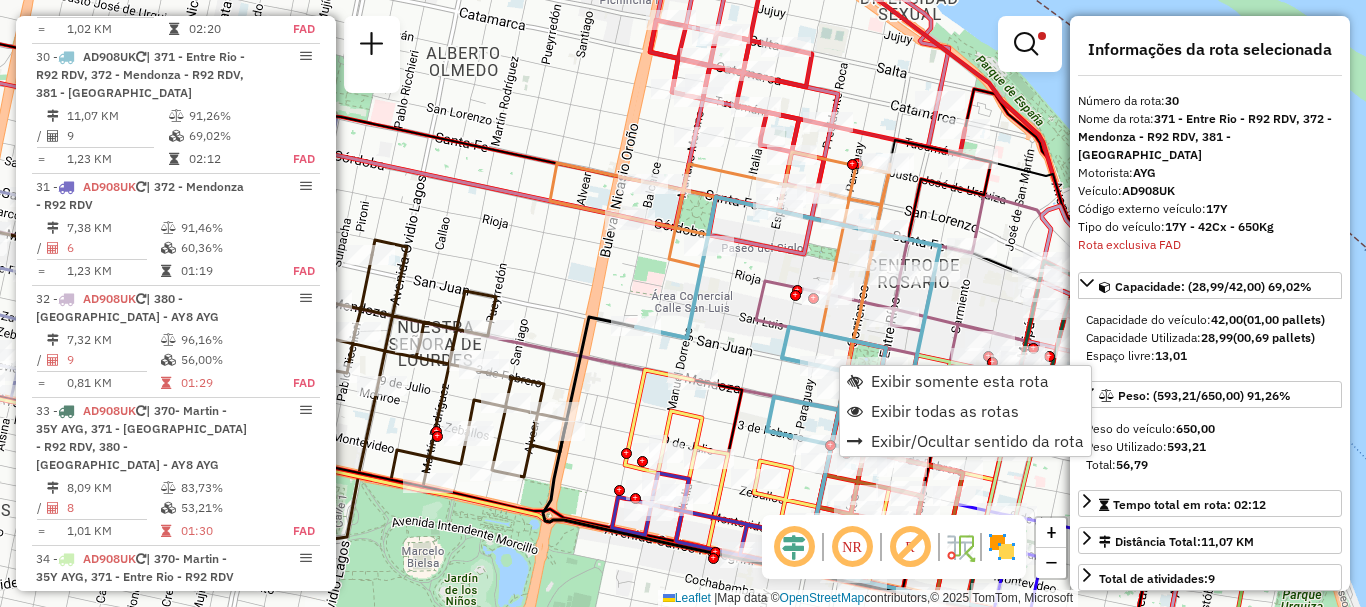 scroll, scrollTop: 2175, scrollLeft: 0, axis: vertical 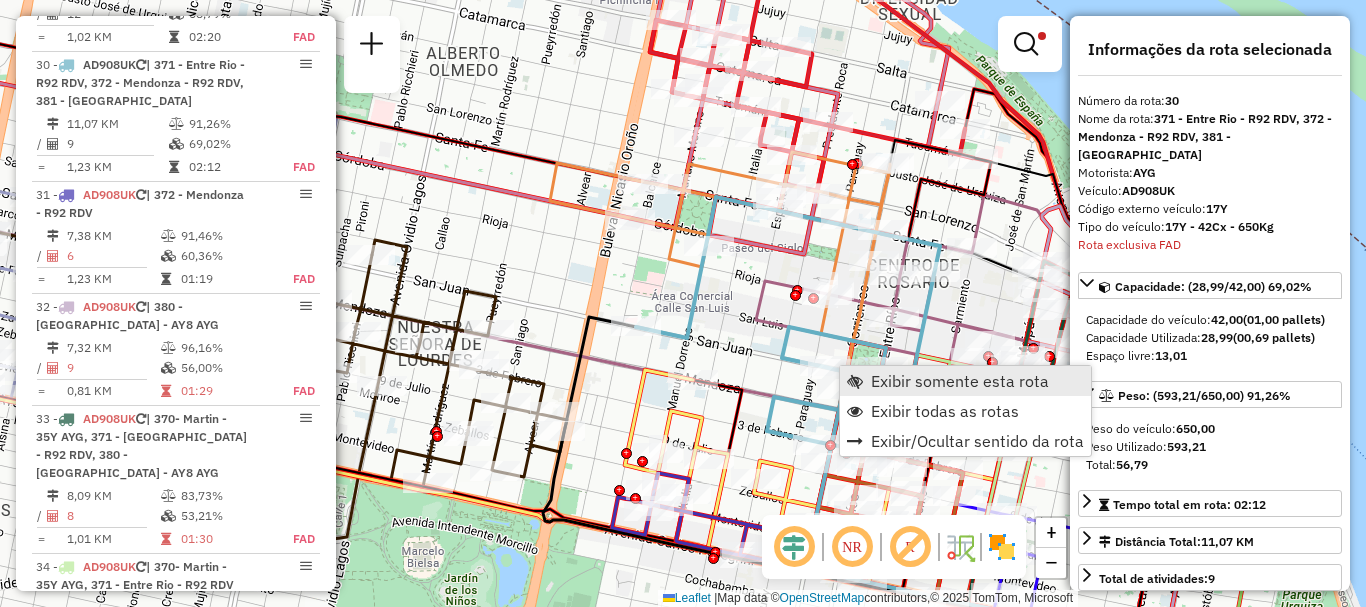 click on "Exibir somente esta rota" at bounding box center (960, 381) 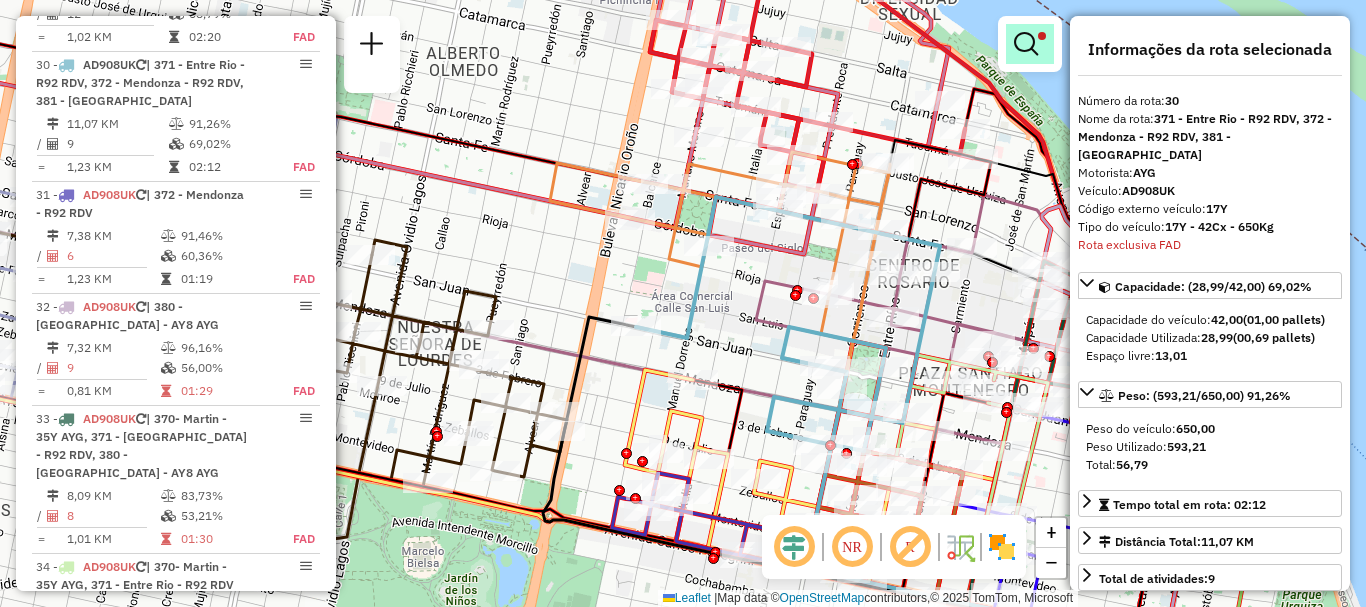 click at bounding box center (1026, 44) 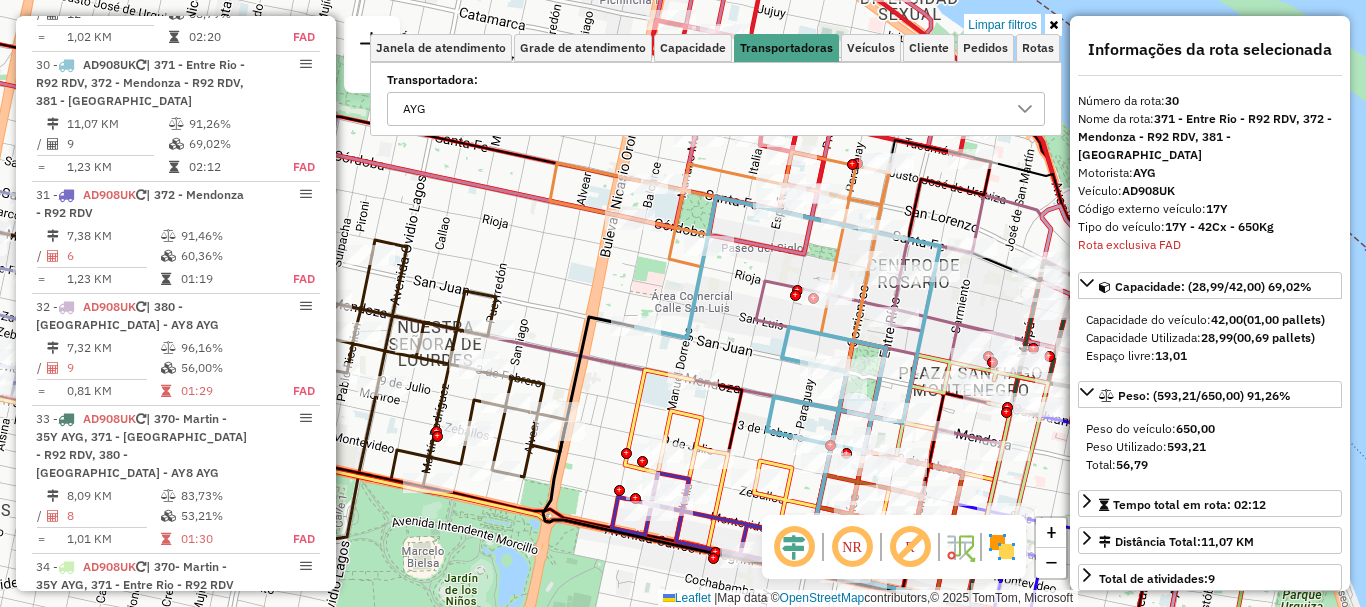 click 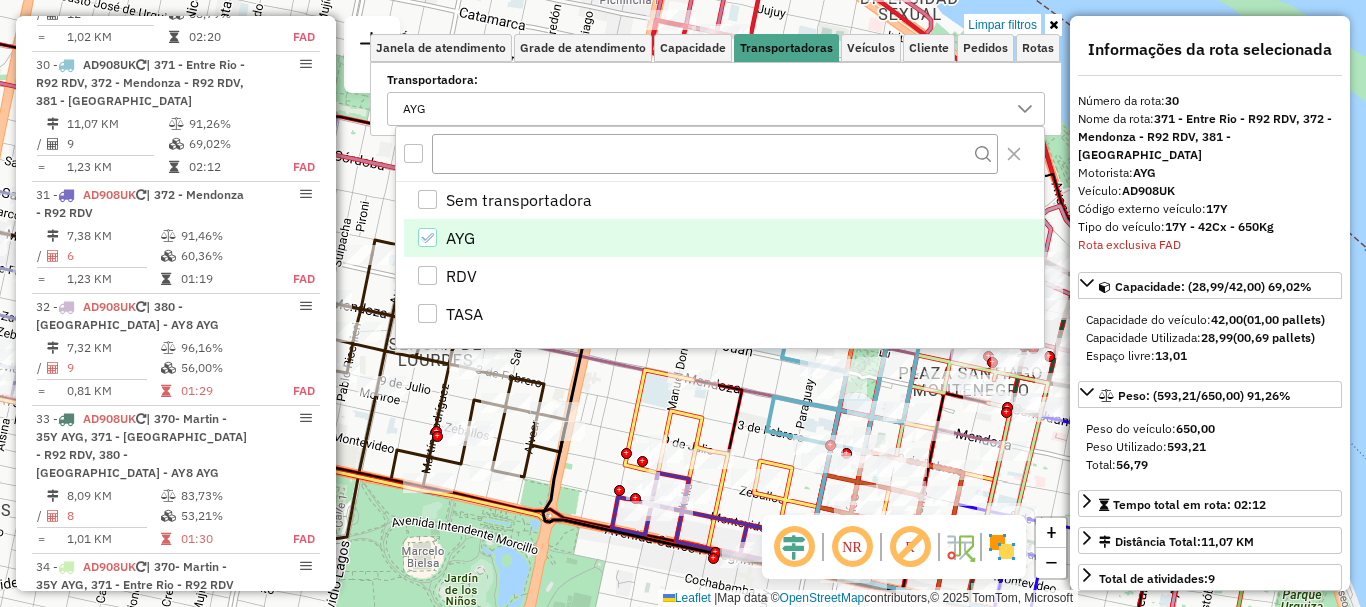 click 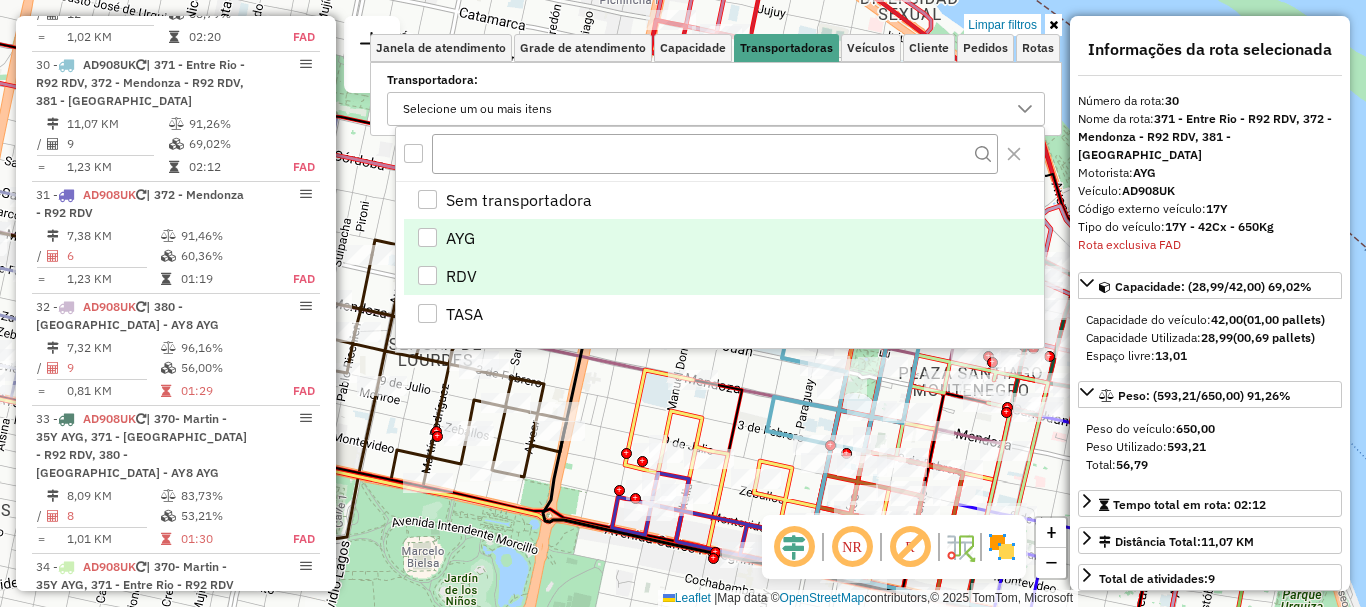 click at bounding box center (427, 275) 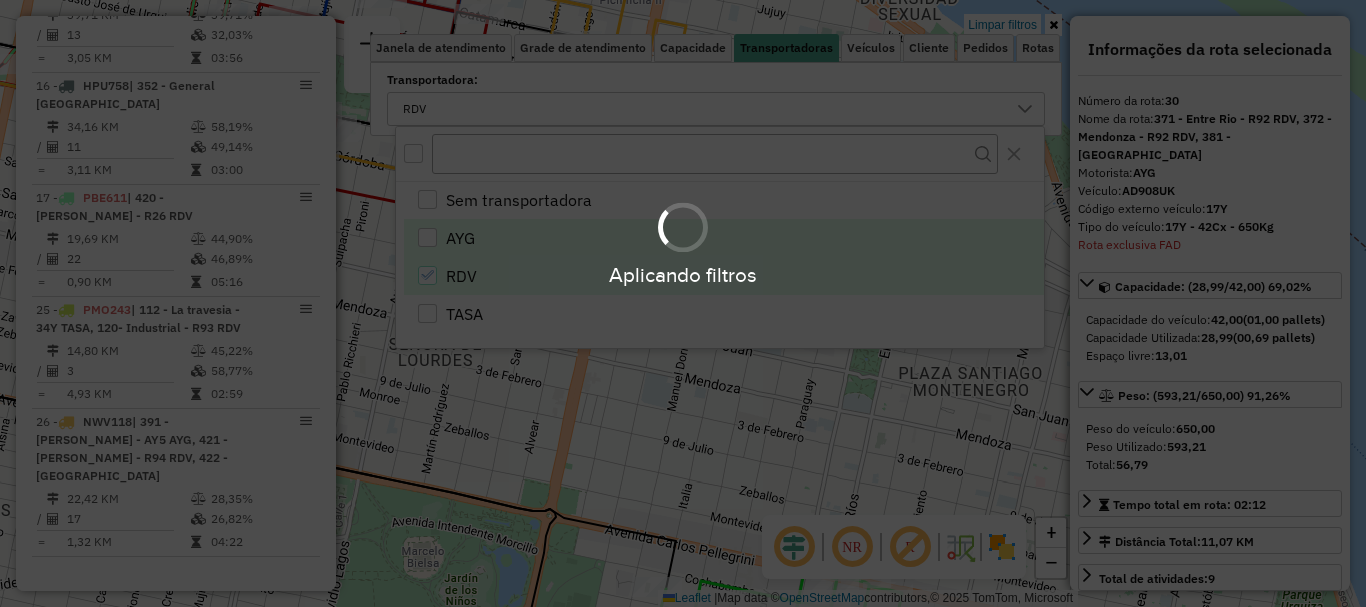 scroll, scrollTop: 1616, scrollLeft: 0, axis: vertical 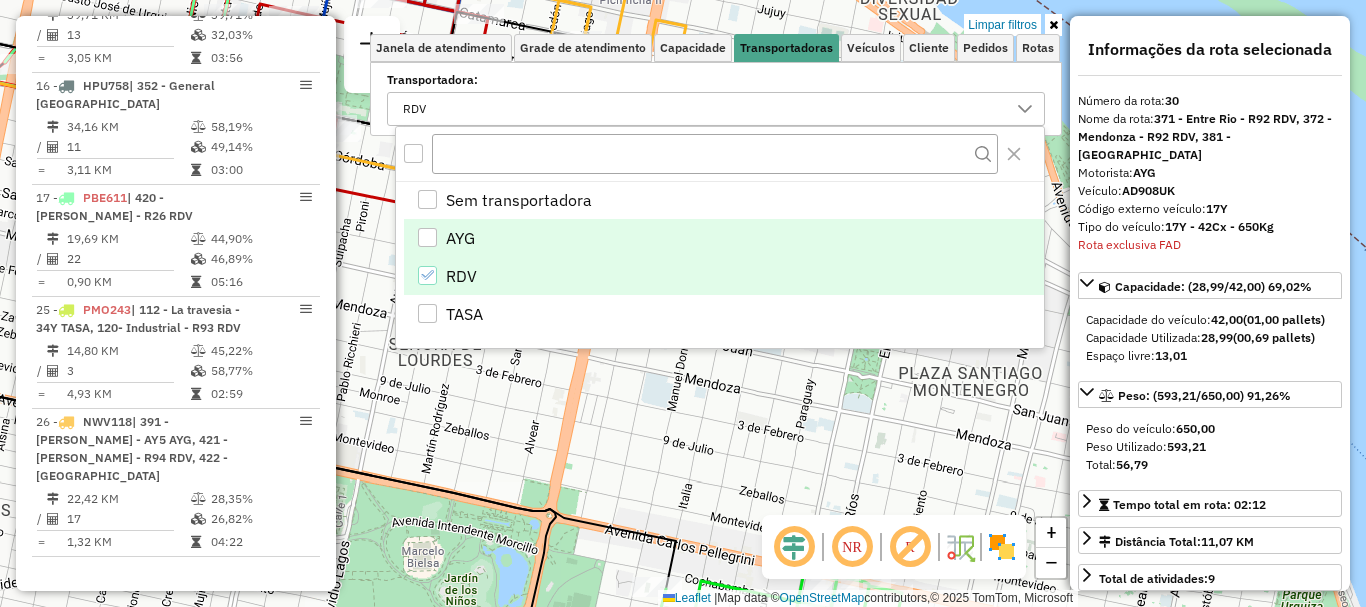 click on "Limpar filtros Janela de atendimento Grade de atendimento Capacidade Transportadoras Veículos Cliente Pedidos  Rotas Selecione os dias de semana para filtrar as janelas de atendimento  Seg   Ter   Qua   Qui   Sex   Sáb   Dom  Informe o período da janela de atendimento: De: Até:  Filtrar exatamente a janela do cliente  Considerar janela de atendimento padrão  Selecione os dias de semana para filtrar as grades de atendimento  Seg   Ter   Qua   Qui   Sex   Sáb   Dom   Considerar clientes sem dia de atendimento cadastrado  Clientes fora do dia de atendimento selecionado Filtrar as atividades entre os valores definidos abaixo:  Peso mínimo:   Peso máximo:   Cubagem mínima:   Cubagem máxima:   De:   Até:  Filtrar as atividades entre o tempo de atendimento definido abaixo:  De:   Até:   Considerar capacidade total dos clientes não roteirizados Transportadora: RDV Tipo de veículo: Selecione um ou mais itens Veículo: Selecione um ou mais itens Motorista: Selecione um ou mais itens Nome: Tipo de cliente:" 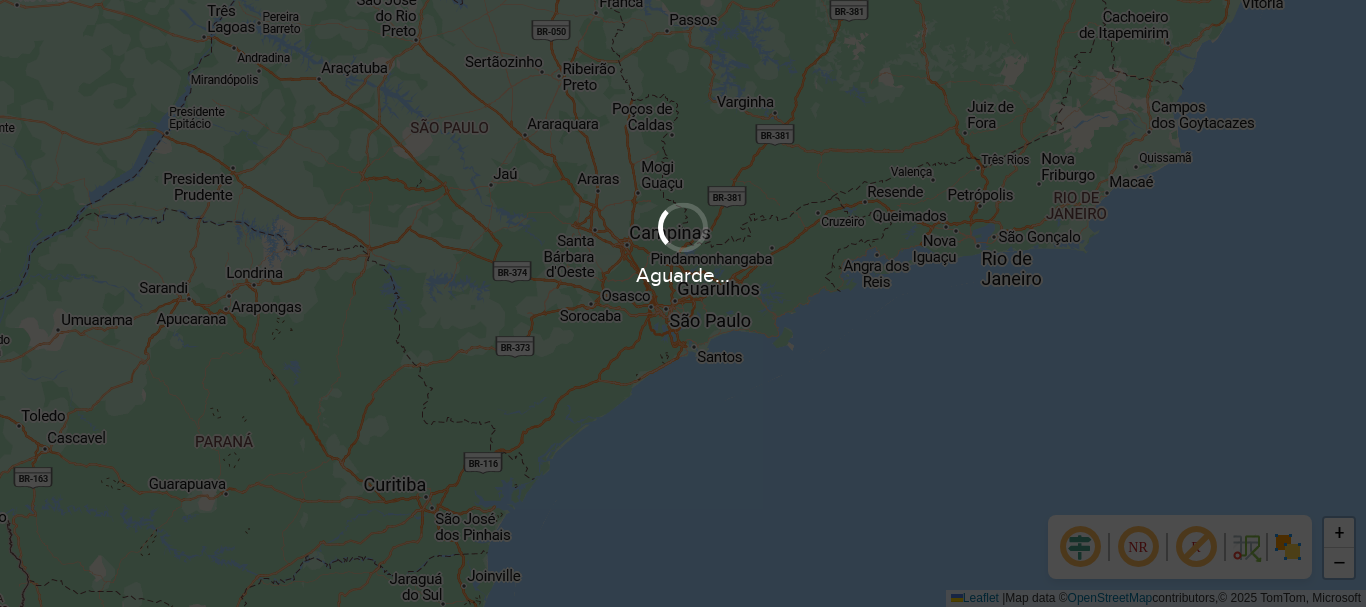 scroll, scrollTop: 0, scrollLeft: 0, axis: both 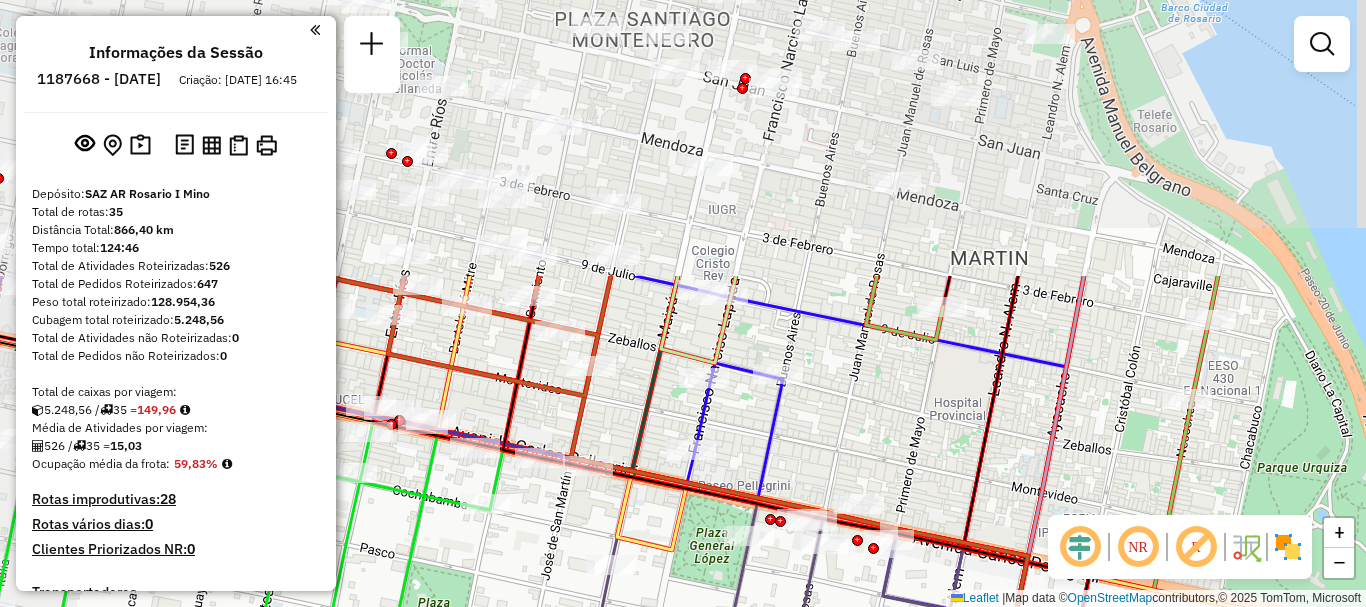 drag, startPoint x: 798, startPoint y: 291, endPoint x: 891, endPoint y: 646, distance: 366.97955 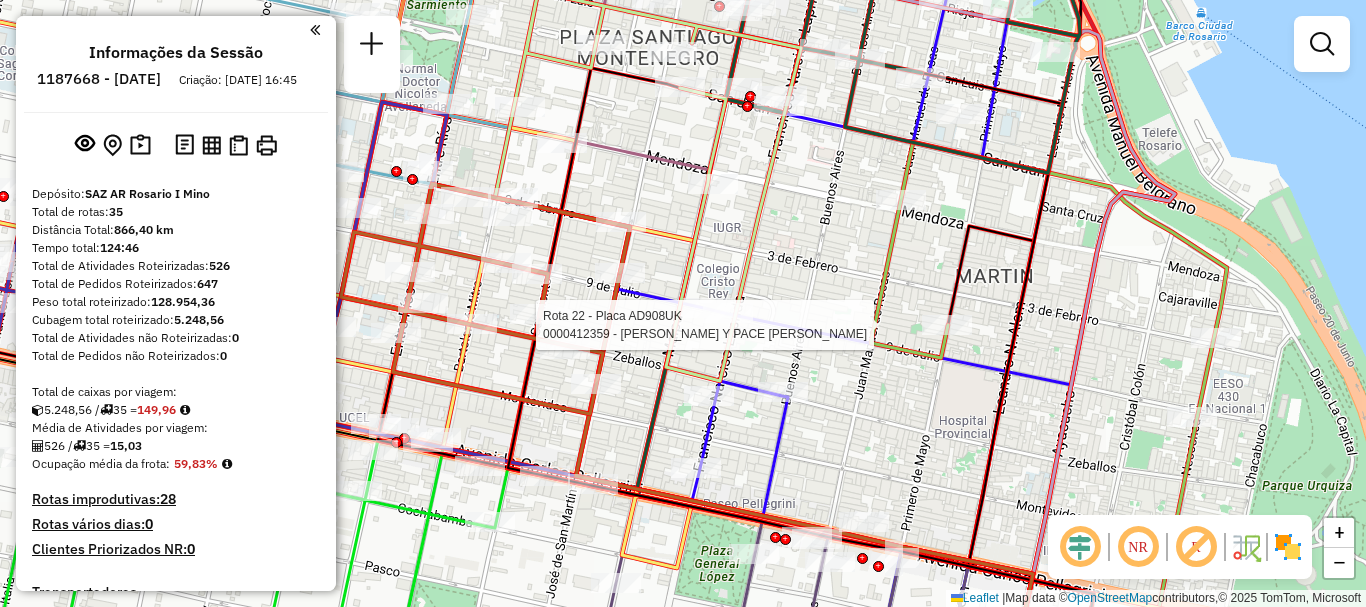 select on "**********" 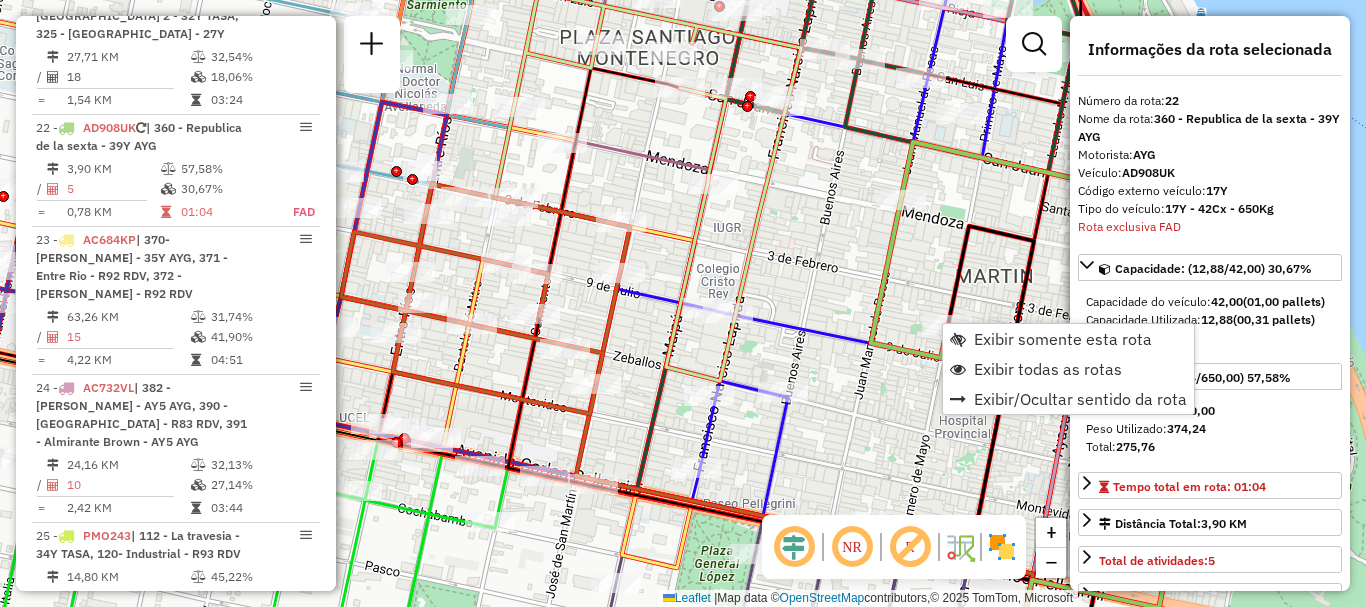 scroll, scrollTop: 3219, scrollLeft: 0, axis: vertical 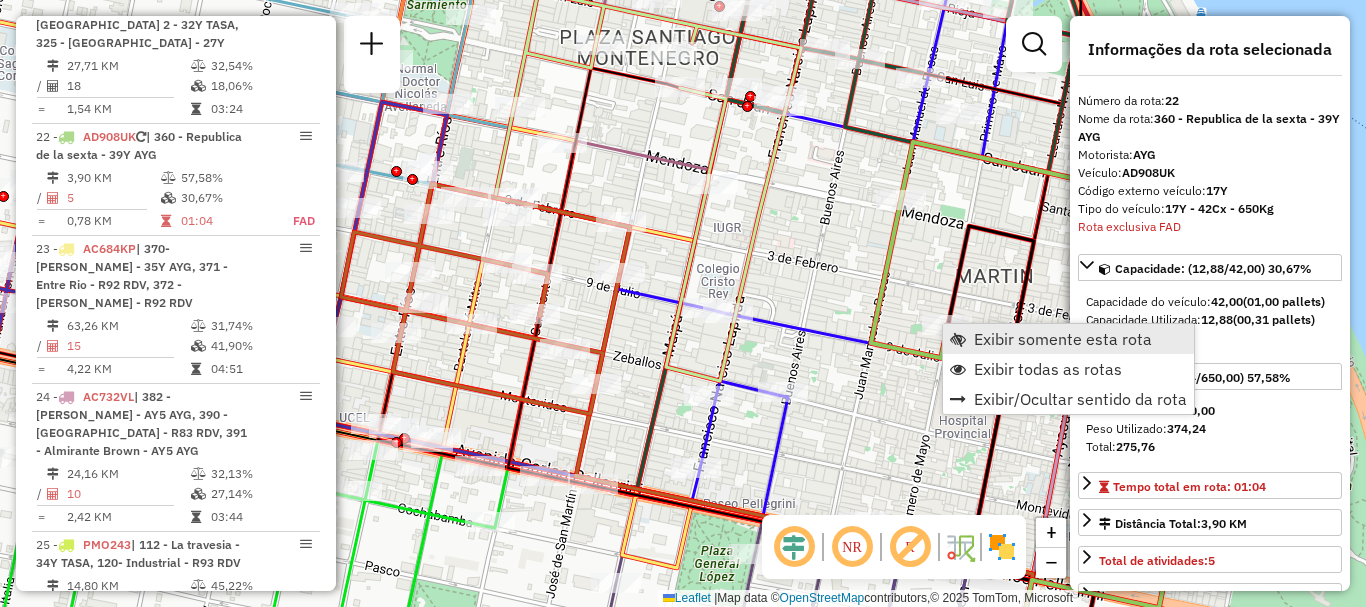 click on "Exibir somente esta rota" at bounding box center (1063, 339) 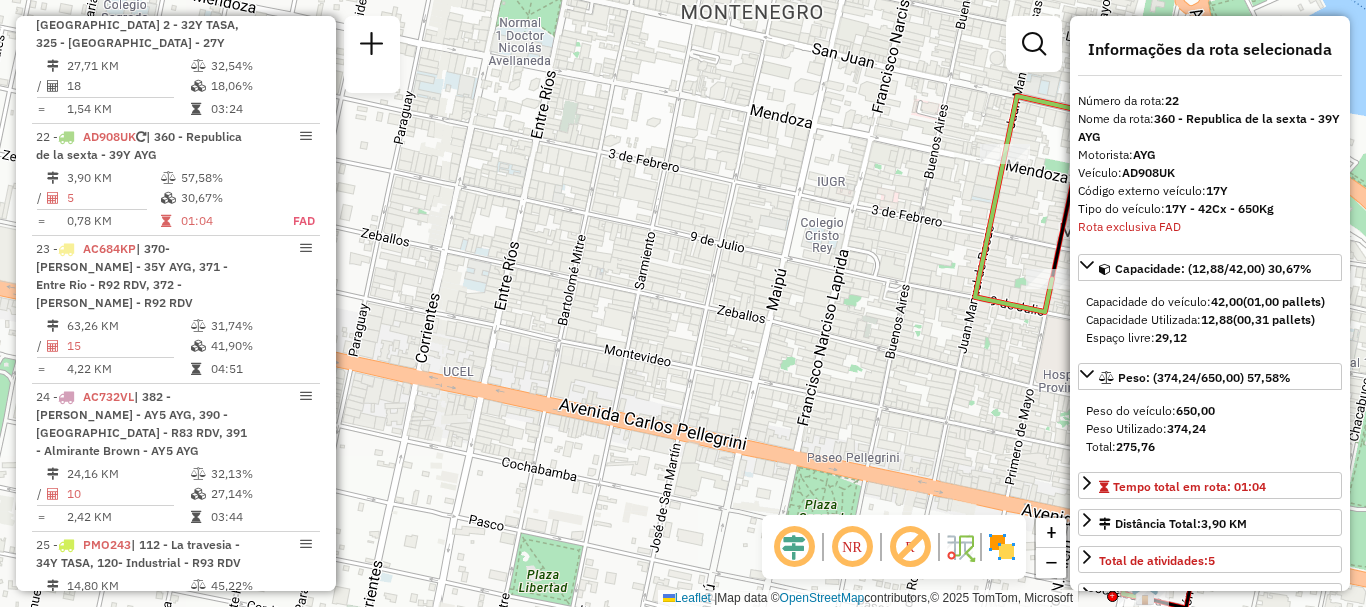 drag, startPoint x: 577, startPoint y: 420, endPoint x: 948, endPoint y: 468, distance: 374.09222 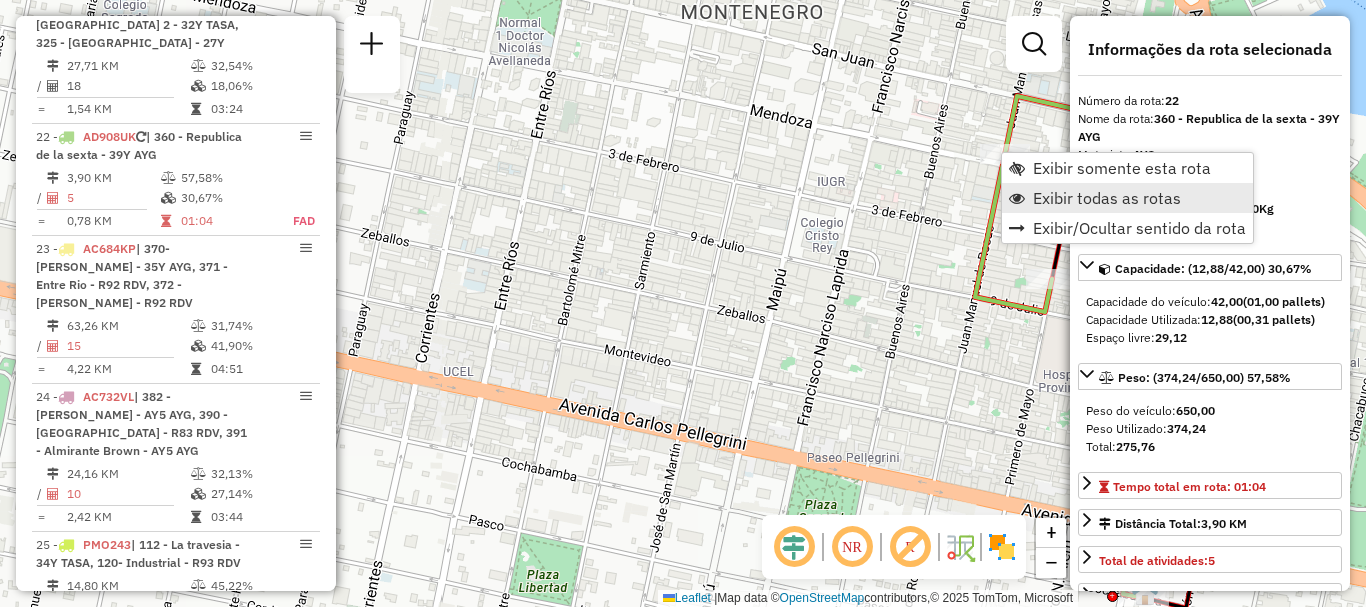 click on "Exibir todas as rotas" at bounding box center [1107, 198] 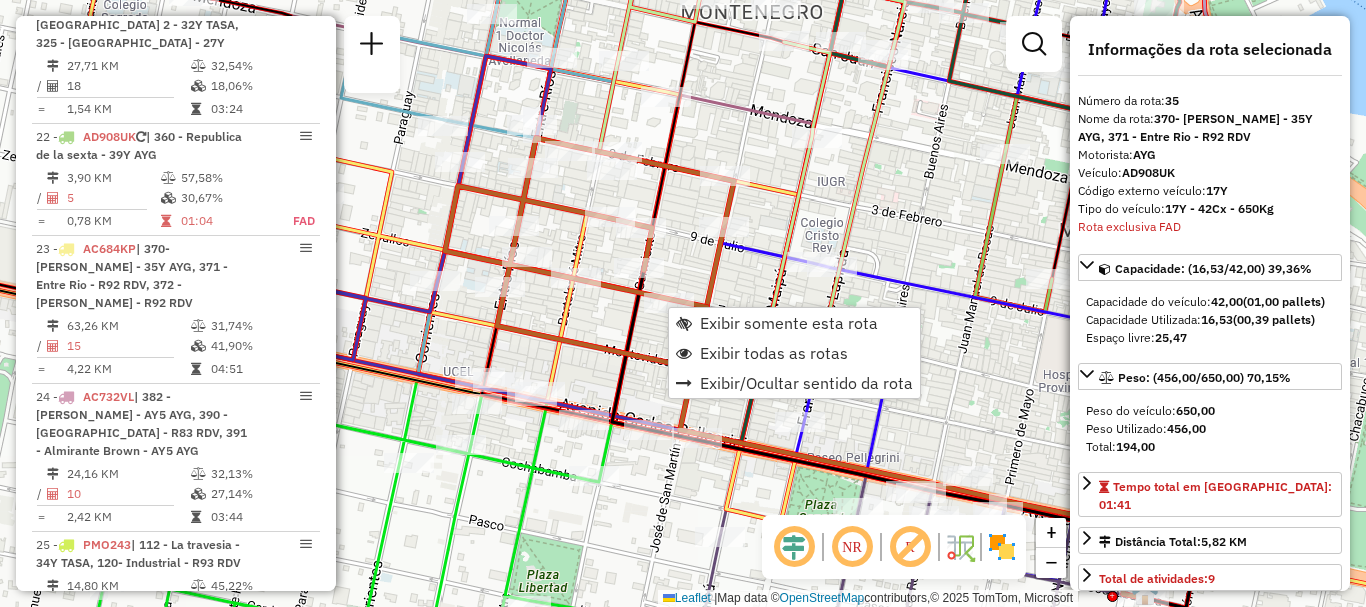 scroll, scrollTop: 4534, scrollLeft: 0, axis: vertical 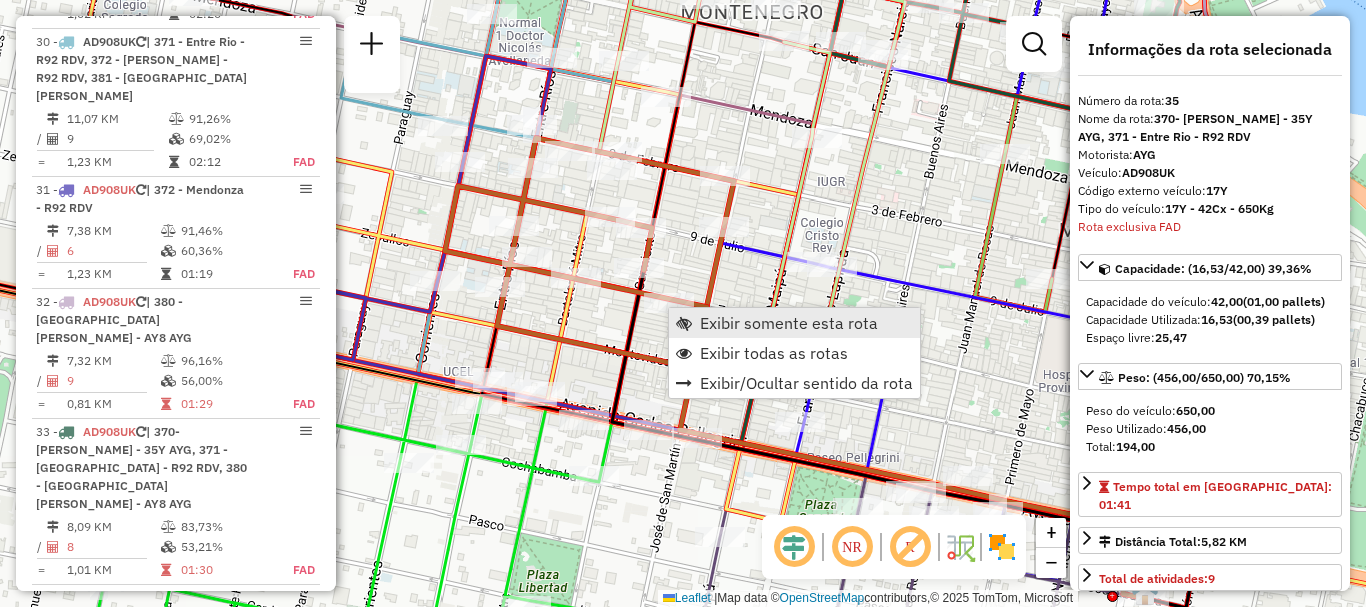 click on "Exibir somente esta rota" at bounding box center [789, 323] 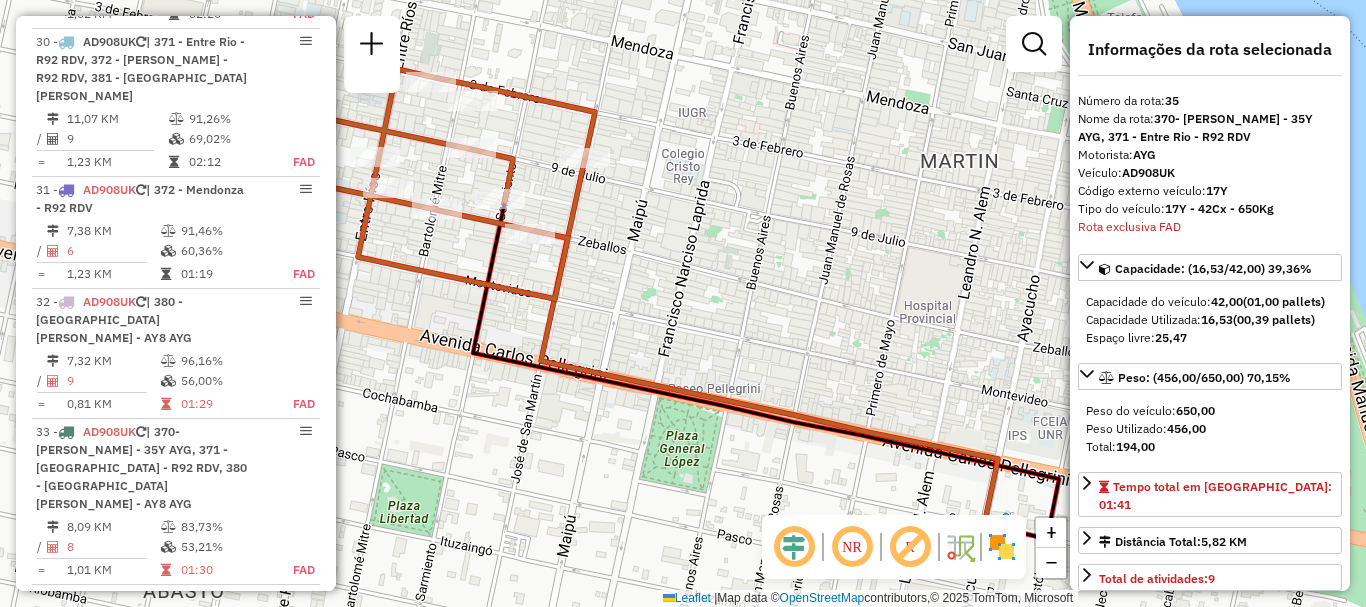 click on "Janela de atendimento Grade de atendimento Capacidade Transportadoras Veículos Cliente Pedidos  Rotas Selecione os dias de semana para filtrar as janelas de atendimento  Seg   Ter   Qua   Qui   Sex   Sáb   Dom  Informe o período da janela de atendimento: De: Até:  Filtrar exatamente a janela do cliente  Considerar janela de atendimento padrão  Selecione os dias de semana para filtrar as grades de atendimento  Seg   Ter   Qua   Qui   Sex   Sáb   Dom   Considerar clientes sem dia de atendimento cadastrado  Clientes fora do dia de atendimento selecionado Filtrar as atividades entre os valores definidos abaixo:  Peso mínimo:   Peso máximo:   Cubagem mínima:   Cubagem máxima:   De:   Até:  Filtrar as atividades entre o tempo de atendimento definido abaixo:  De:   Até:   Considerar capacidade total dos clientes não roteirizados Transportadora: Selecione um ou mais itens Tipo de veículo: Selecione um ou mais itens Veículo: Selecione um ou mais itens Motorista: Selecione um ou mais itens Nome: Rótulo:" 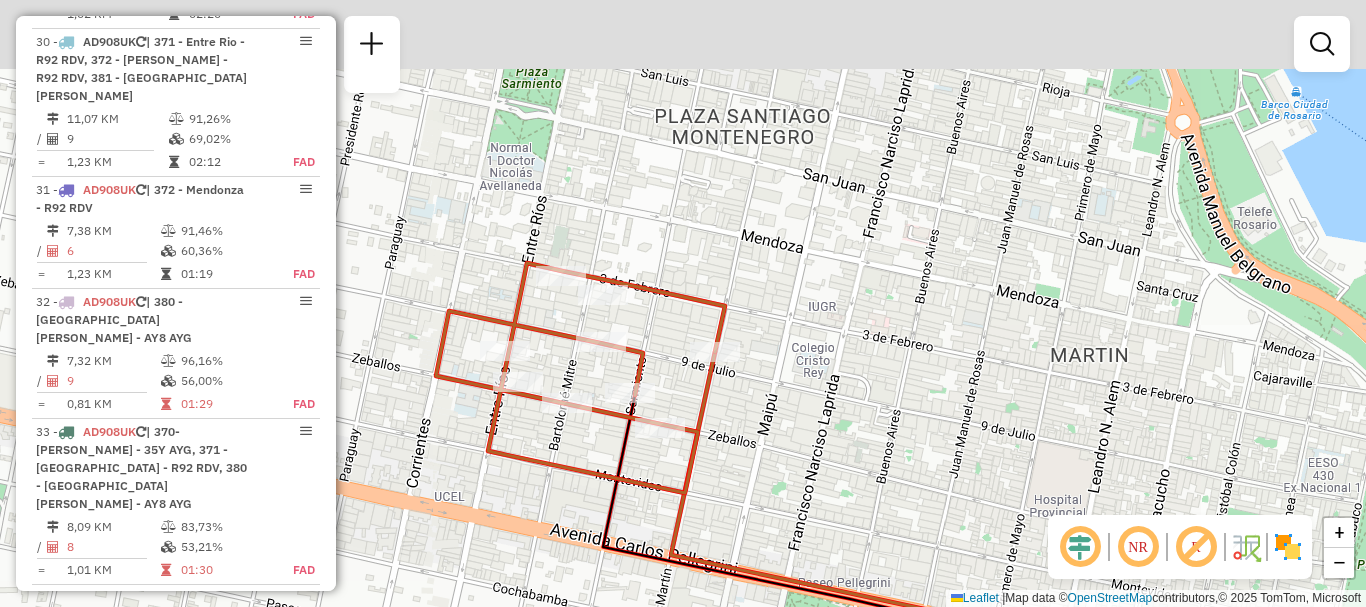 drag, startPoint x: 616, startPoint y: 300, endPoint x: 804, endPoint y: 604, distance: 357.4353 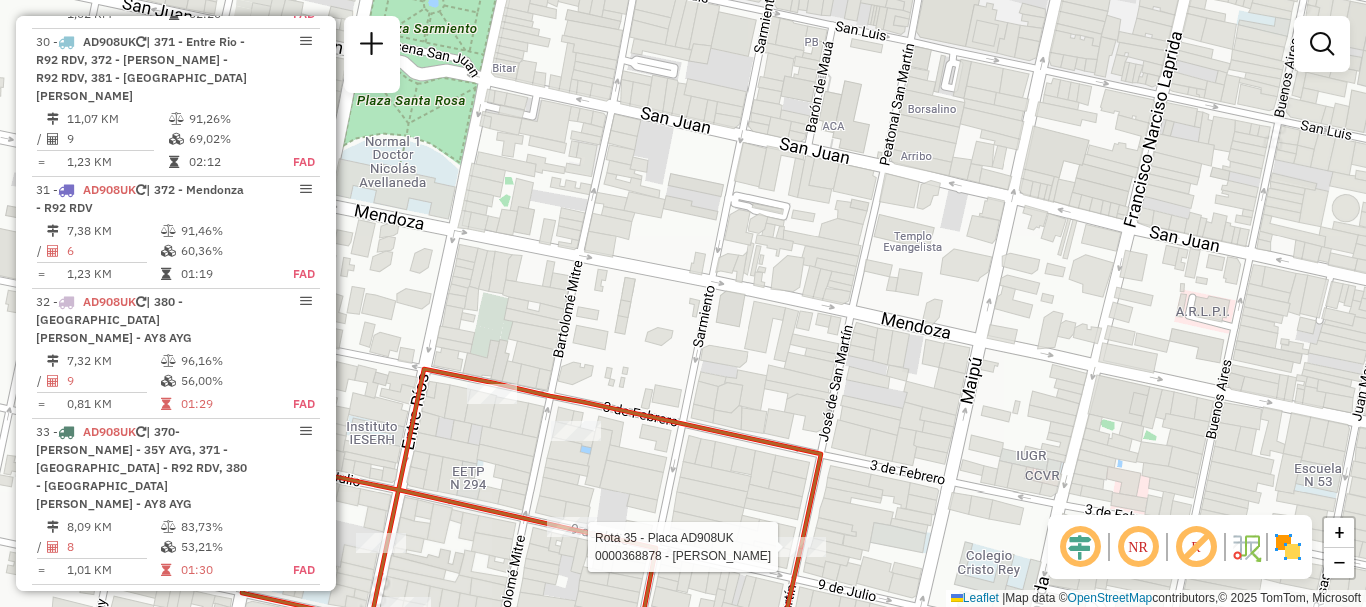select on "**********" 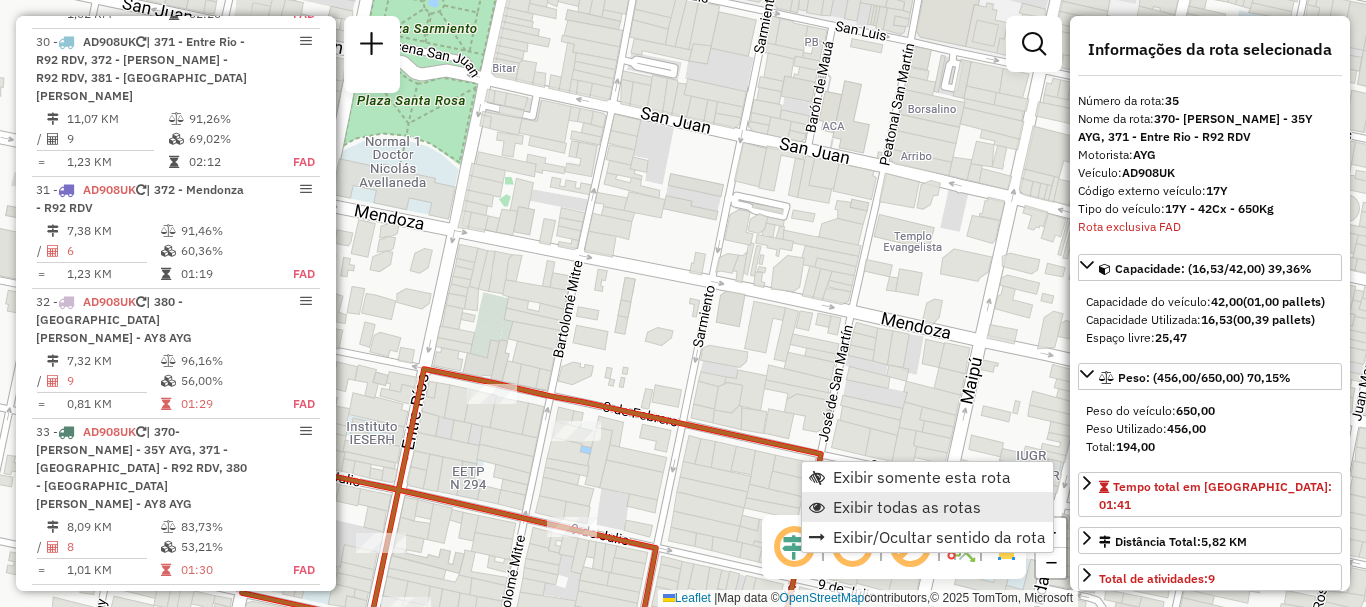 click on "Exibir todas as rotas" at bounding box center [907, 507] 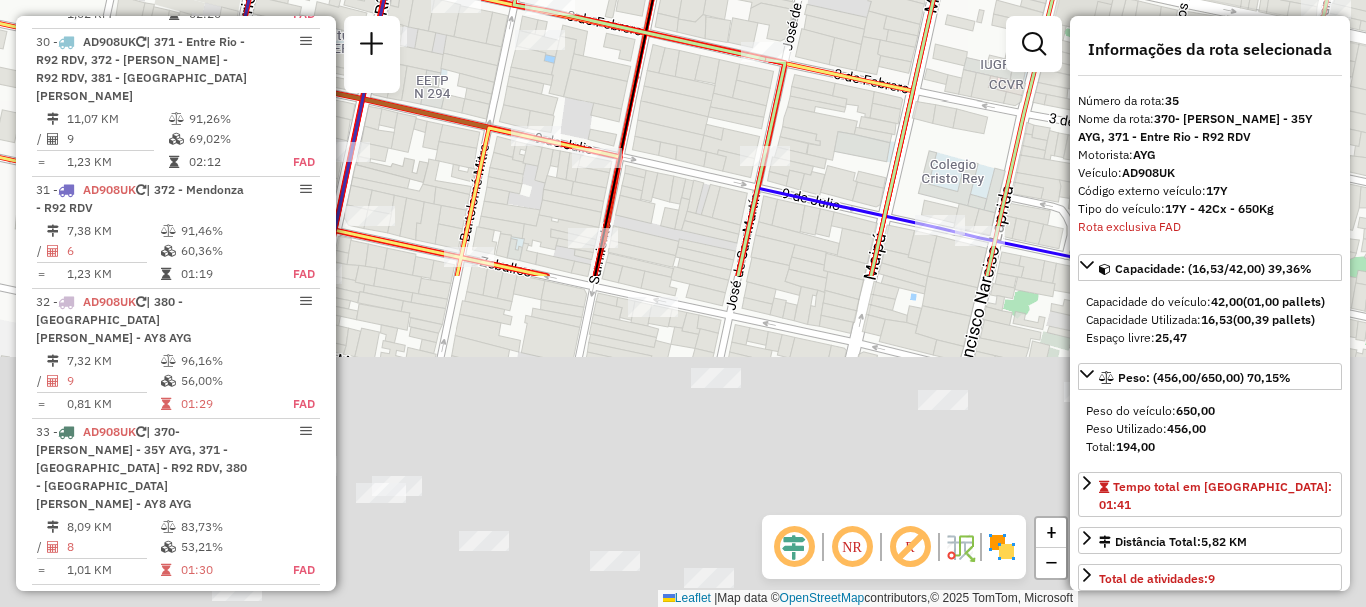 drag, startPoint x: 725, startPoint y: 117, endPoint x: 621, endPoint y: -121, distance: 259.73062 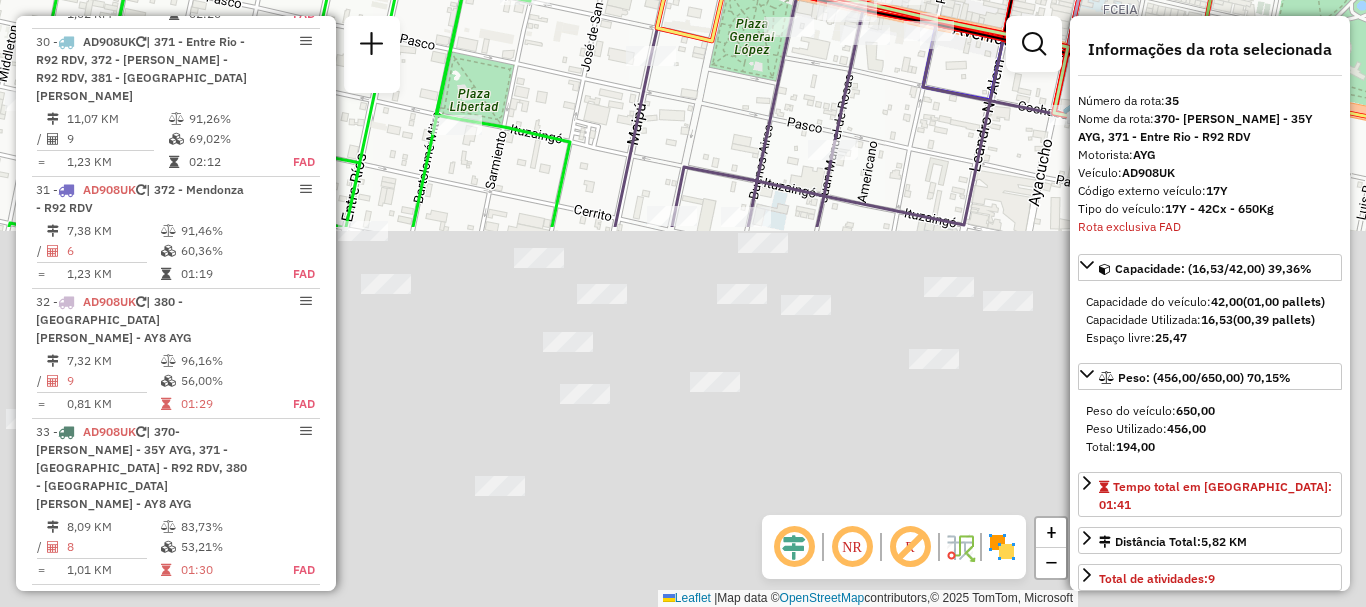 drag, startPoint x: 720, startPoint y: 465, endPoint x: 694, endPoint y: 30, distance: 435.7763 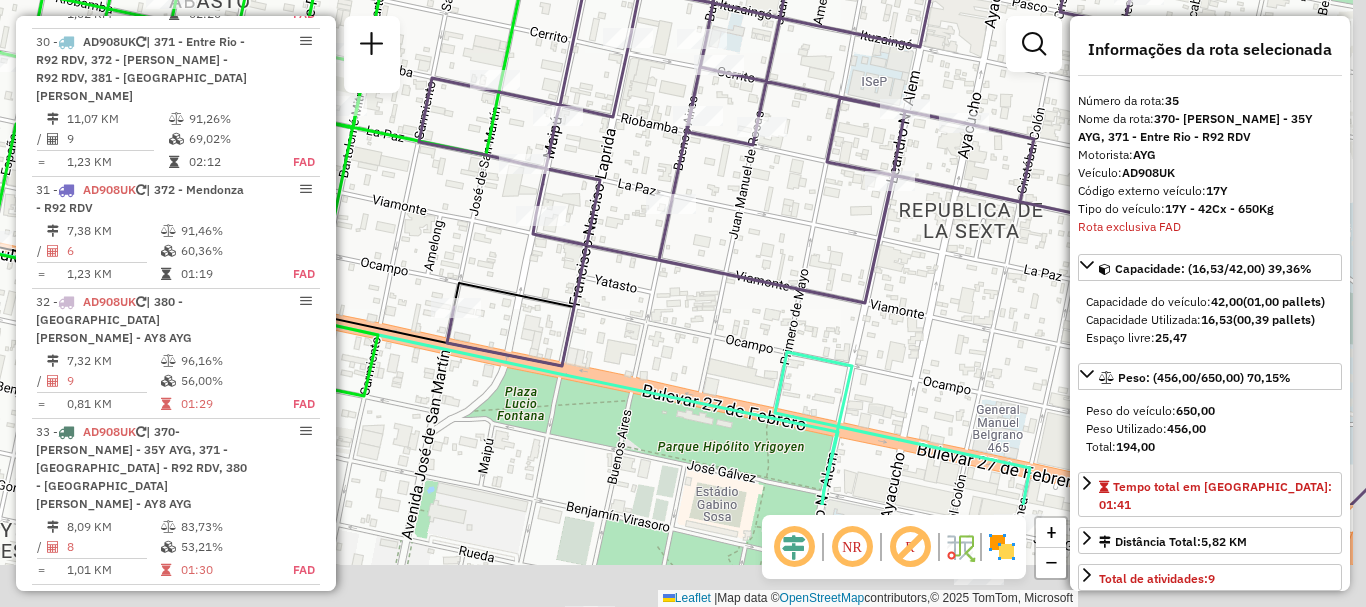 drag, startPoint x: 734, startPoint y: 232, endPoint x: 701, endPoint y: 33, distance: 201.71762 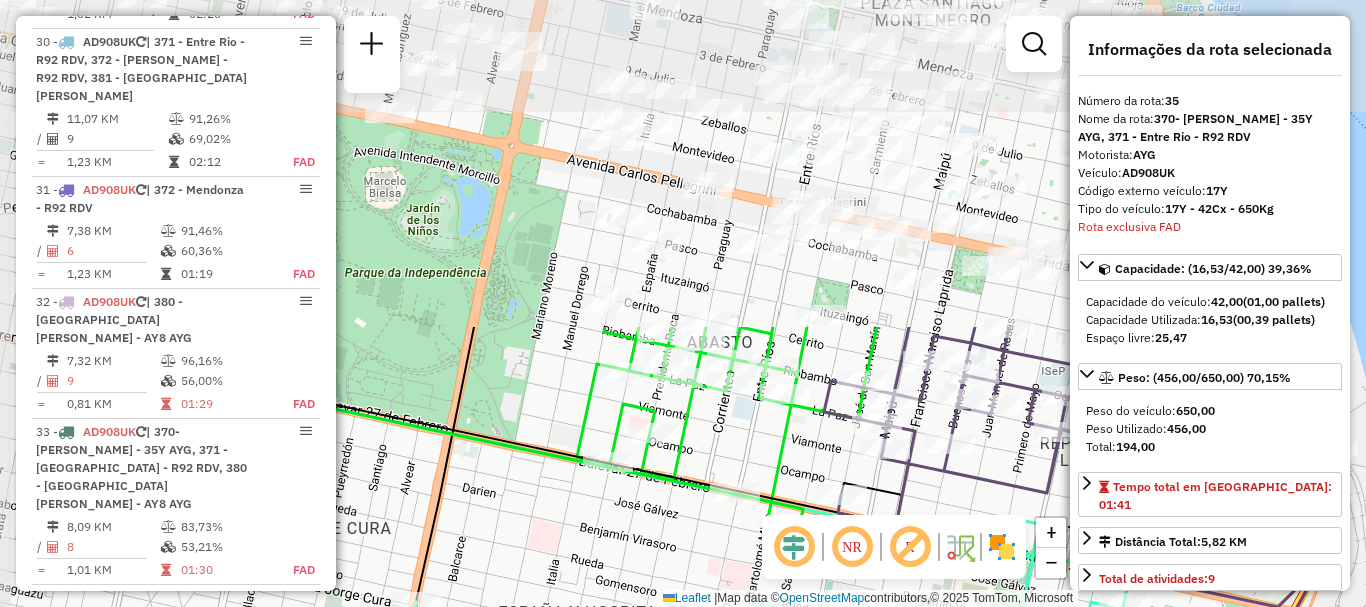 drag, startPoint x: 456, startPoint y: 191, endPoint x: 729, endPoint y: 579, distance: 474.41858 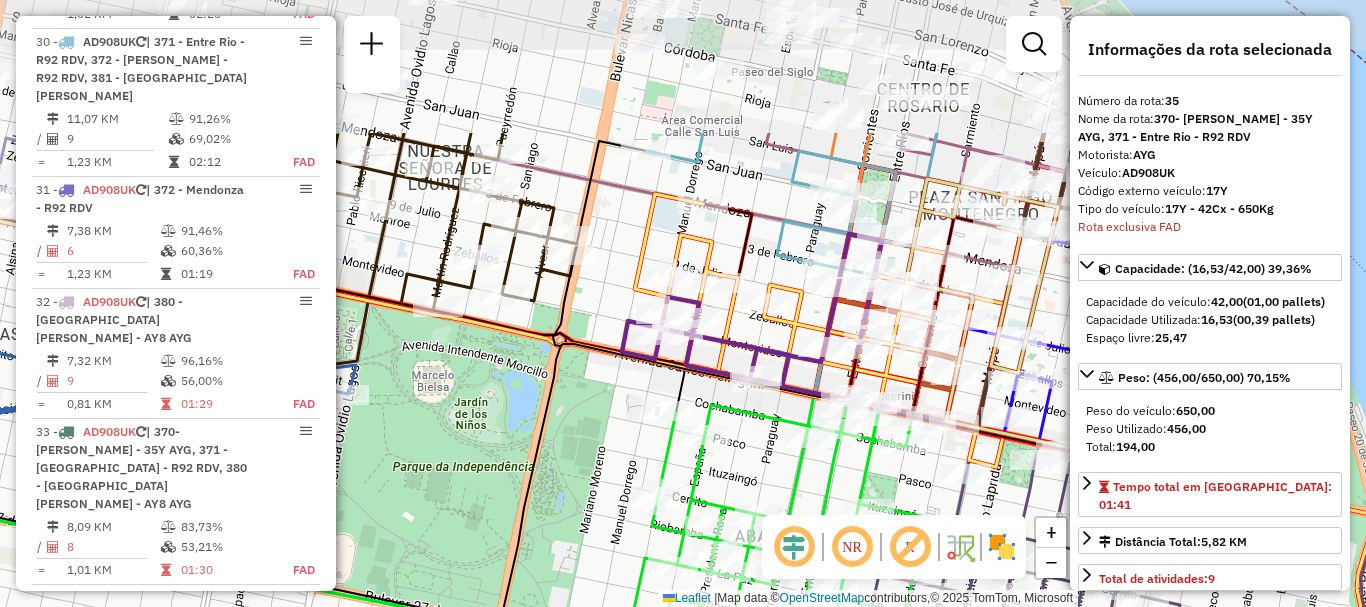 drag, startPoint x: 725, startPoint y: 452, endPoint x: 773, endPoint y: 646, distance: 199.84995 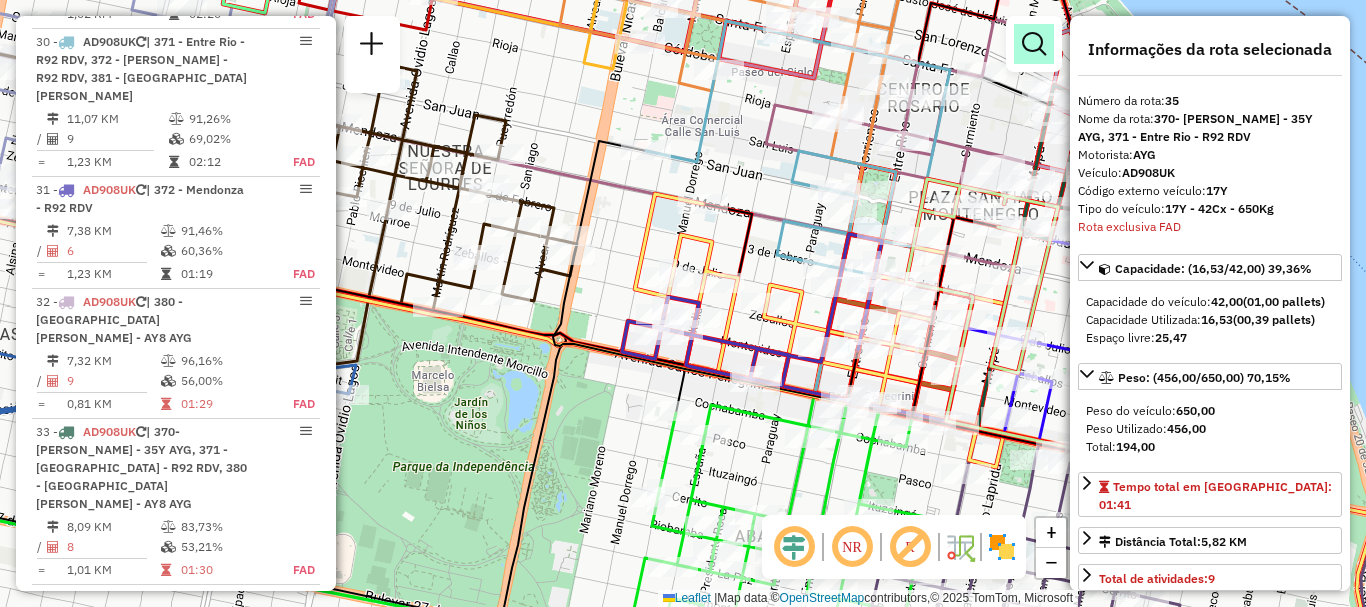 click at bounding box center (1034, 44) 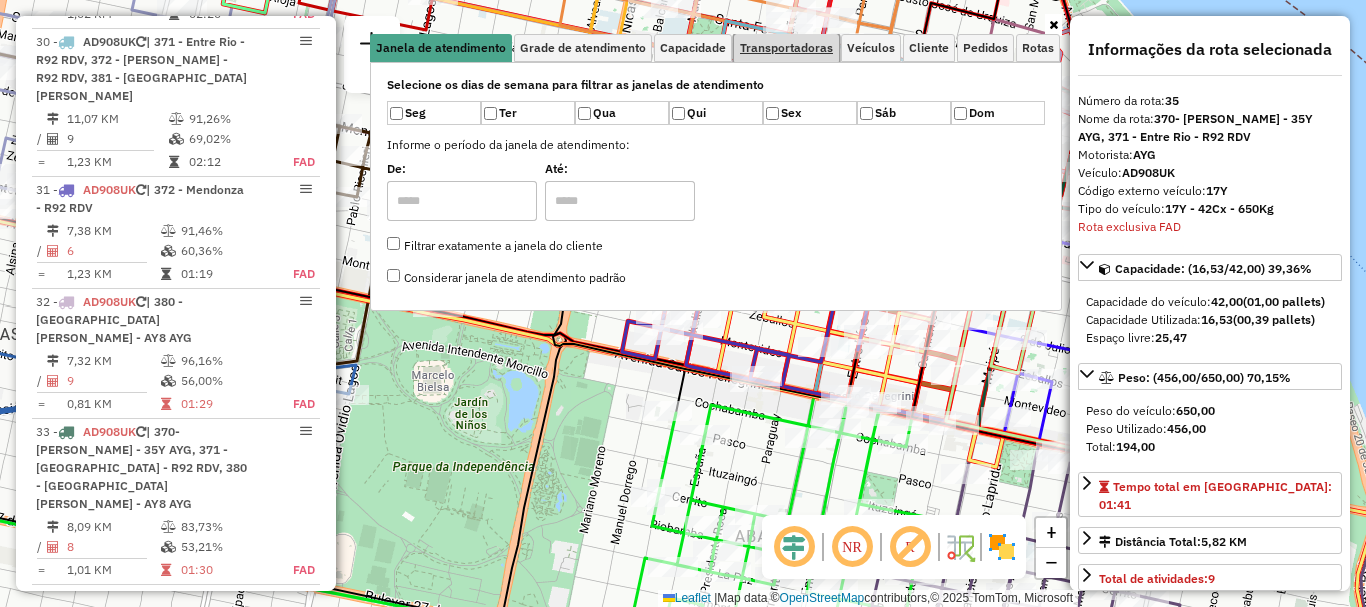 click on "Transportadoras" at bounding box center (786, 48) 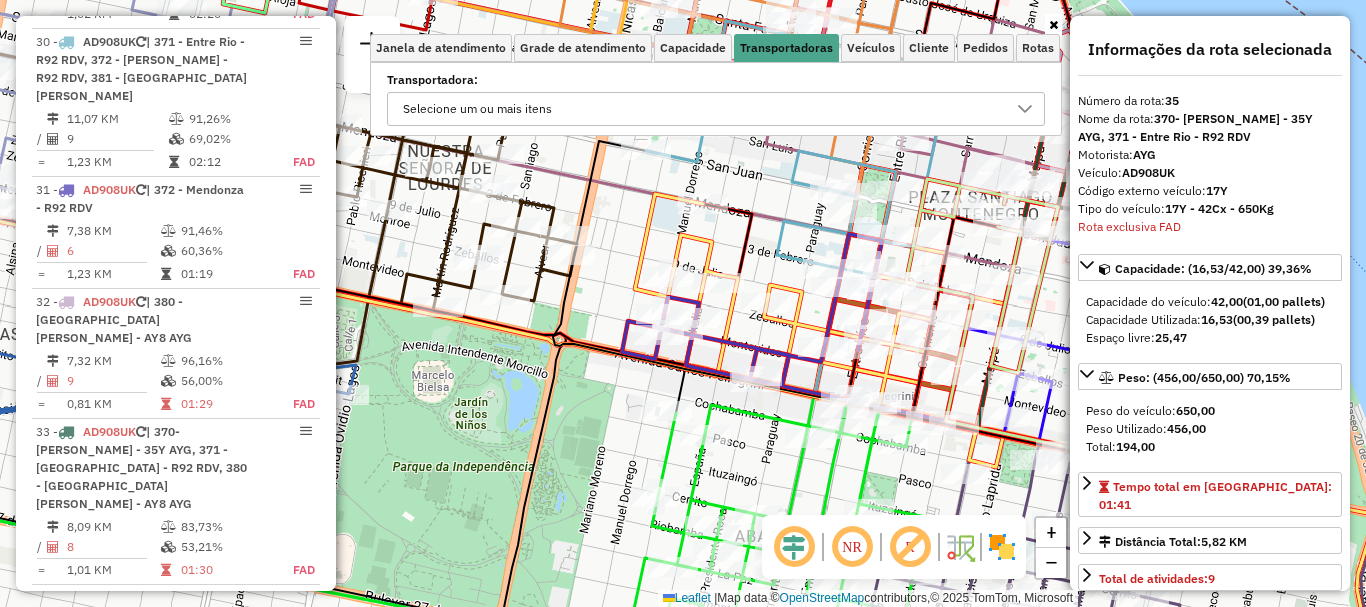 click 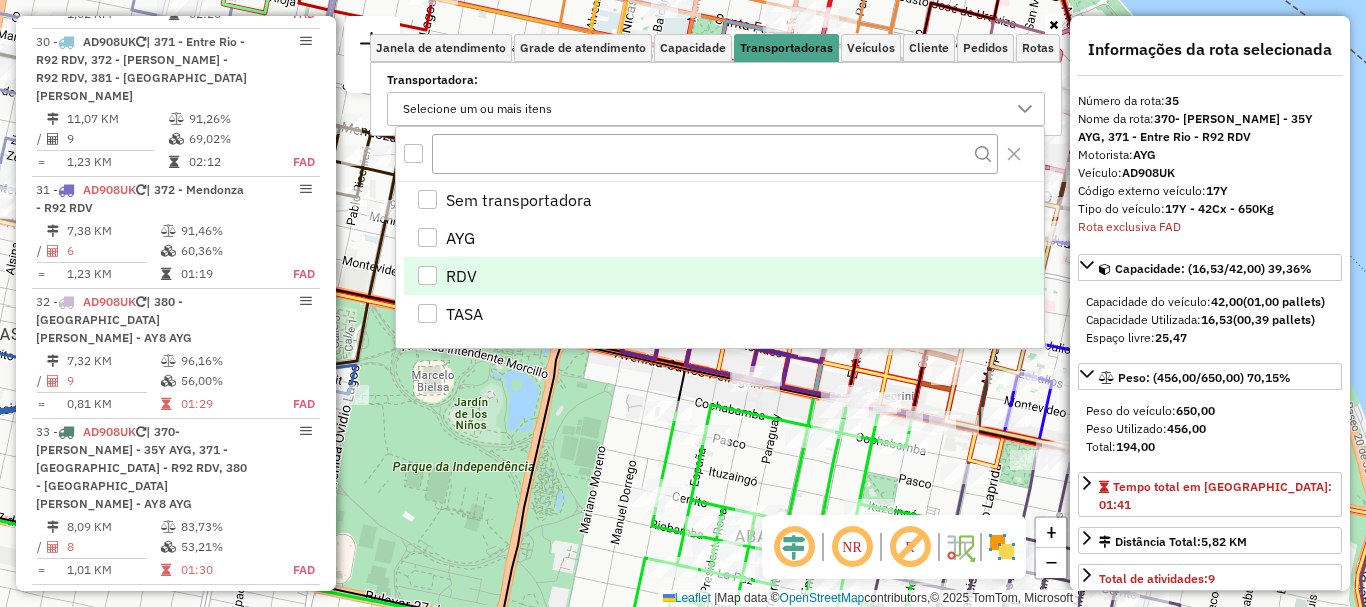 click at bounding box center (427, 275) 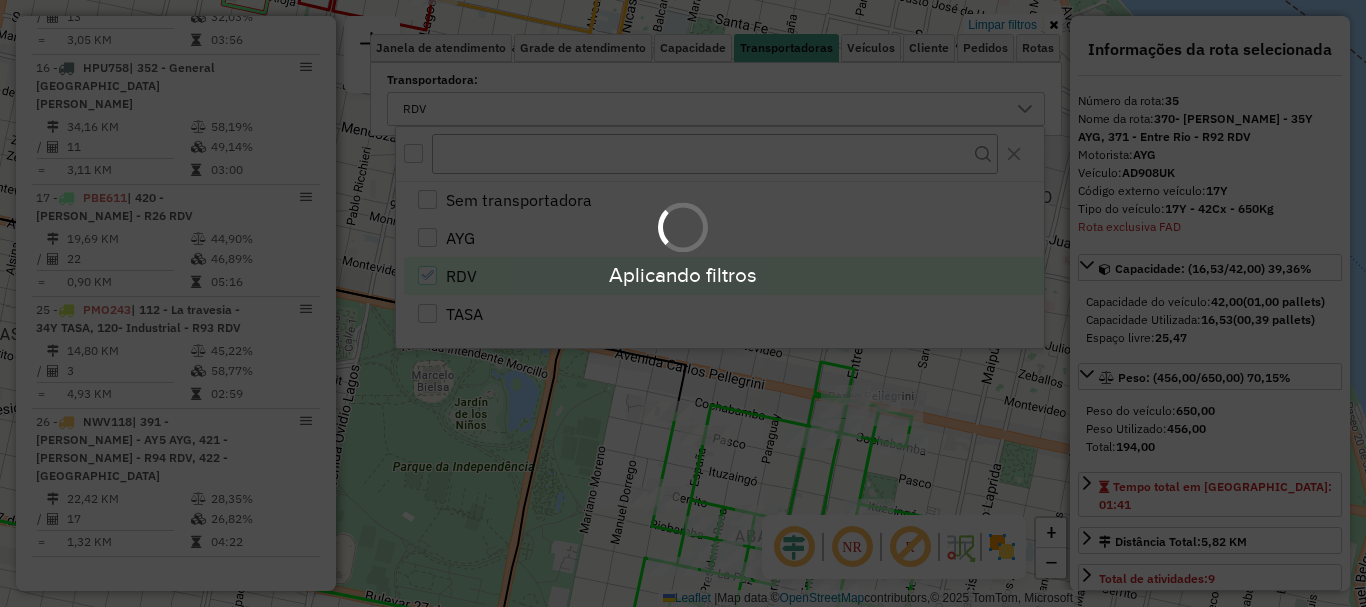 scroll, scrollTop: 1616, scrollLeft: 0, axis: vertical 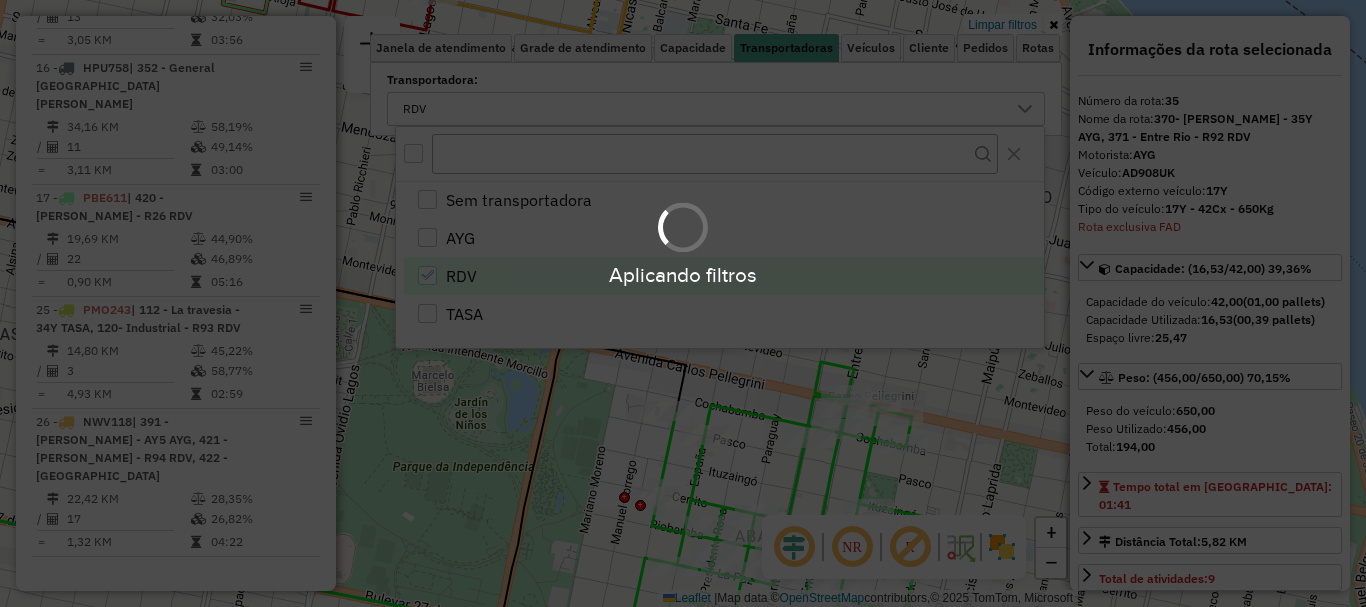 click on "Aplicando filtros" at bounding box center (683, 303) 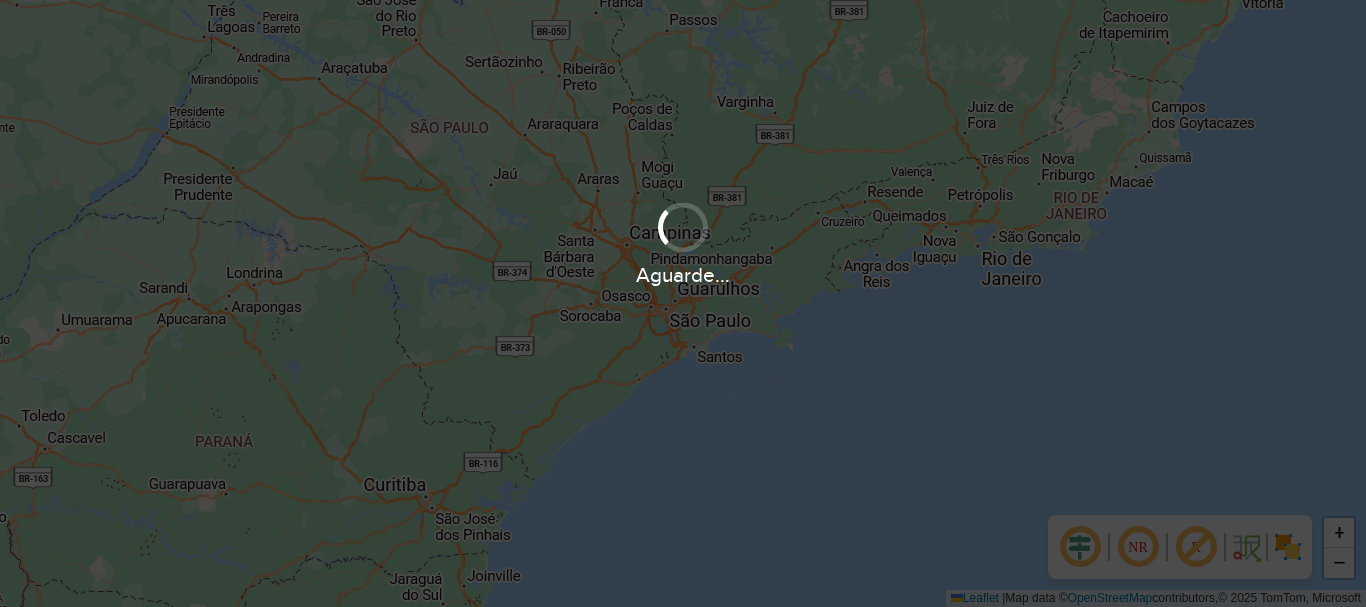 scroll, scrollTop: 0, scrollLeft: 0, axis: both 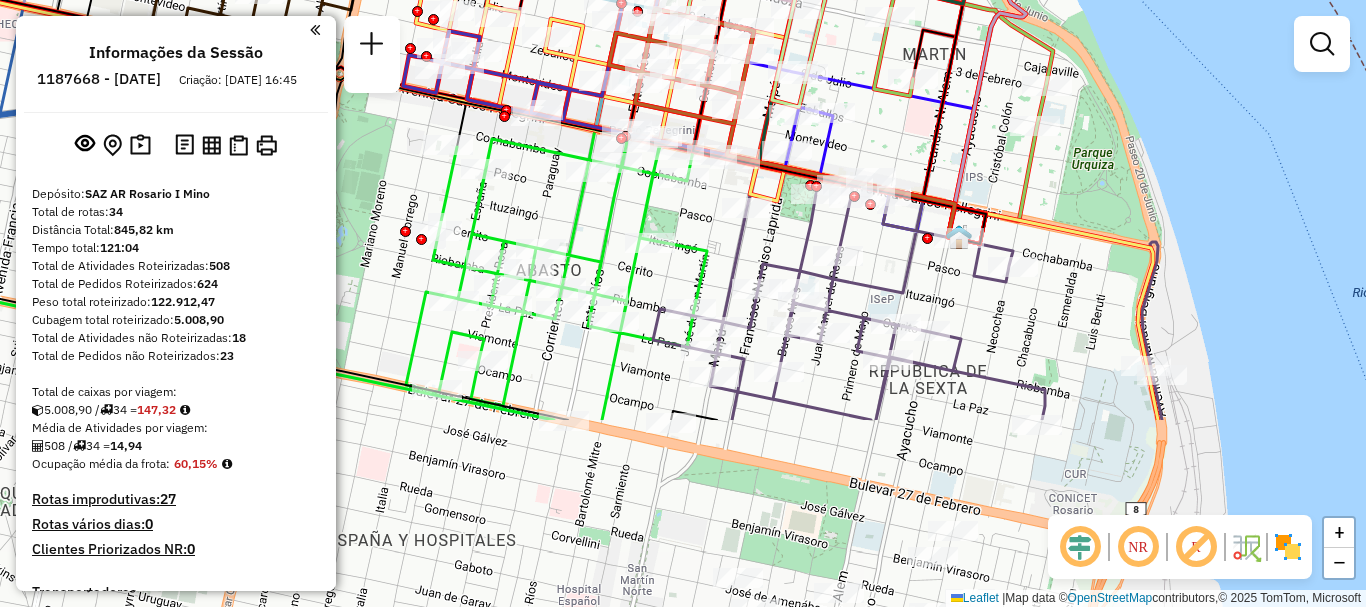 drag, startPoint x: 903, startPoint y: 506, endPoint x: 872, endPoint y: 259, distance: 248.93774 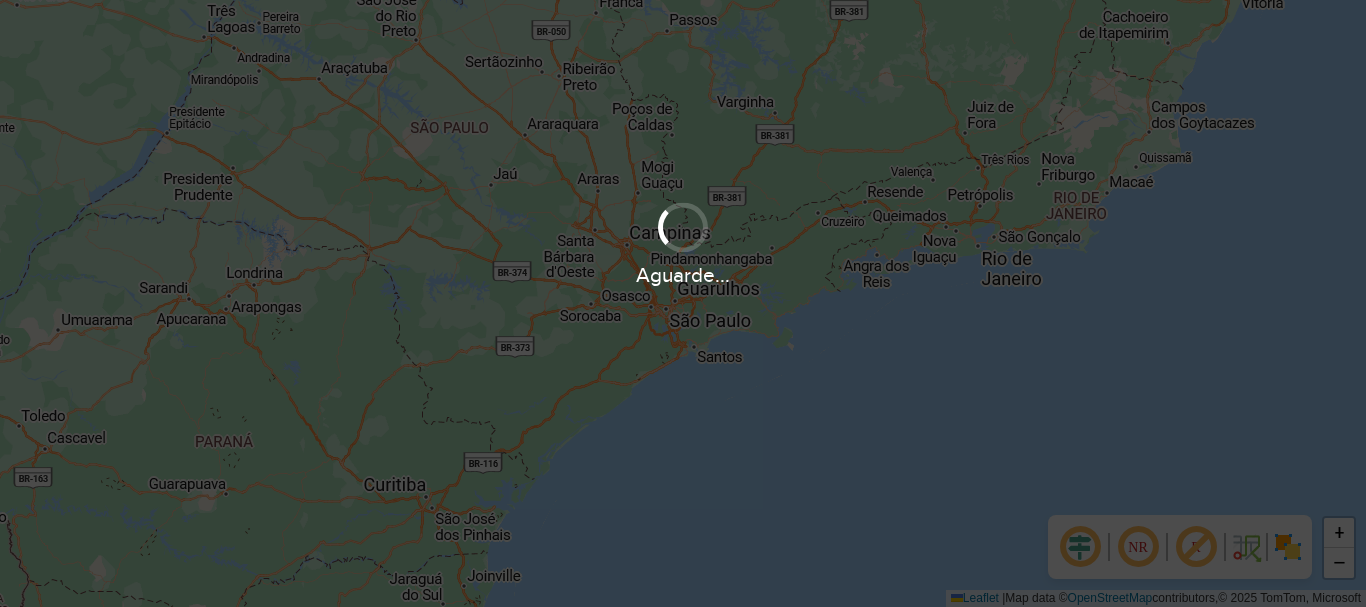 scroll, scrollTop: 0, scrollLeft: 0, axis: both 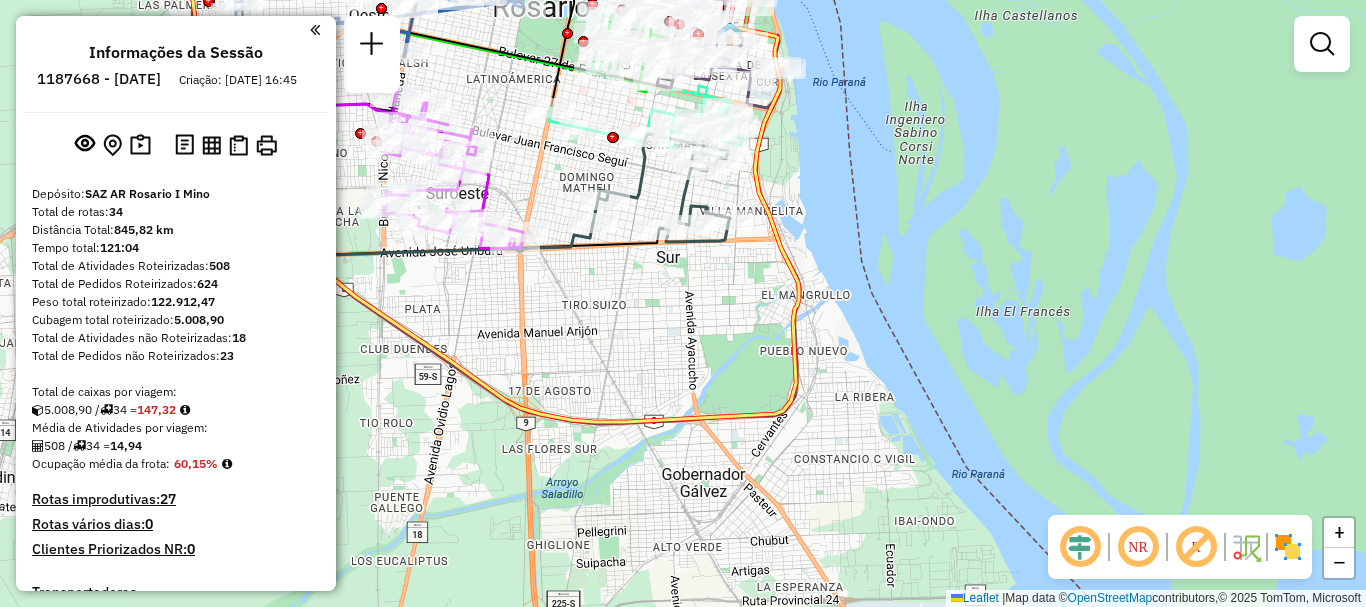 drag, startPoint x: 745, startPoint y: 366, endPoint x: 728, endPoint y: 646, distance: 280.5156 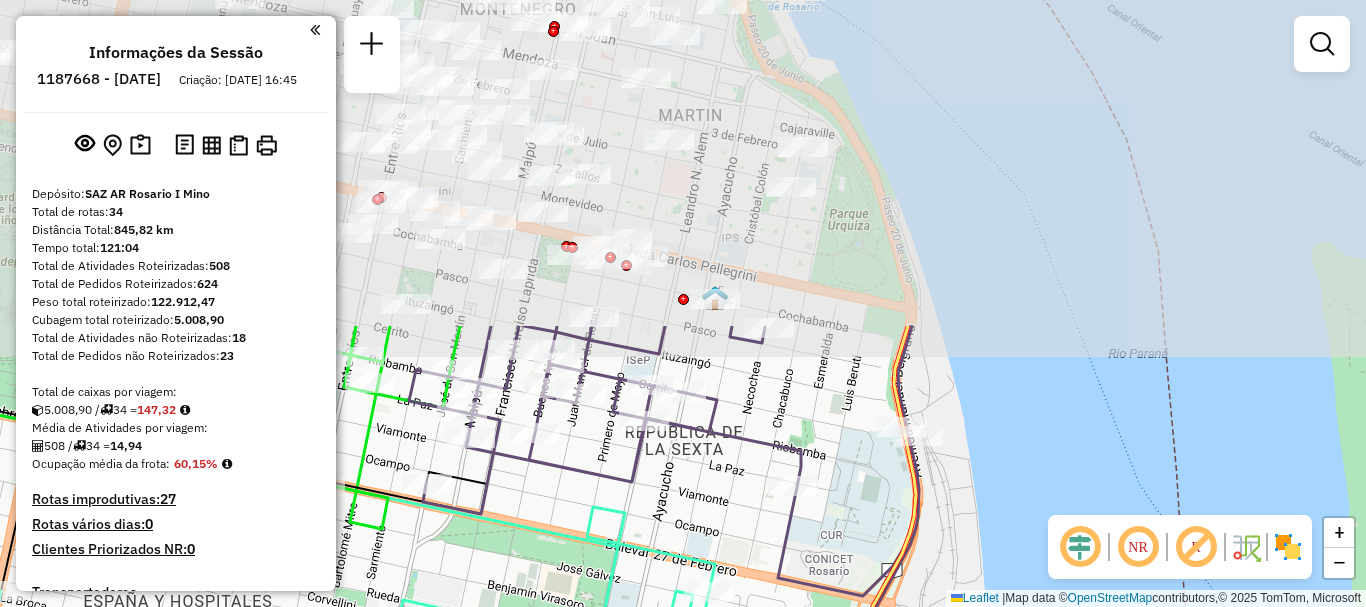 drag, startPoint x: 742, startPoint y: 516, endPoint x: 761, endPoint y: 646, distance: 131.38112 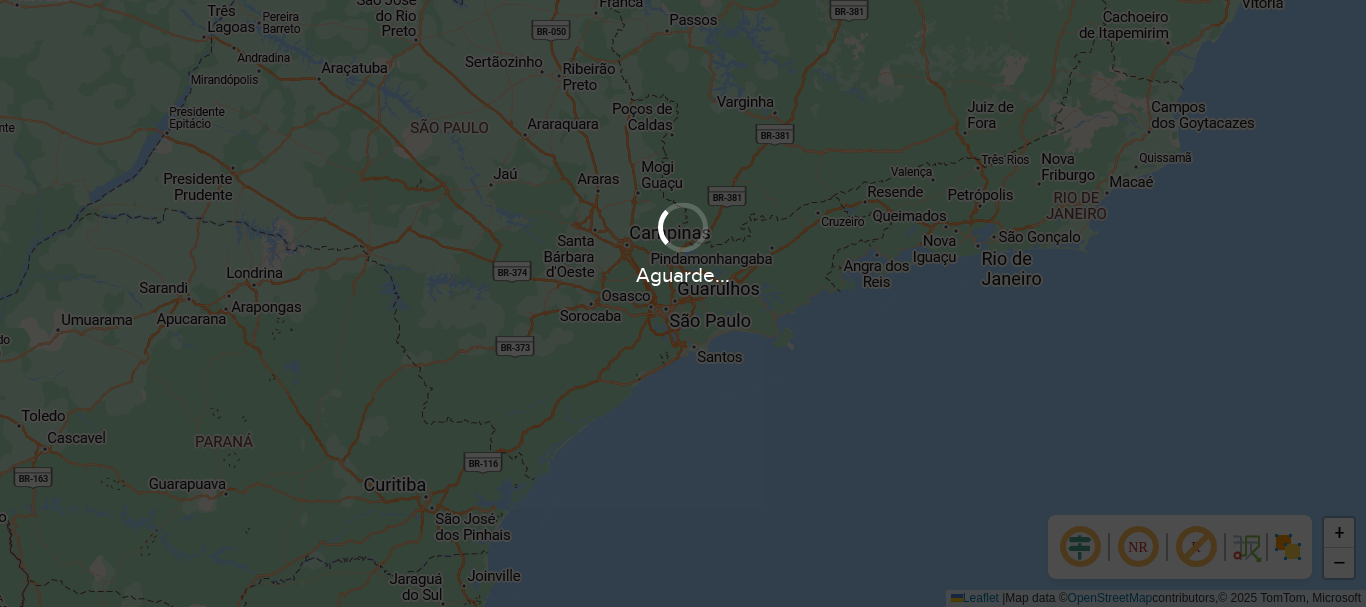 scroll, scrollTop: 0, scrollLeft: 0, axis: both 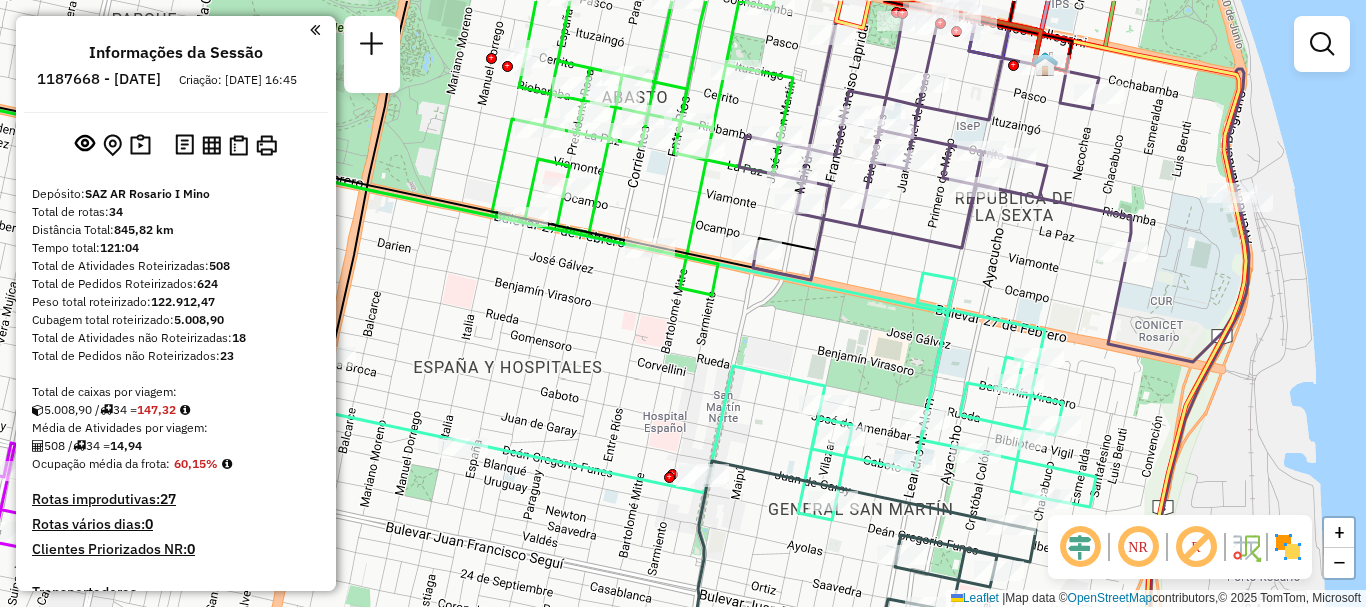 drag, startPoint x: 858, startPoint y: 210, endPoint x: 872, endPoint y: 373, distance: 163.60013 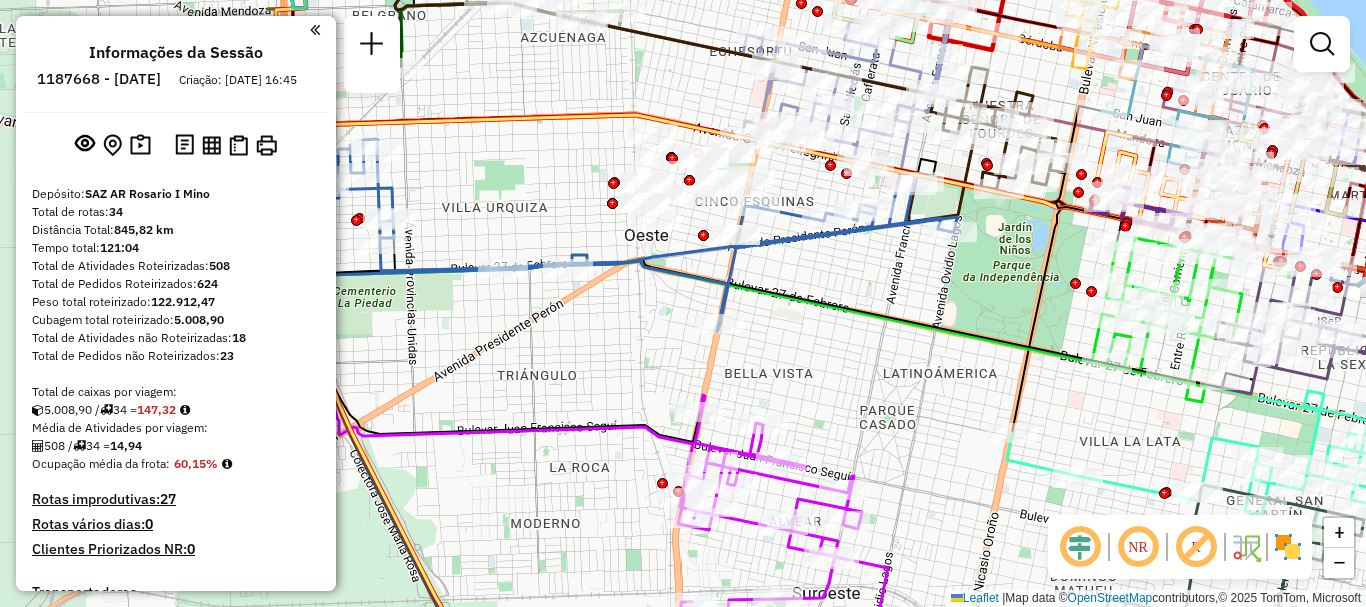drag, startPoint x: 377, startPoint y: 527, endPoint x: 800, endPoint y: 561, distance: 424.36423 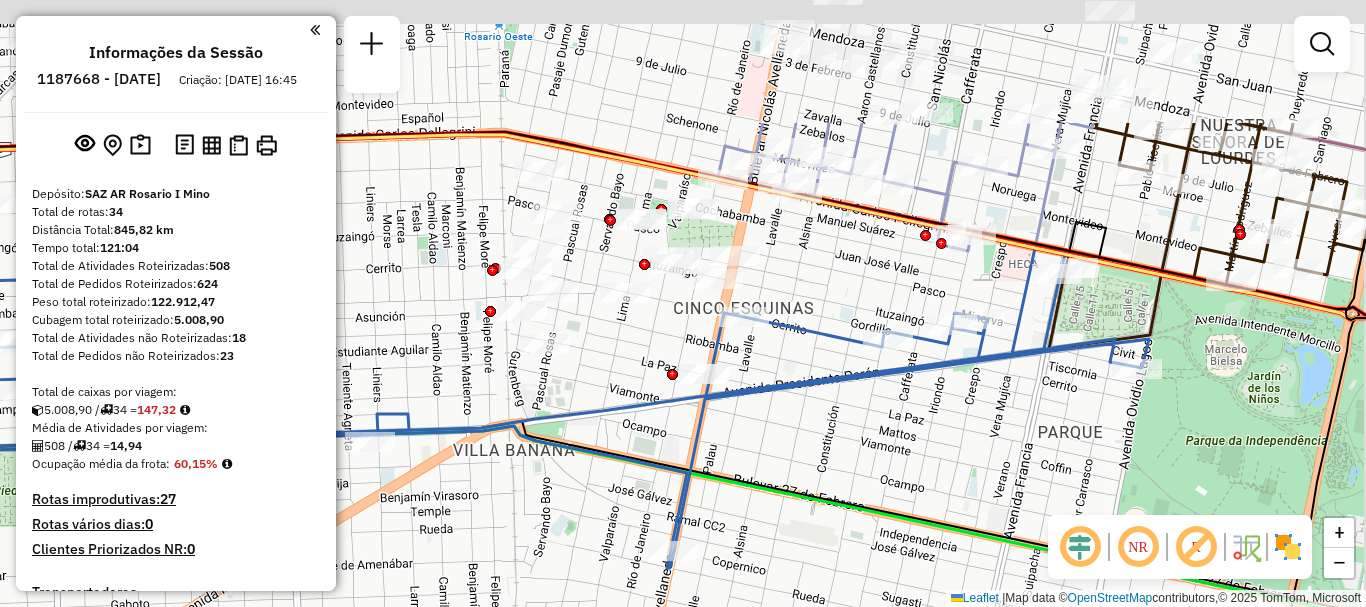 drag, startPoint x: 700, startPoint y: 312, endPoint x: 625, endPoint y: 538, distance: 238.11972 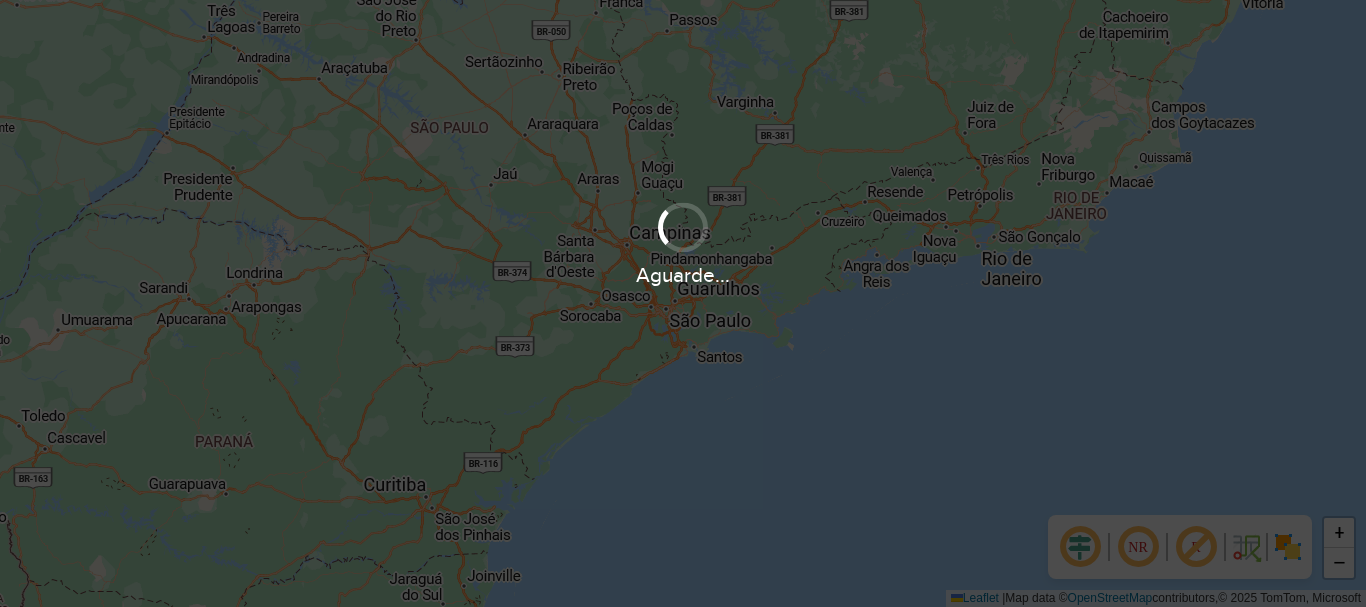 scroll, scrollTop: 0, scrollLeft: 0, axis: both 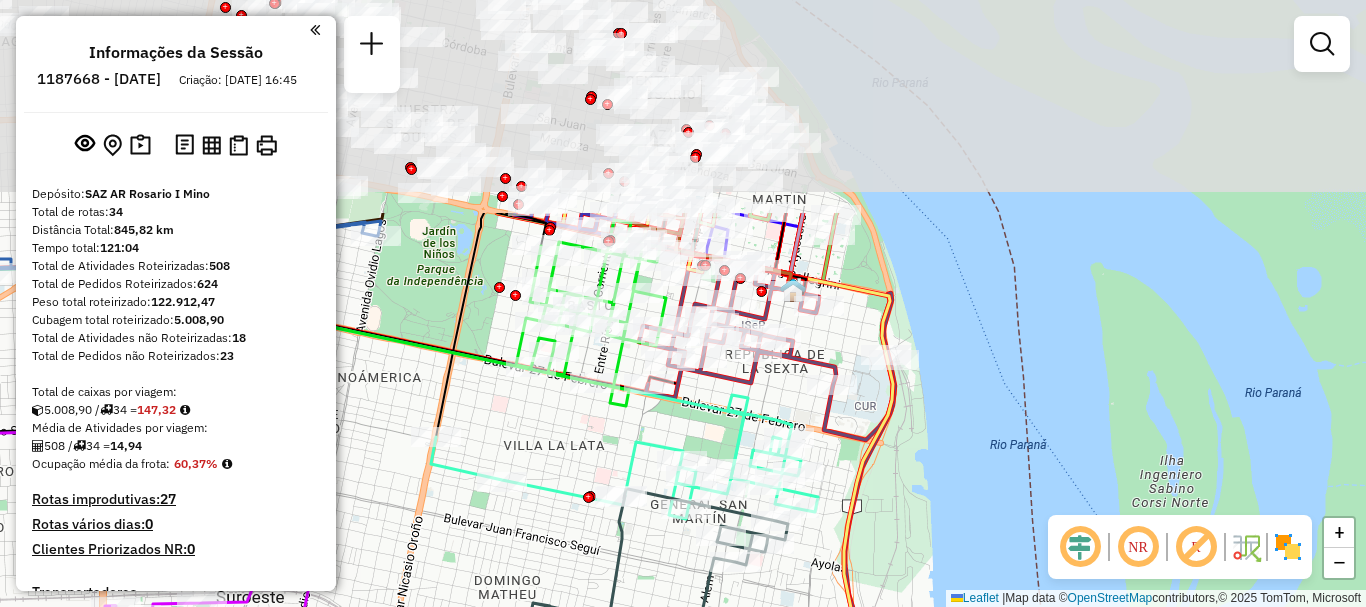 drag, startPoint x: 738, startPoint y: 182, endPoint x: 716, endPoint y: 456, distance: 274.8818 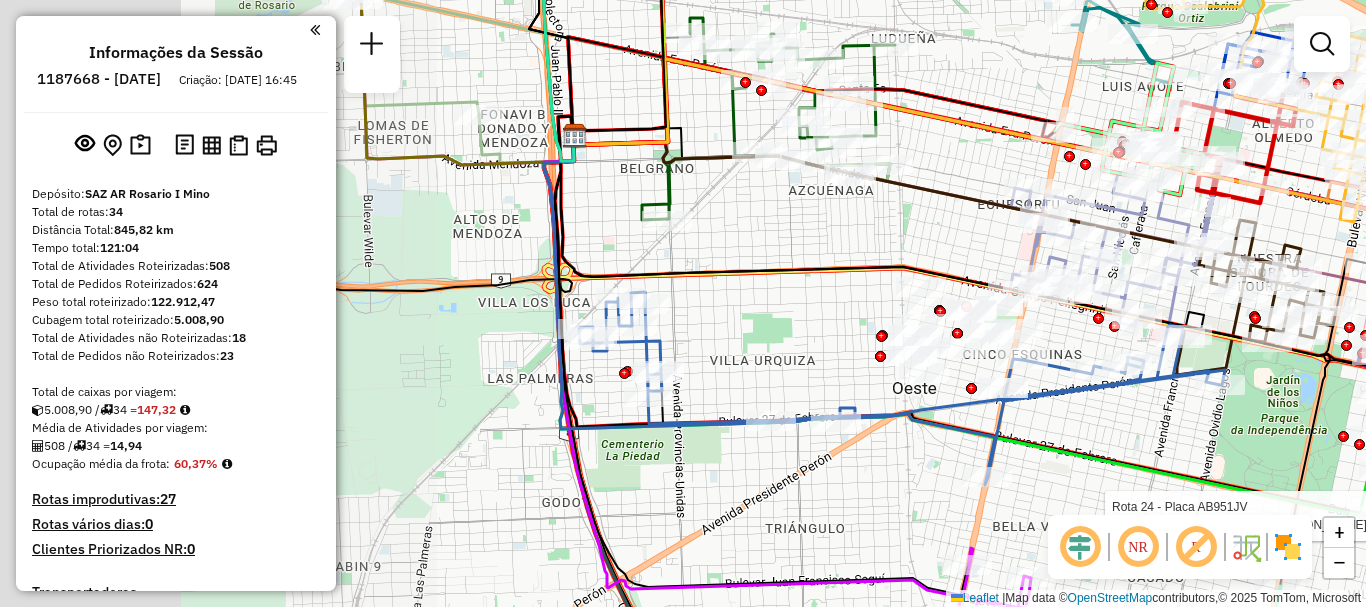 drag, startPoint x: 636, startPoint y: 424, endPoint x: 1077, endPoint y: 448, distance: 441.6526 